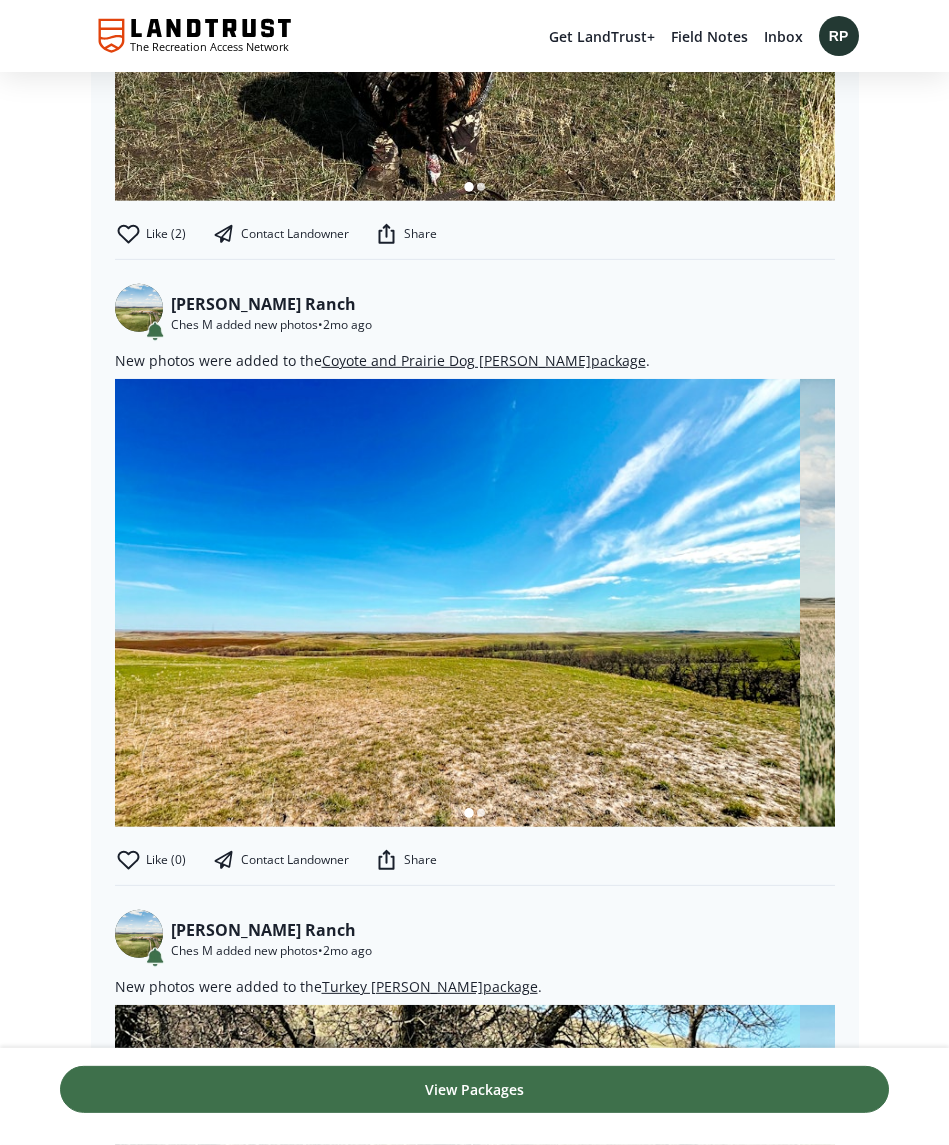 scroll, scrollTop: 1349, scrollLeft: 0, axis: vertical 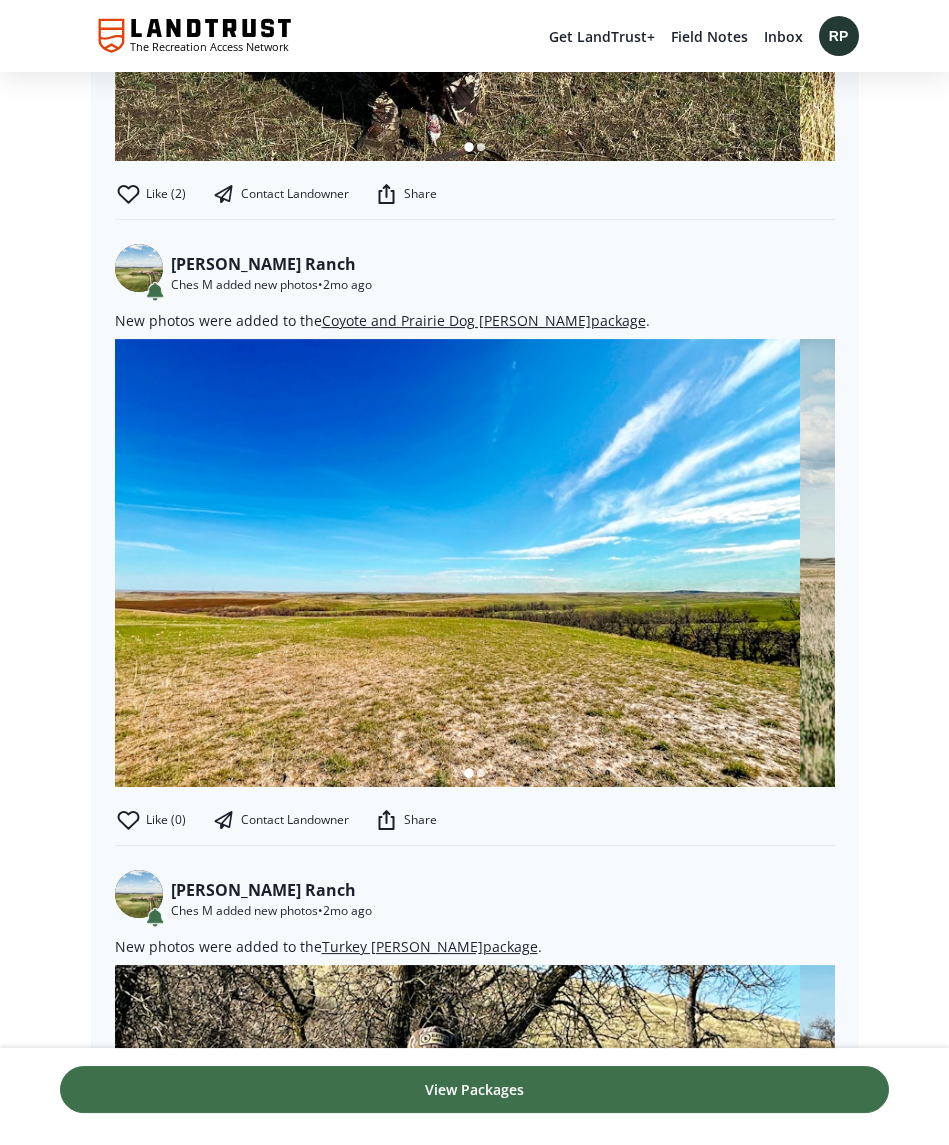 click on "View Packages" at bounding box center (474, 1089) 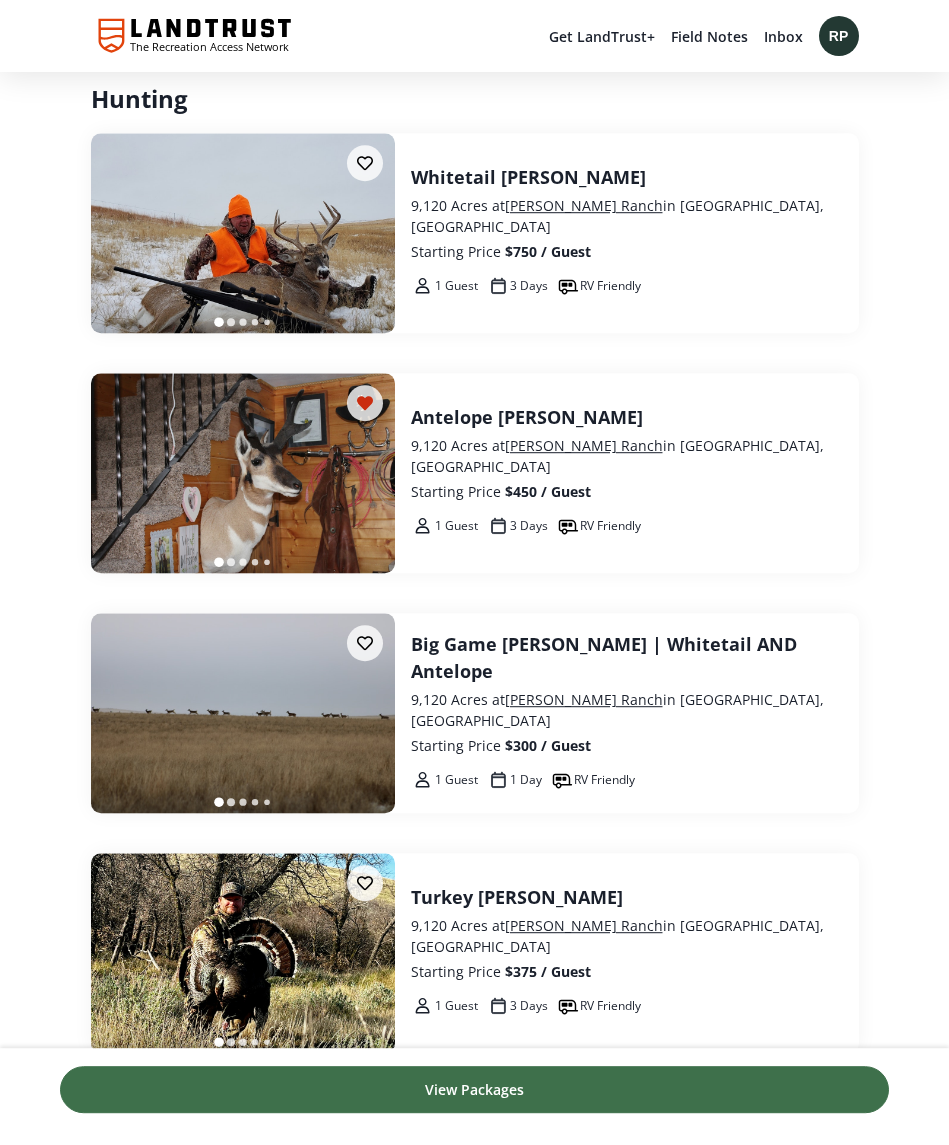 scroll, scrollTop: 3158, scrollLeft: 0, axis: vertical 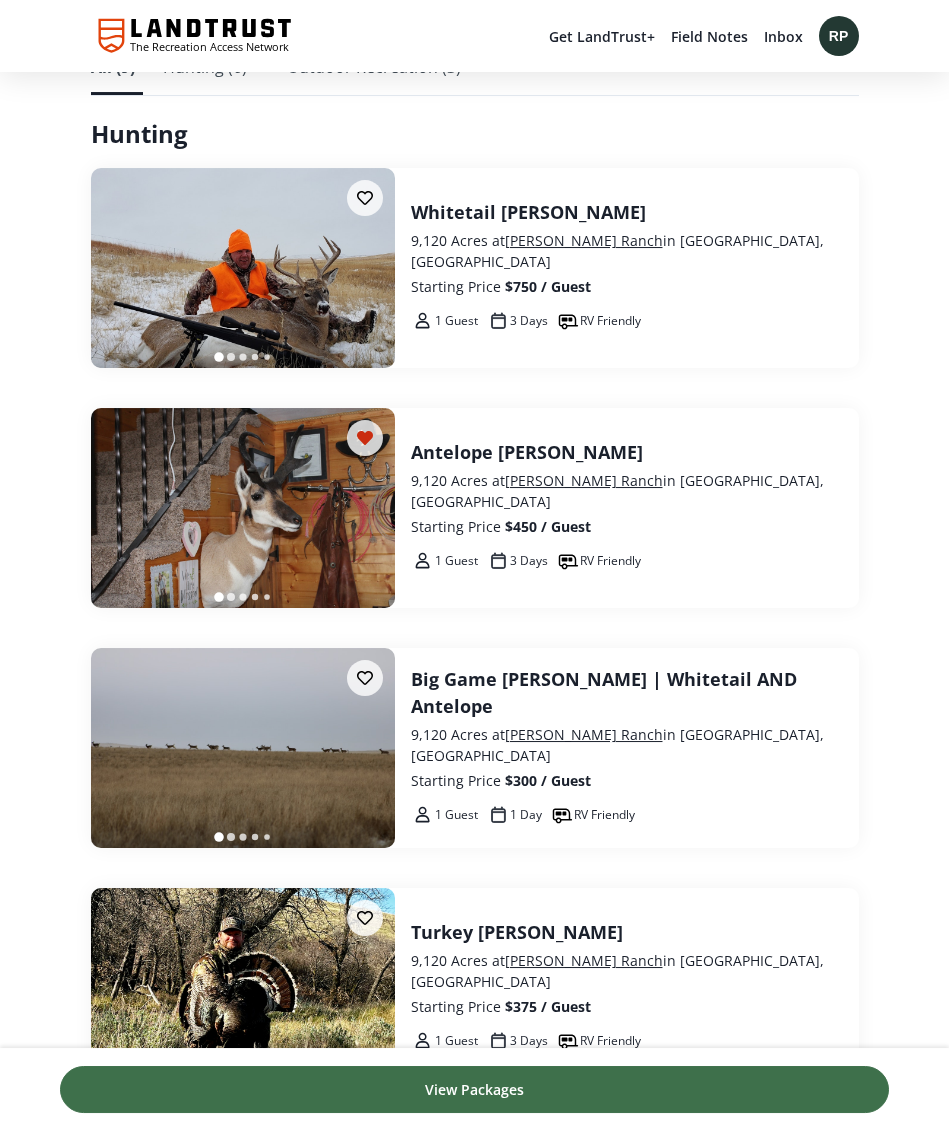 click on "Antelope Hunt 9,120 Acres at  Meyer Ranch  in Ekalaka, MT Starting Price   $450 / Guest" at bounding box center (627, 488) 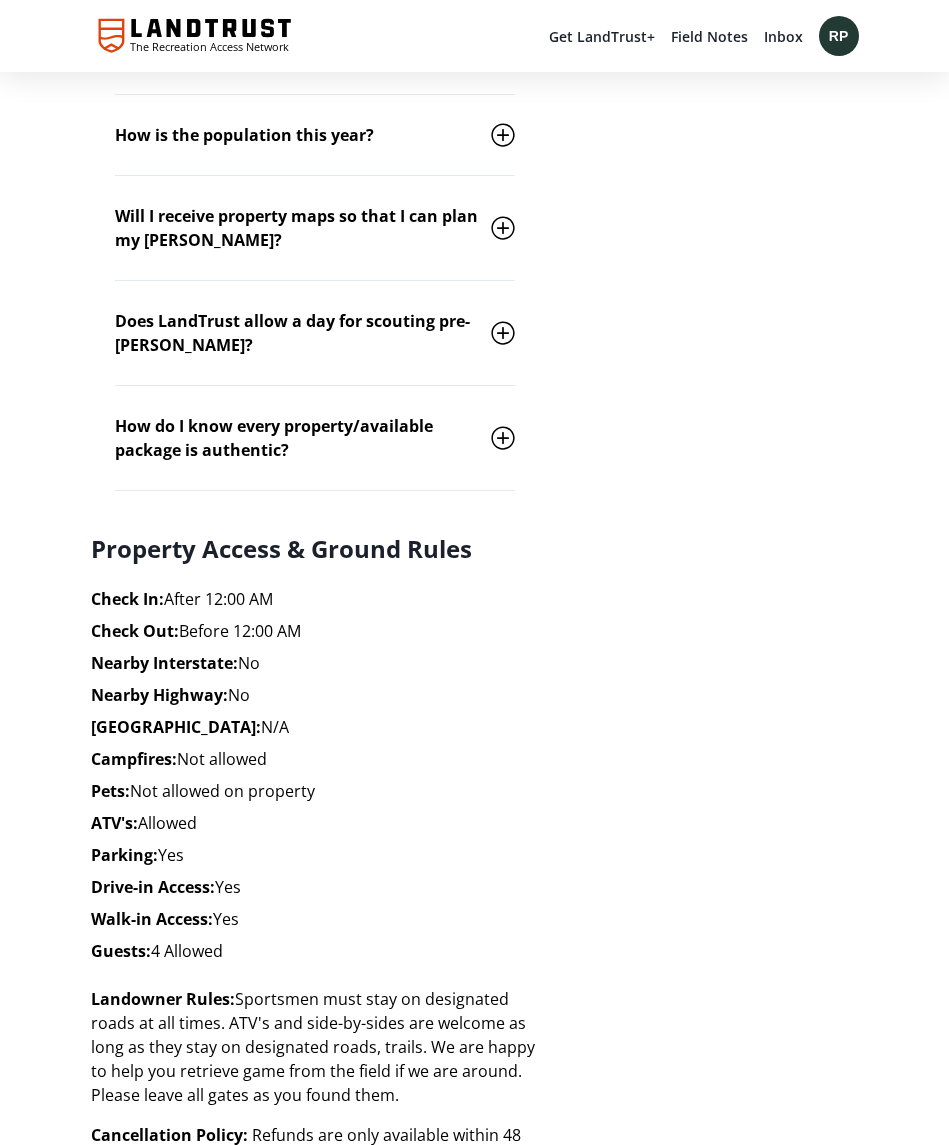 scroll, scrollTop: 0, scrollLeft: 0, axis: both 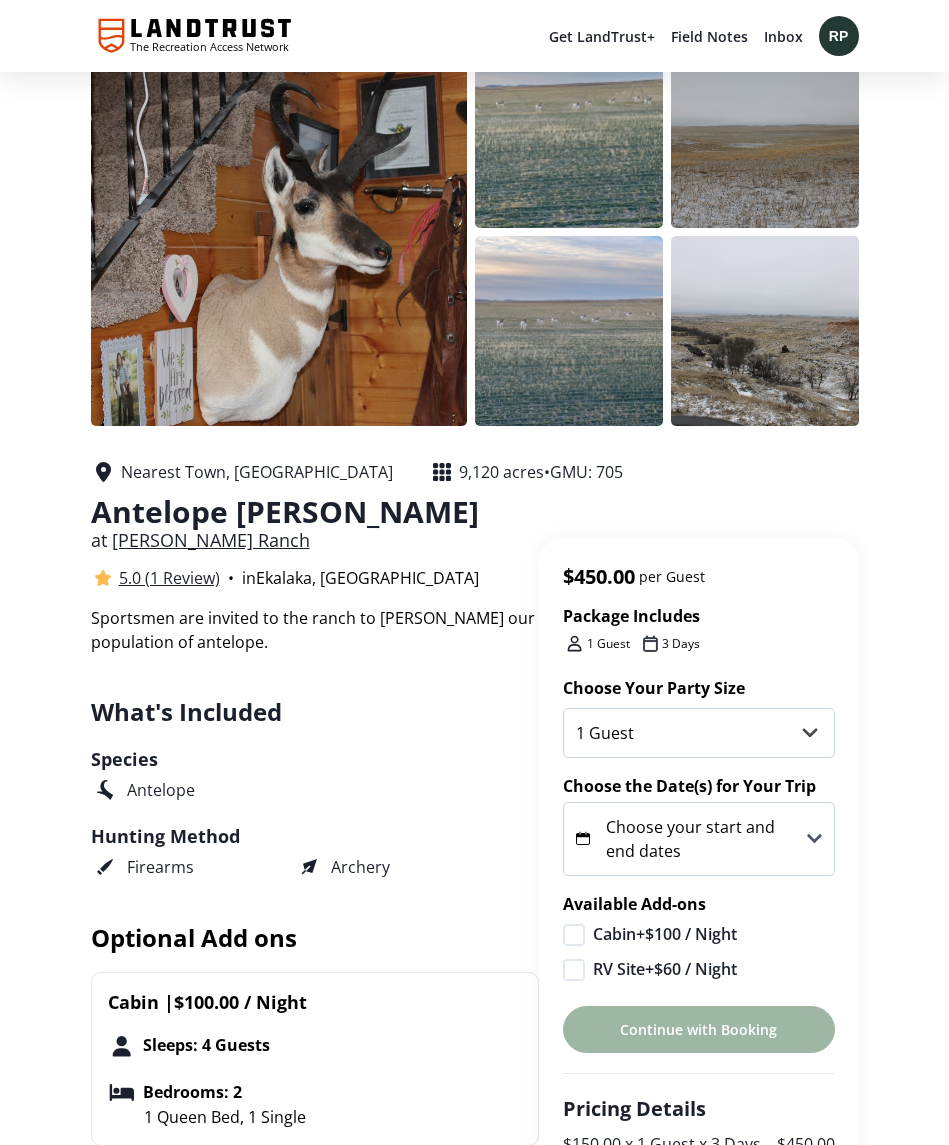 click at bounding box center [765, 331] 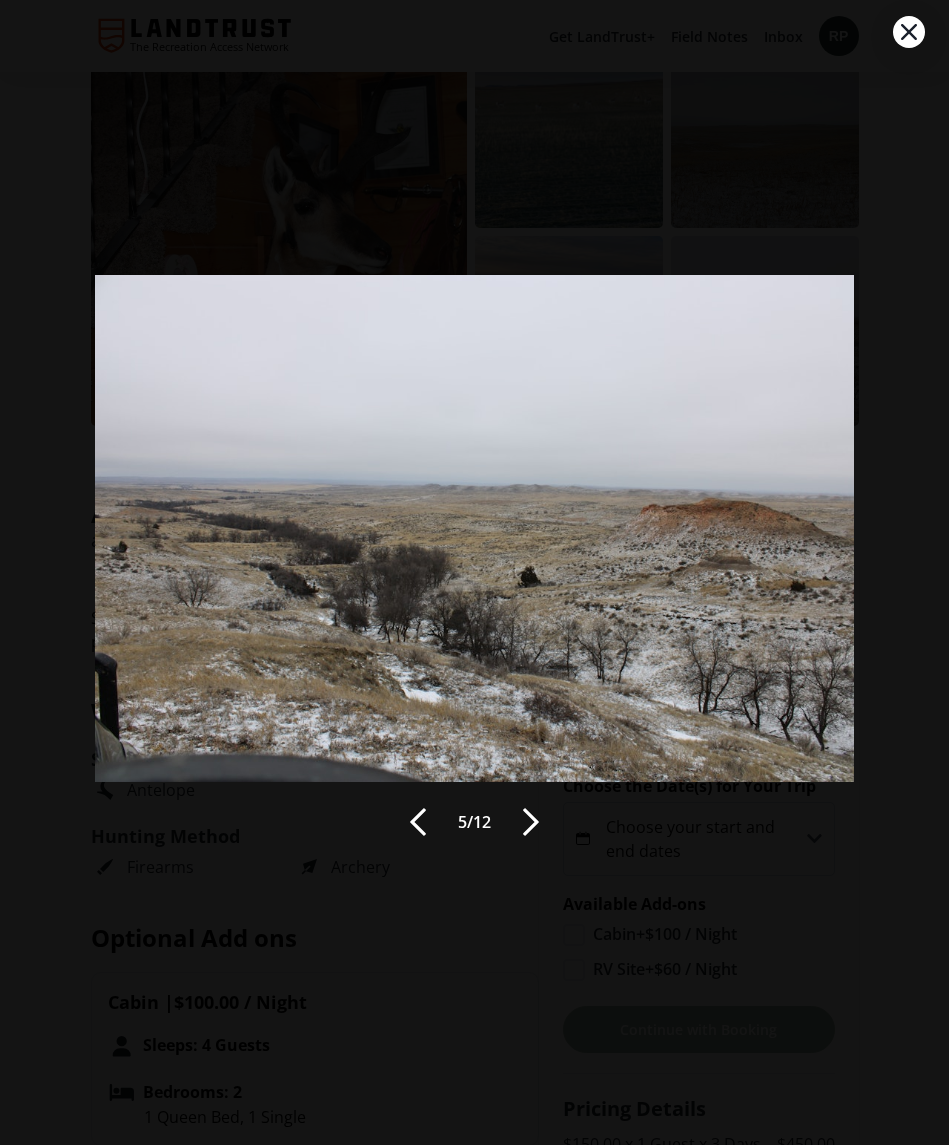 scroll, scrollTop: 0, scrollLeft: 0, axis: both 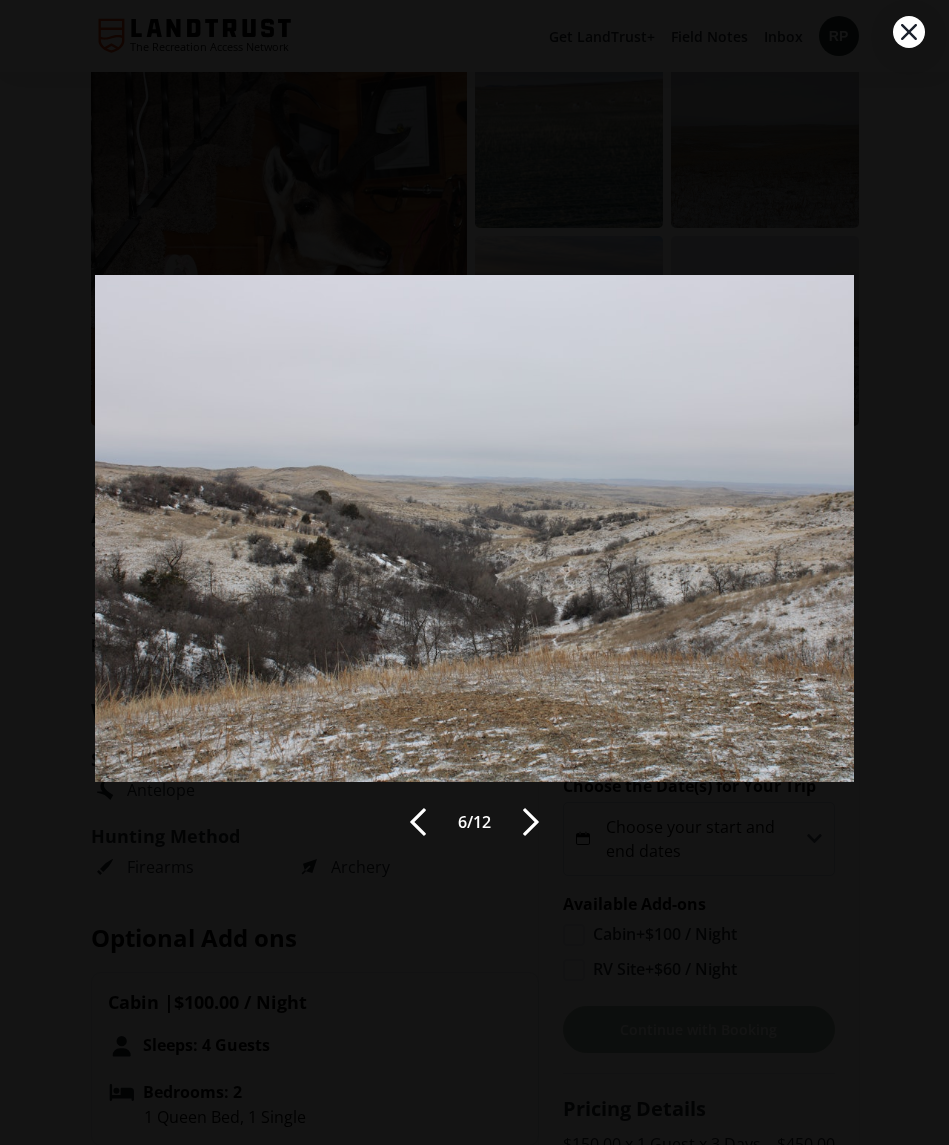 click at bounding box center [531, 822] 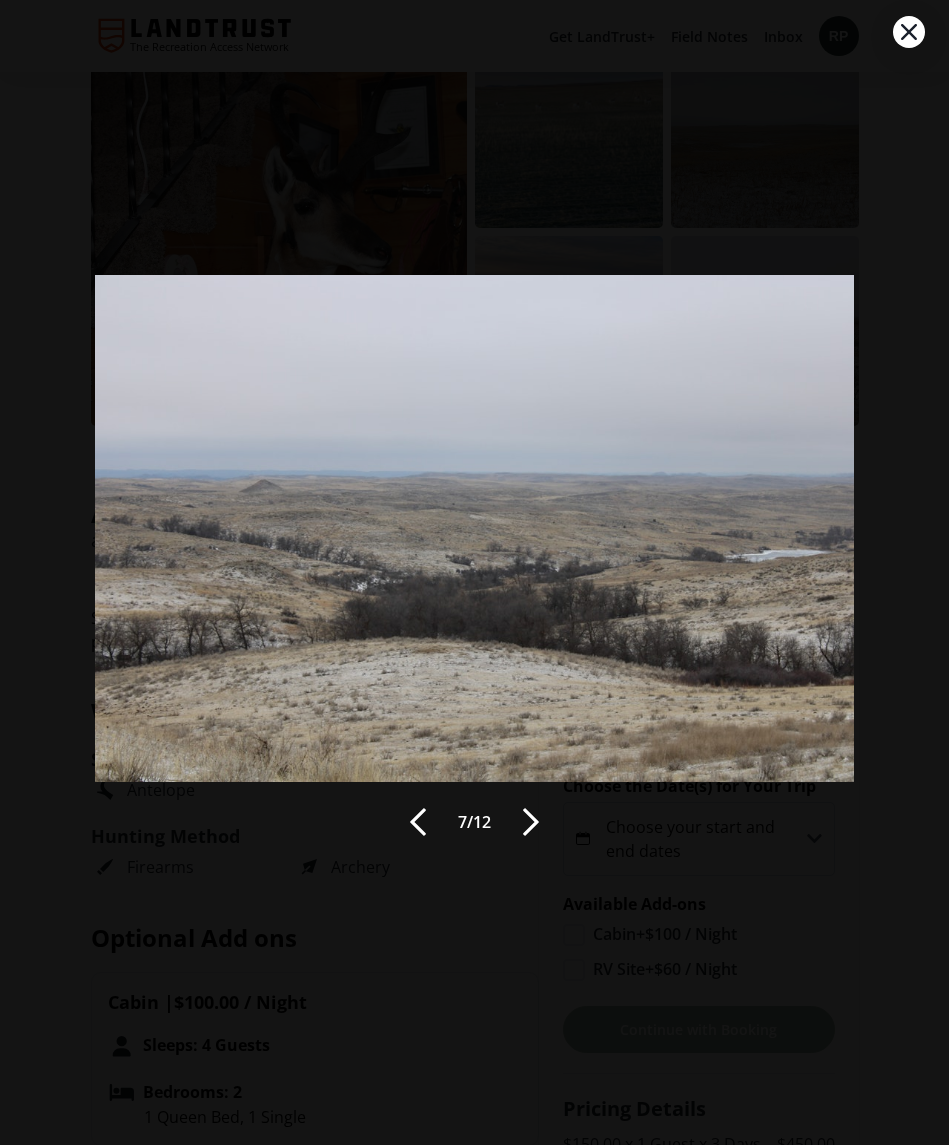 click at bounding box center (531, 822) 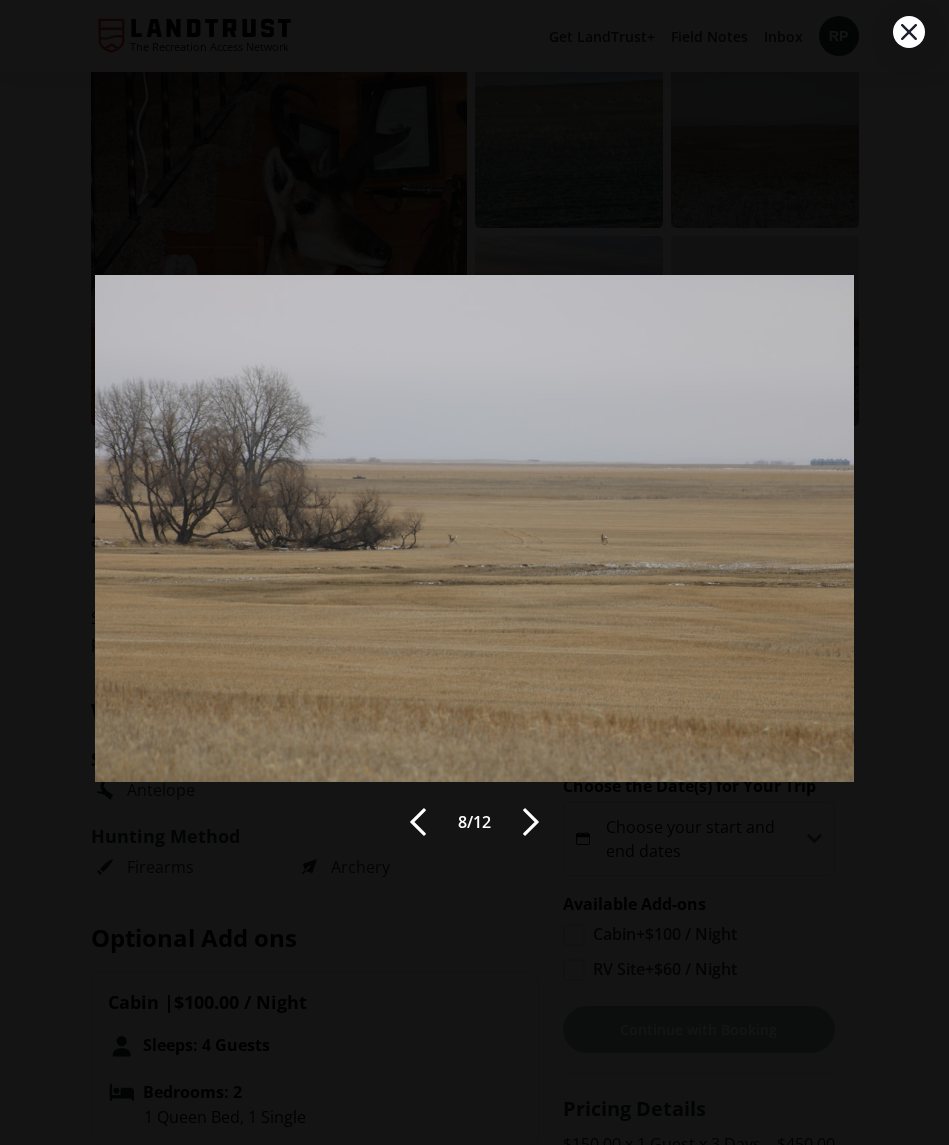 click at bounding box center (531, 822) 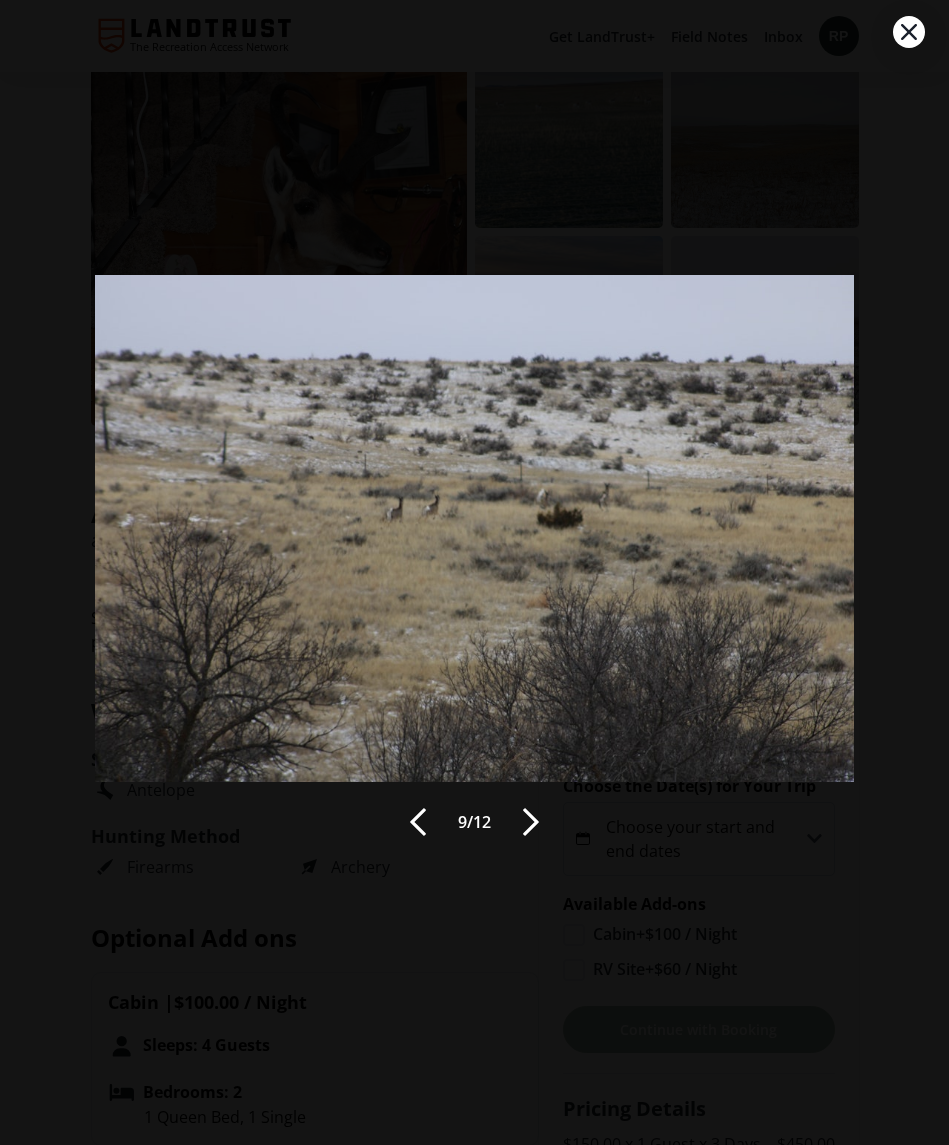click at bounding box center (531, 822) 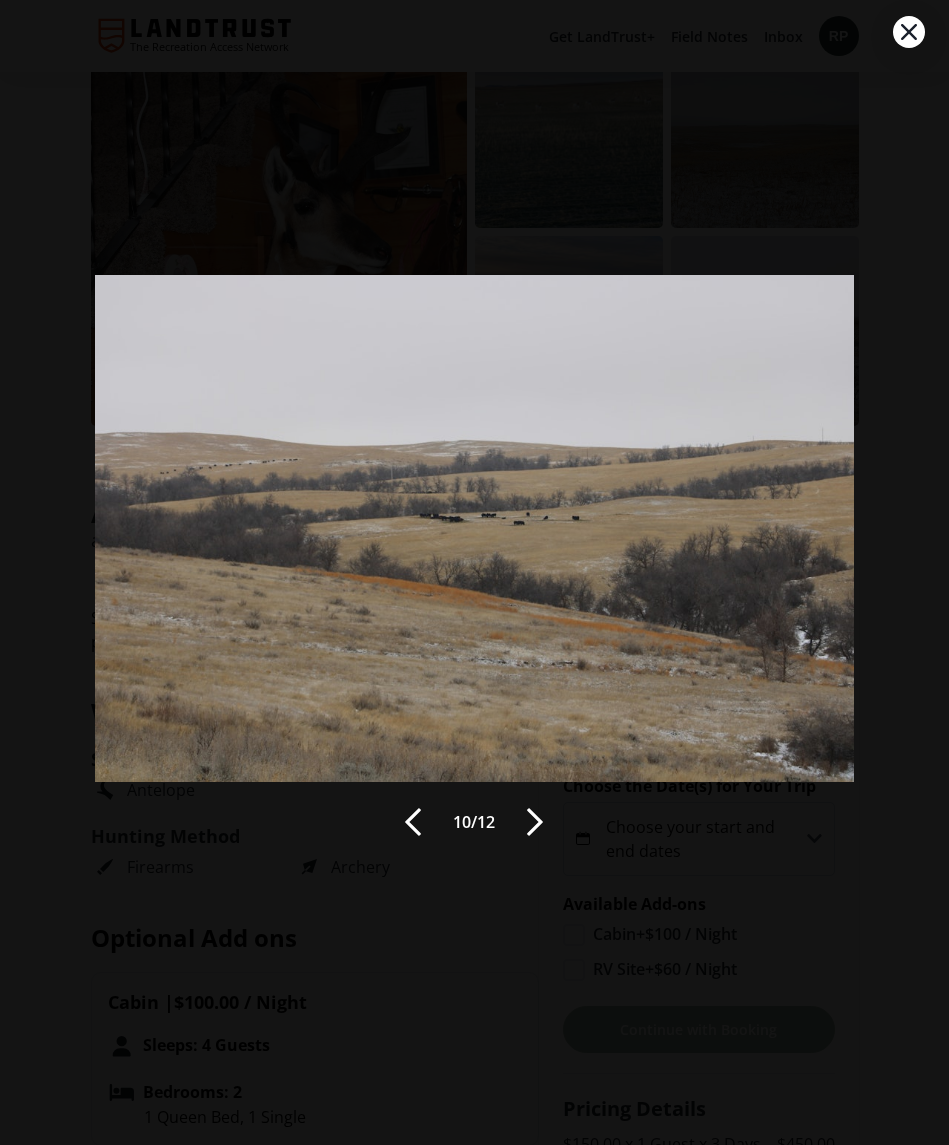 click at bounding box center [535, 822] 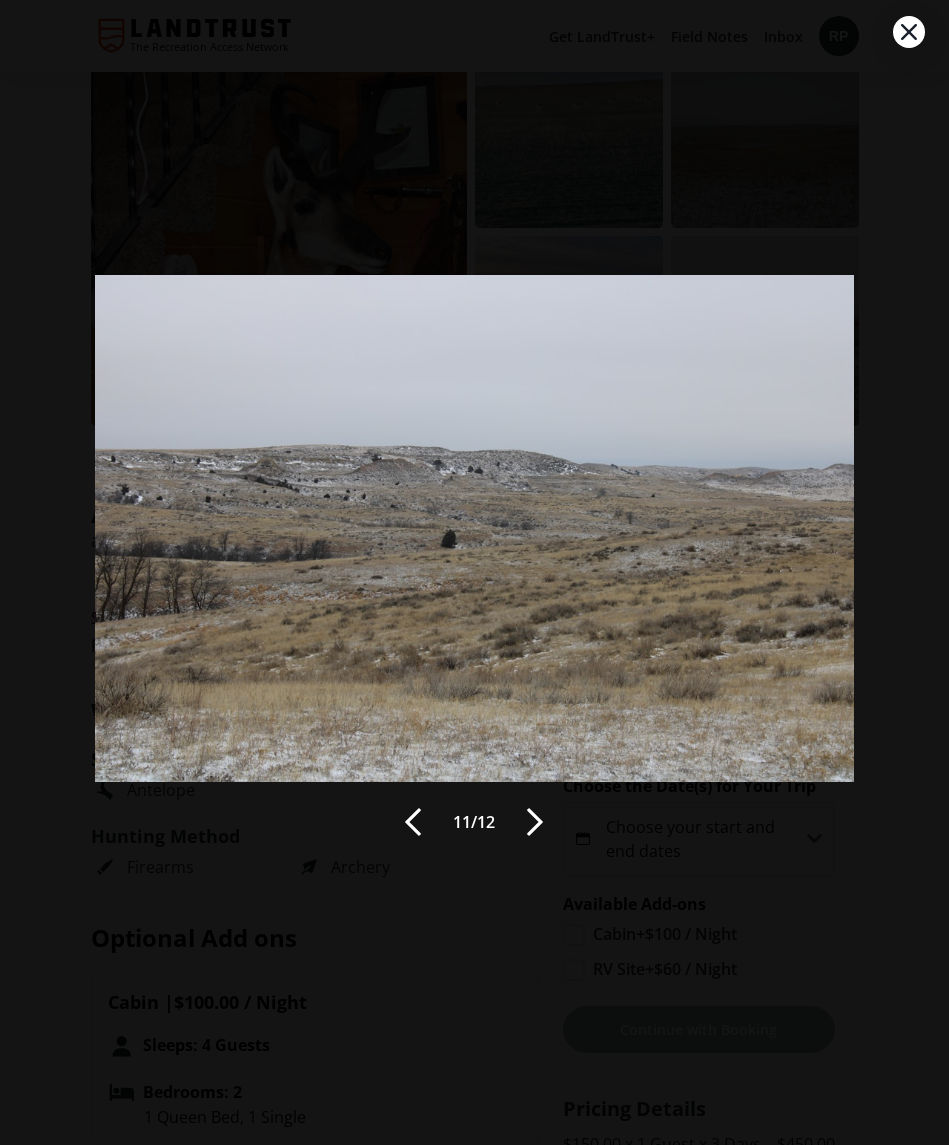 click at bounding box center (535, 822) 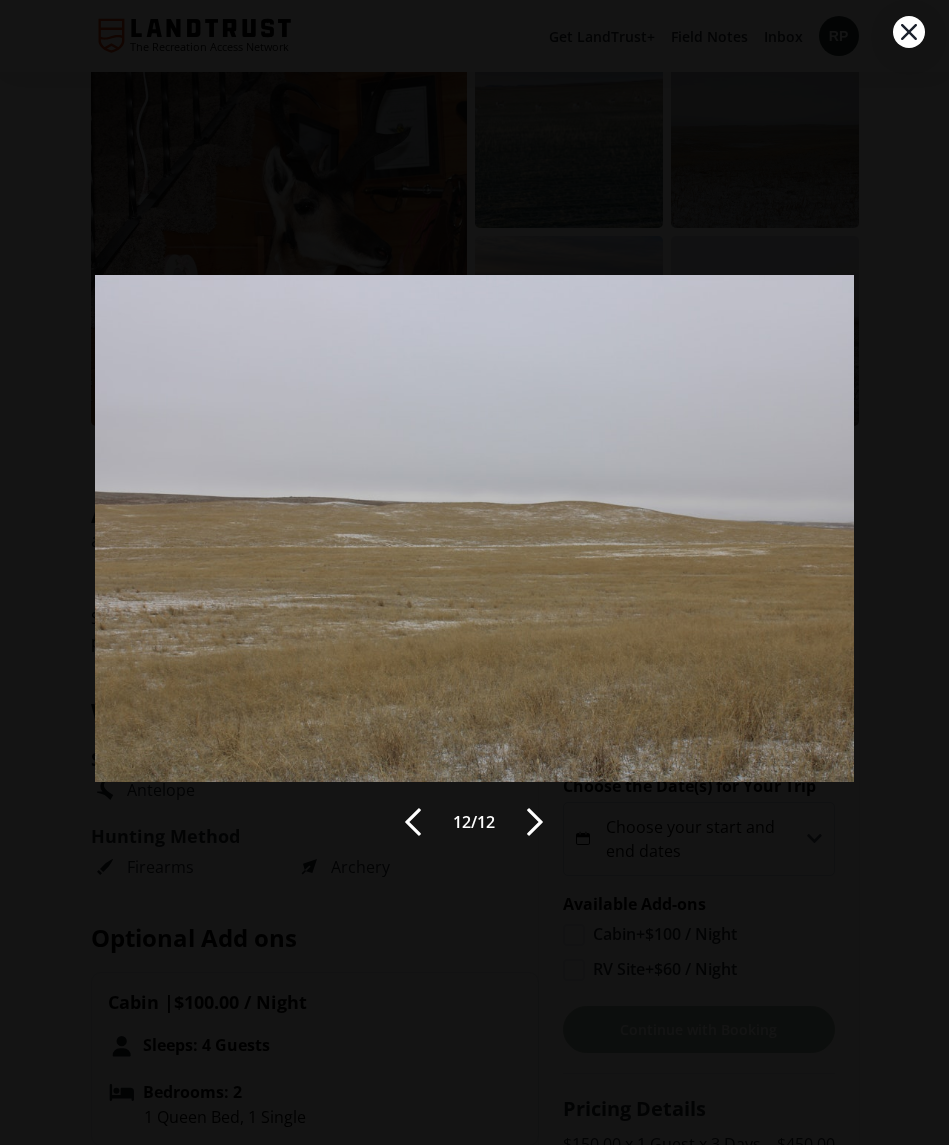 click at bounding box center [535, 822] 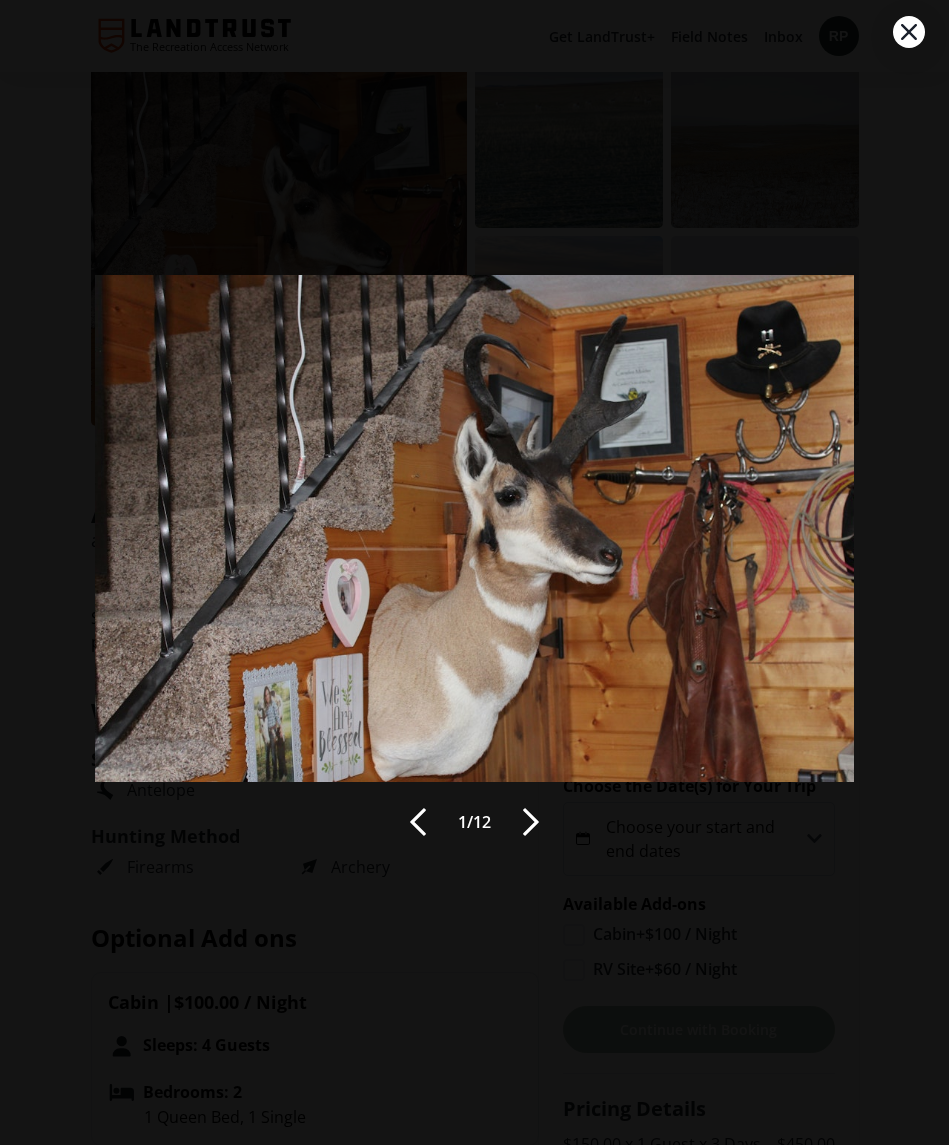 click at bounding box center [531, 822] 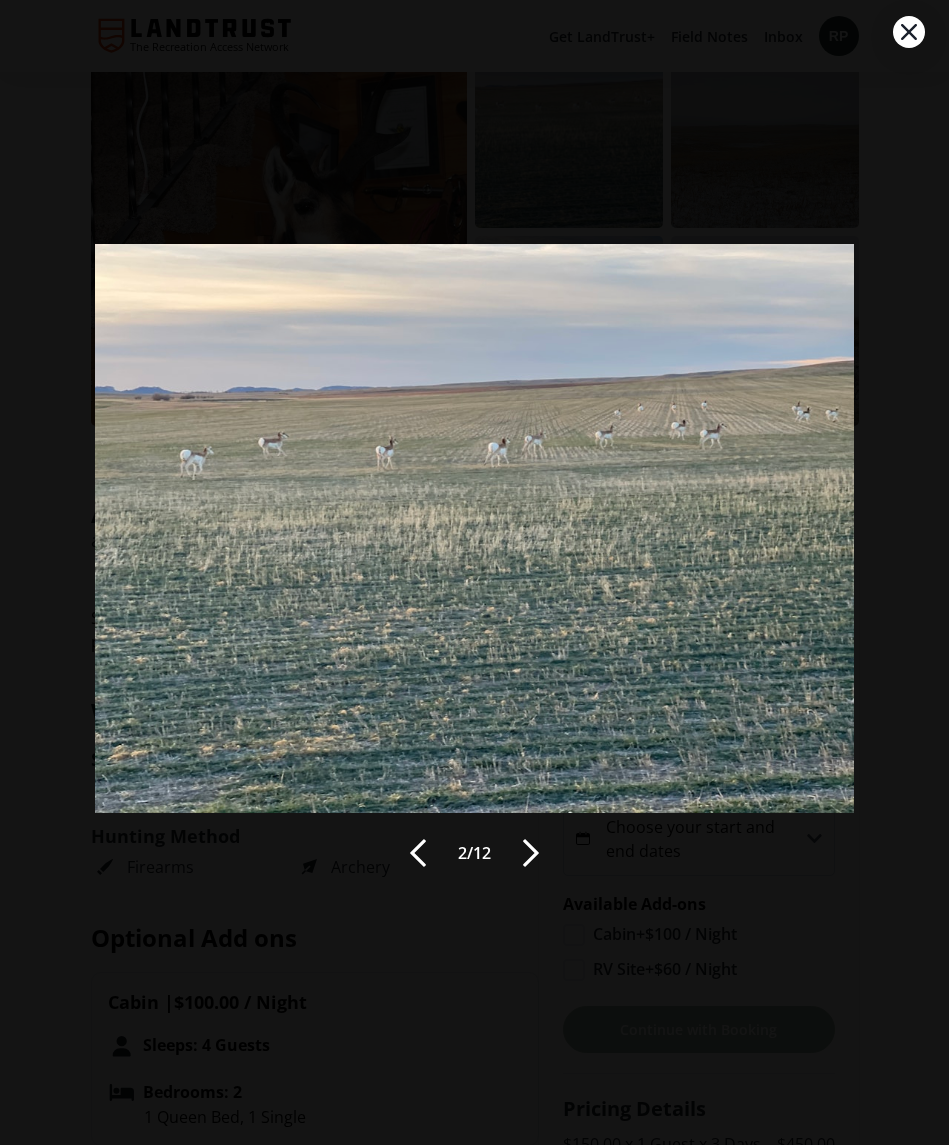 click at bounding box center [531, 853] 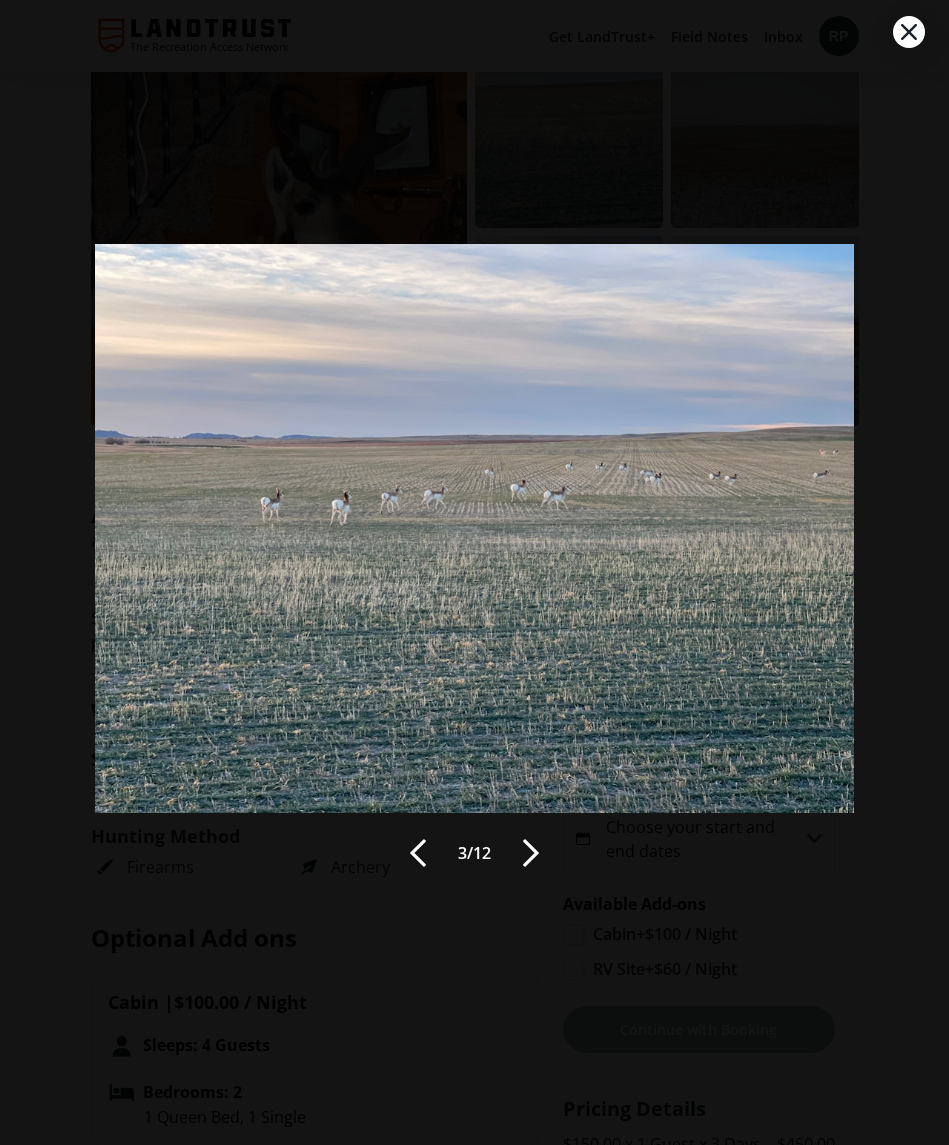 click at bounding box center (531, 853) 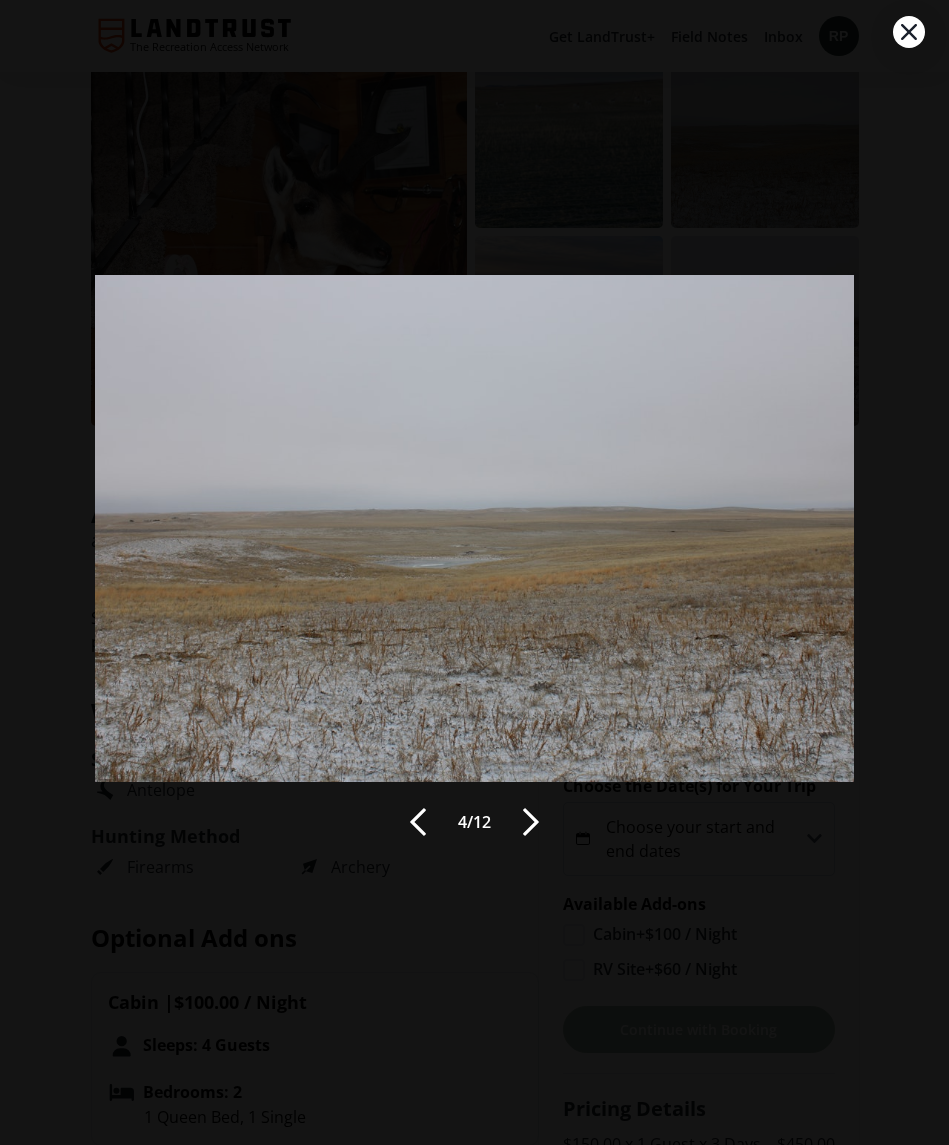 click 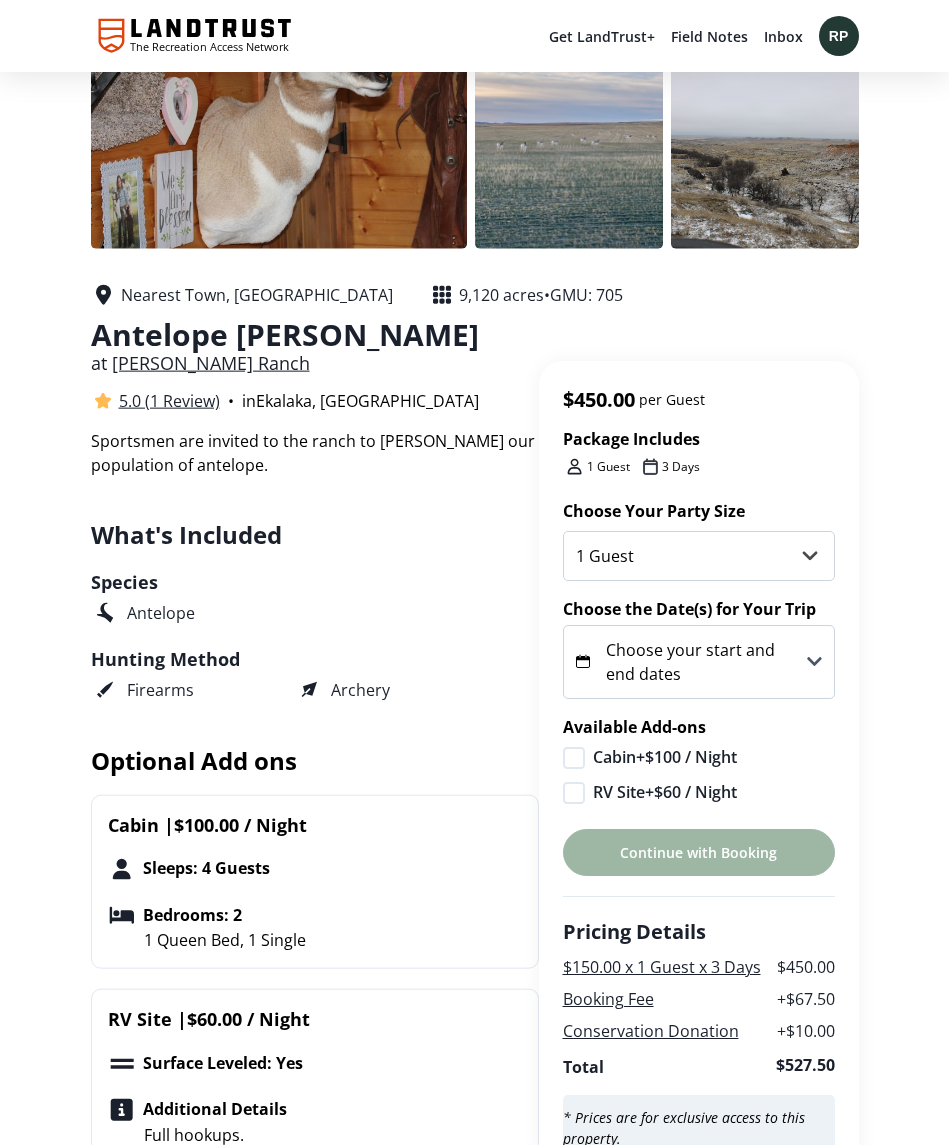 scroll, scrollTop: 220, scrollLeft: 0, axis: vertical 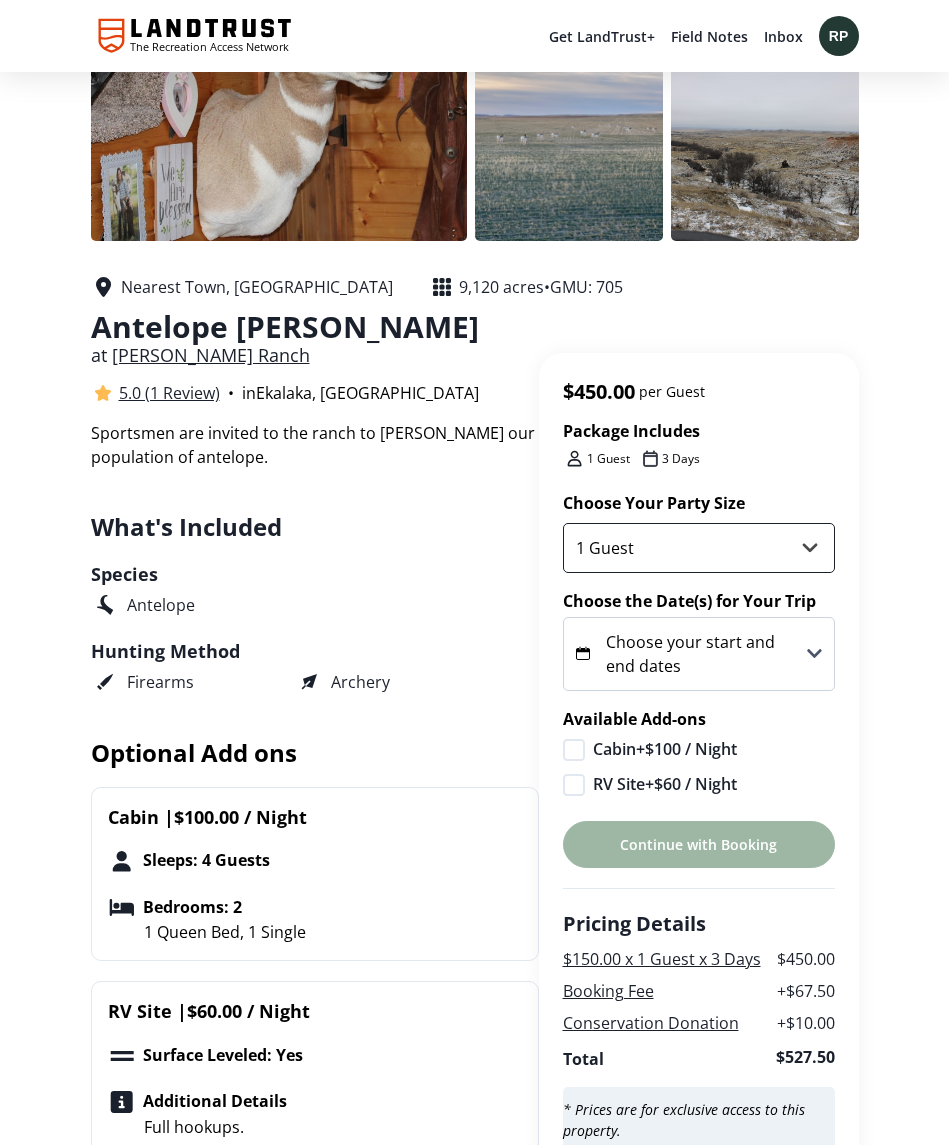 click on "1  Guest 2  Guests 3  Guests 4  Guests" at bounding box center (699, 548) 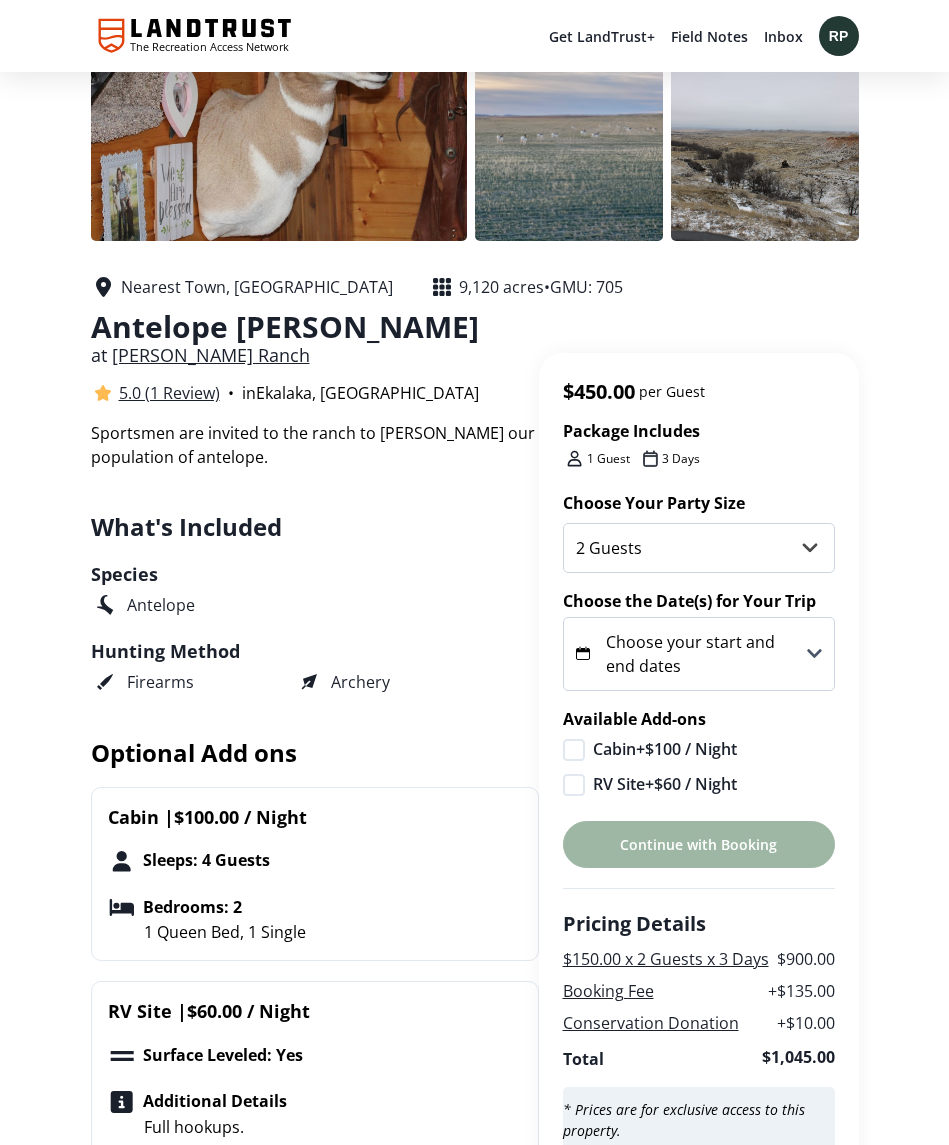 click 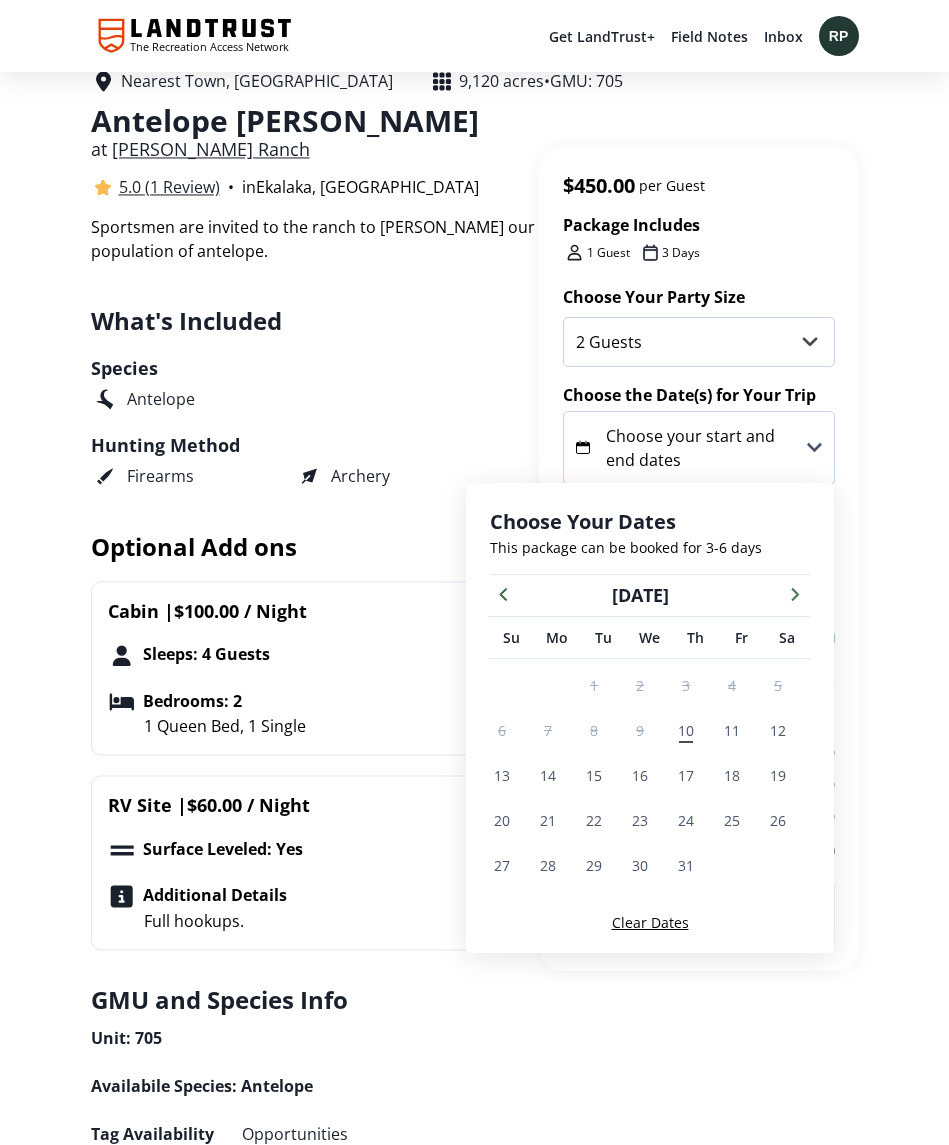 click 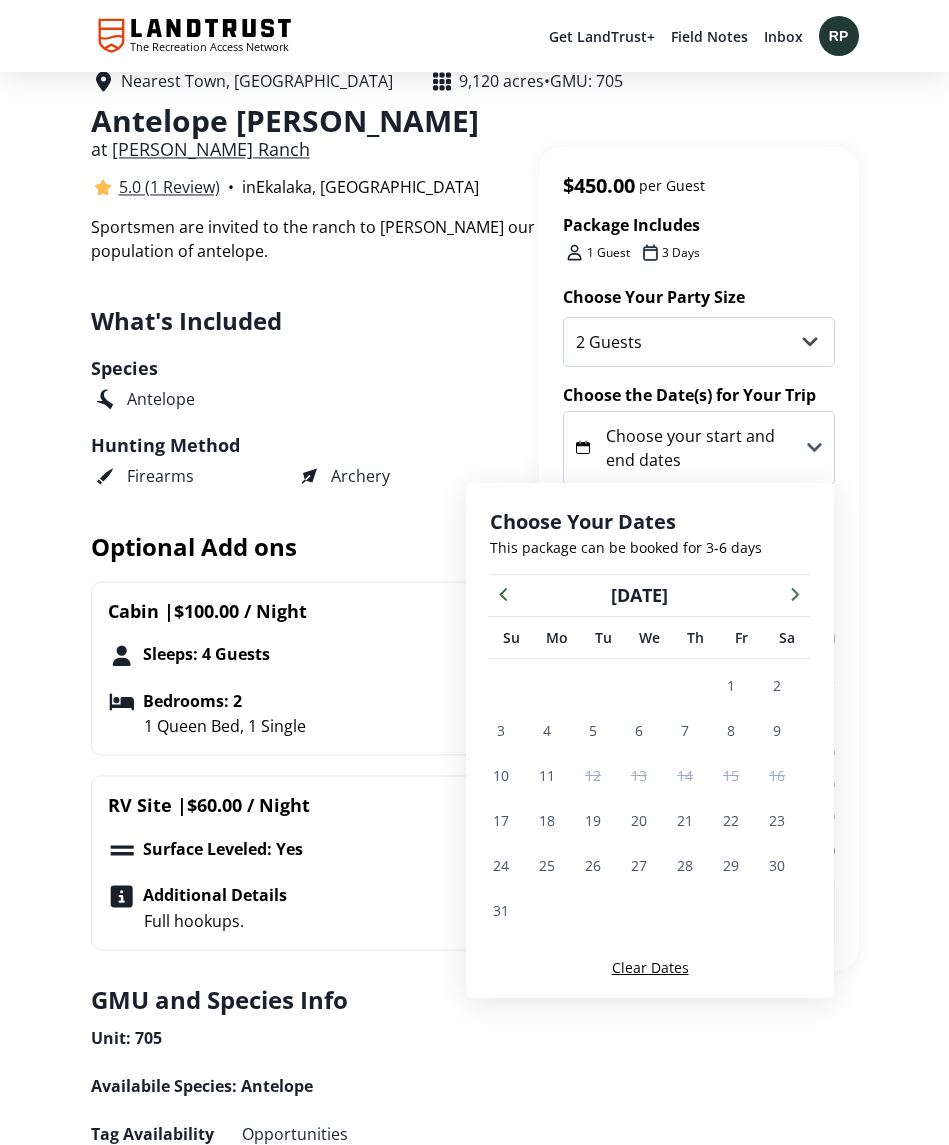 scroll, scrollTop: 426, scrollLeft: 0, axis: vertical 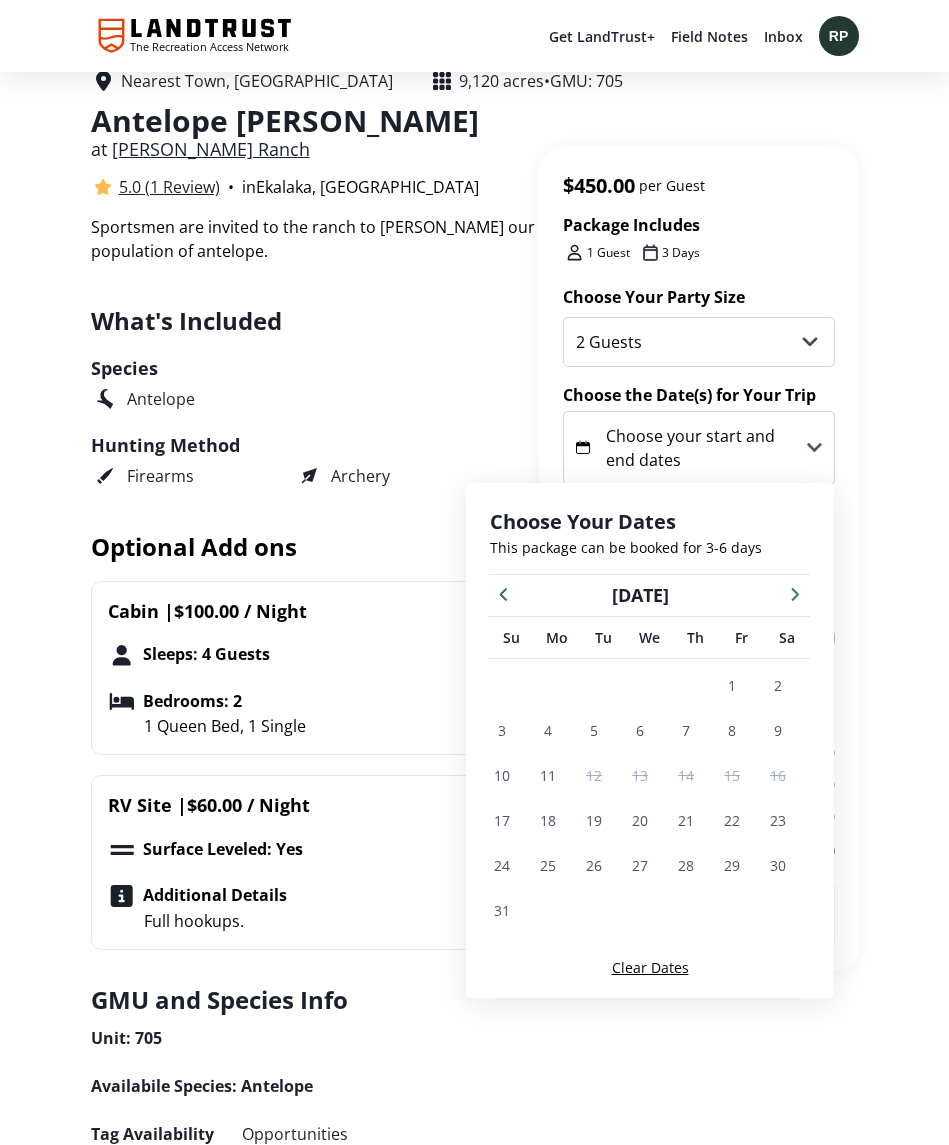 click at bounding box center [795, 593] 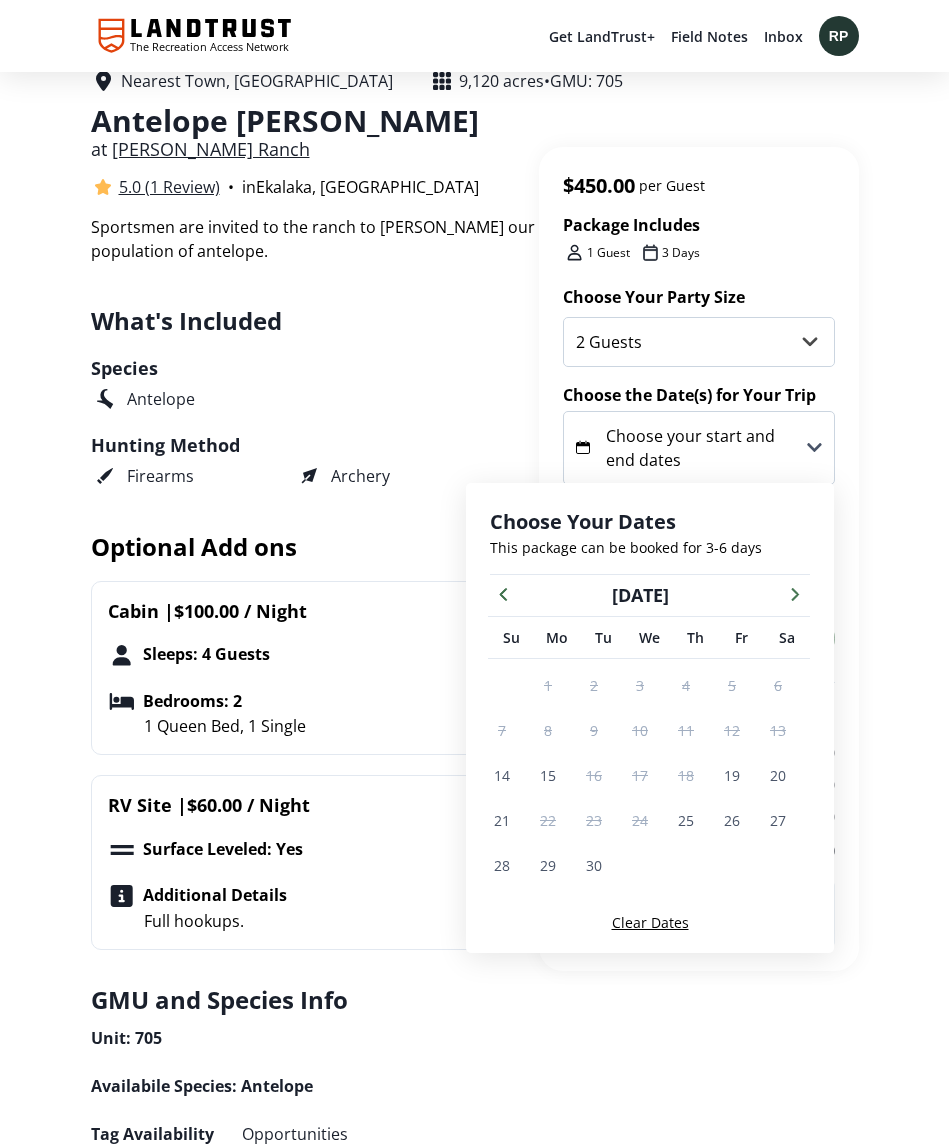 click at bounding box center (795, 593) 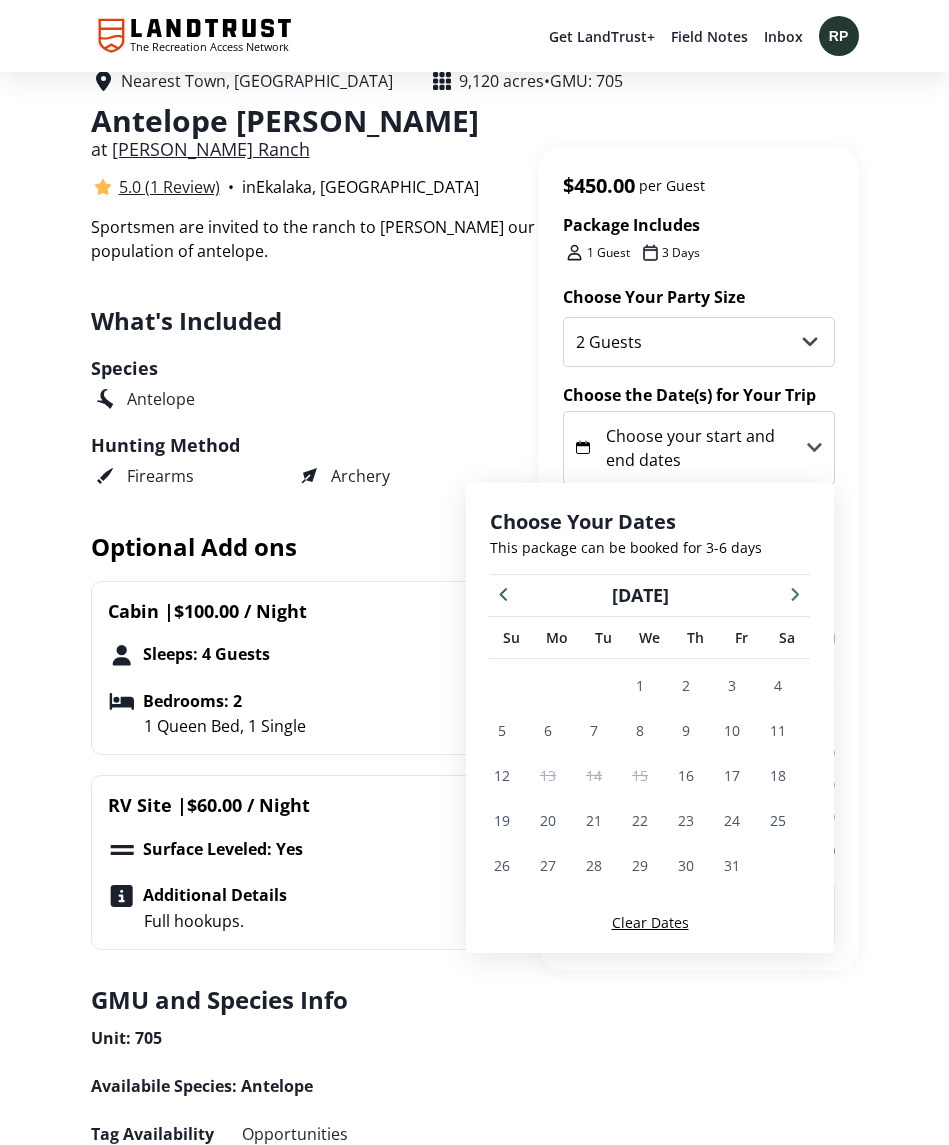 click on "+7 Photos Nearest Town, Ekalaka  9,120 acres   •   GMU: 705 Antelope Hunt at   Meyer Ranch 5.0 (1 Review) • in  Ekalaka, MT Package Includes 1 Guest 3 Days Share Favorite Sportsmen are invited to the ranch to hunt our population of antelope.
Package Details Sportsmen are invited to the ranch to hunt our population of antelope.
What's Included Species Antelope Hunting Method Firearms Archery Optional Add ons Cabin   |  $100.00   / Night Sleeps: 4 Guests Bedrooms: 2 1 Queen Bed, 1 Single RV Site   |  $60.00   / Night Surface Leveled: Yes Additional Details Full hookups. ...   Show More GMU and Species Info Unit: 705 Availabile Species: Antelope Tag Availability Opportunities Resident Draw Non-Resident Draw Helpful Resources for This Package Where to Buy Licenses State Regulations Field Notes Check out the latest updates for  Meyer Ranch . Following + Notifying   Meyer Ranch Ches M added new photos  •  11mo ago New photos were added to this package. Like (0) Contact Landowner Share   Meyer Ranch ..." at bounding box center (474, 3284) 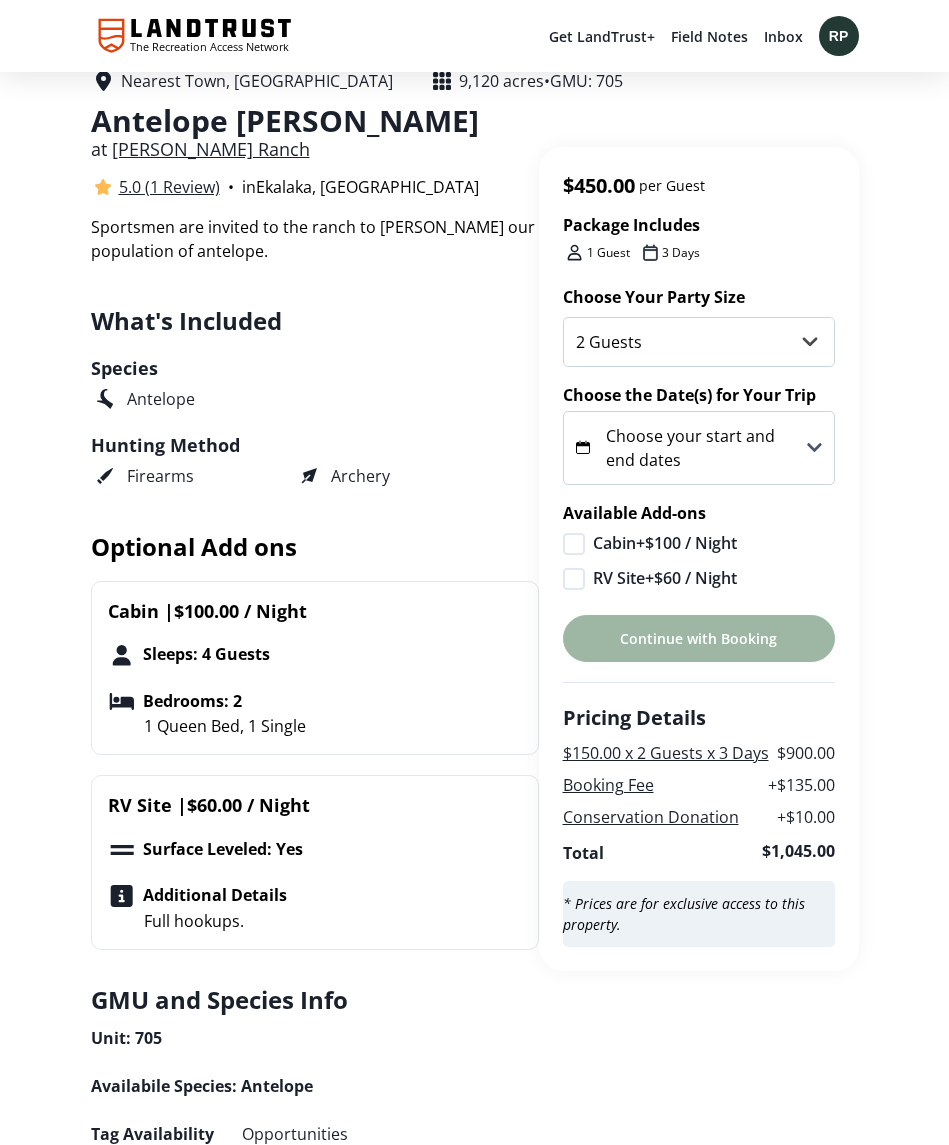 click 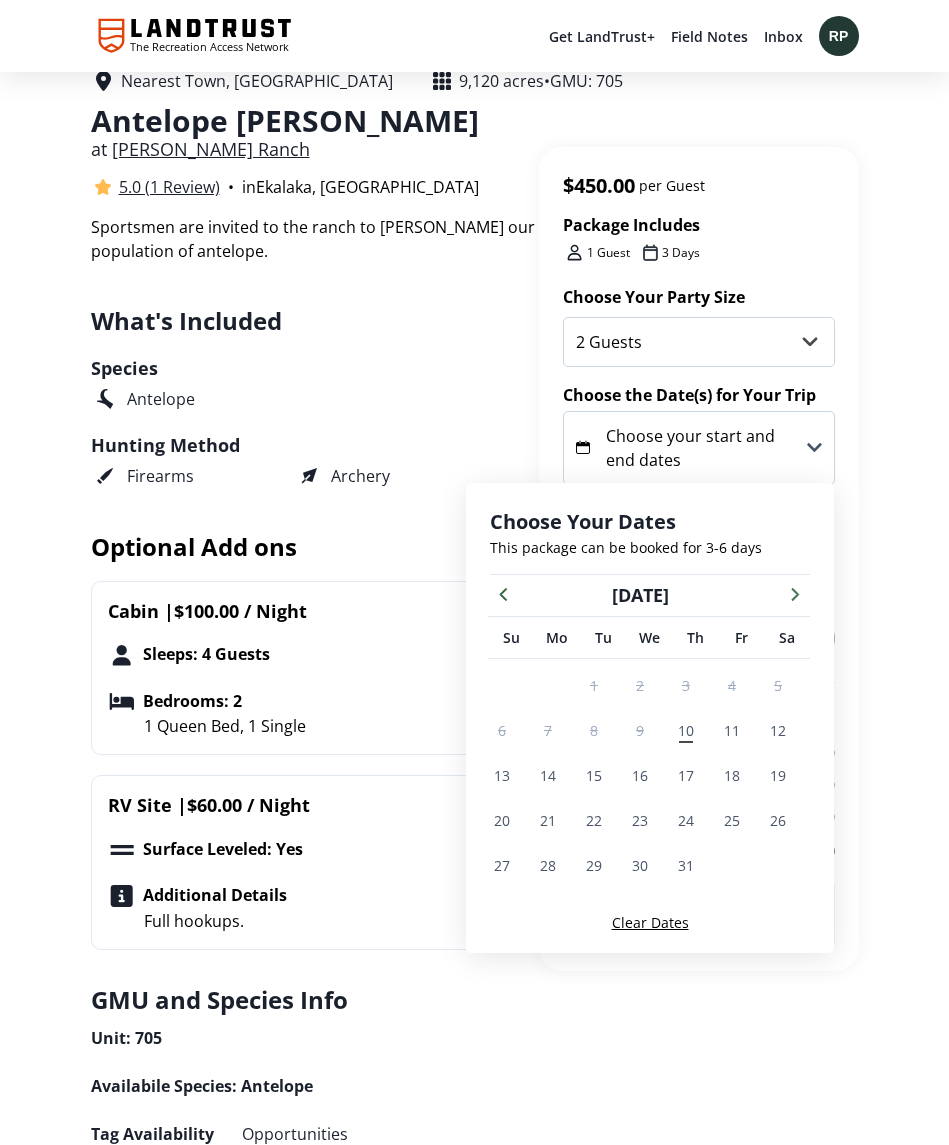 click 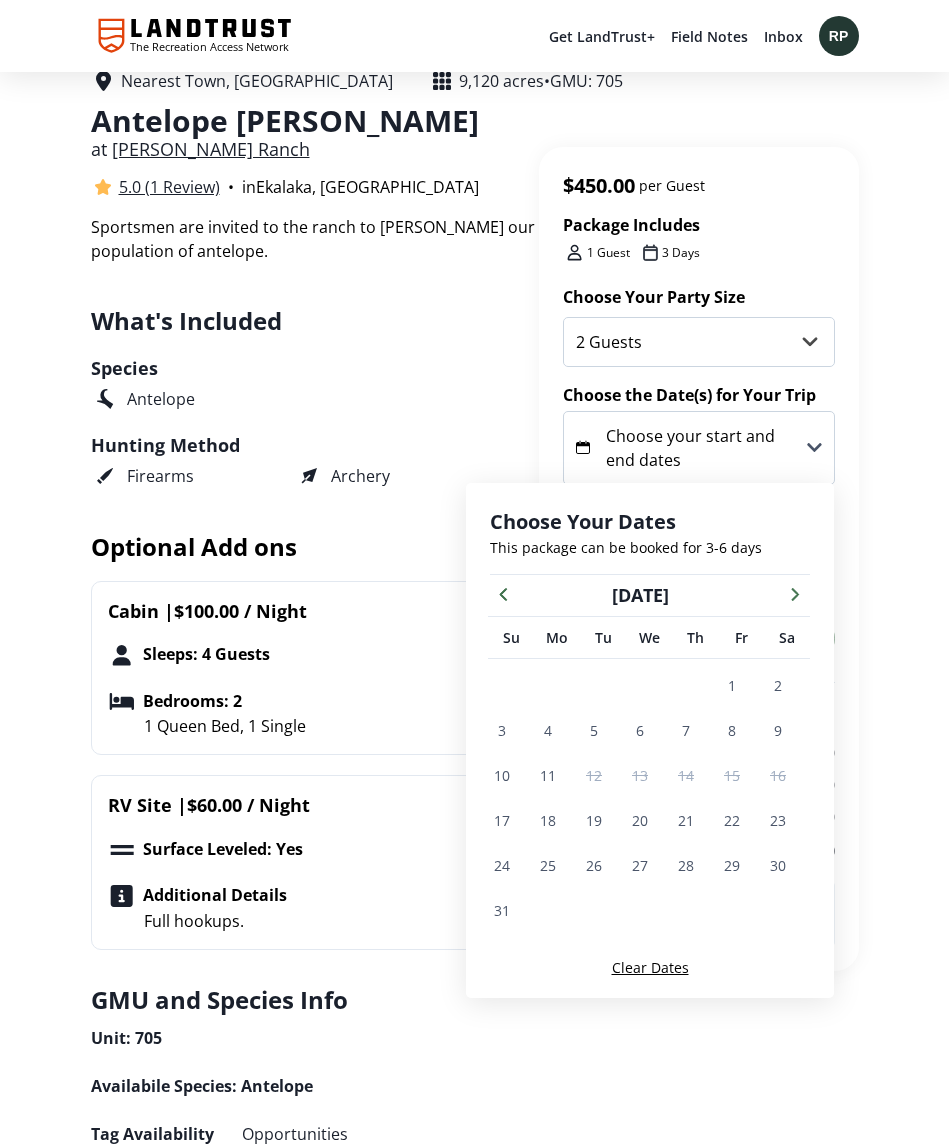 click at bounding box center (795, 593) 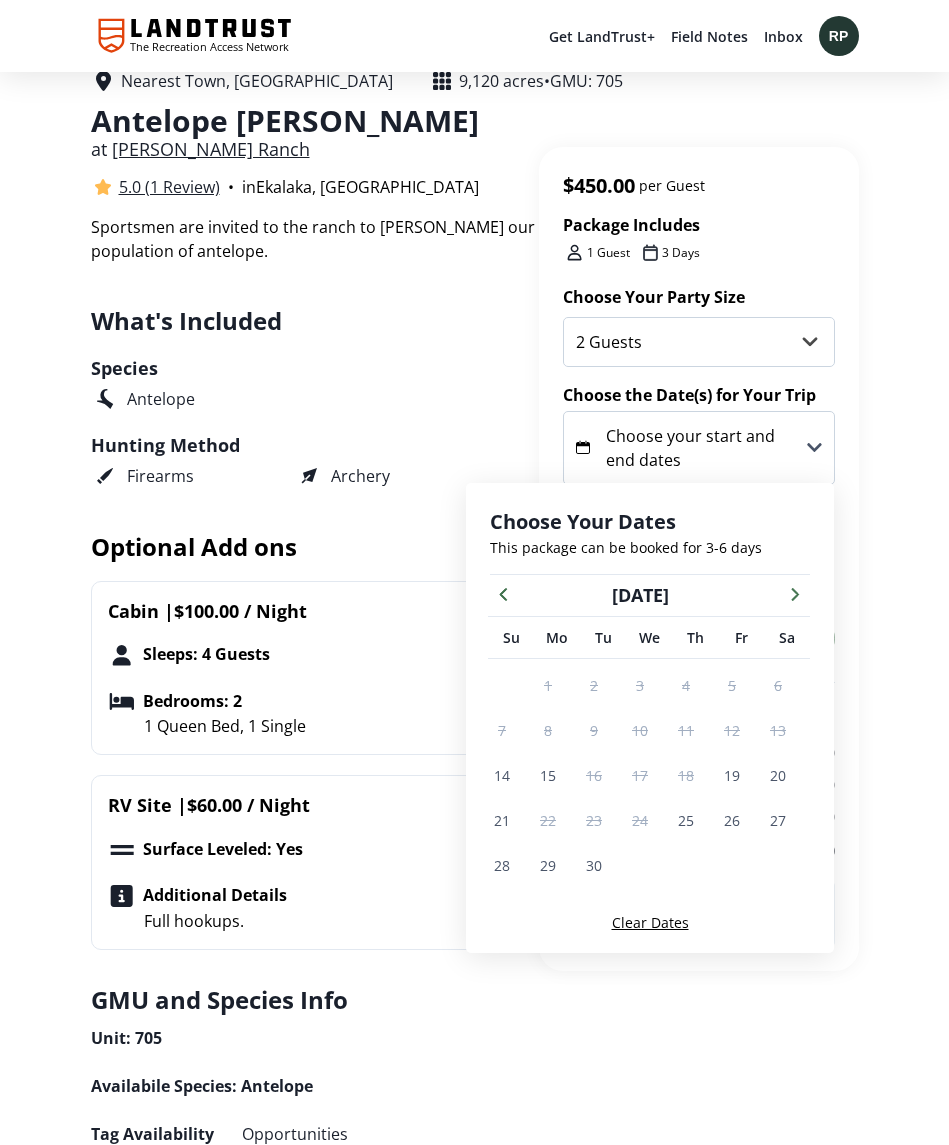 click at bounding box center (795, 593) 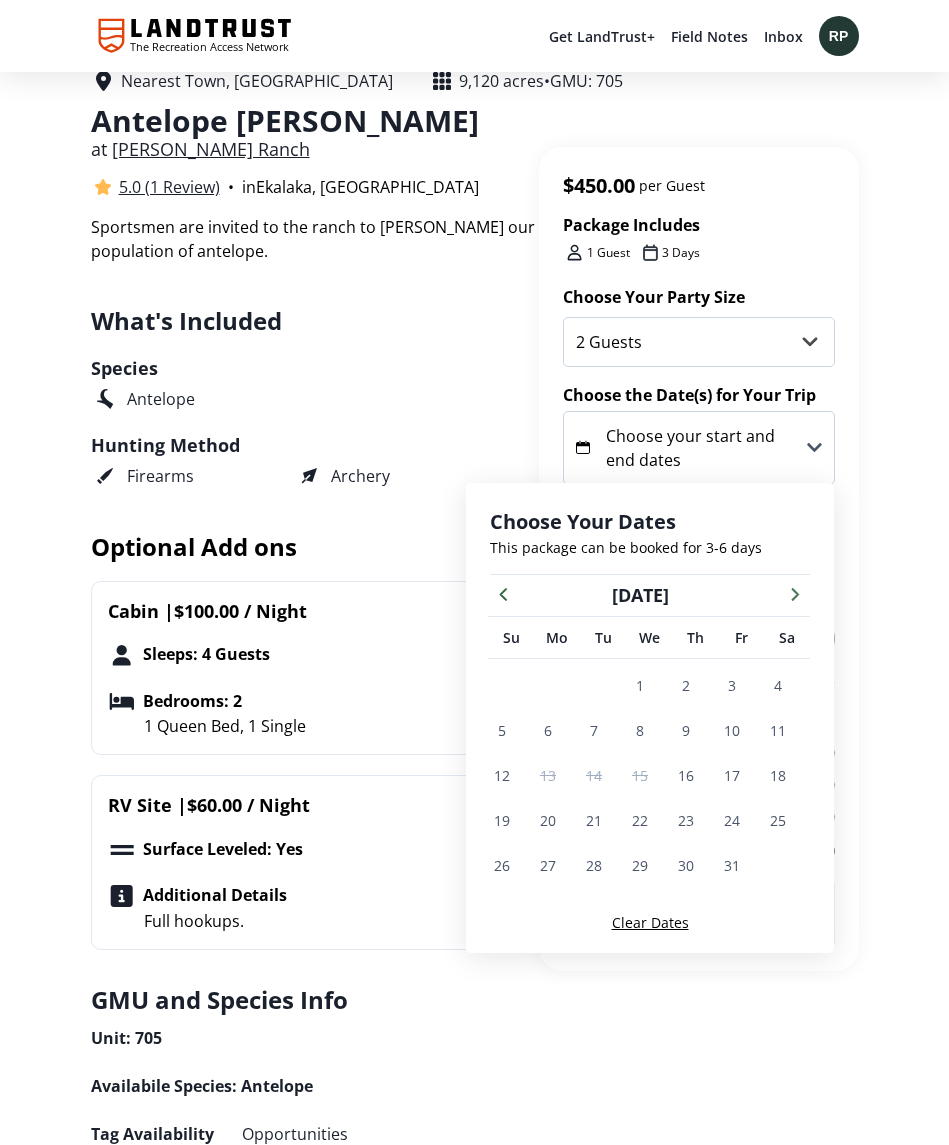 click on "16" at bounding box center [686, 775] 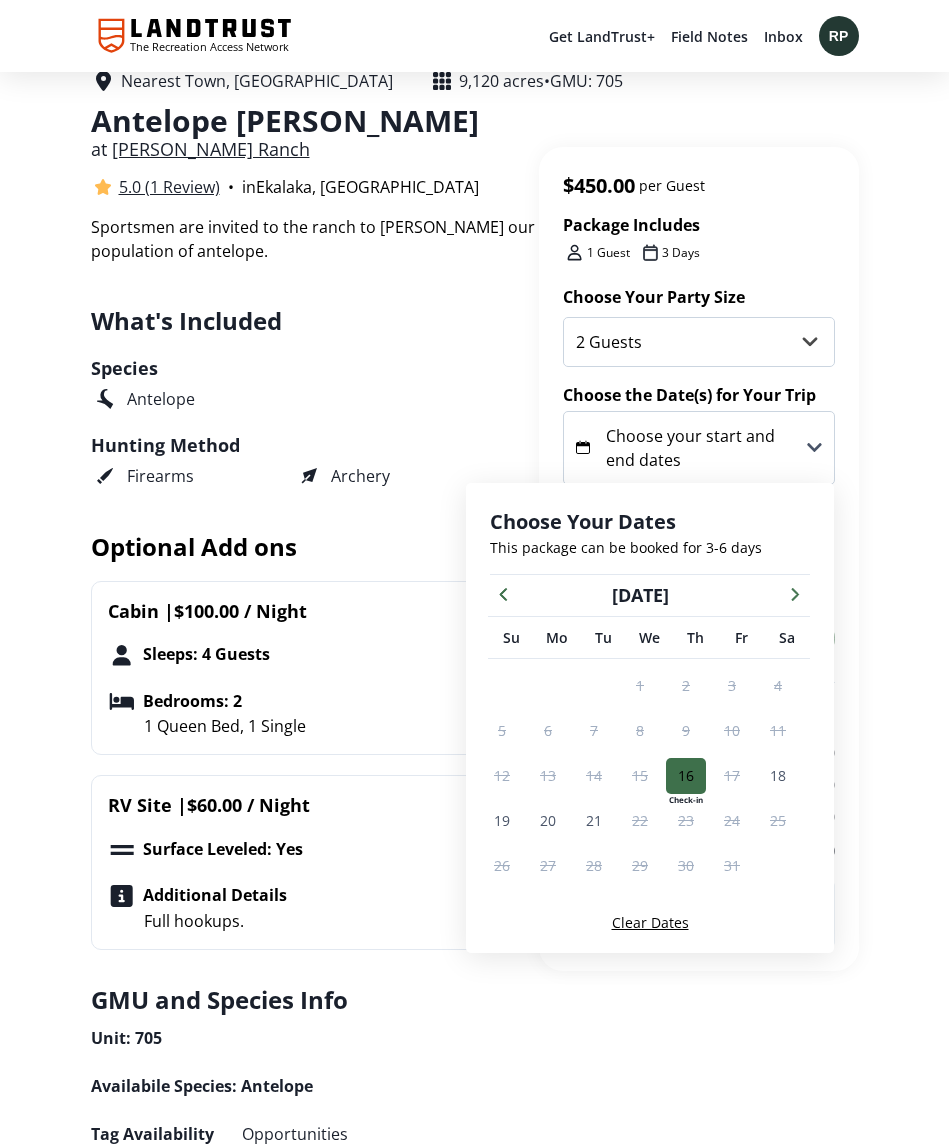 click on "19" at bounding box center (502, 820) 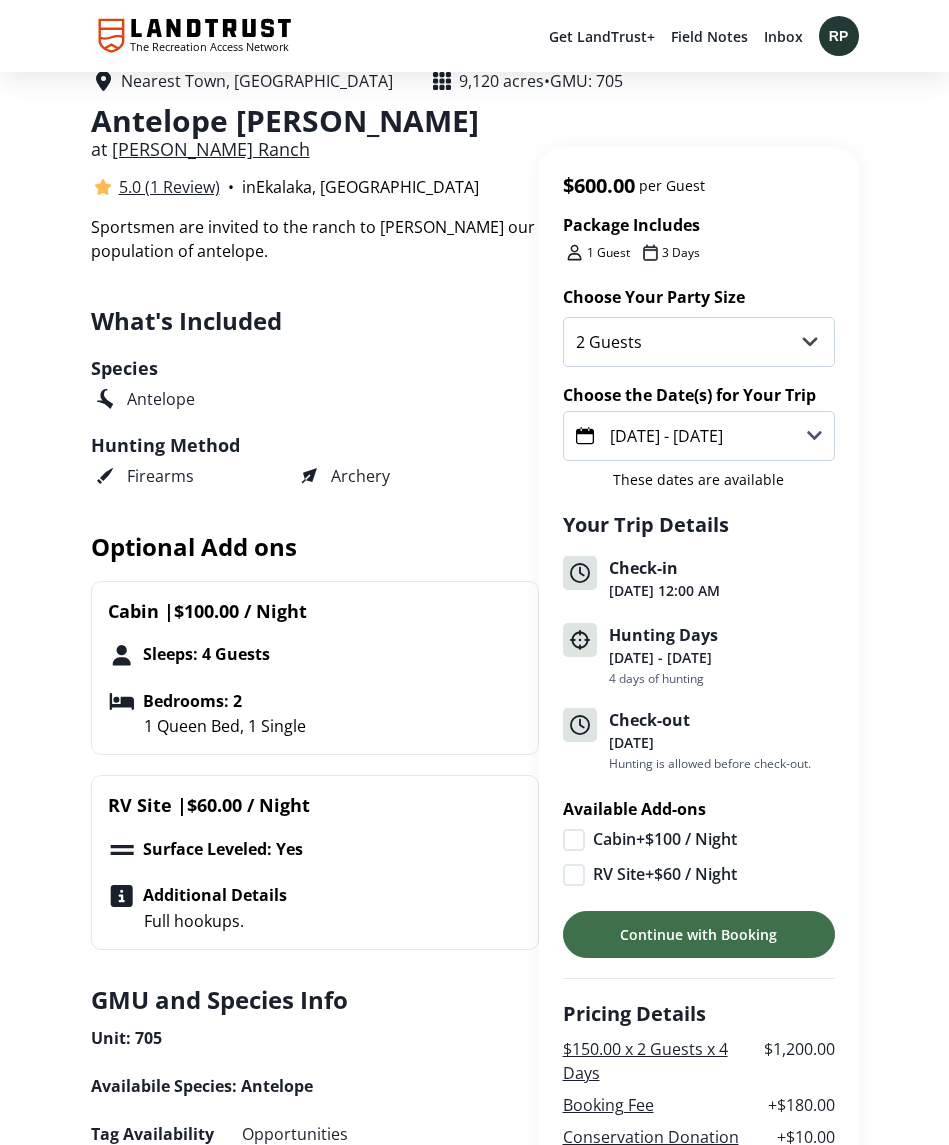 click 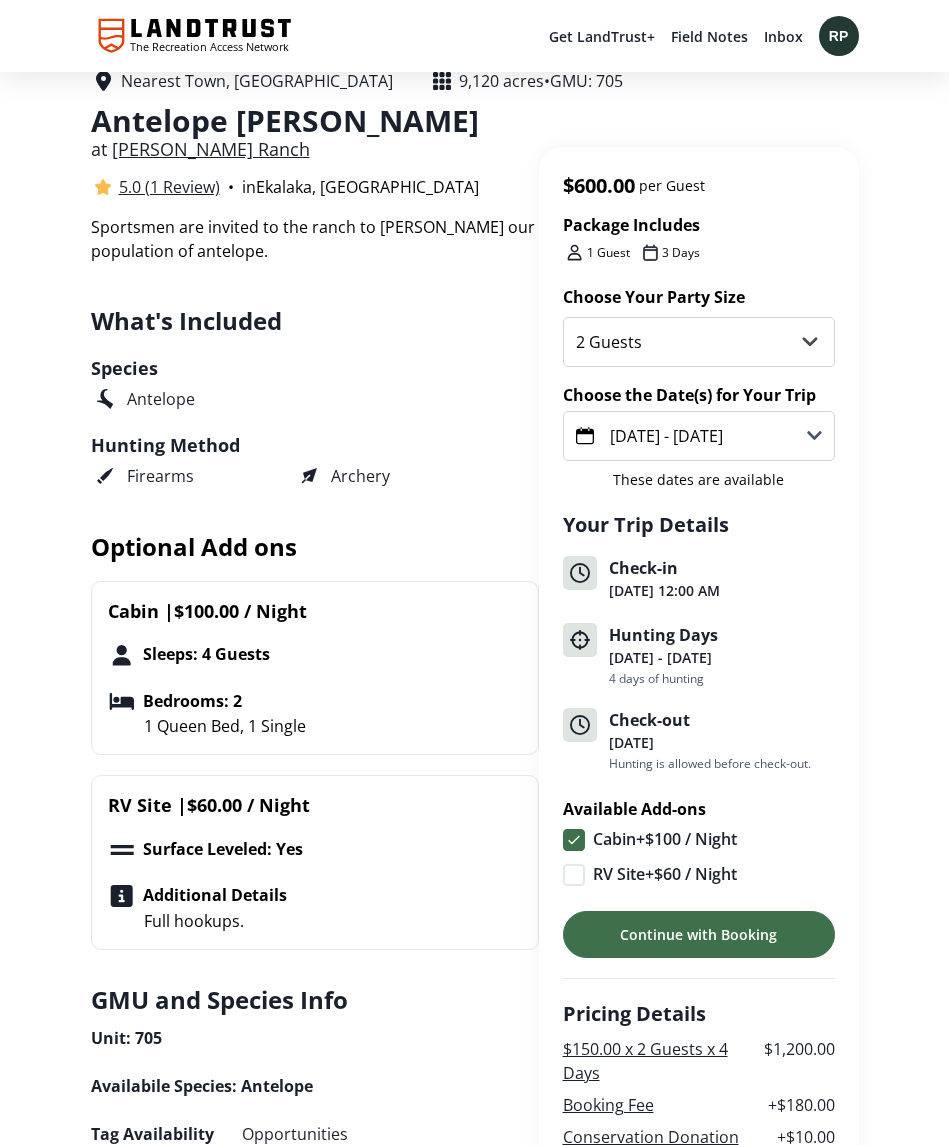checkbox on "true" 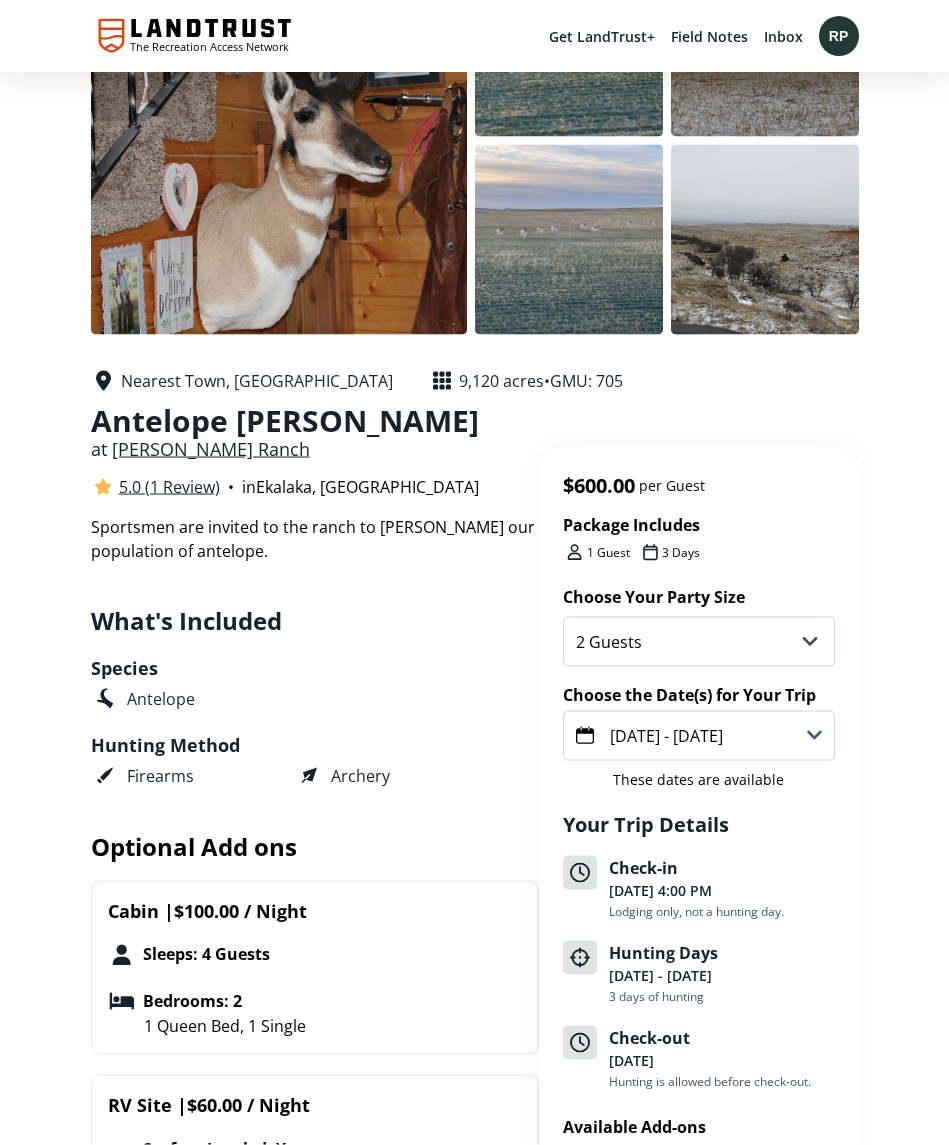 scroll, scrollTop: 114, scrollLeft: 0, axis: vertical 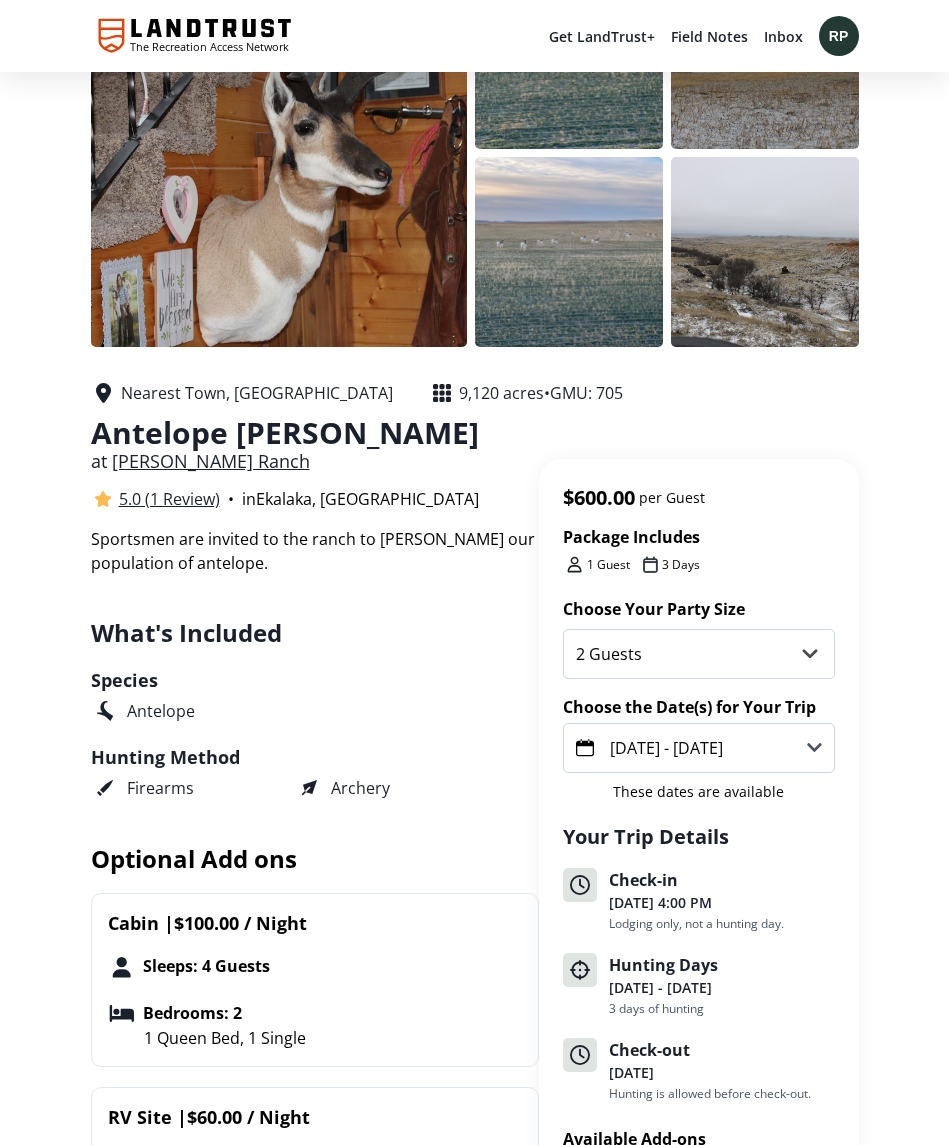 click 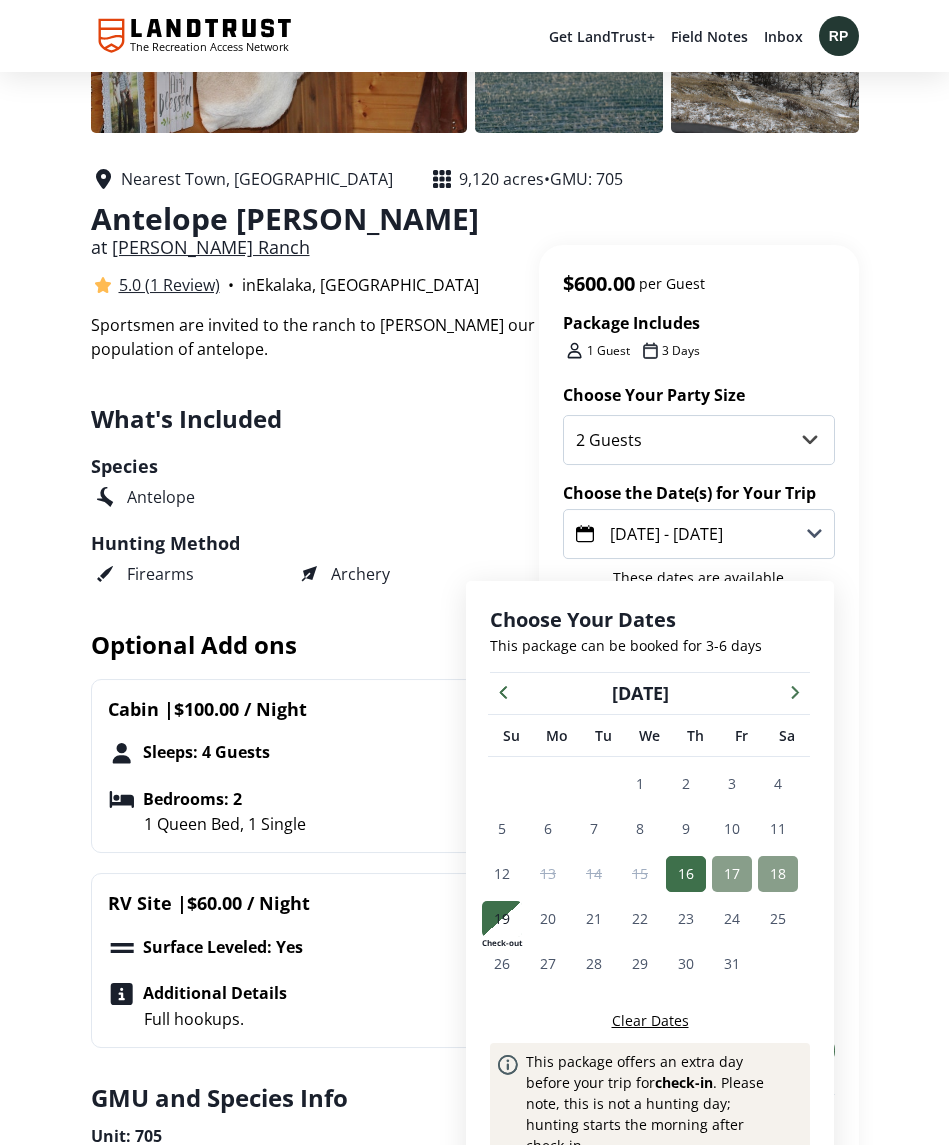 scroll, scrollTop: 328, scrollLeft: 0, axis: vertical 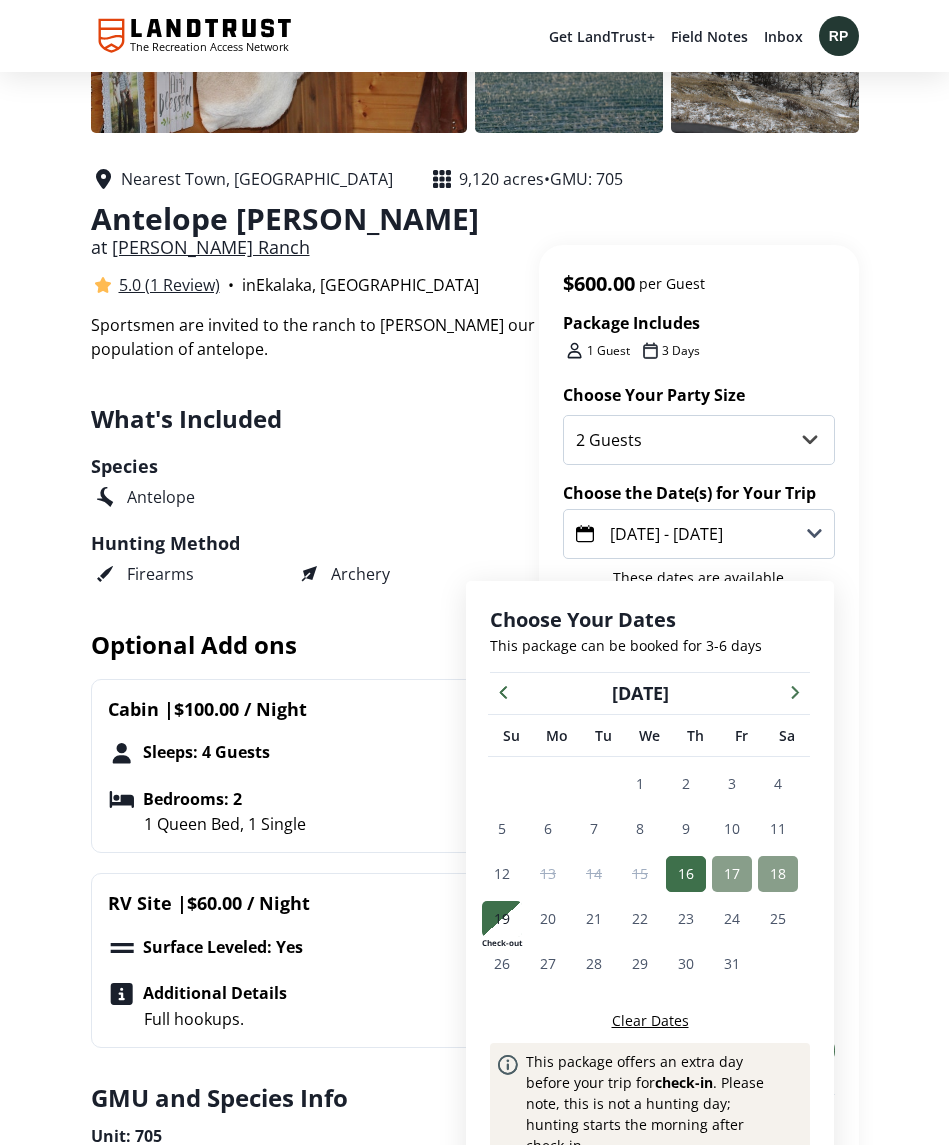 click on "20" at bounding box center [548, 918] 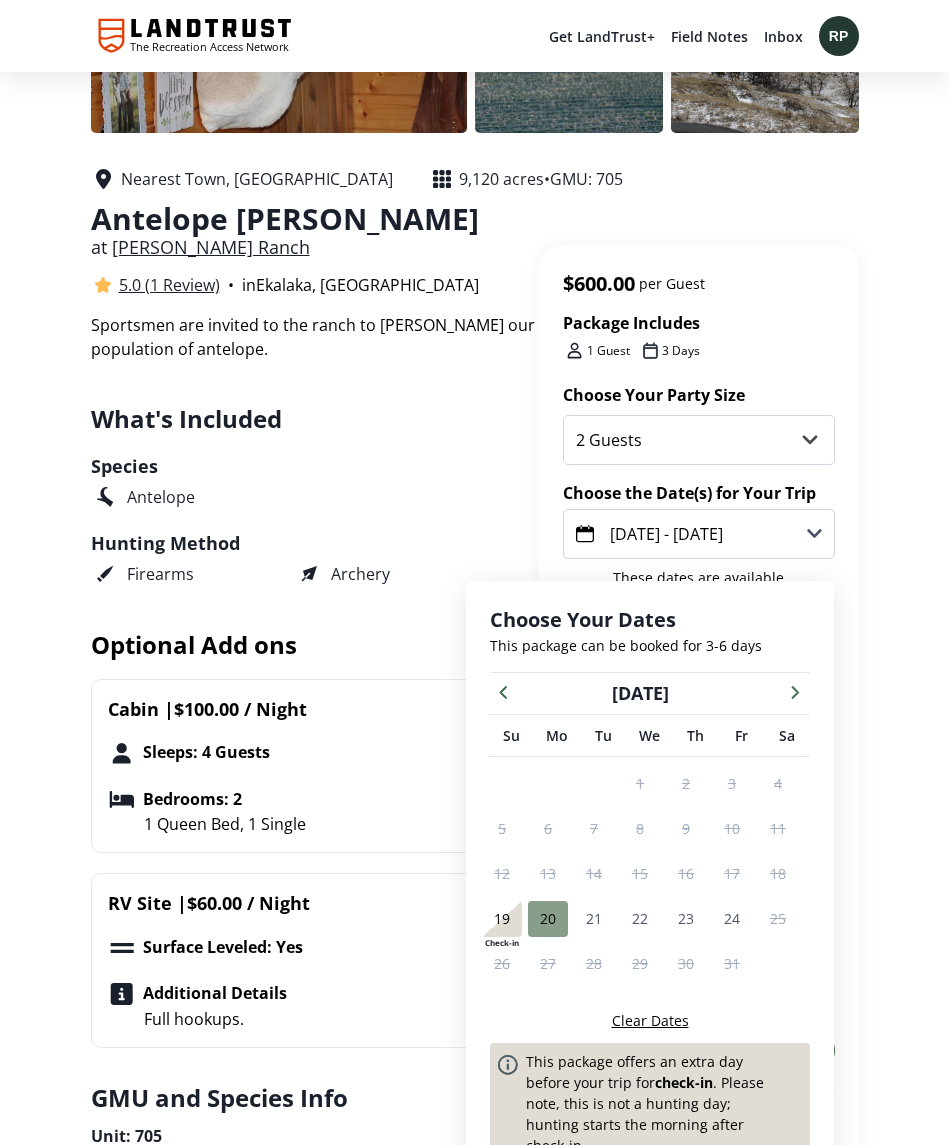 click on "+7 Photos Nearest Town, [GEOGRAPHIC_DATA]  9,120 acres   •   GMU: 705 Antelope [PERSON_NAME] at   [PERSON_NAME][GEOGRAPHIC_DATA] 5.0 (1 Review) • in  [GEOGRAPHIC_DATA], MT Package Includes 1 Guest 3 Days Share Favorite Sportsmen are invited to the ranch to [PERSON_NAME] our population of antelope.
Package Details Sportsmen are invited to the ranch to [PERSON_NAME] our population of antelope.
What's Included Species Antelope Hunting Method Firearms Archery Optional Add ons Cabin   |  $100.00   / Night Sleeps: 4 Guests Bedrooms: 2 1 Queen Bed, 1 Single RV Site   |  $60.00   / Night Surface Leveled: Yes Additional Details Full hookups. ...   Show More GMU and Species Info Unit: 705 Availabile Species: Antelope Tag Availability Opportunities Resident Draw Non-Resident Draw Helpful Resources for This Package Where to Buy Licenses State Regulations Field Notes Check out the latest updates for  [PERSON_NAME] Ranch . Following + Notifying   [PERSON_NAME] Ranch Ches M added new photos  •  11mo ago New photos were added to this package. Like (0) Contact Landowner Share   [PERSON_NAME] Ranch ..." at bounding box center (474, 3380) 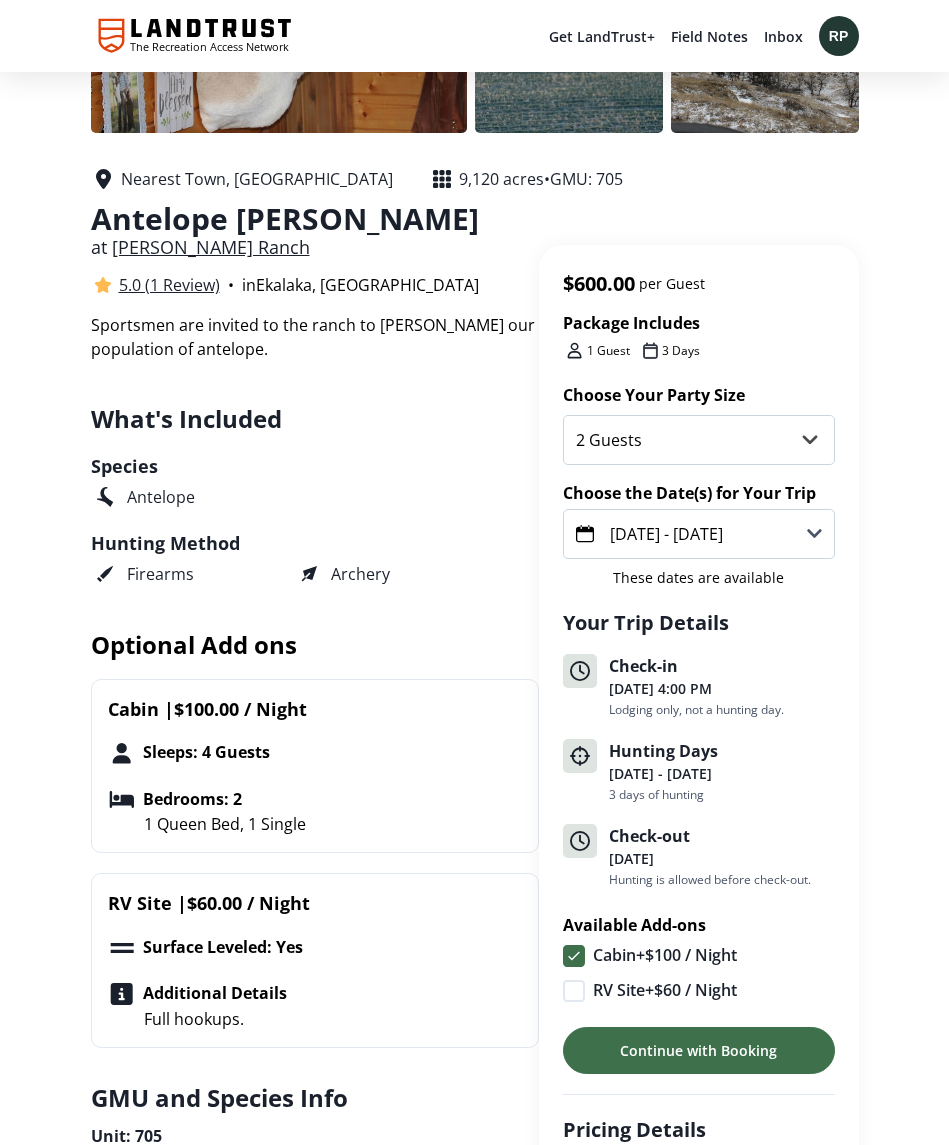 click 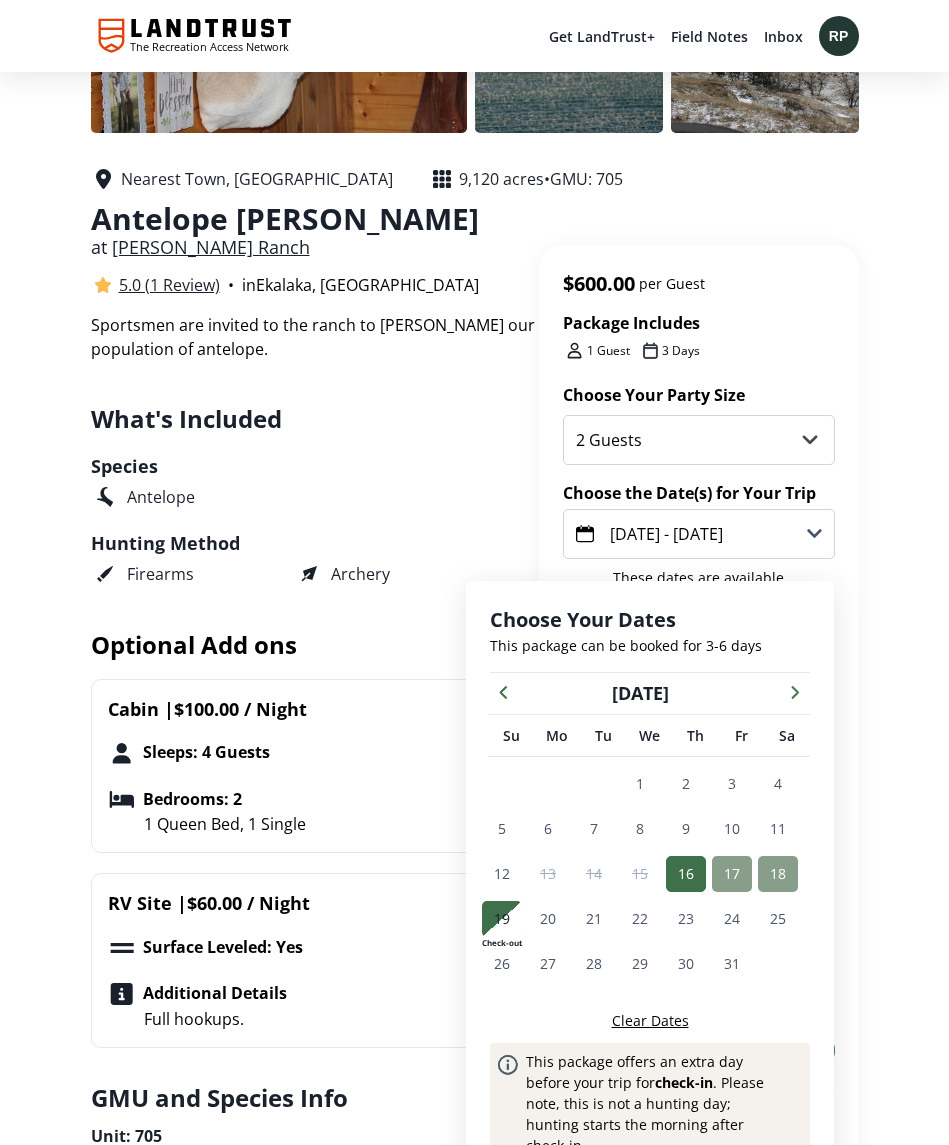 click on "Clear Dates" at bounding box center [650, 1020] 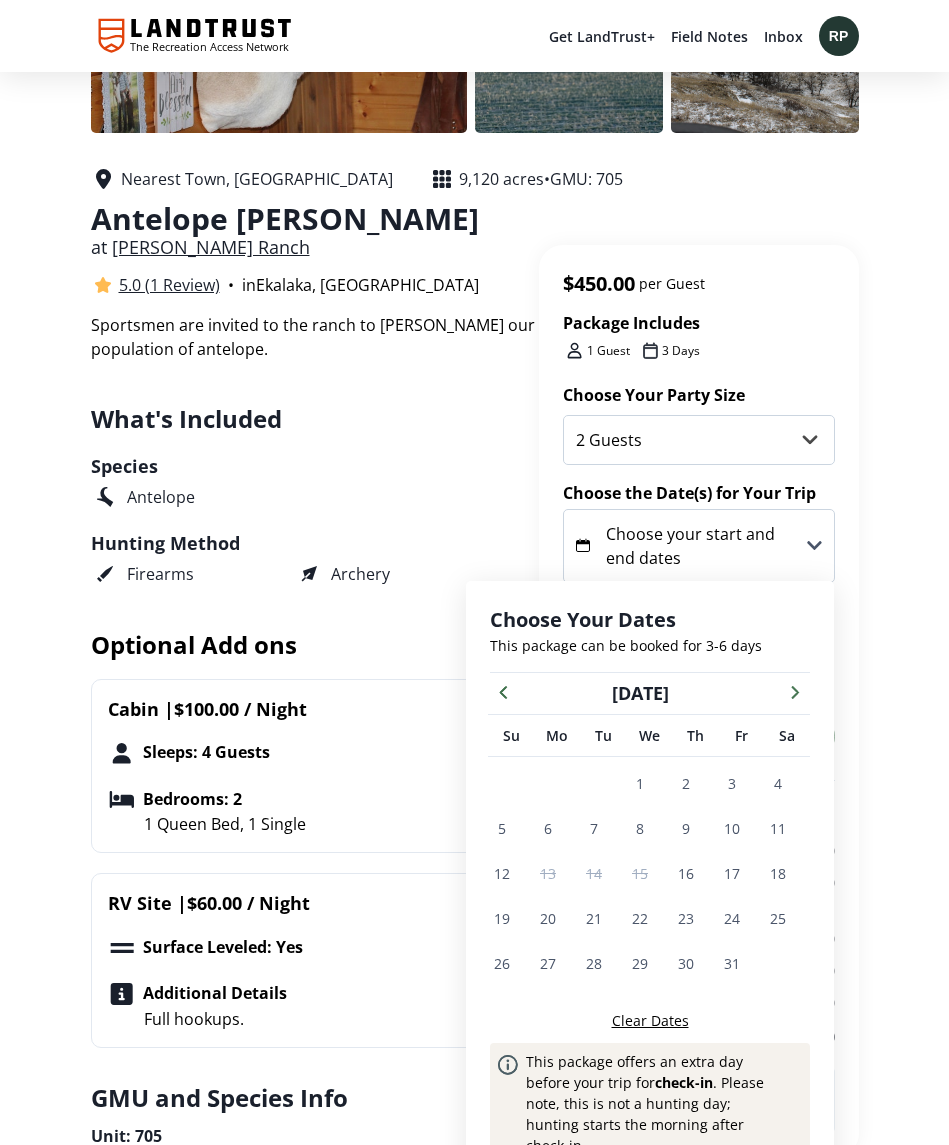 click on "16" at bounding box center [686, 873] 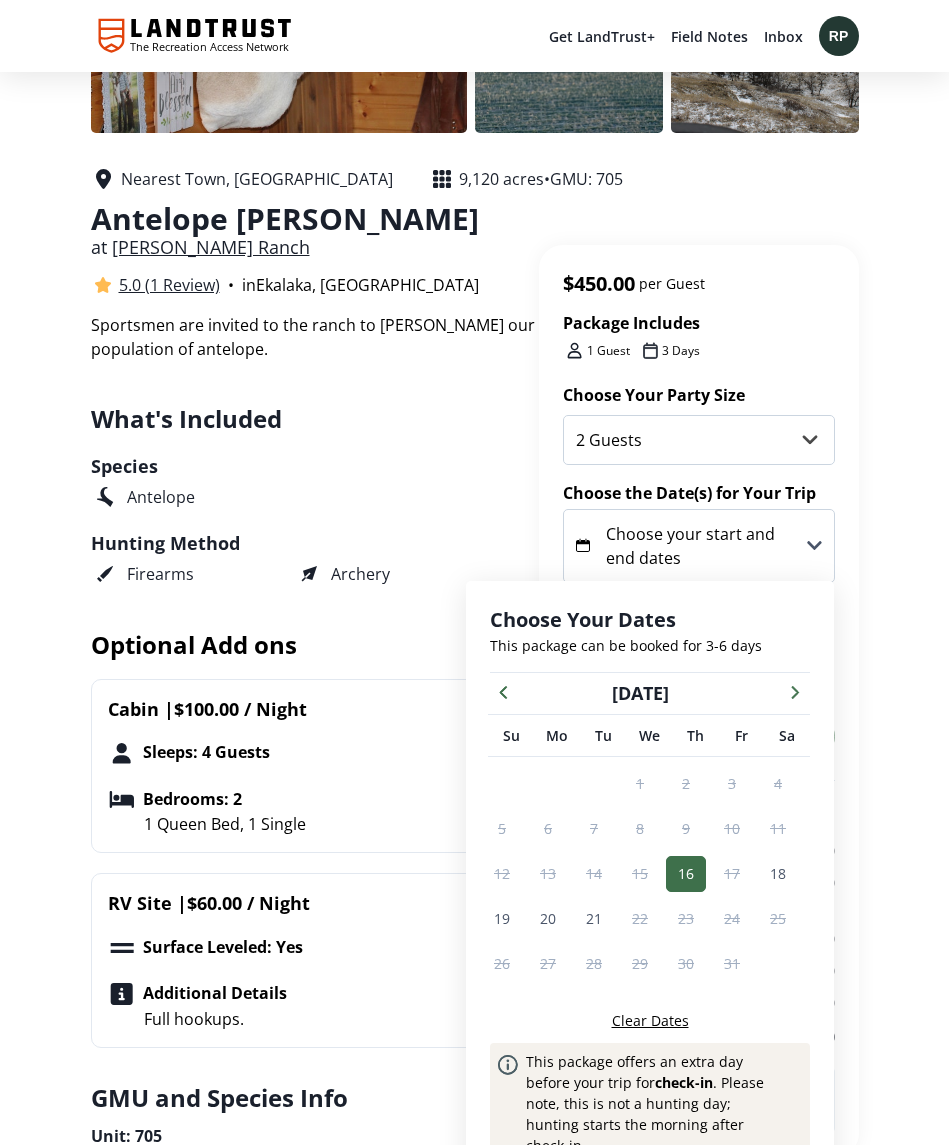 click on "20" at bounding box center [548, 918] 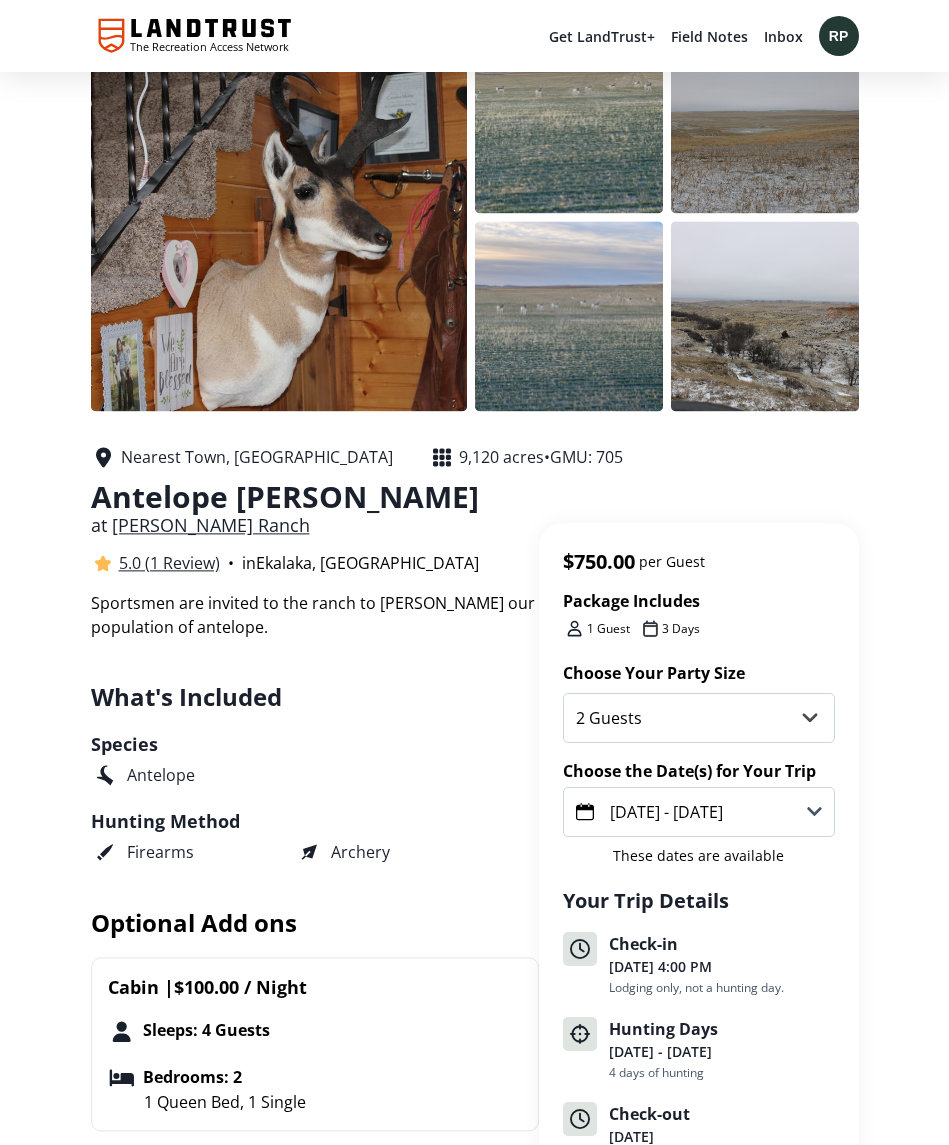 scroll, scrollTop: 0, scrollLeft: 0, axis: both 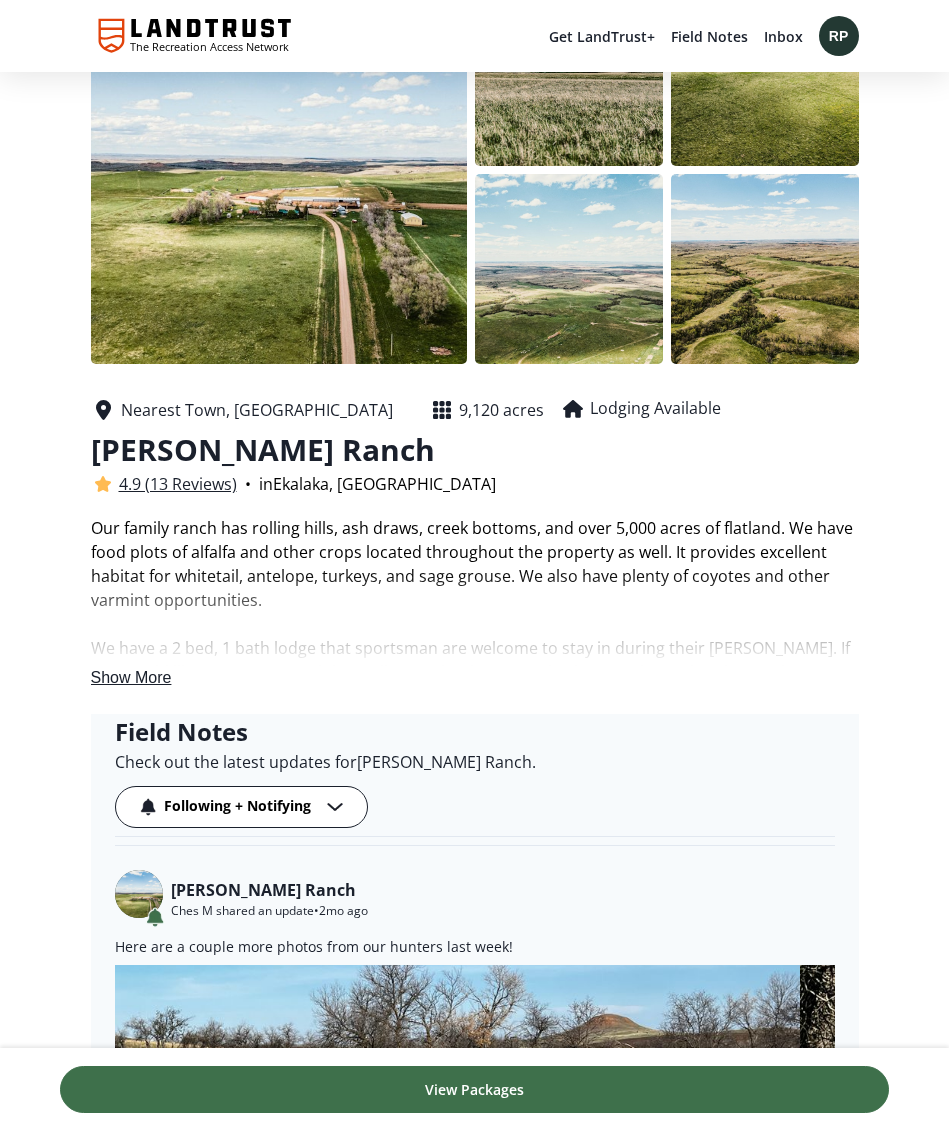 click on "Show More" at bounding box center (131, 677) 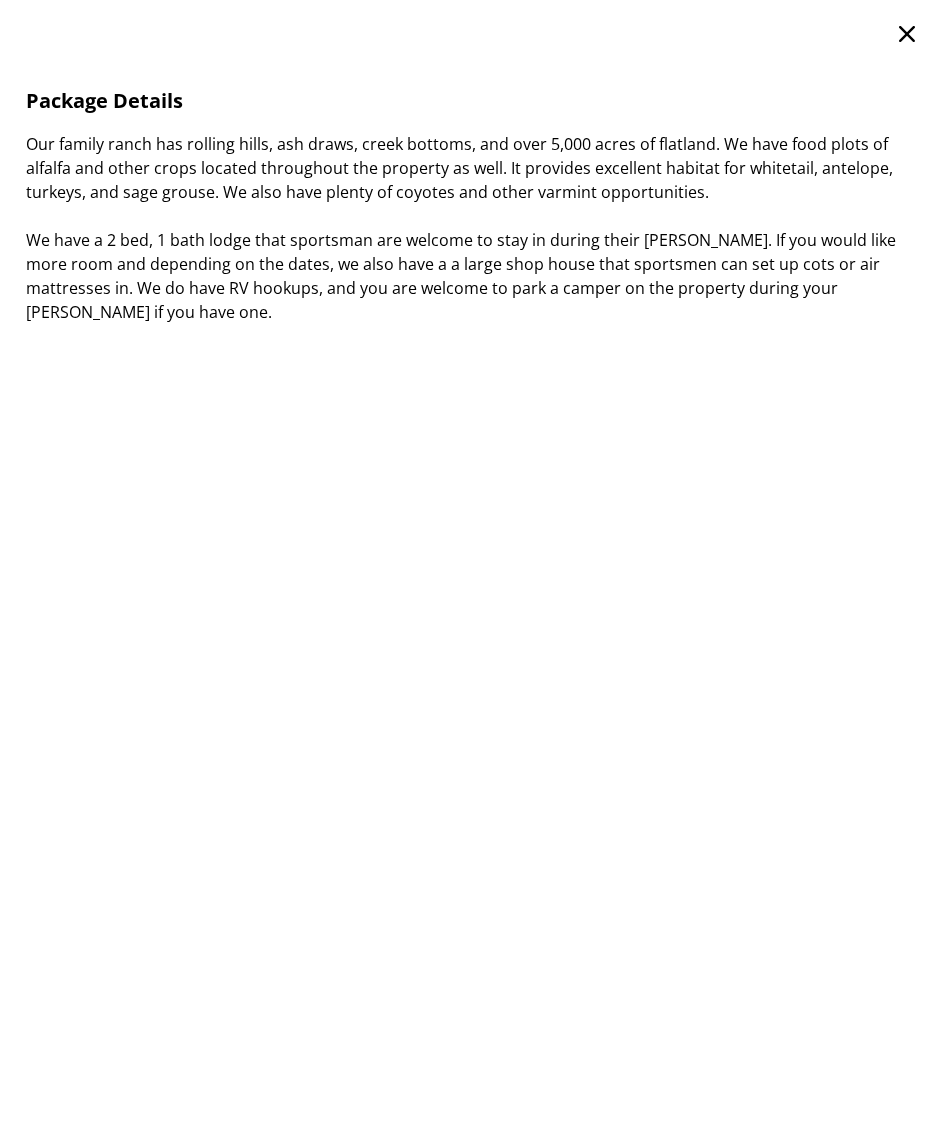 scroll, scrollTop: 0, scrollLeft: 0, axis: both 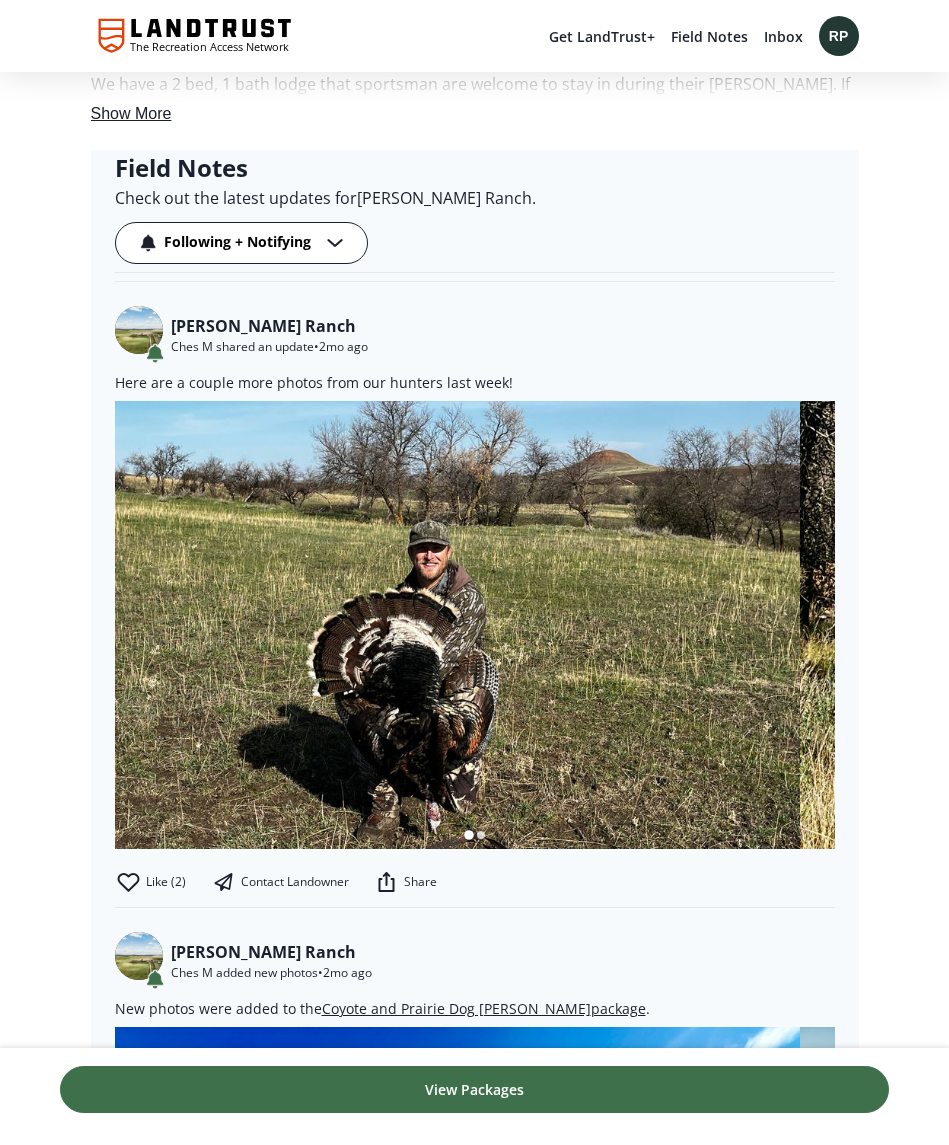click on "View Packages" at bounding box center (474, 1089) 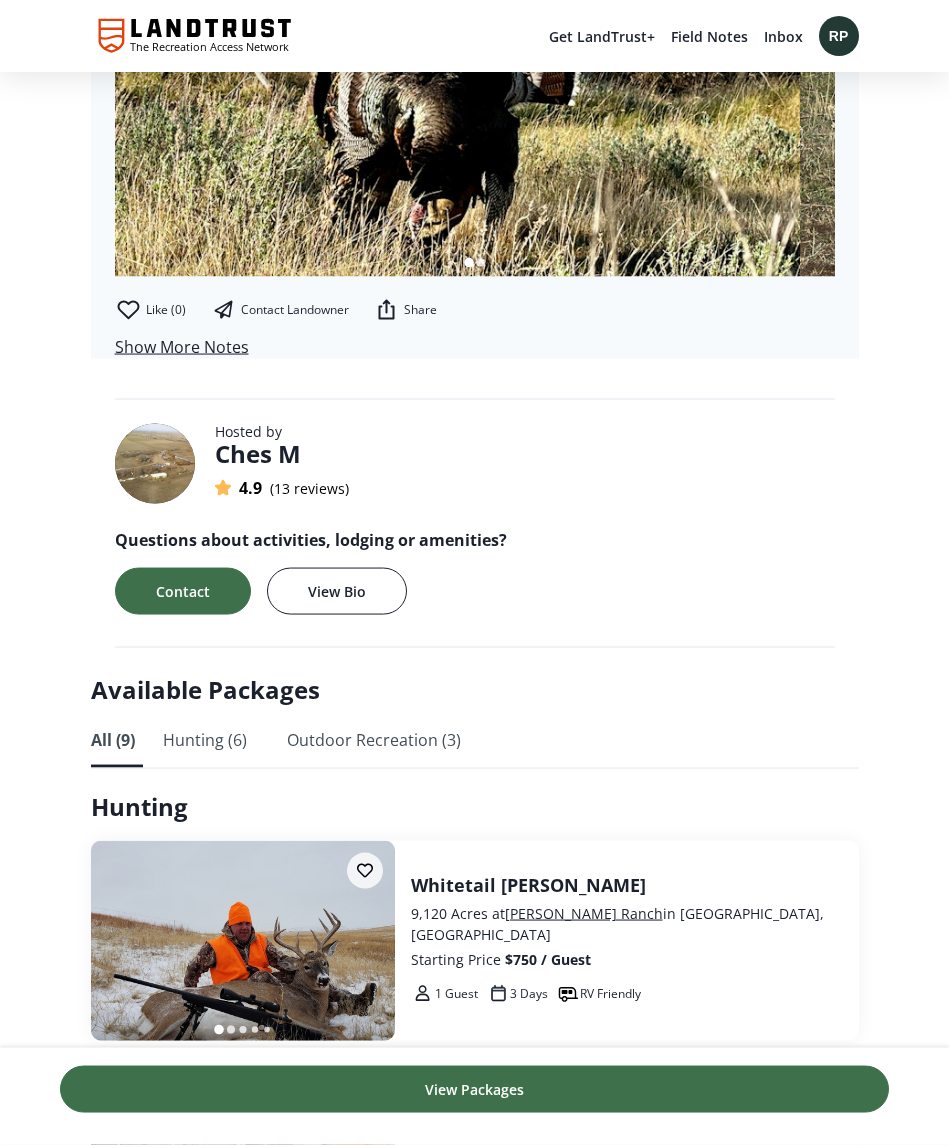 scroll, scrollTop: 3076, scrollLeft: 0, axis: vertical 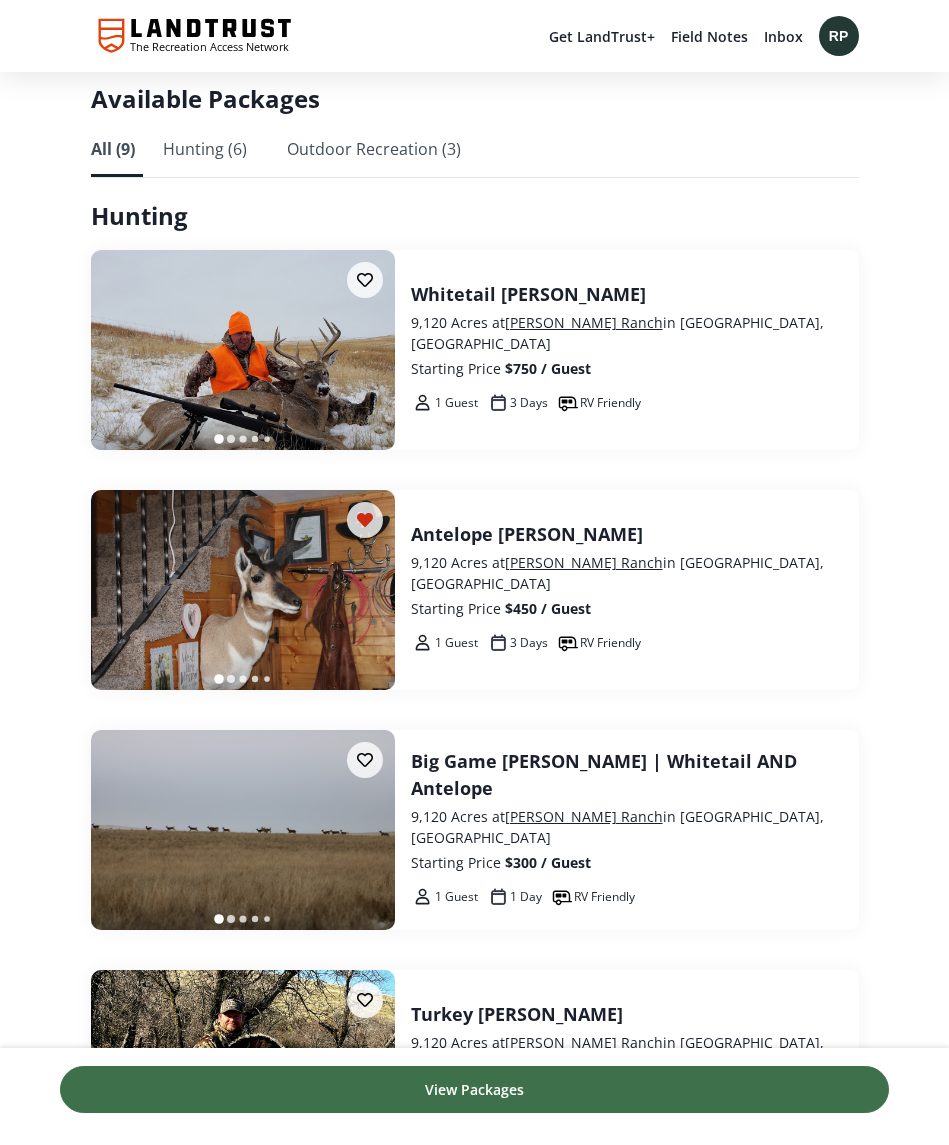 click on "Whitetail Hunt" at bounding box center [627, 294] 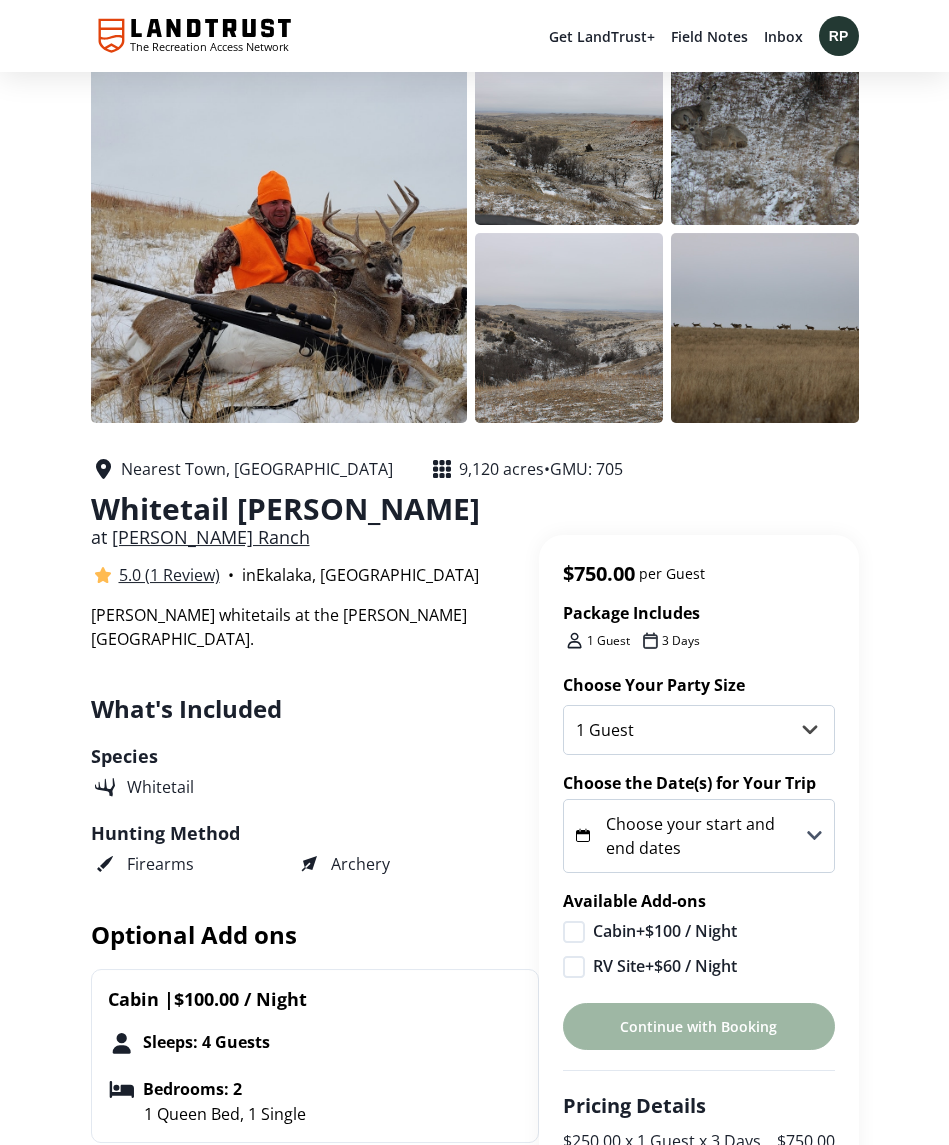 scroll, scrollTop: 0, scrollLeft: 0, axis: both 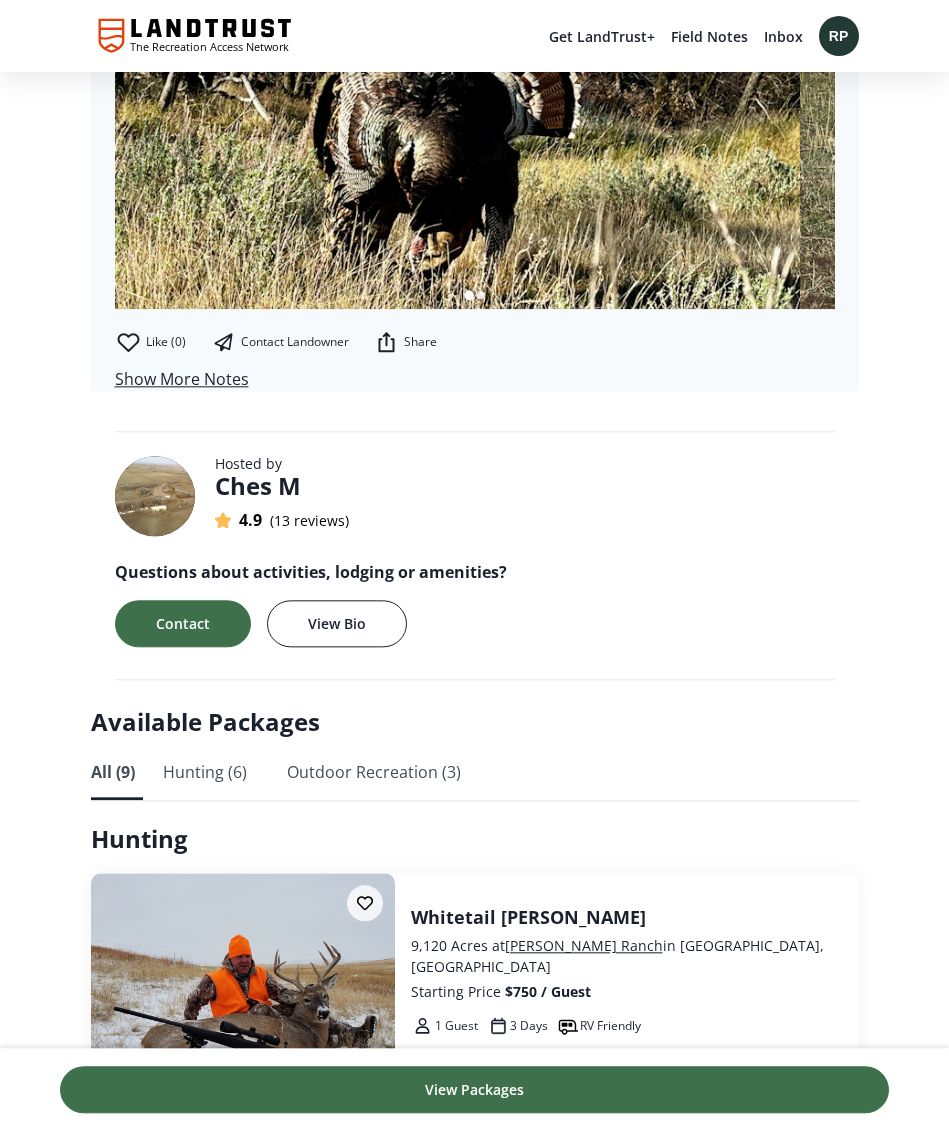 click on "RP" at bounding box center (838, 36) 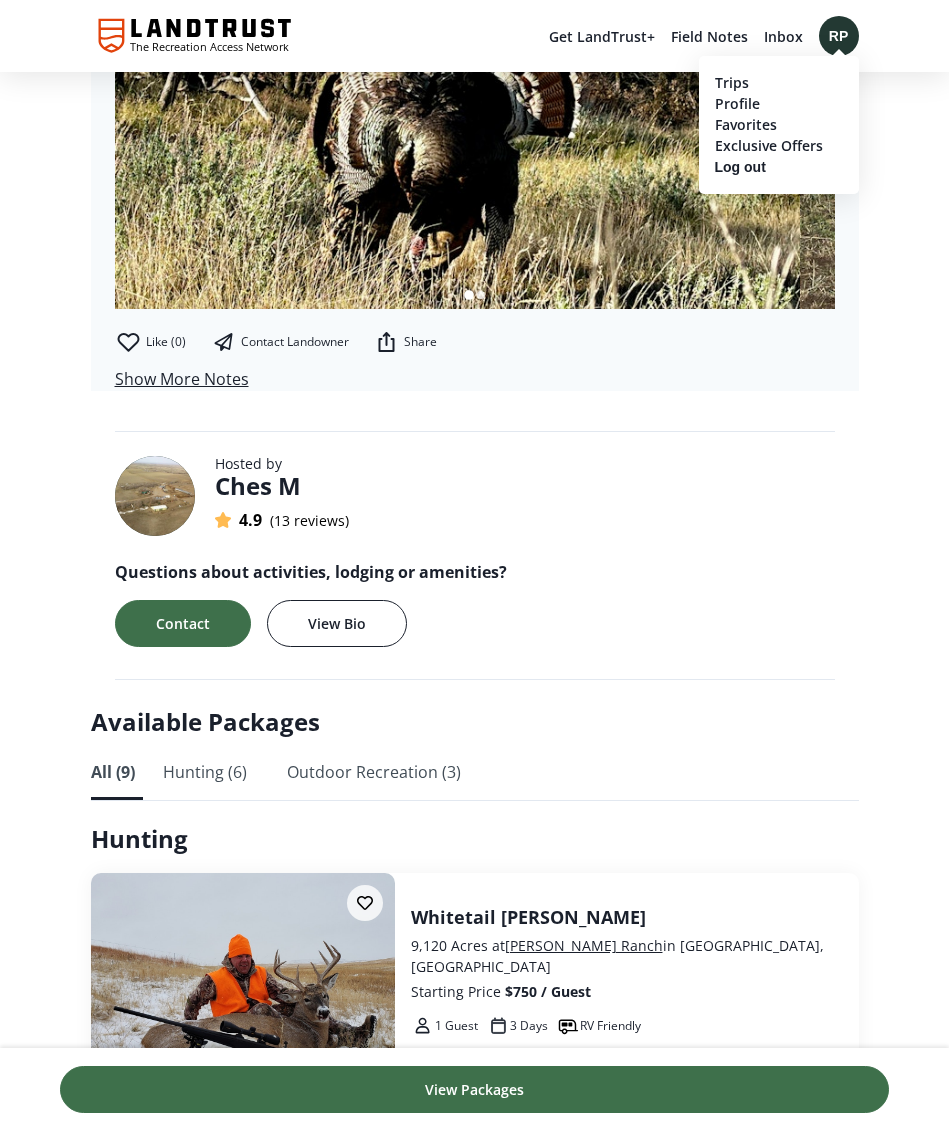click on "Favorites" at bounding box center (746, 124) 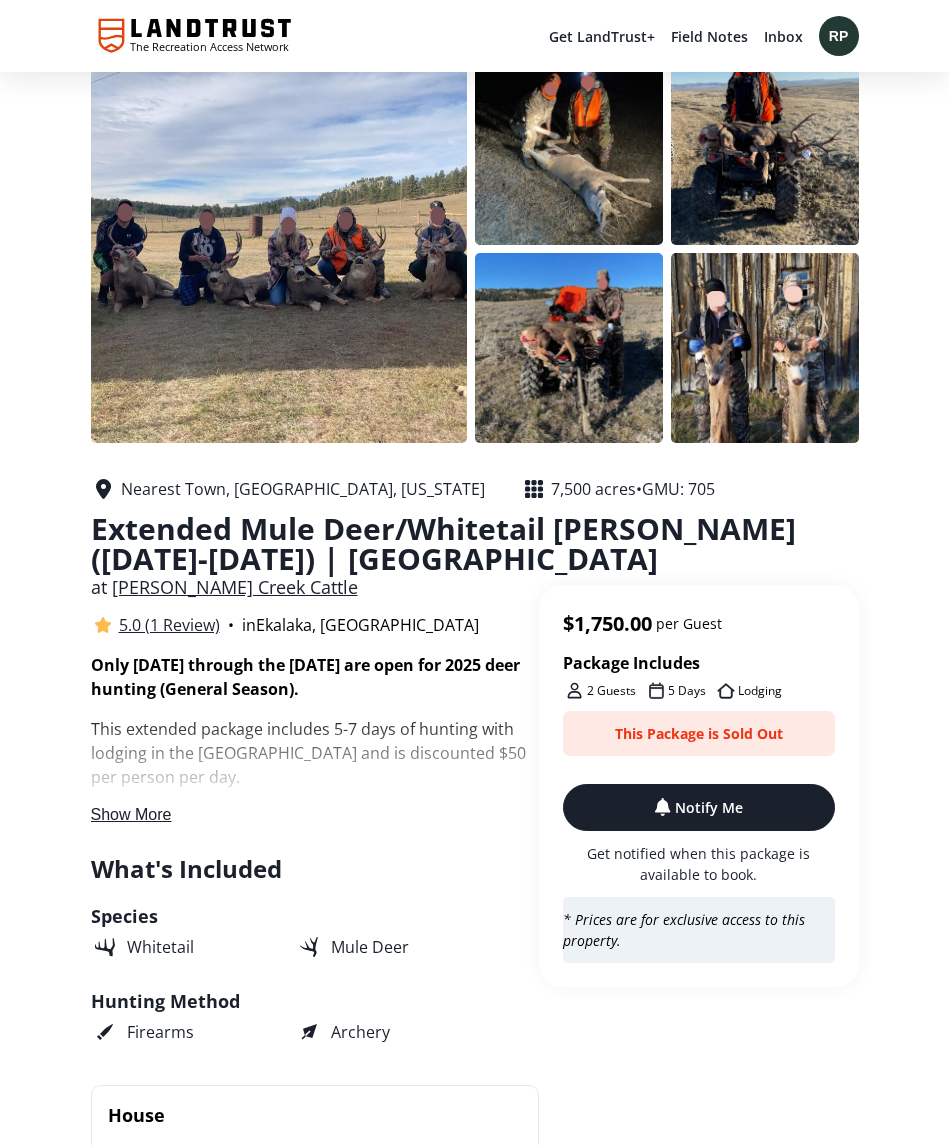 scroll, scrollTop: 18, scrollLeft: 0, axis: vertical 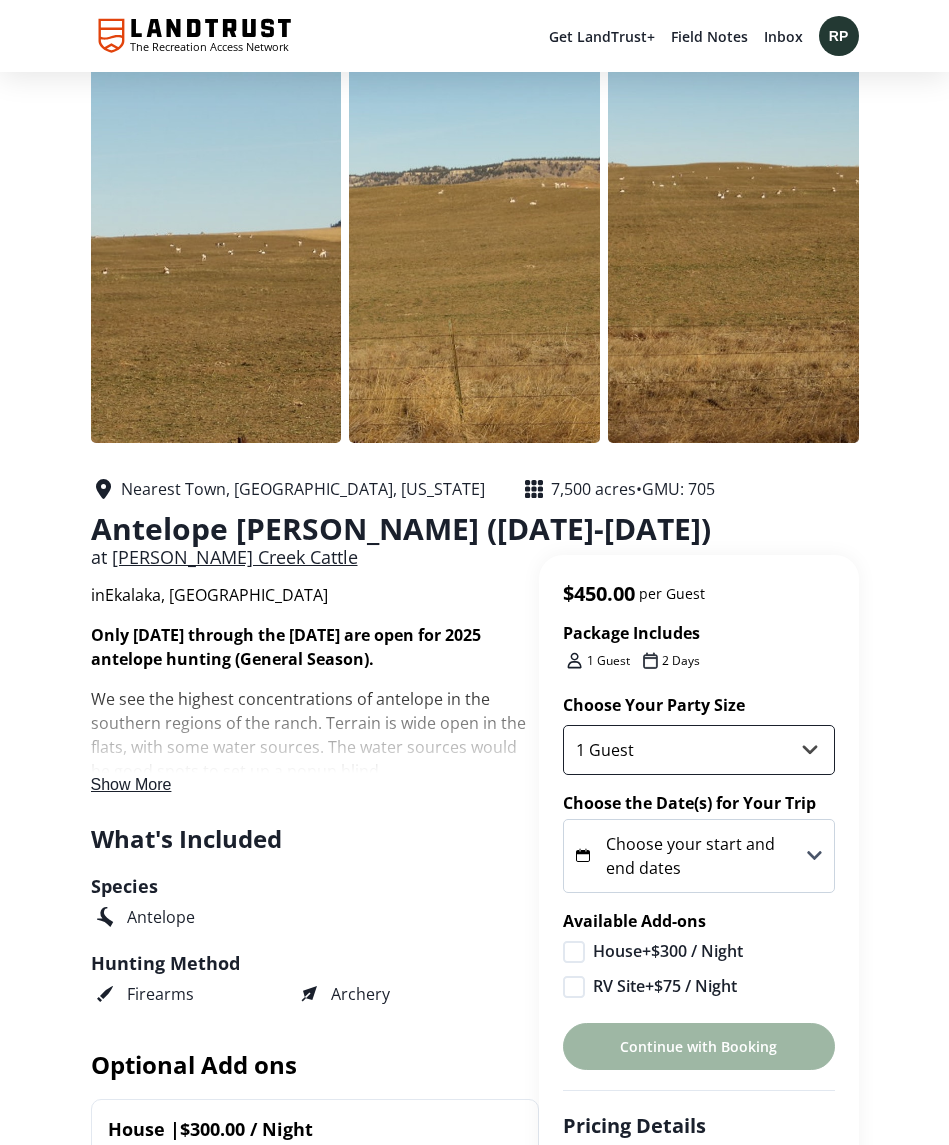 click on "1  Guest 2  Guests 3  Guests 4  Guests" at bounding box center [699, 750] 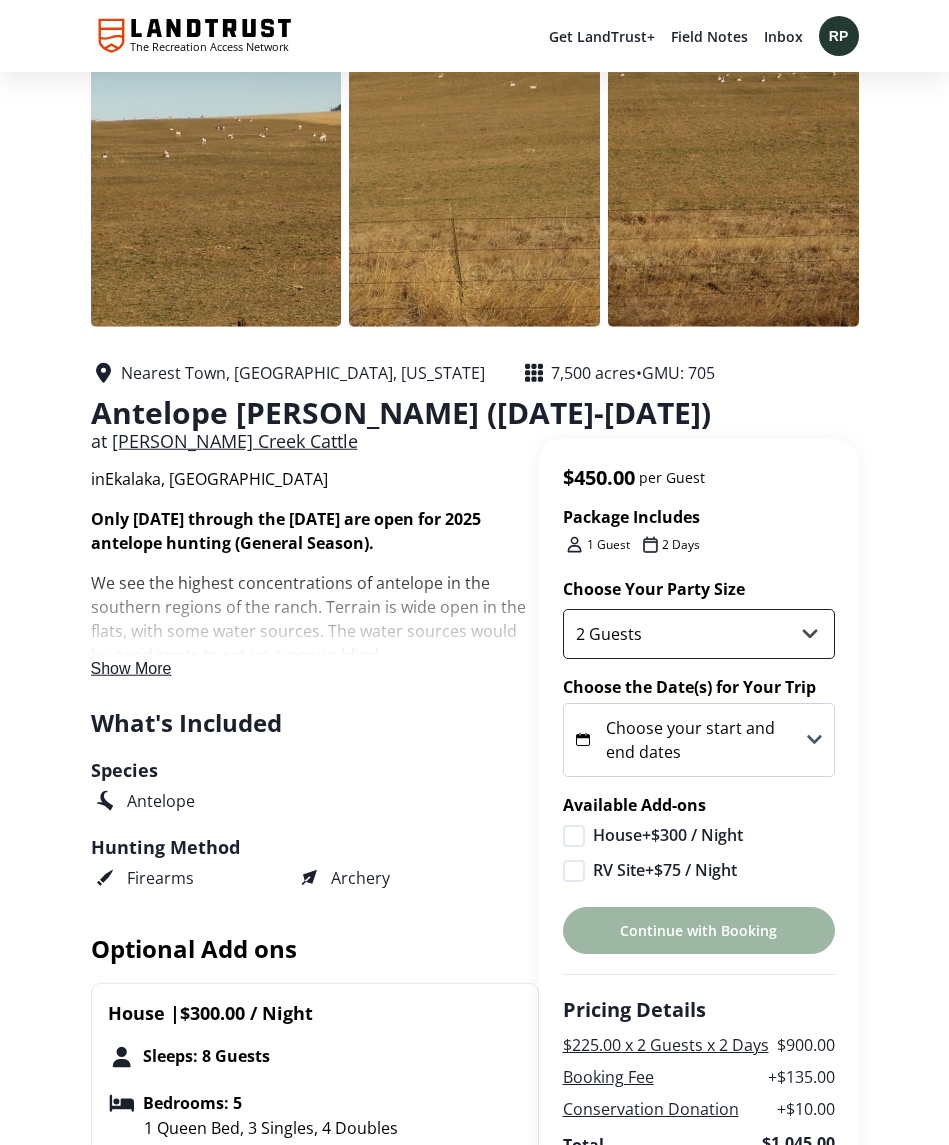 scroll, scrollTop: 133, scrollLeft: 0, axis: vertical 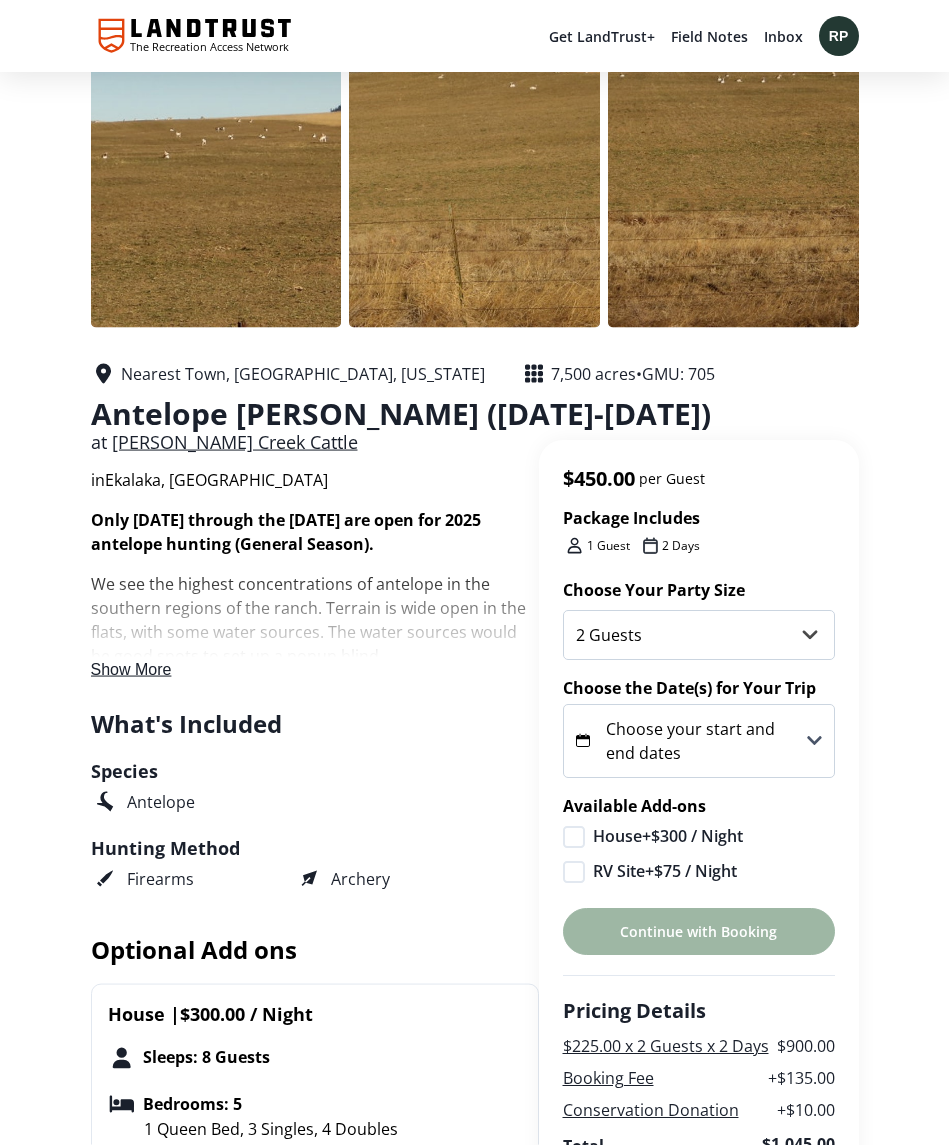 click 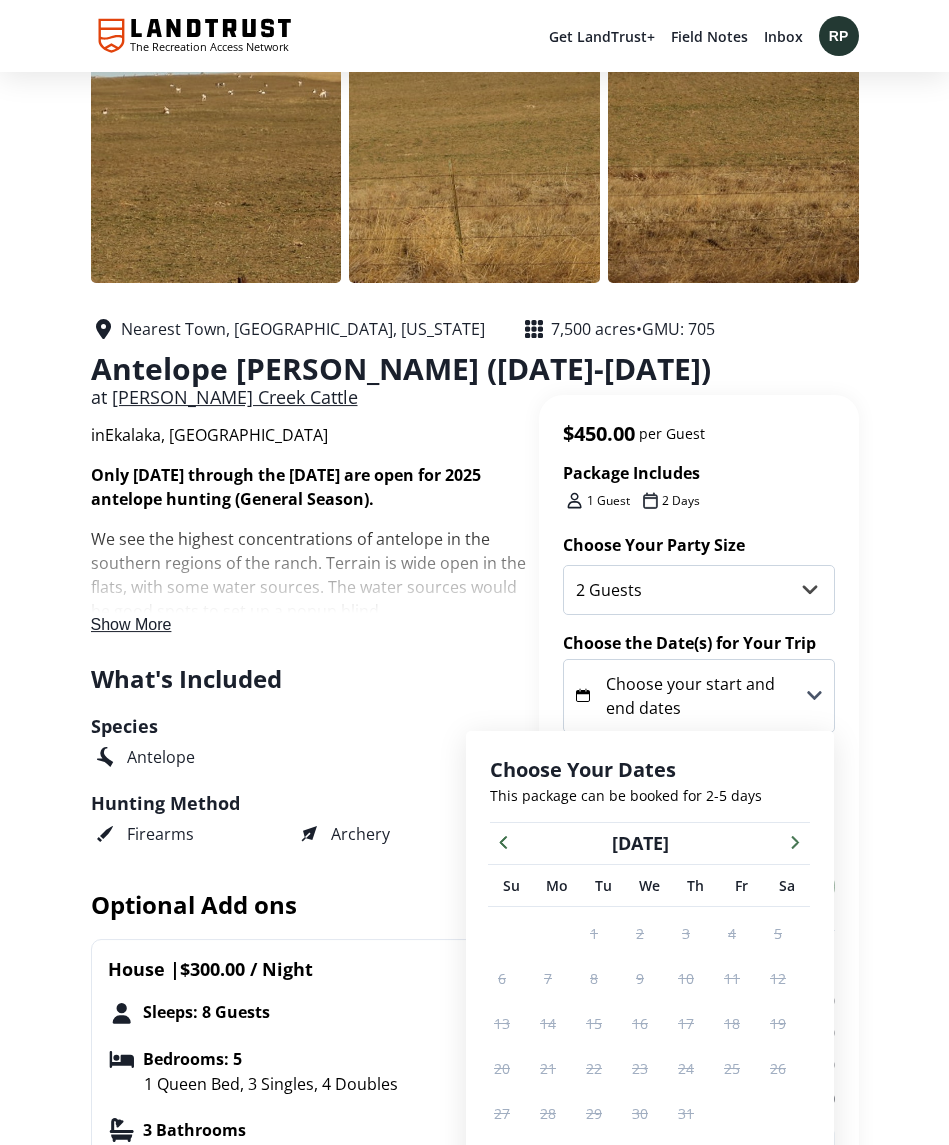 scroll, scrollTop: 181, scrollLeft: 0, axis: vertical 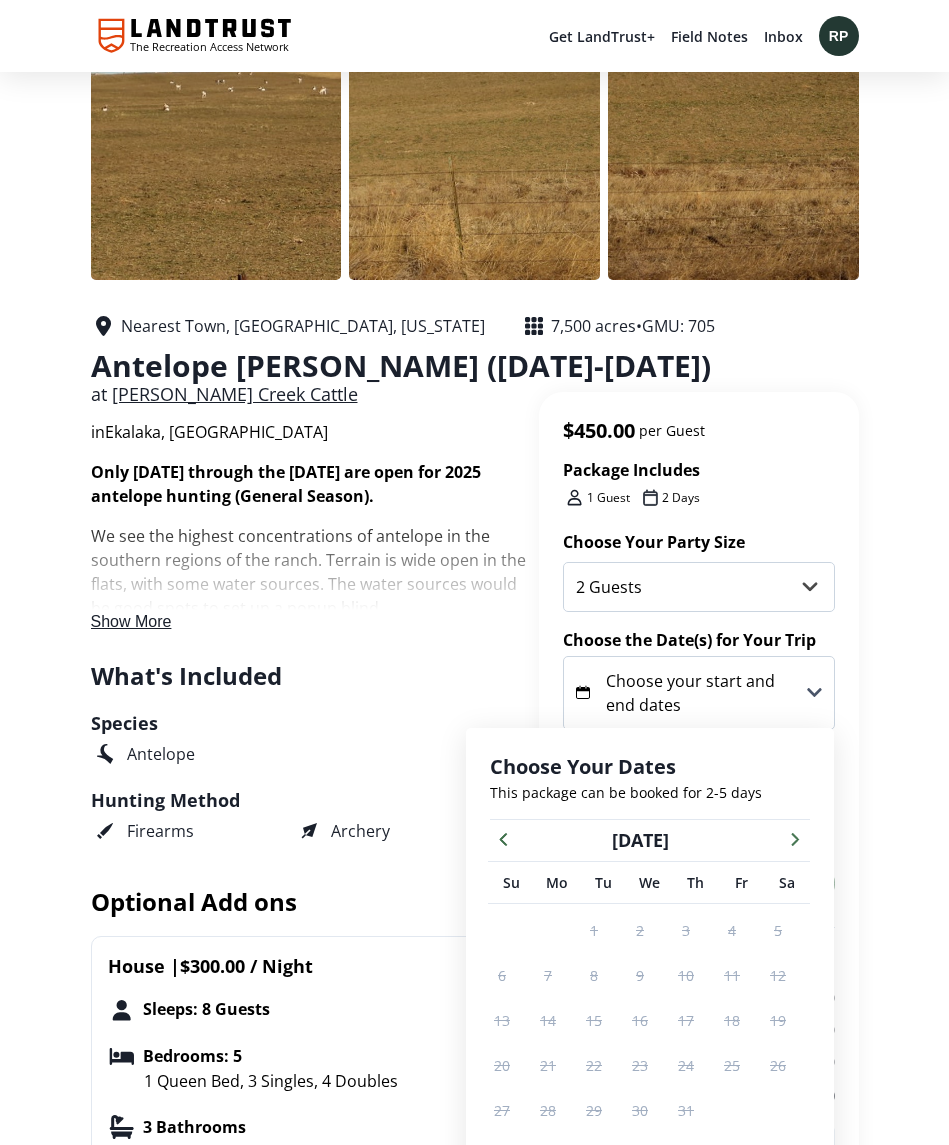 click 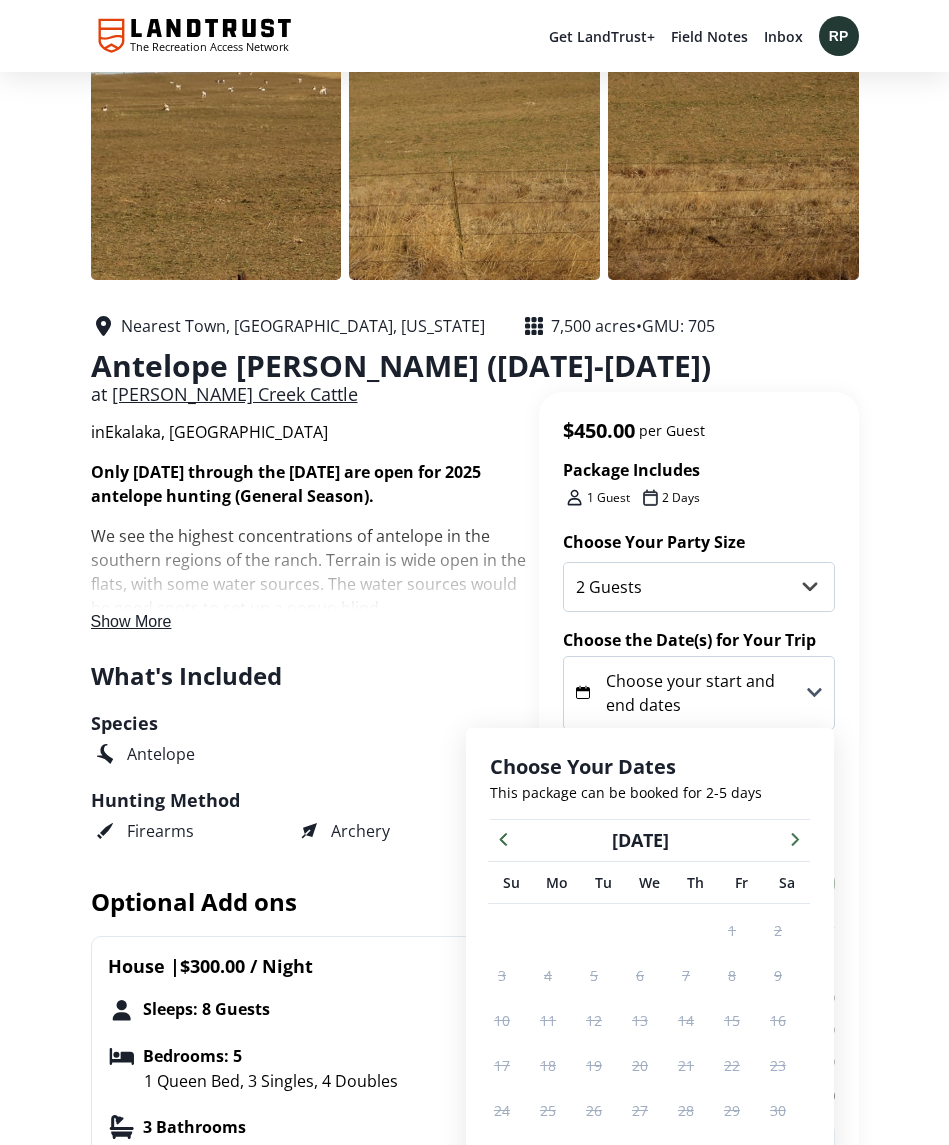 click at bounding box center [795, 838] 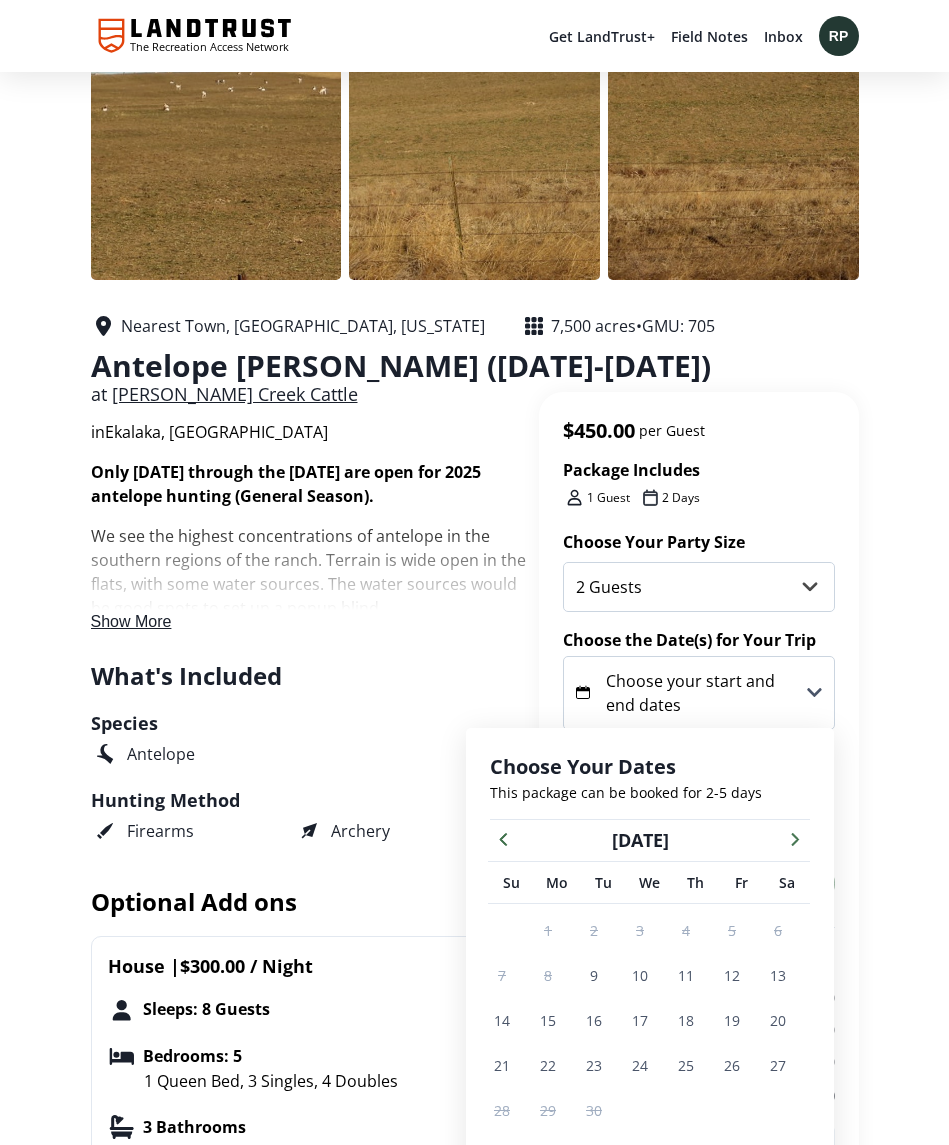 click at bounding box center (795, 838) 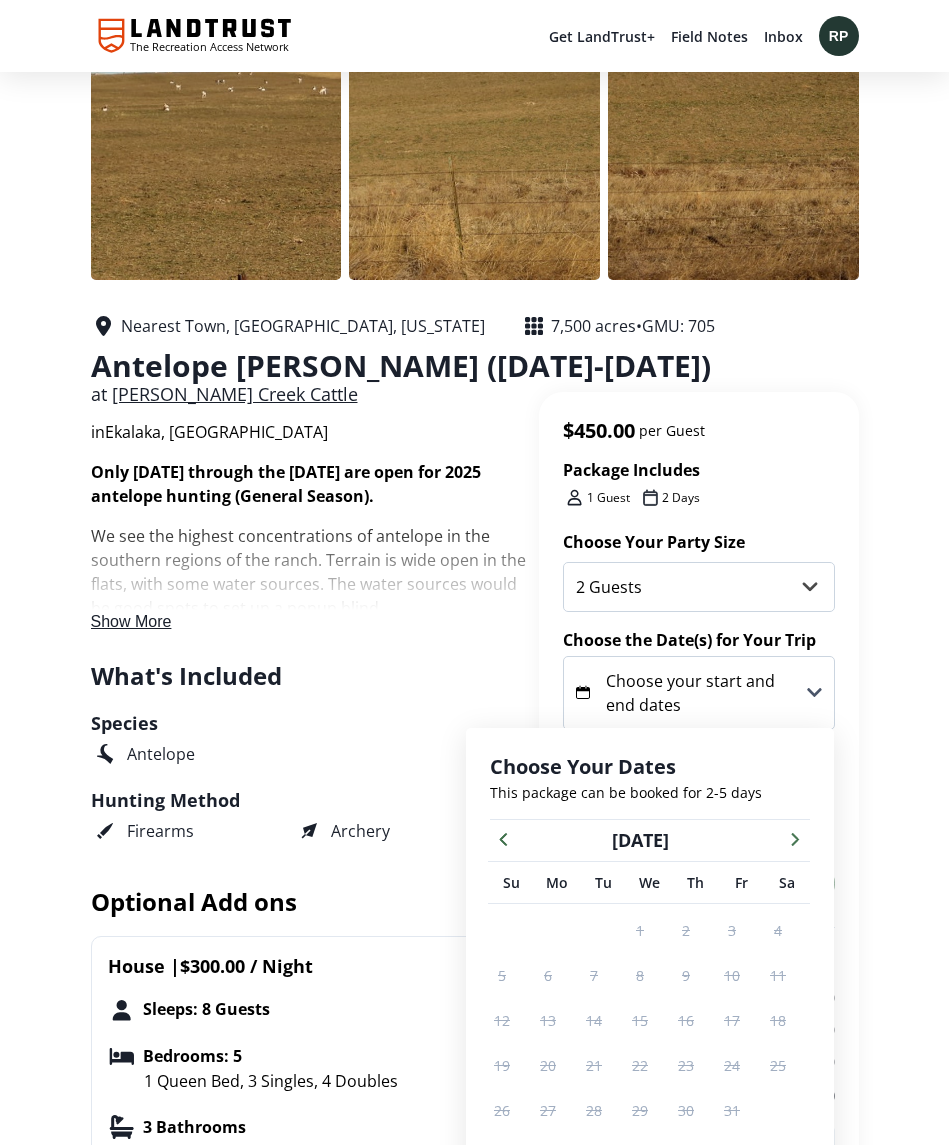 click at bounding box center (795, 838) 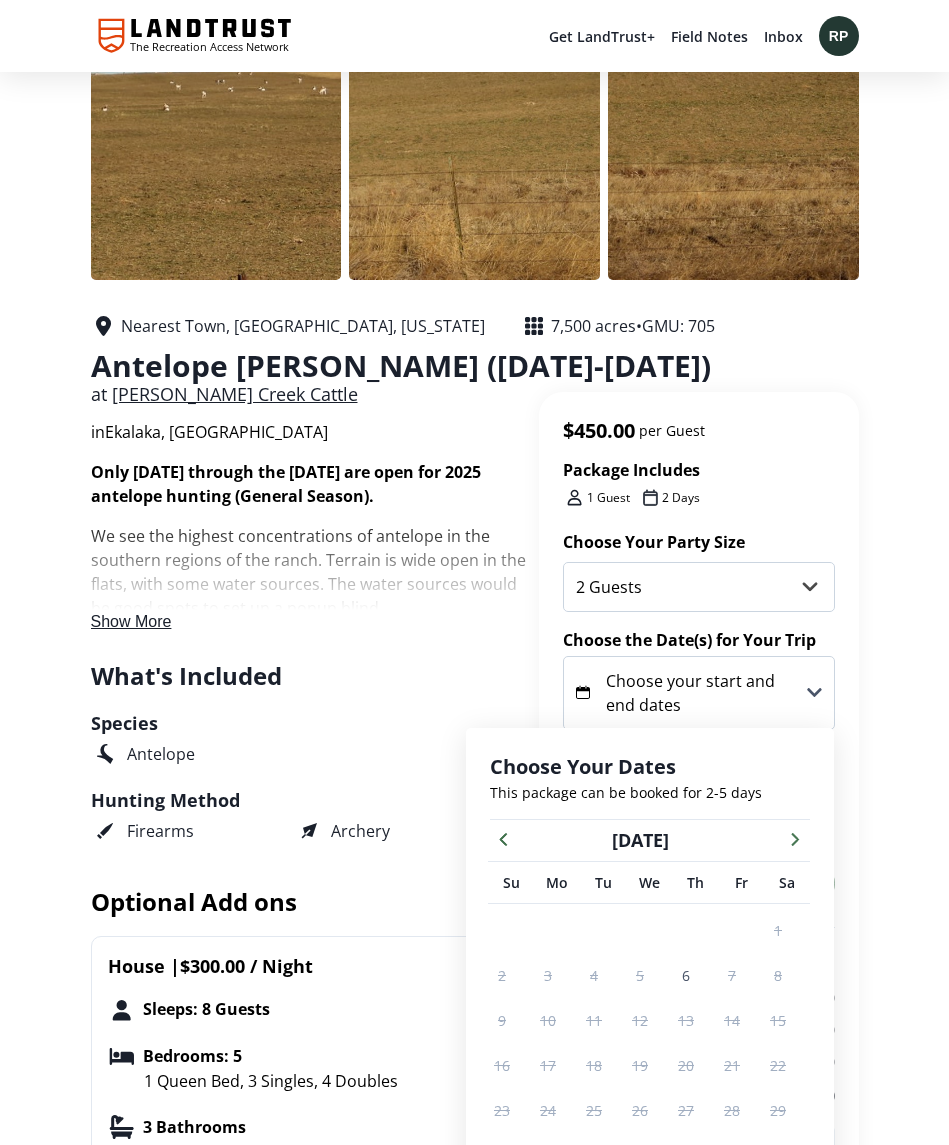 click at bounding box center (503, 838) 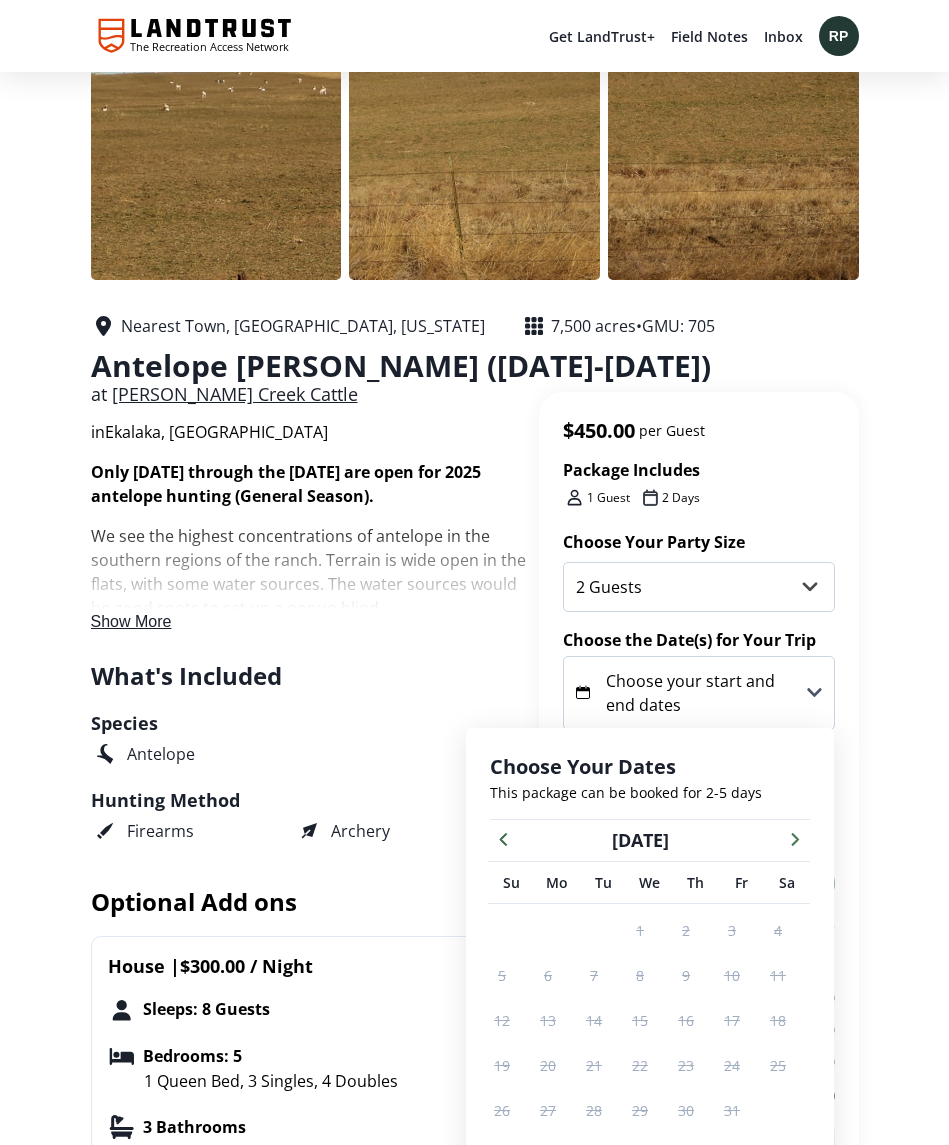 click on "17" at bounding box center (732, 1020) 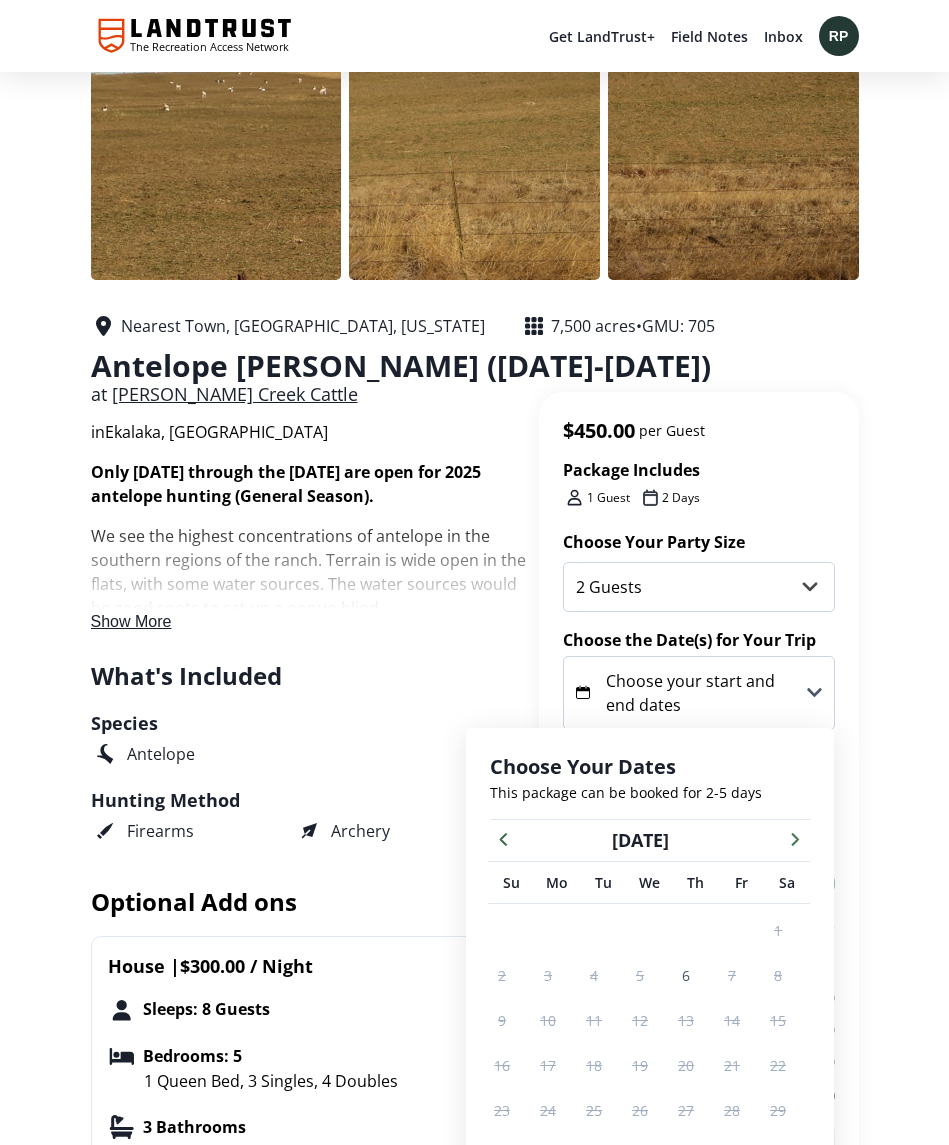 click 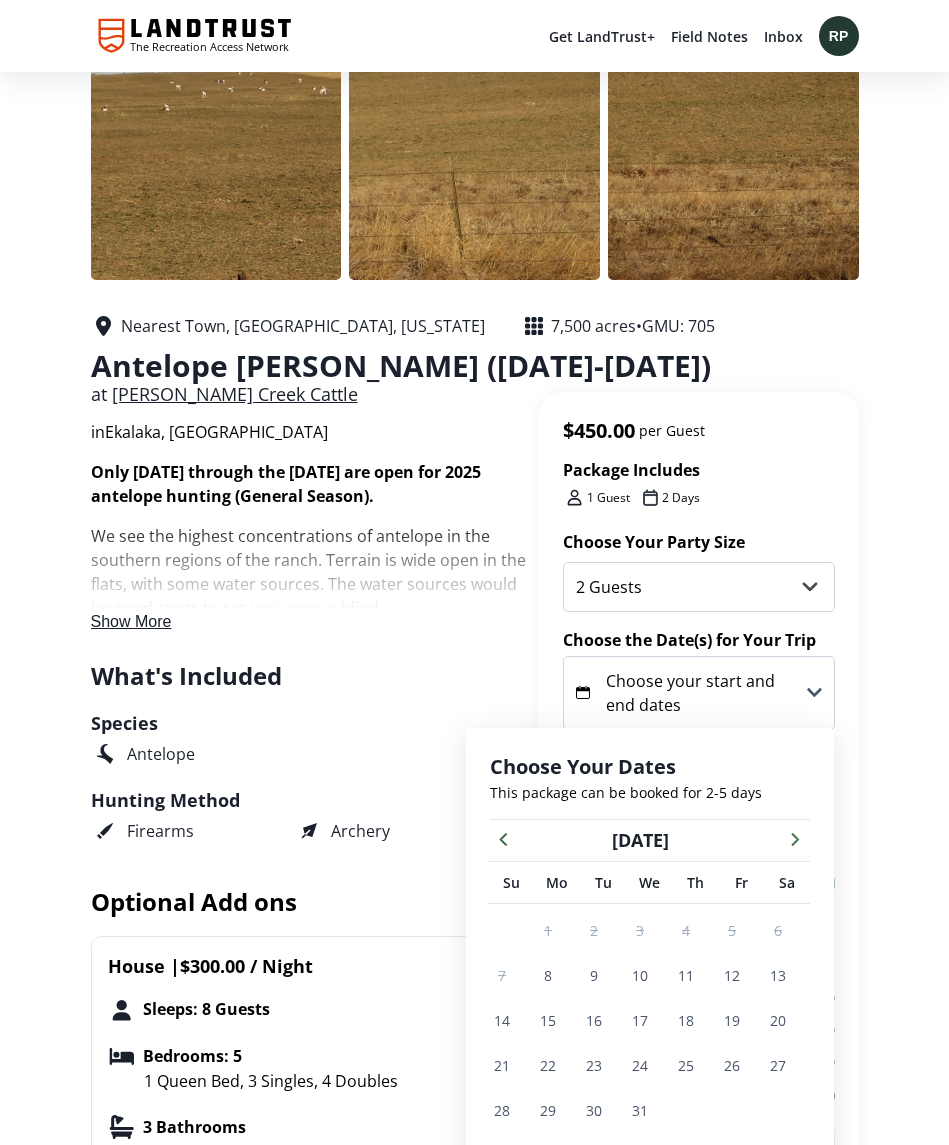 click 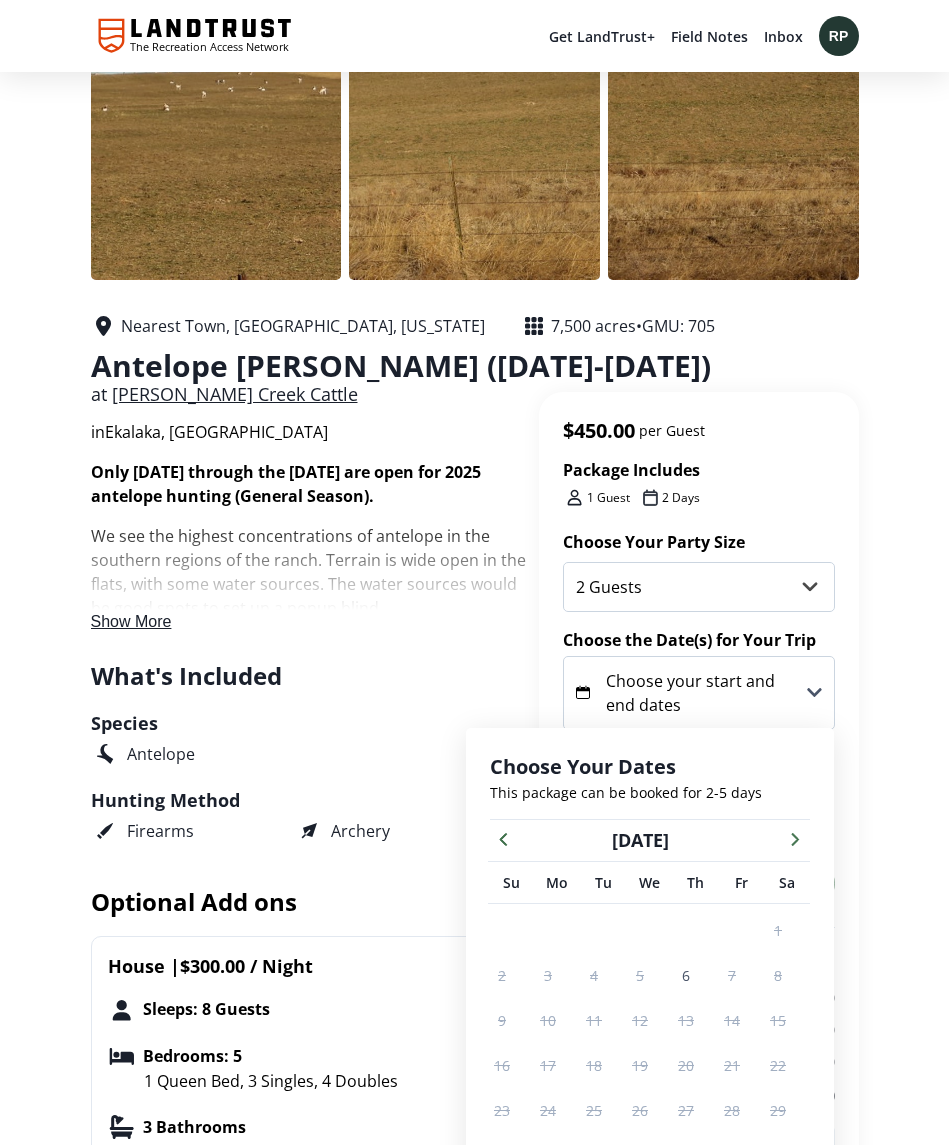click 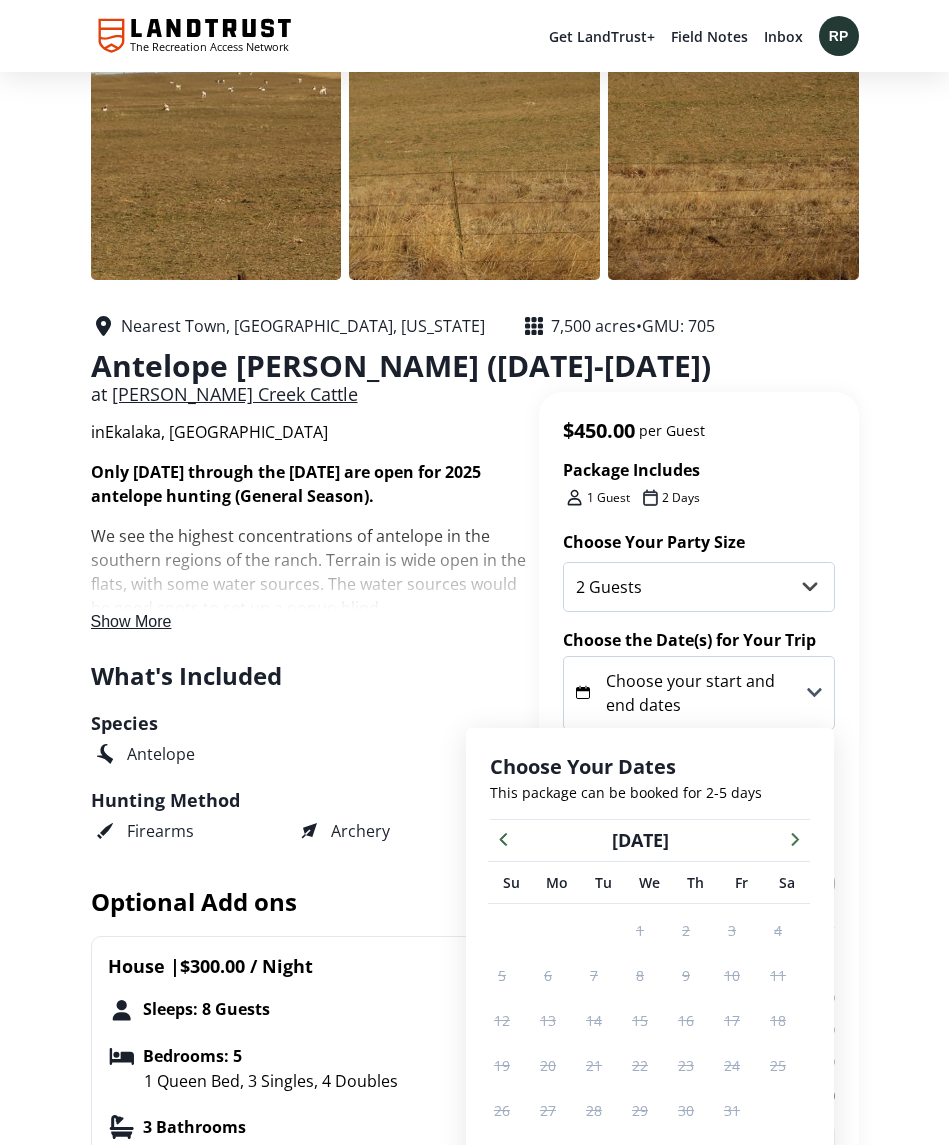 click on "Show More" at bounding box center (131, 621) 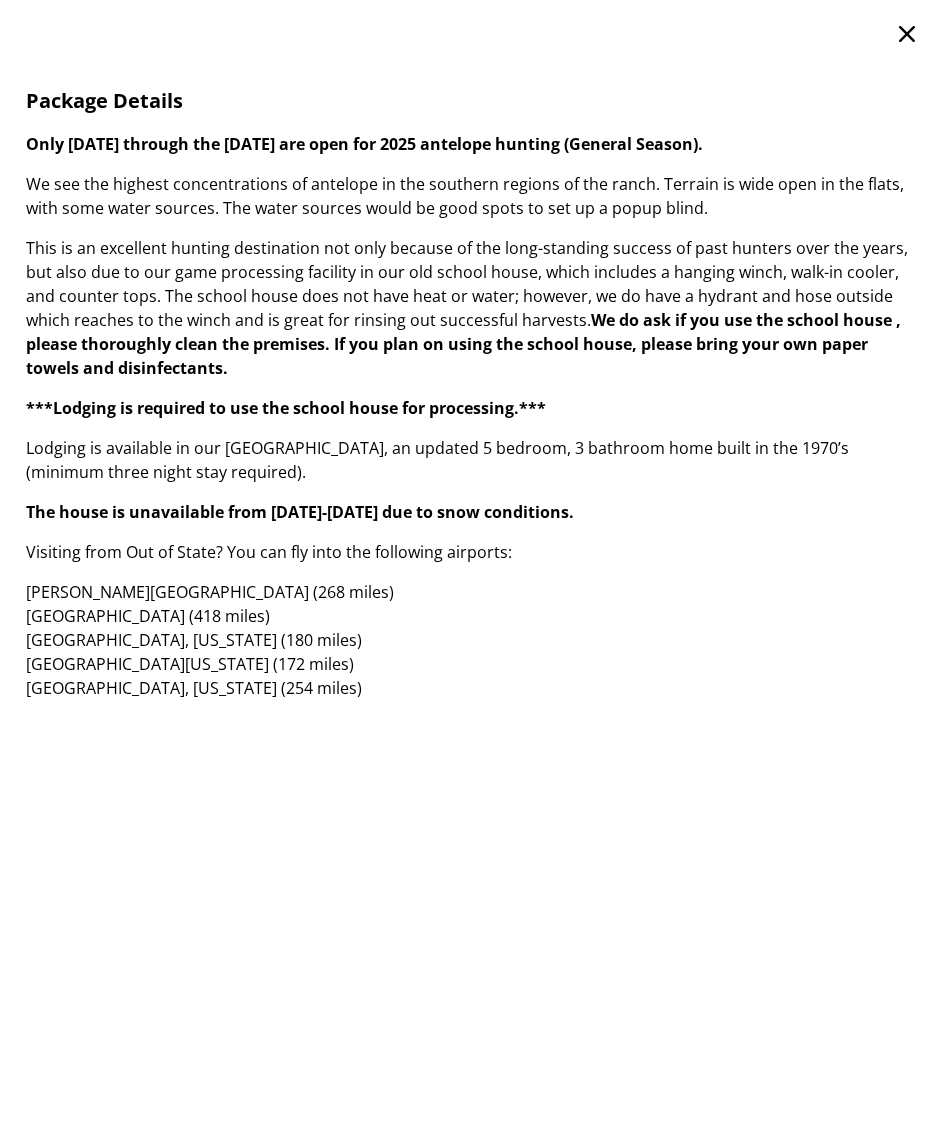 scroll, scrollTop: 0, scrollLeft: 0, axis: both 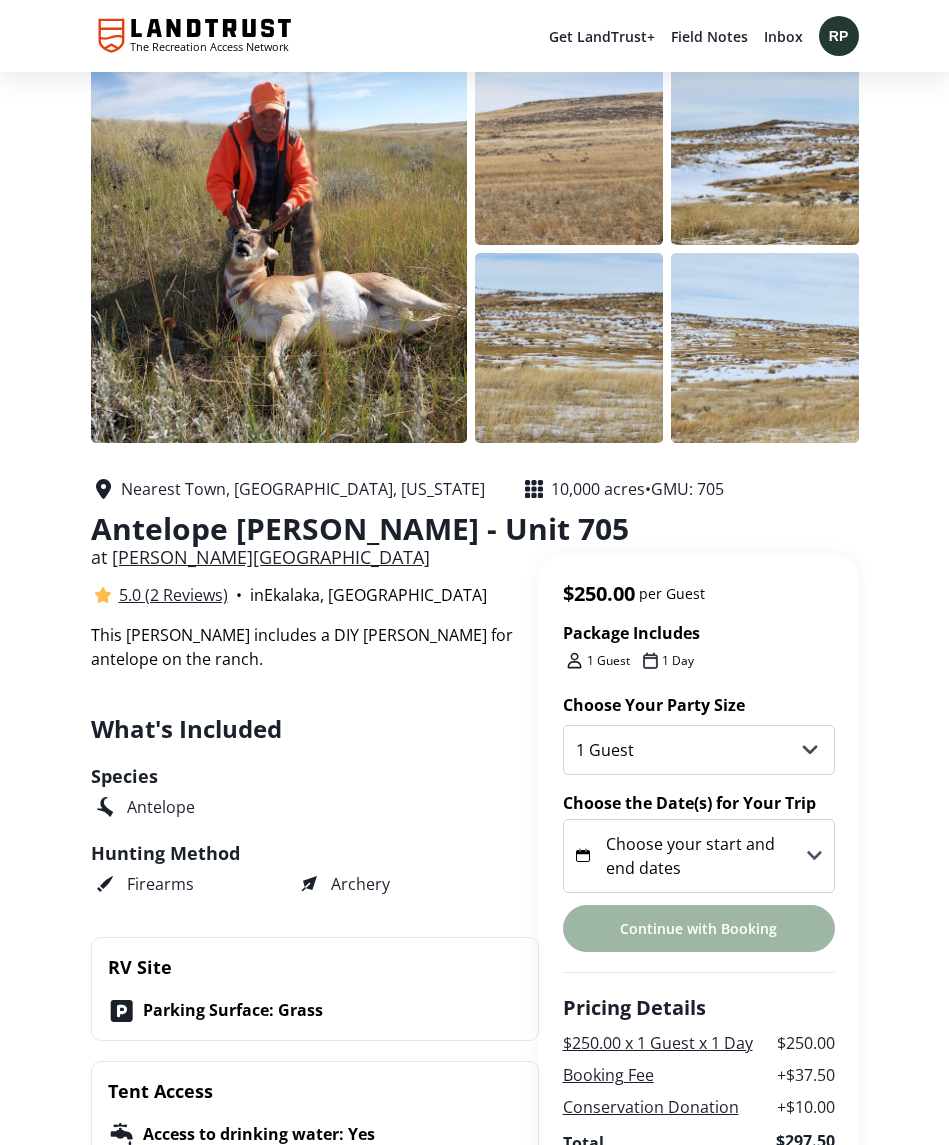 click at bounding box center (279, 248) 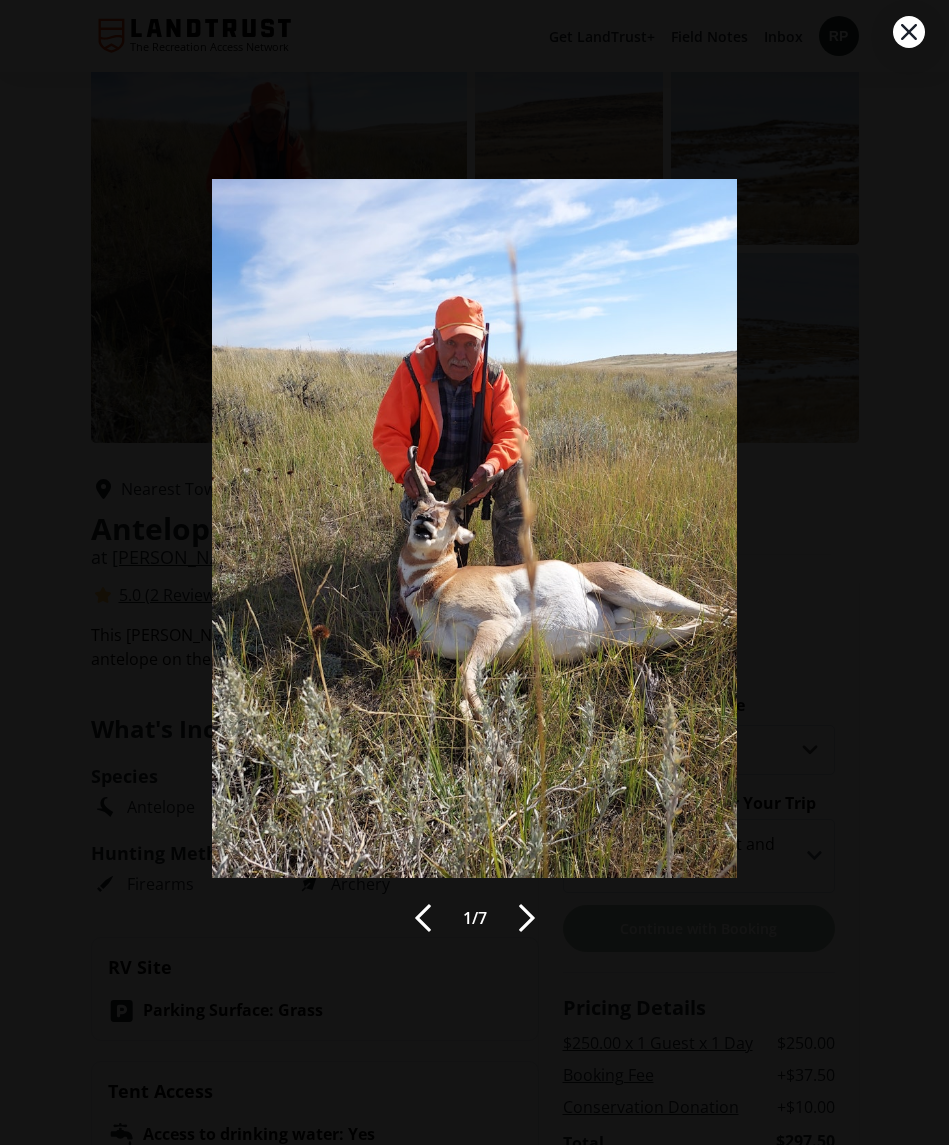 scroll, scrollTop: 0, scrollLeft: 0, axis: both 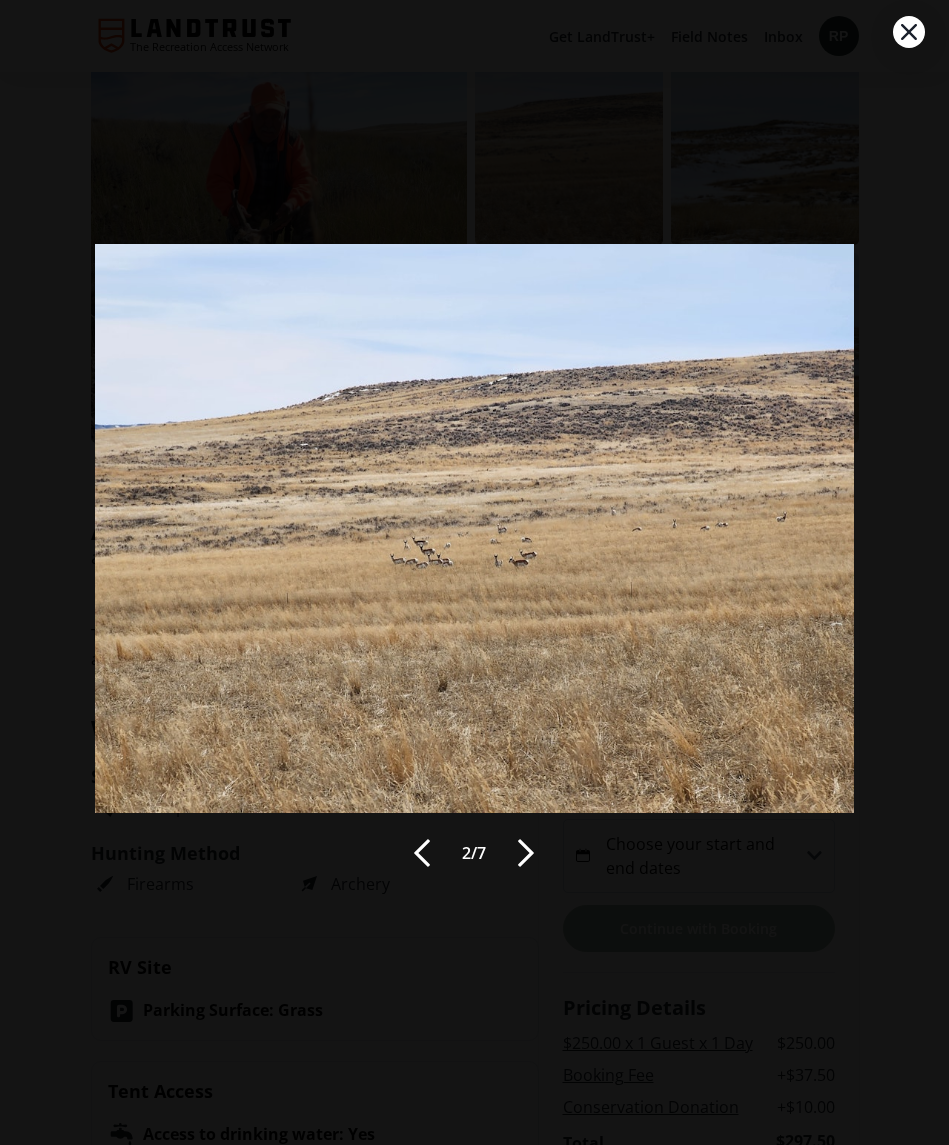 click at bounding box center (526, 853) 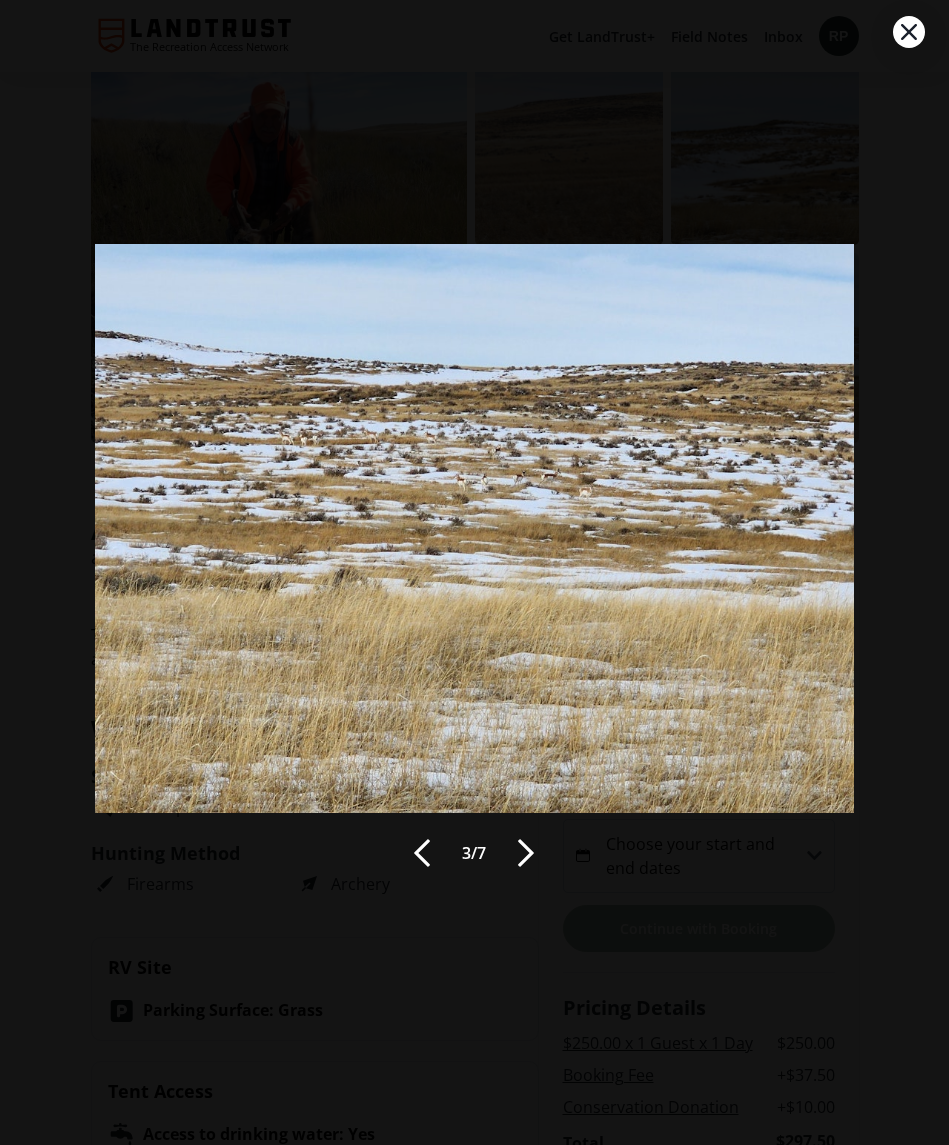 click at bounding box center [526, 853] 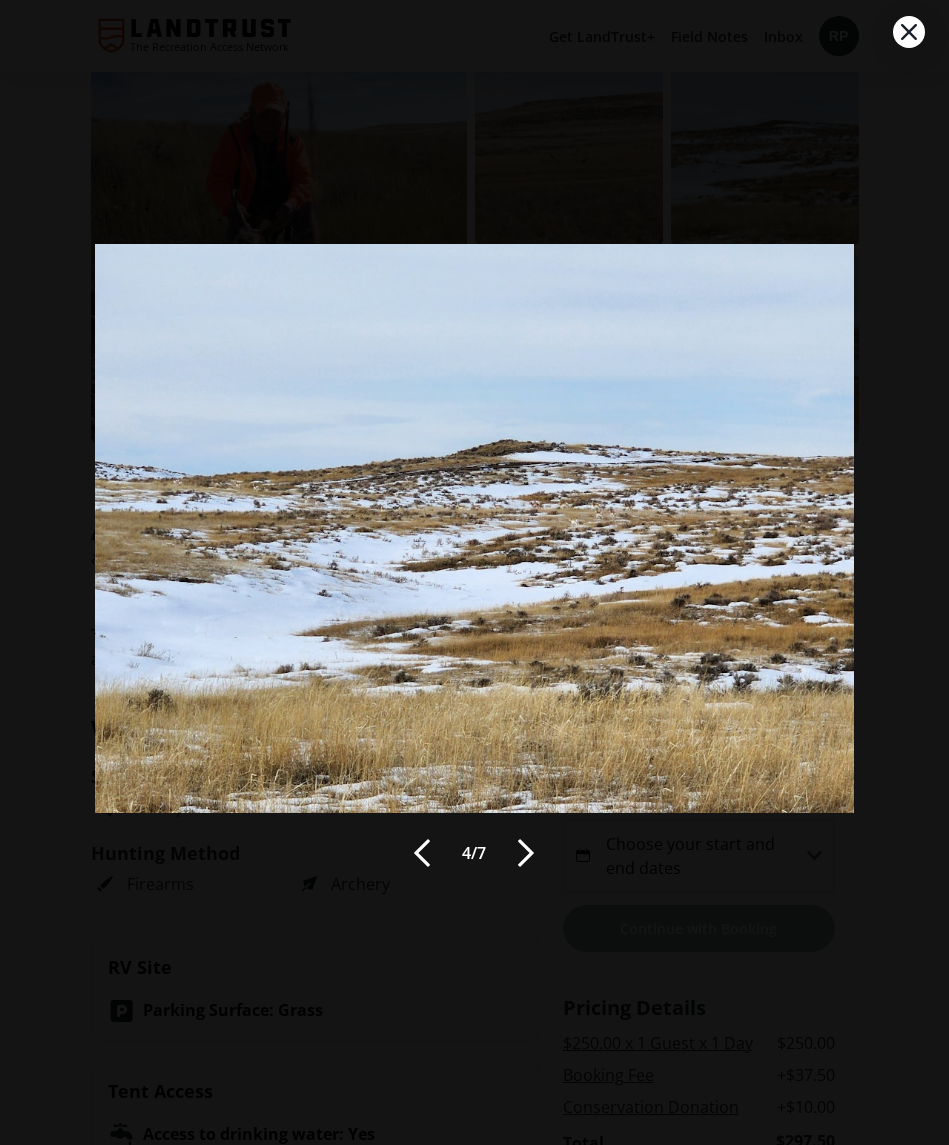 click at bounding box center (526, 853) 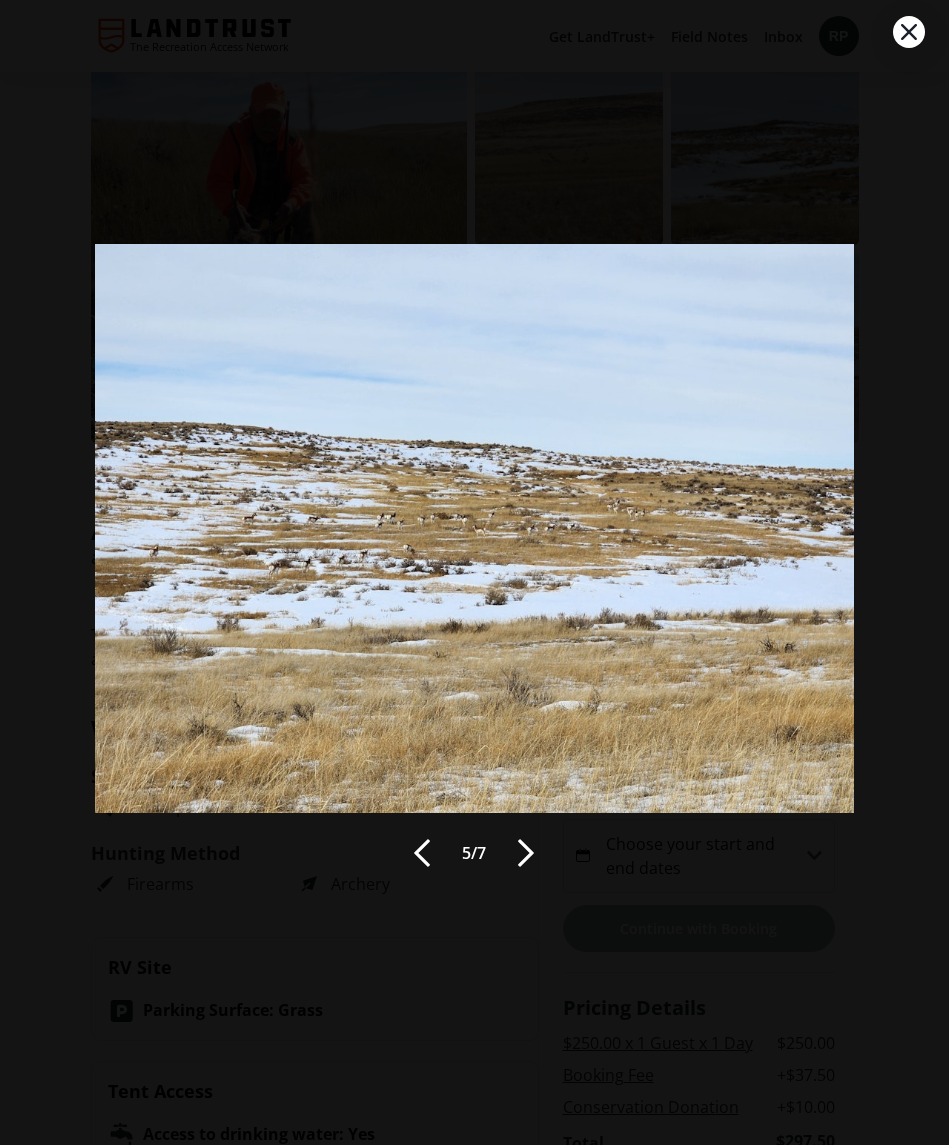 click at bounding box center [526, 853] 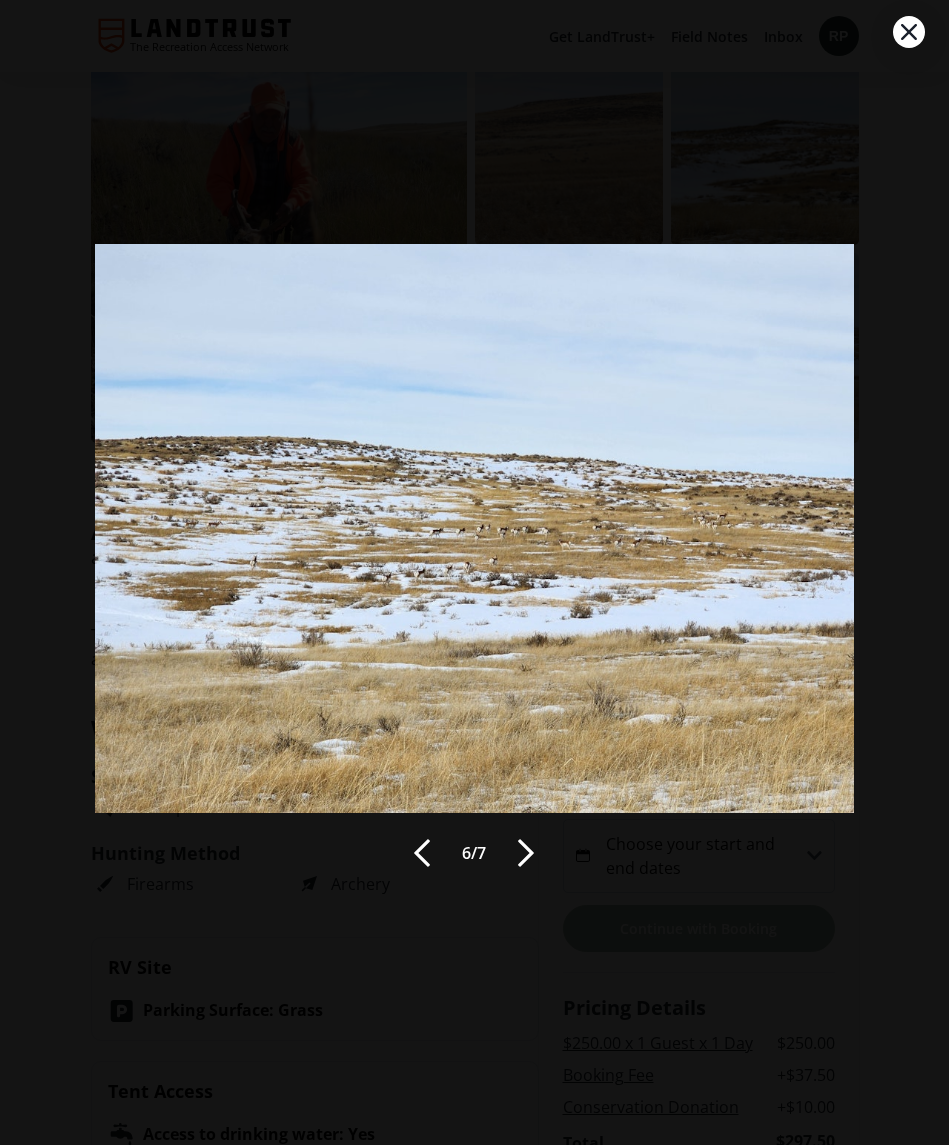 click at bounding box center (526, 853) 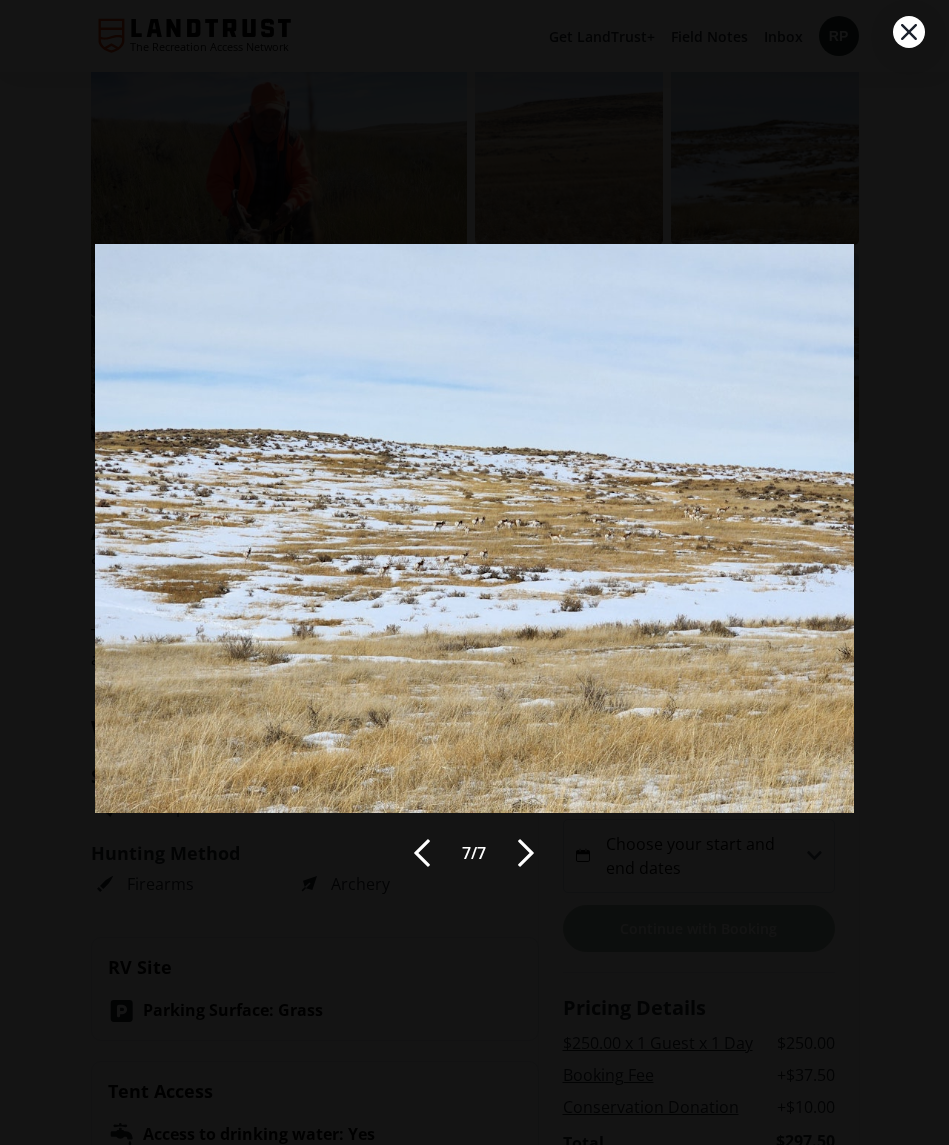 click 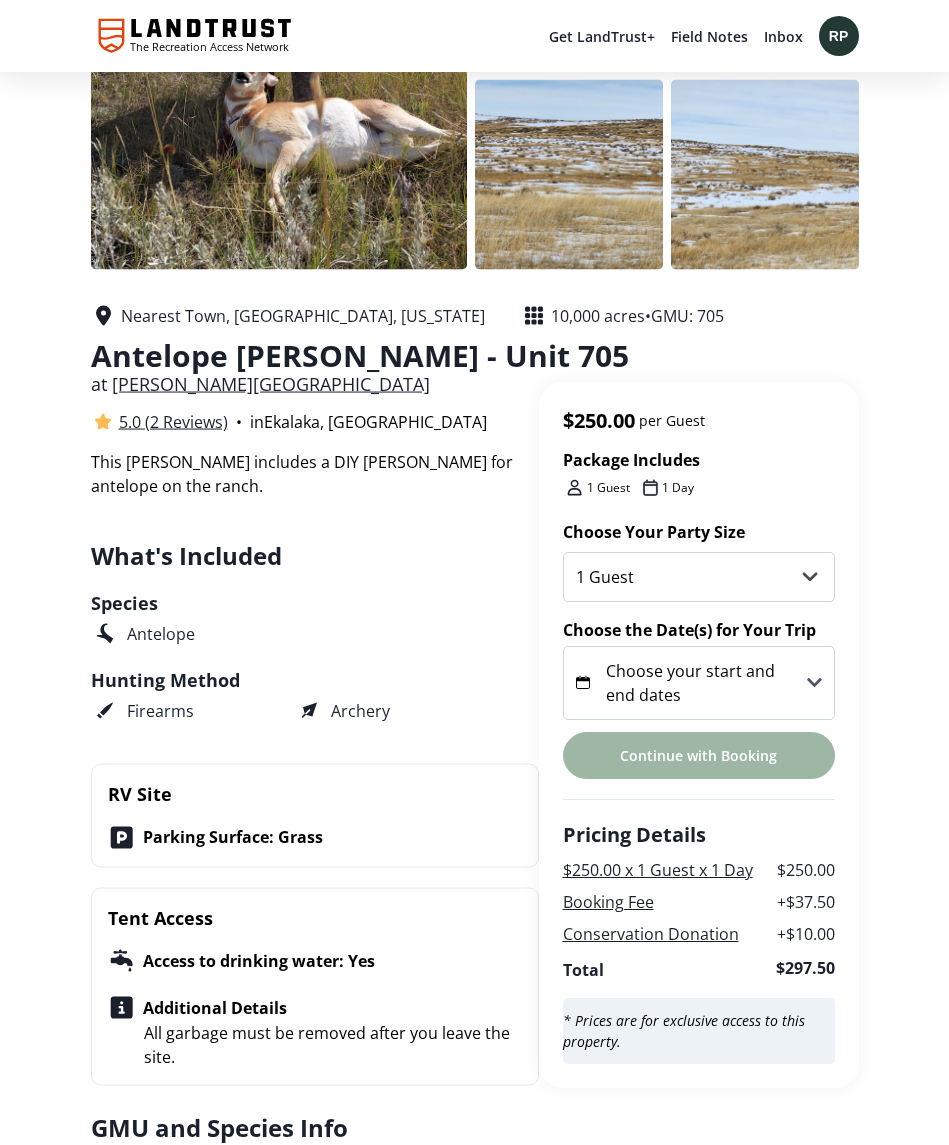 scroll, scrollTop: 203, scrollLeft: 0, axis: vertical 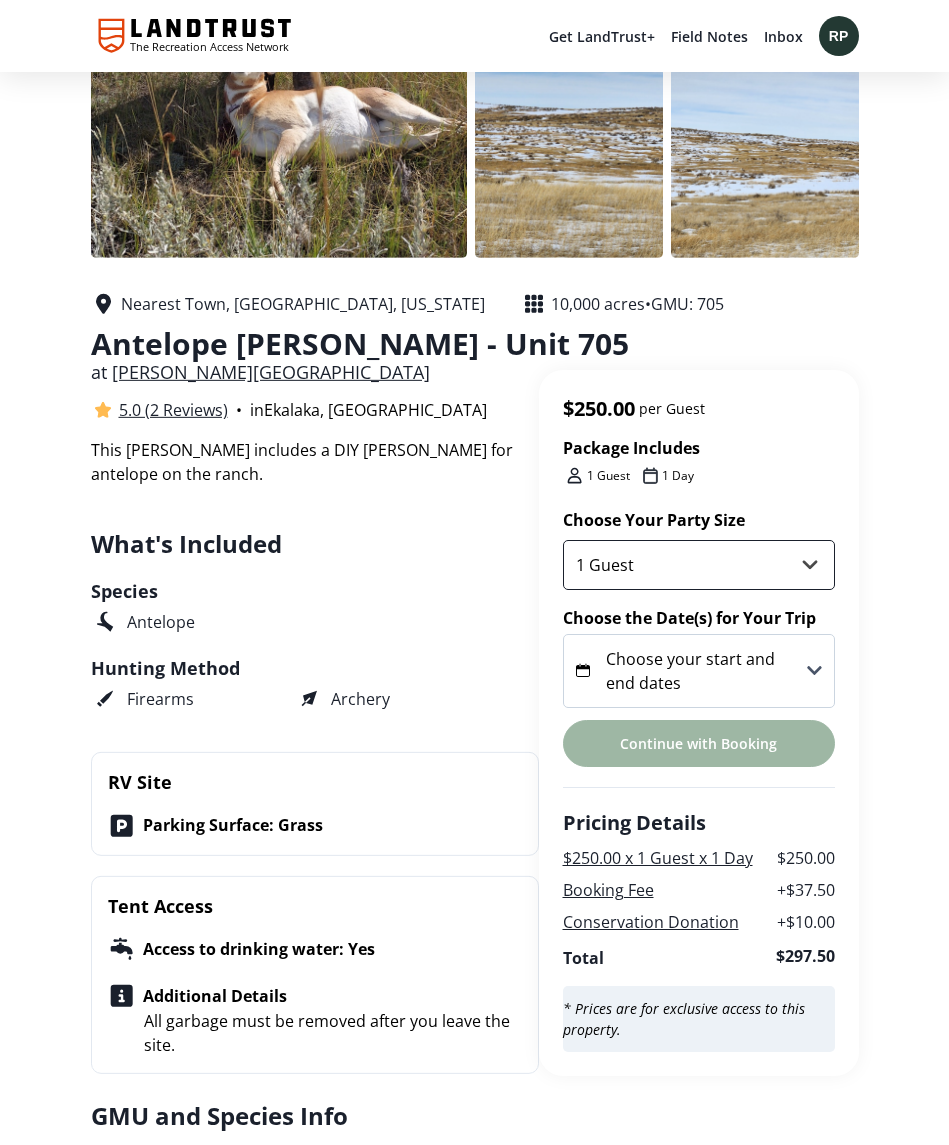 click on "1  Guest 2  Guests 3  Guests 4  Guests 5  Guests" at bounding box center [699, 565] 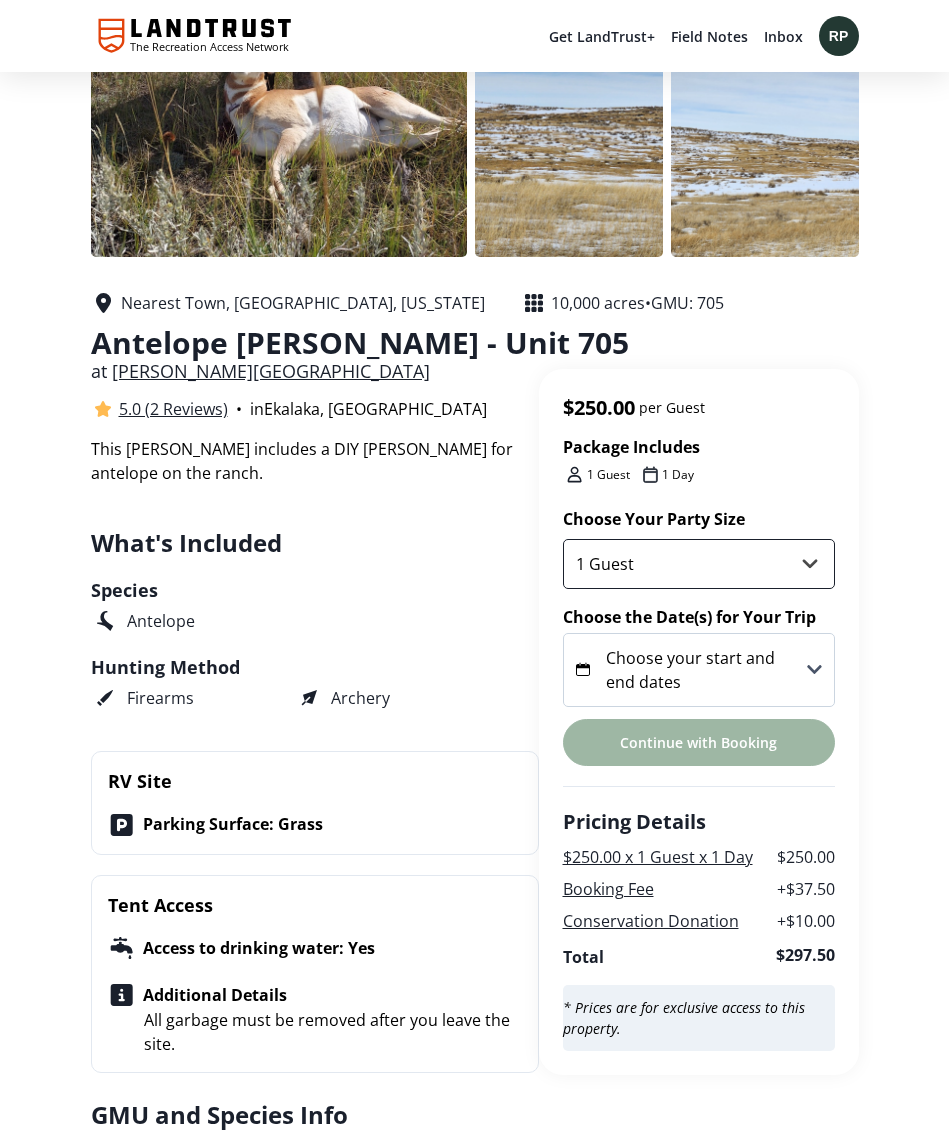 select on "2" 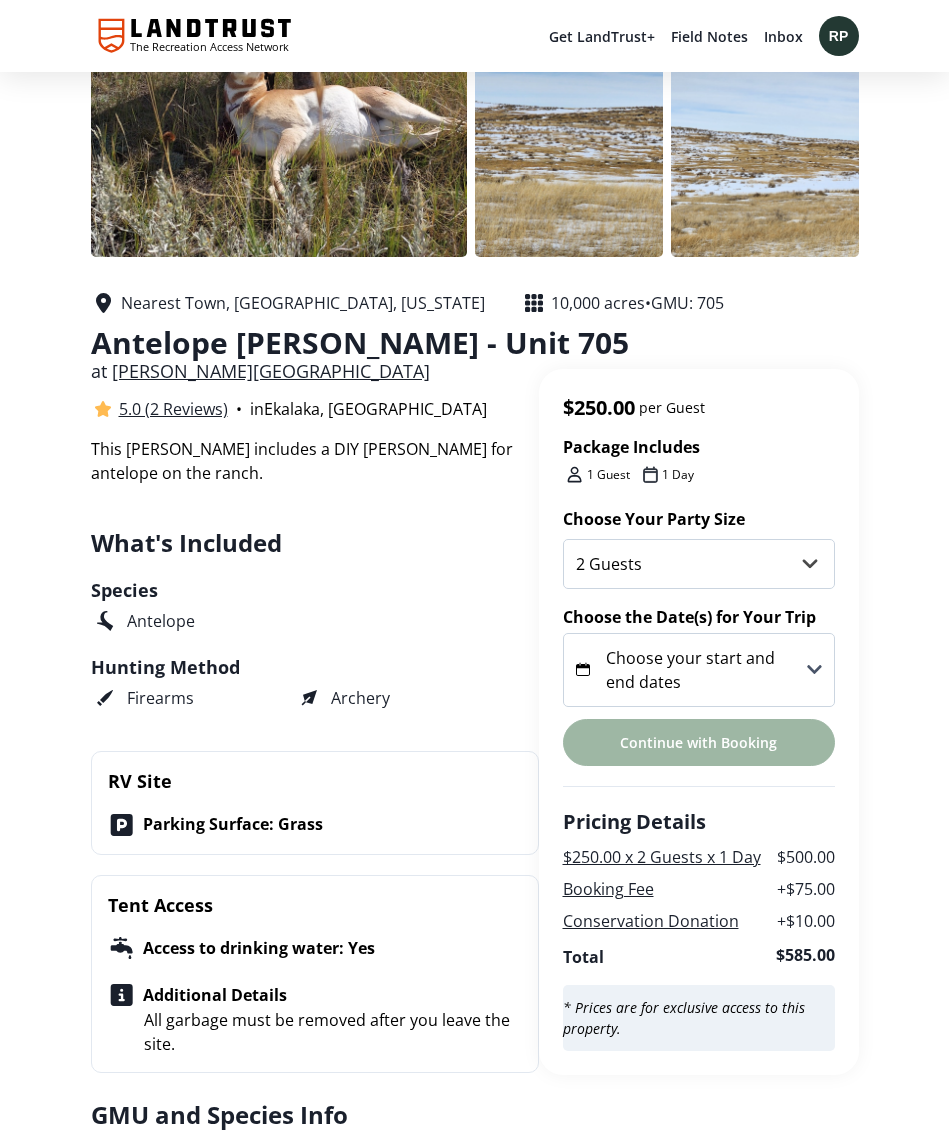 click on "Choose your start and end dates" at bounding box center [699, 670] 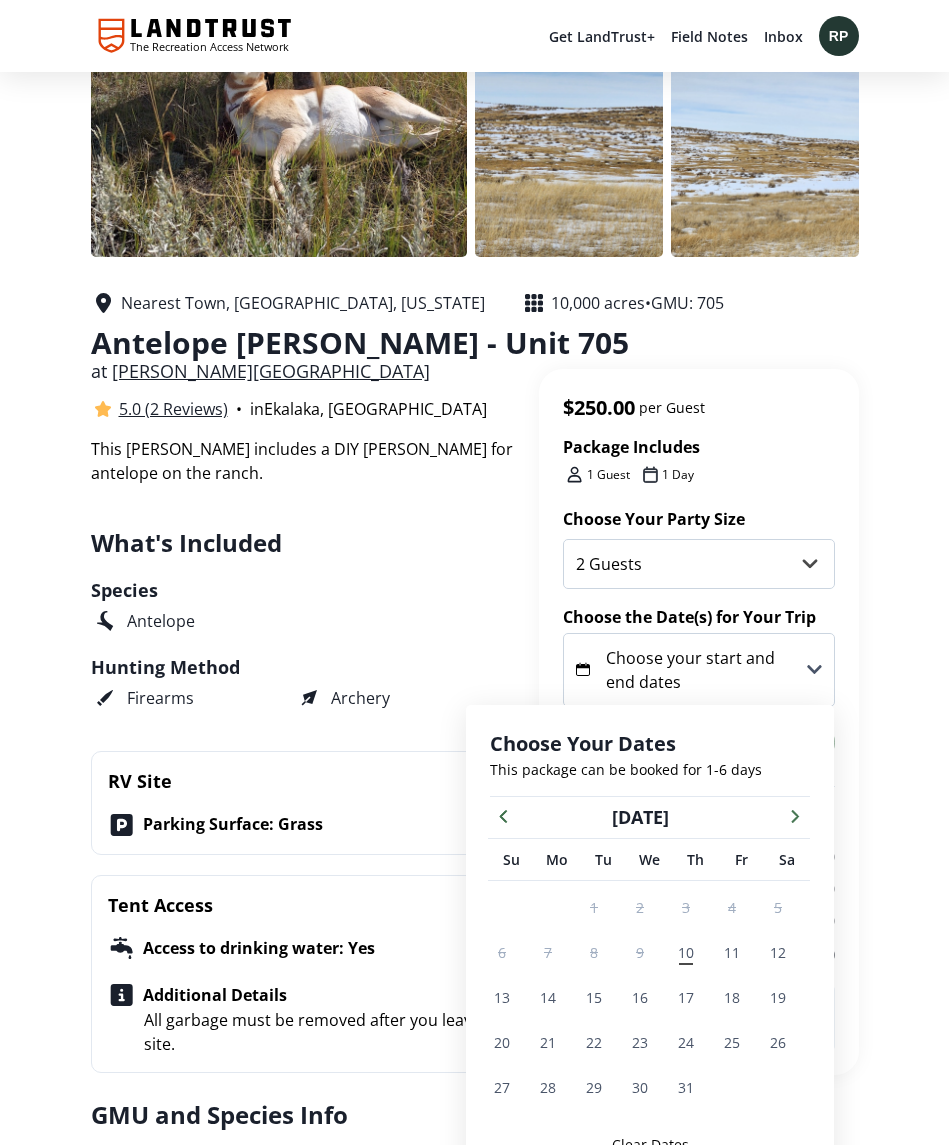 click at bounding box center (795, 815) 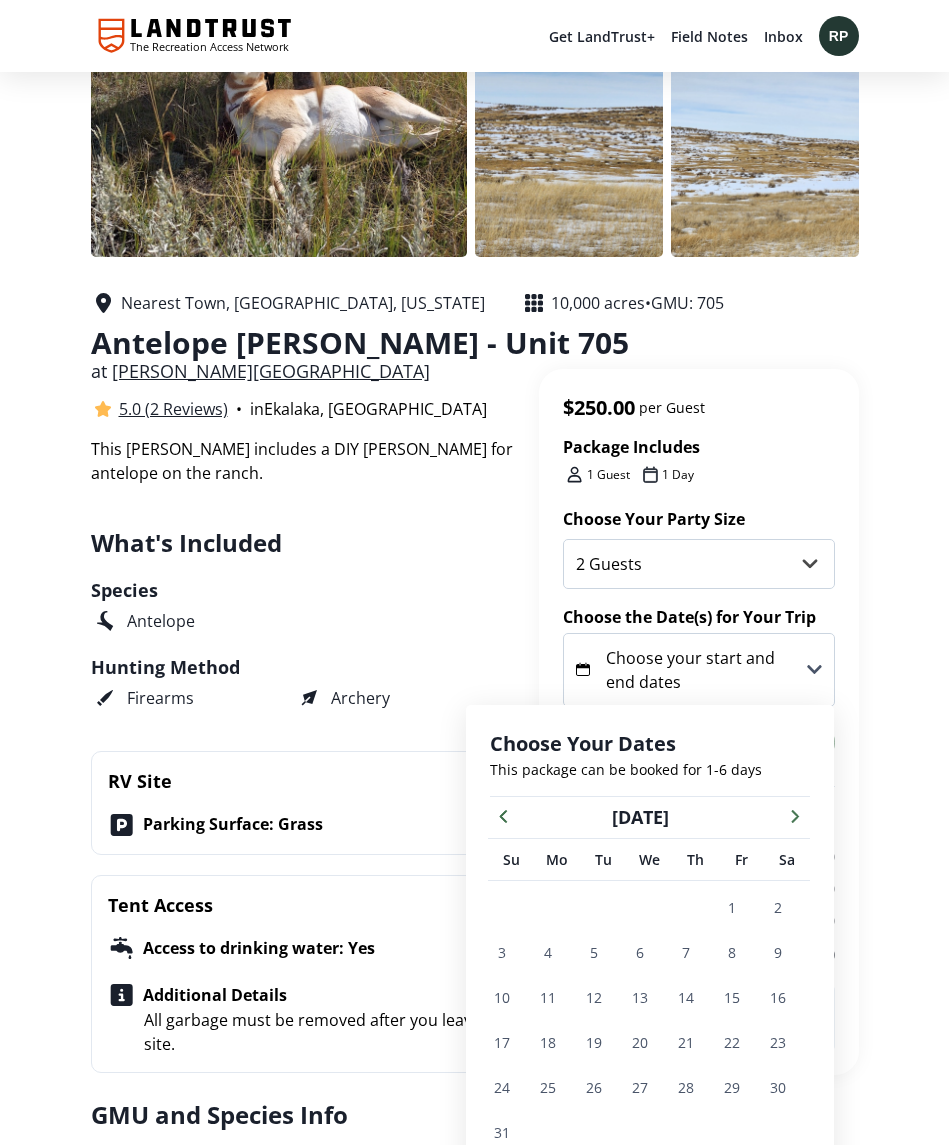 click at bounding box center (795, 815) 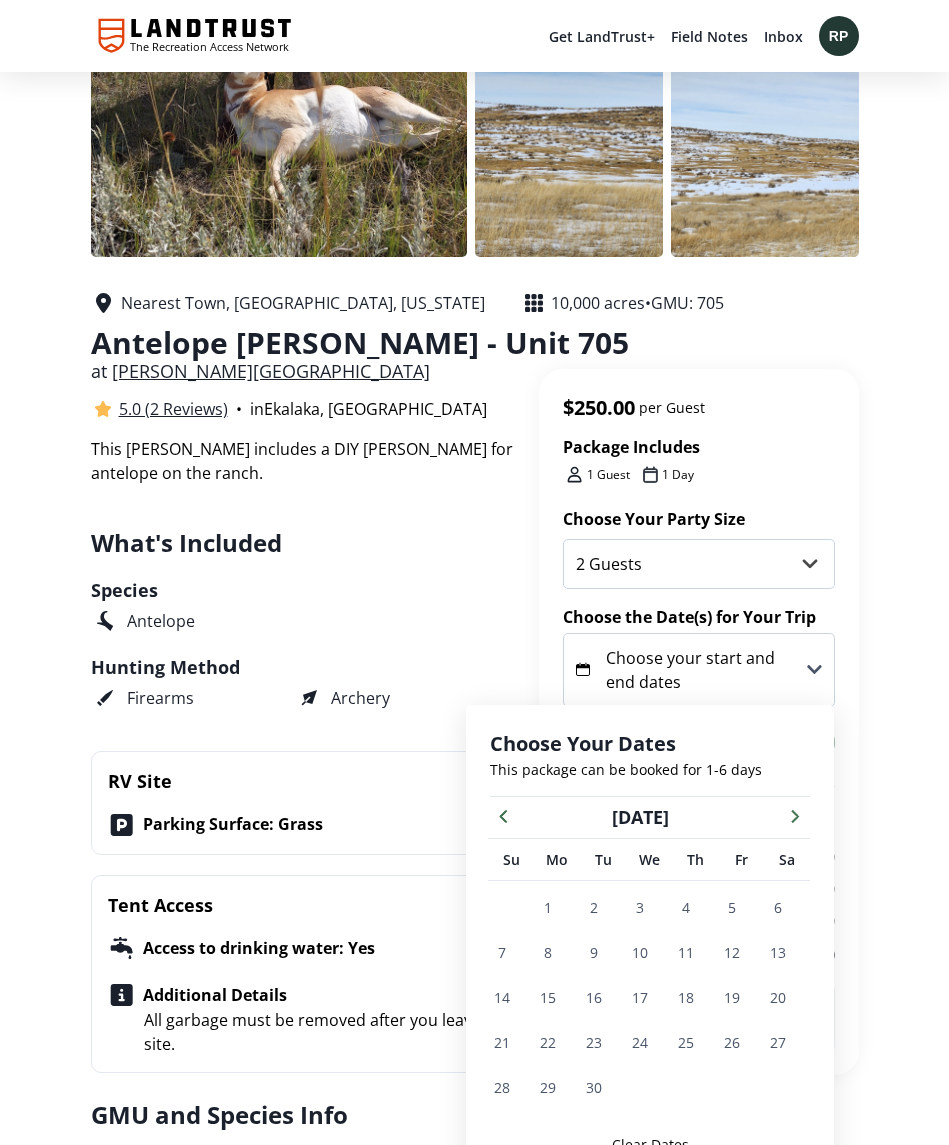 click at bounding box center [795, 815] 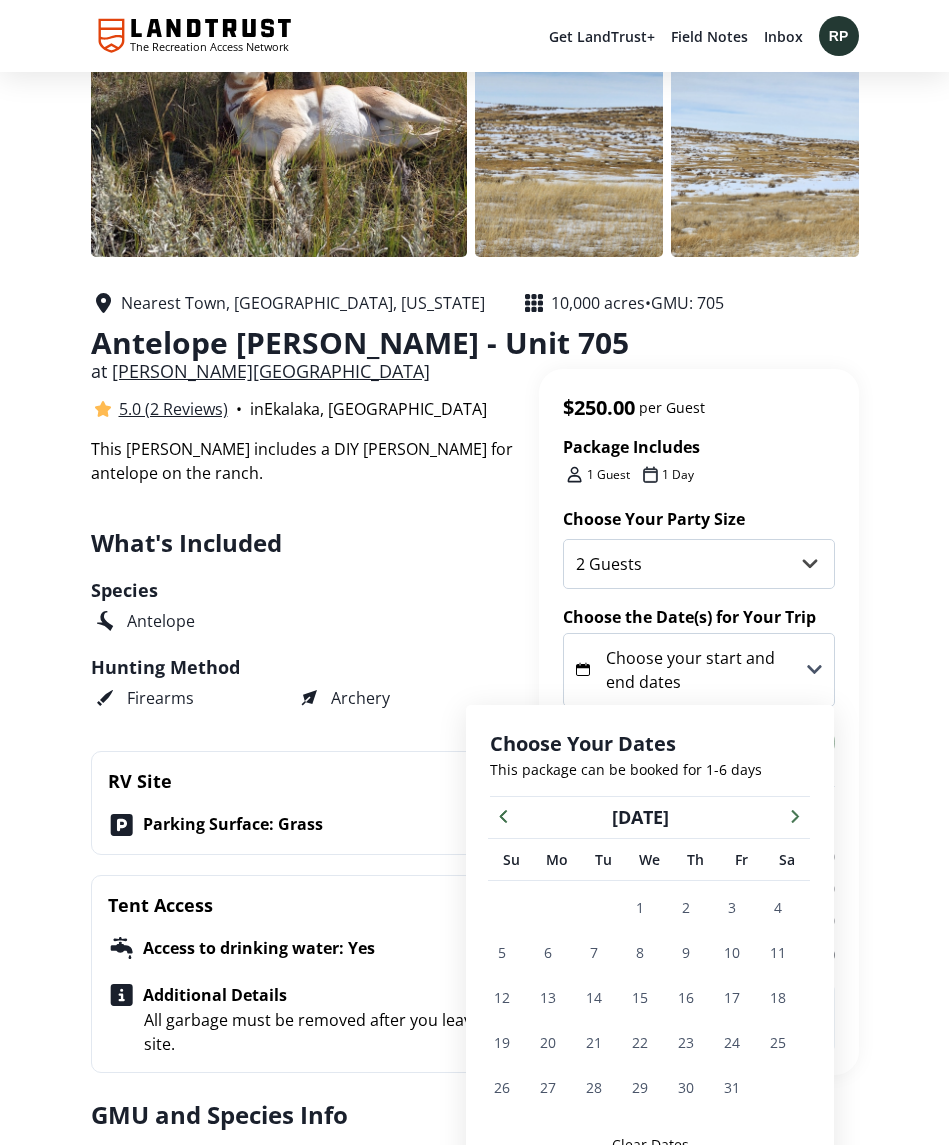 click on "11" at bounding box center (778, 952) 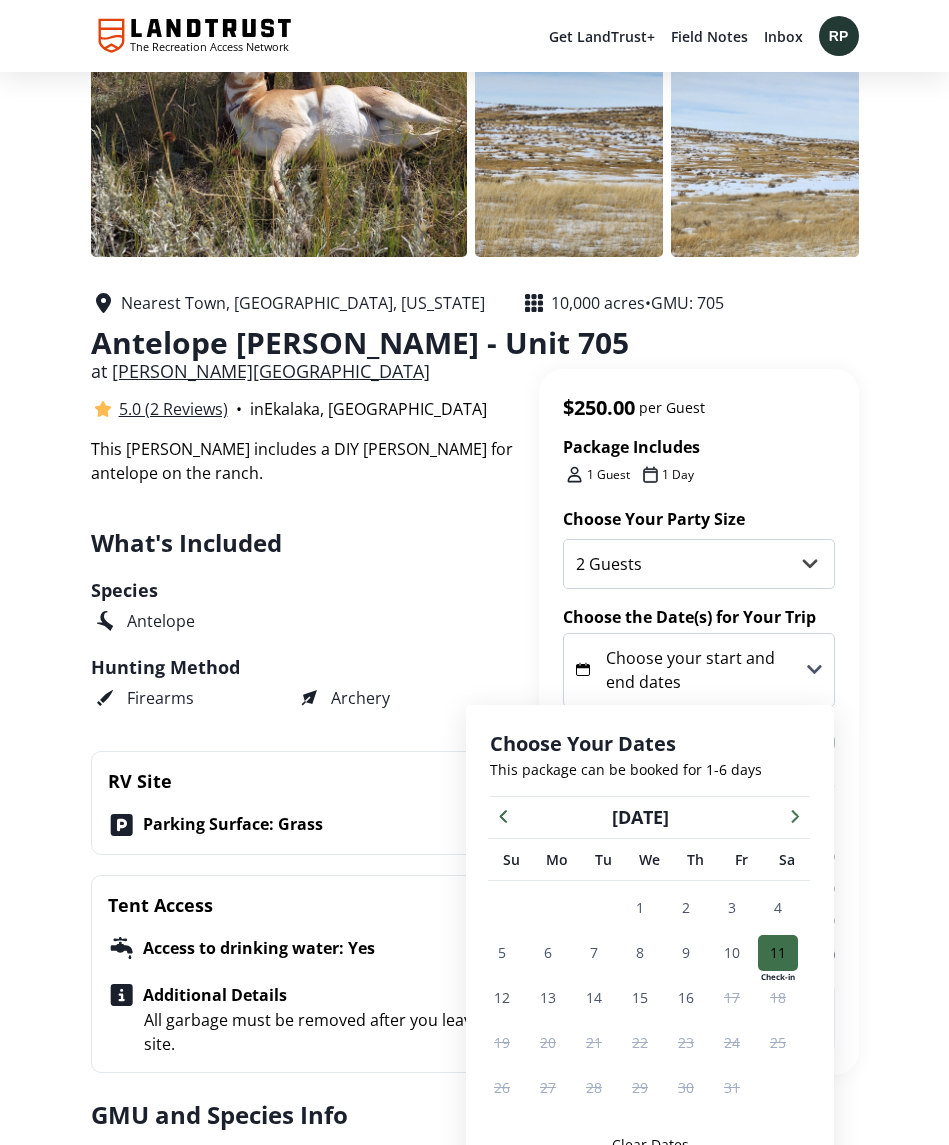 click on "14" at bounding box center [594, 997] 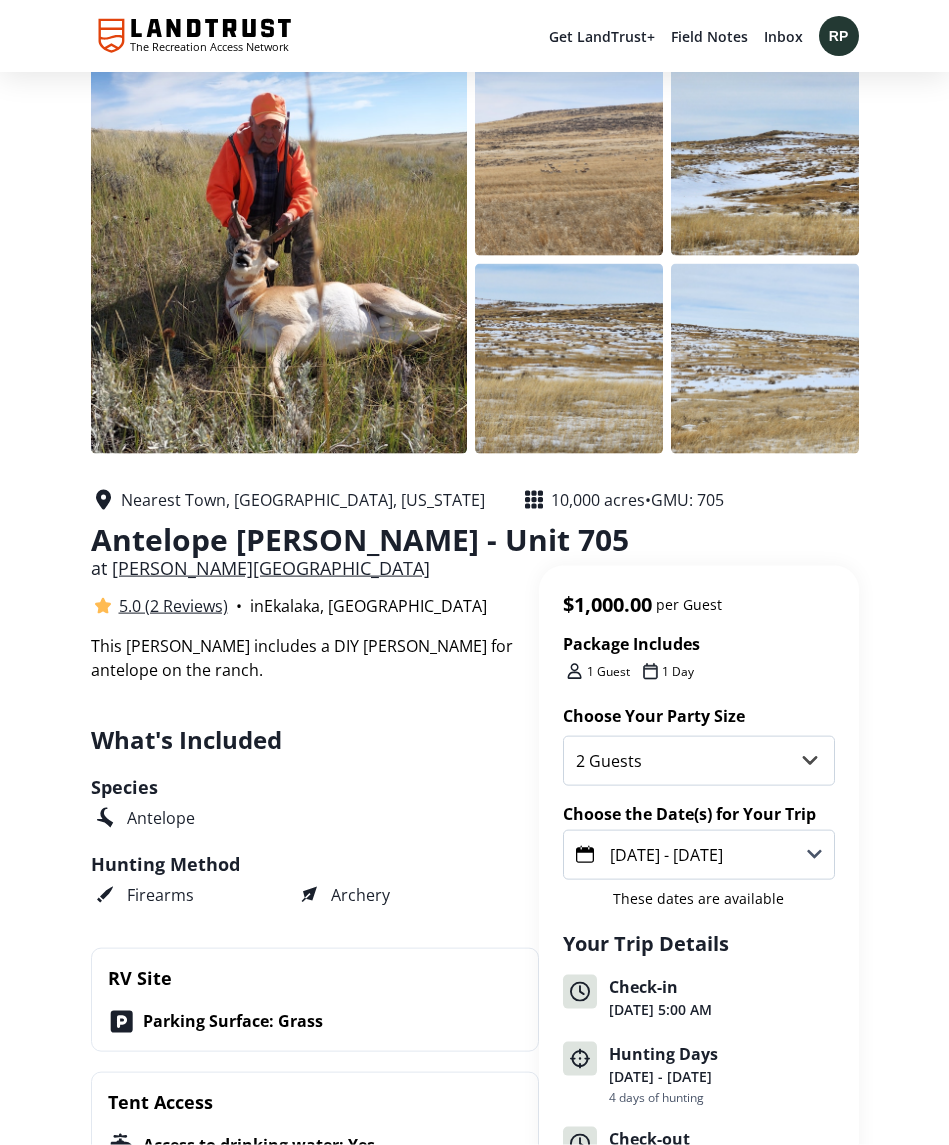 scroll, scrollTop: 0, scrollLeft: 0, axis: both 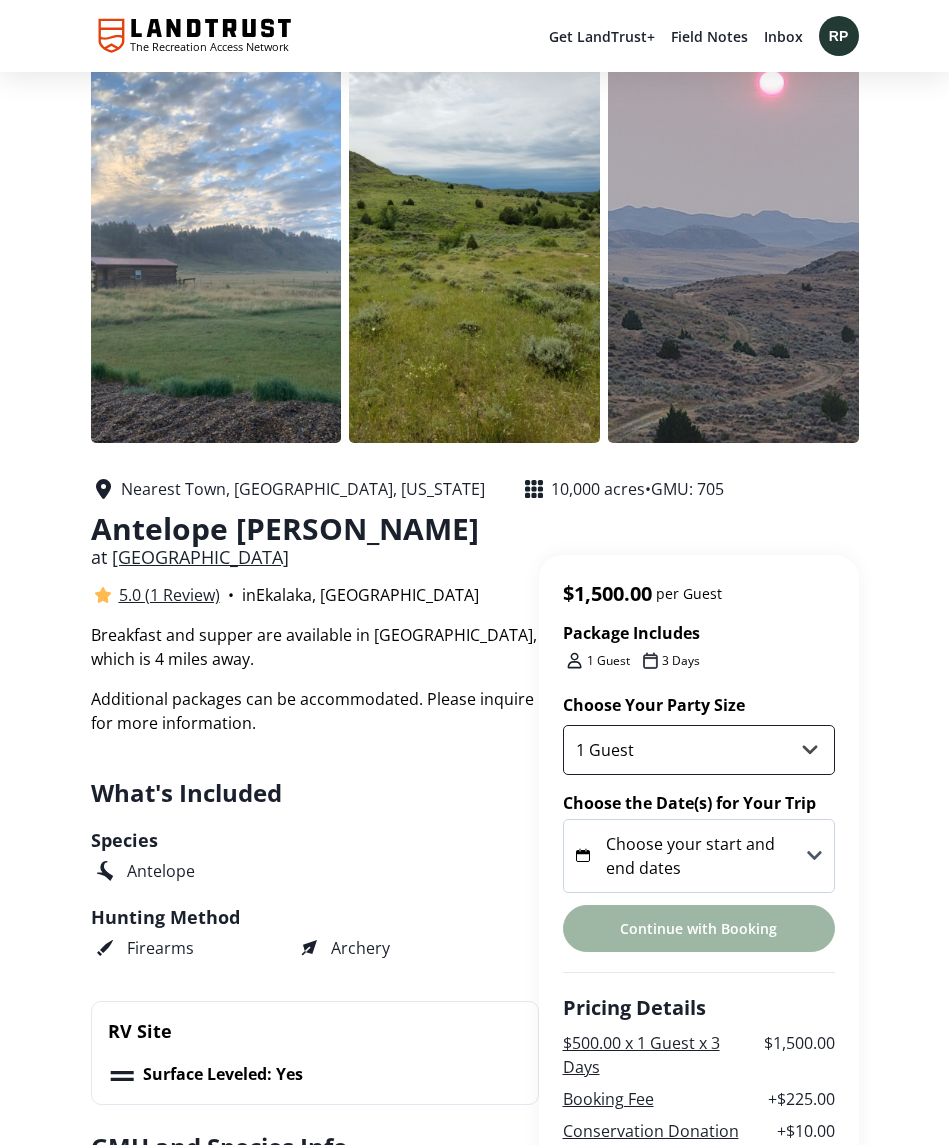 click on "1  Guest 2  Guests 3  Guests" at bounding box center [699, 750] 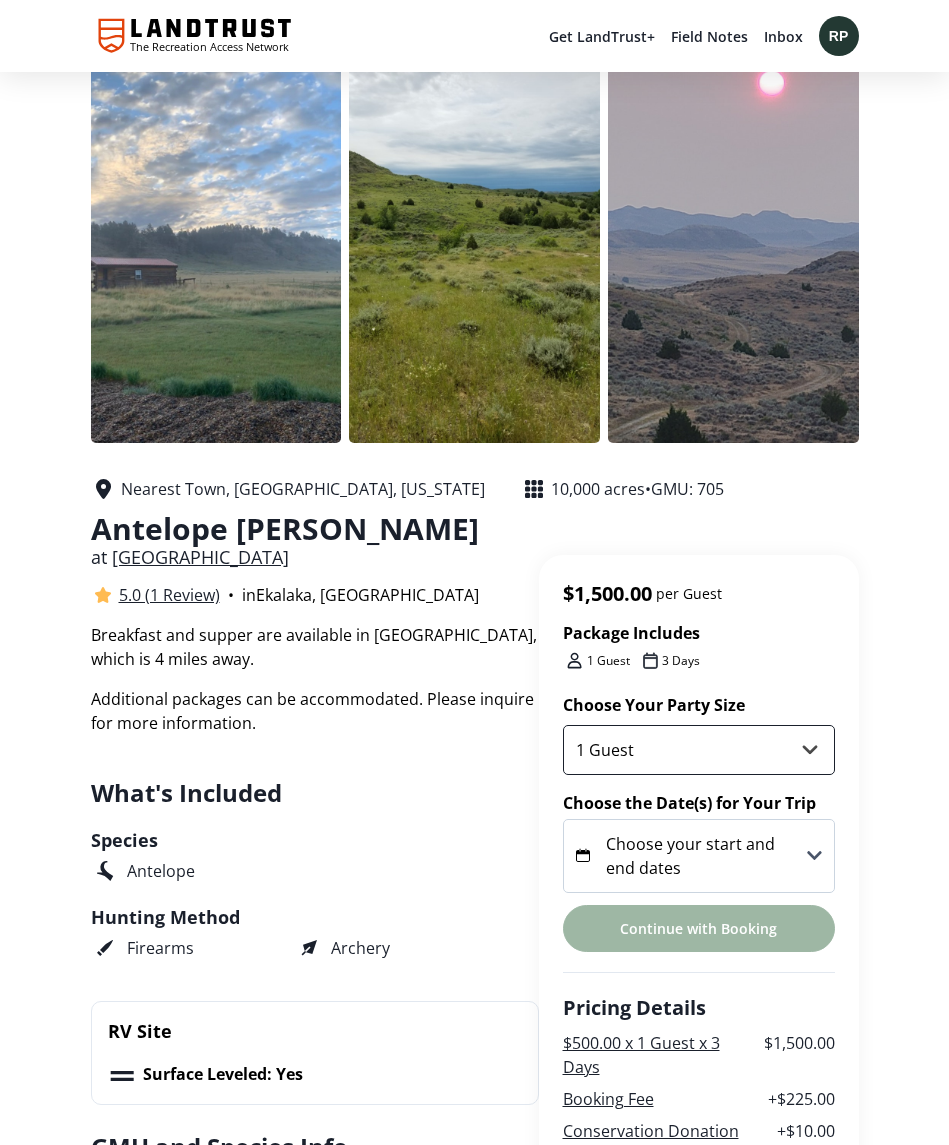 select on "2" 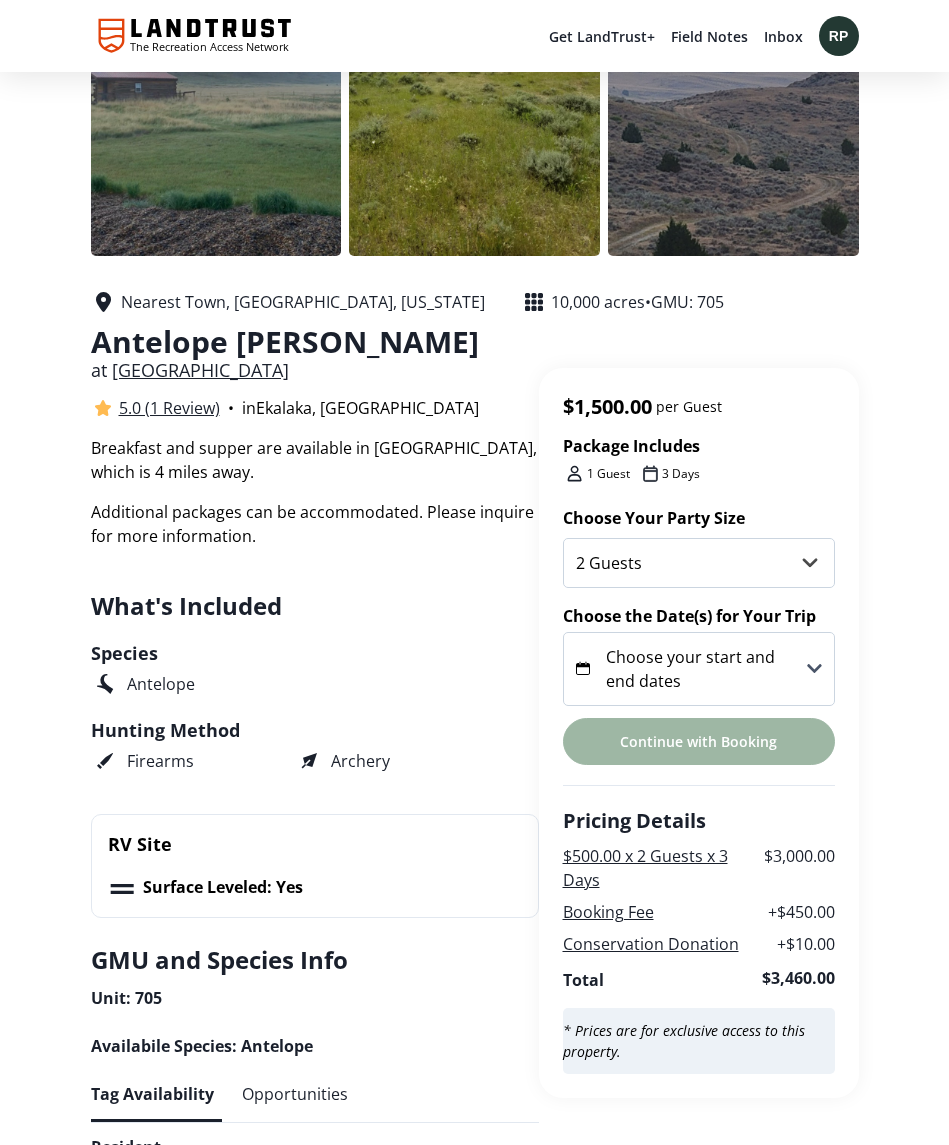 click 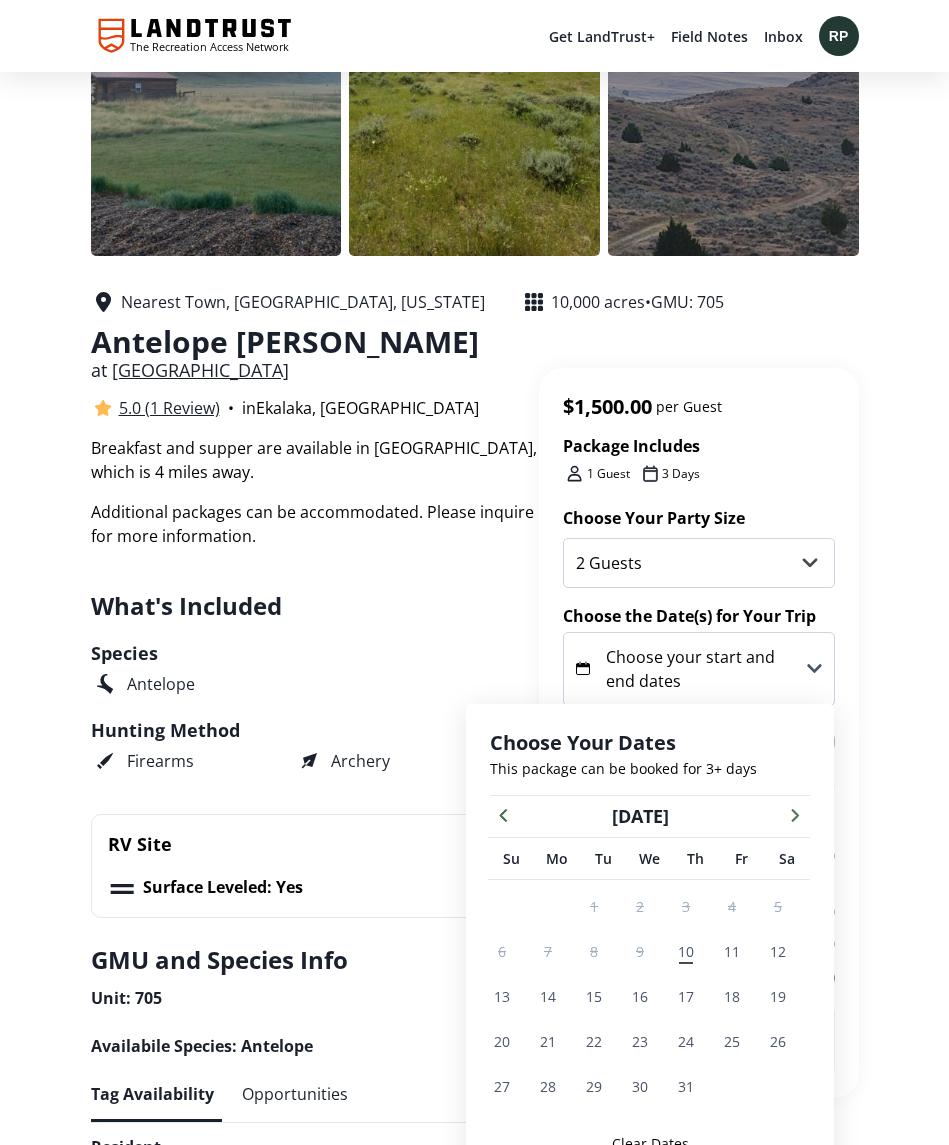 click 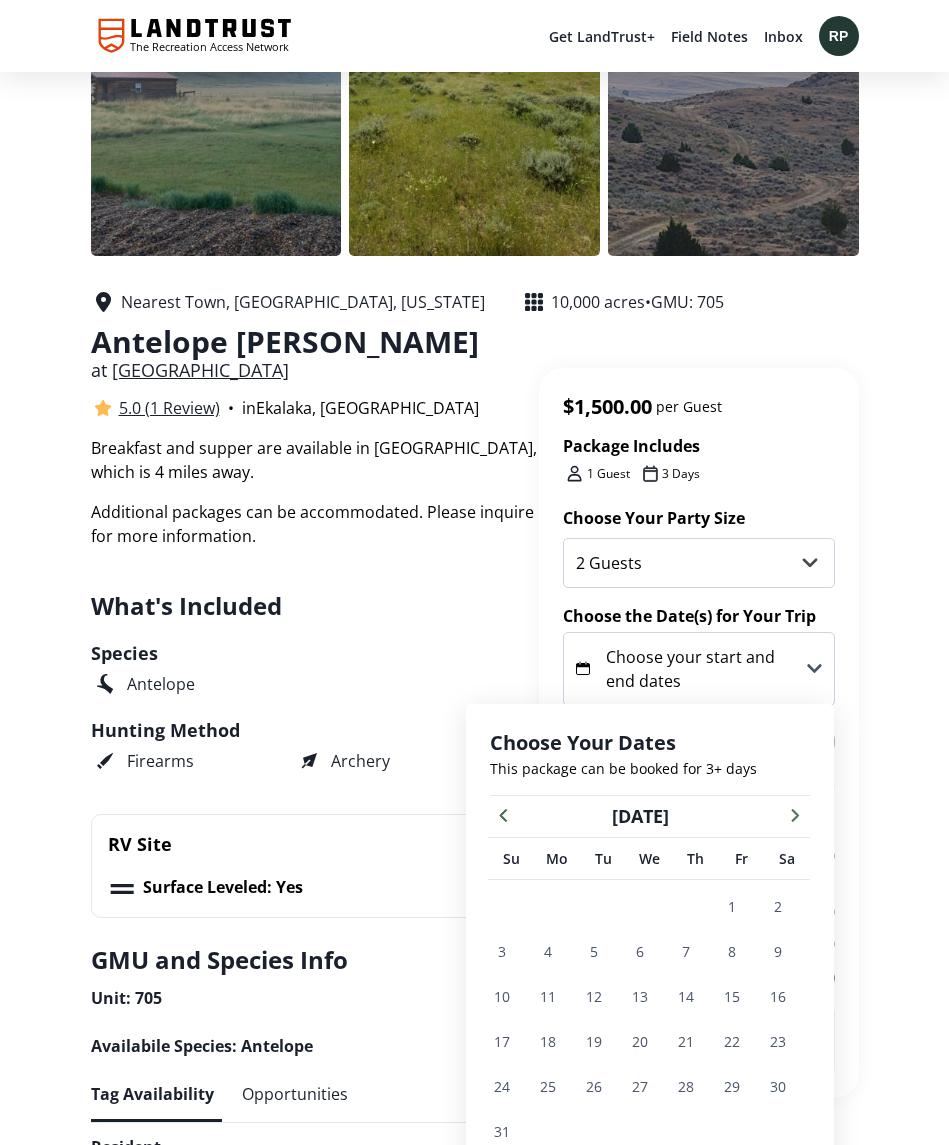 click at bounding box center [795, 814] 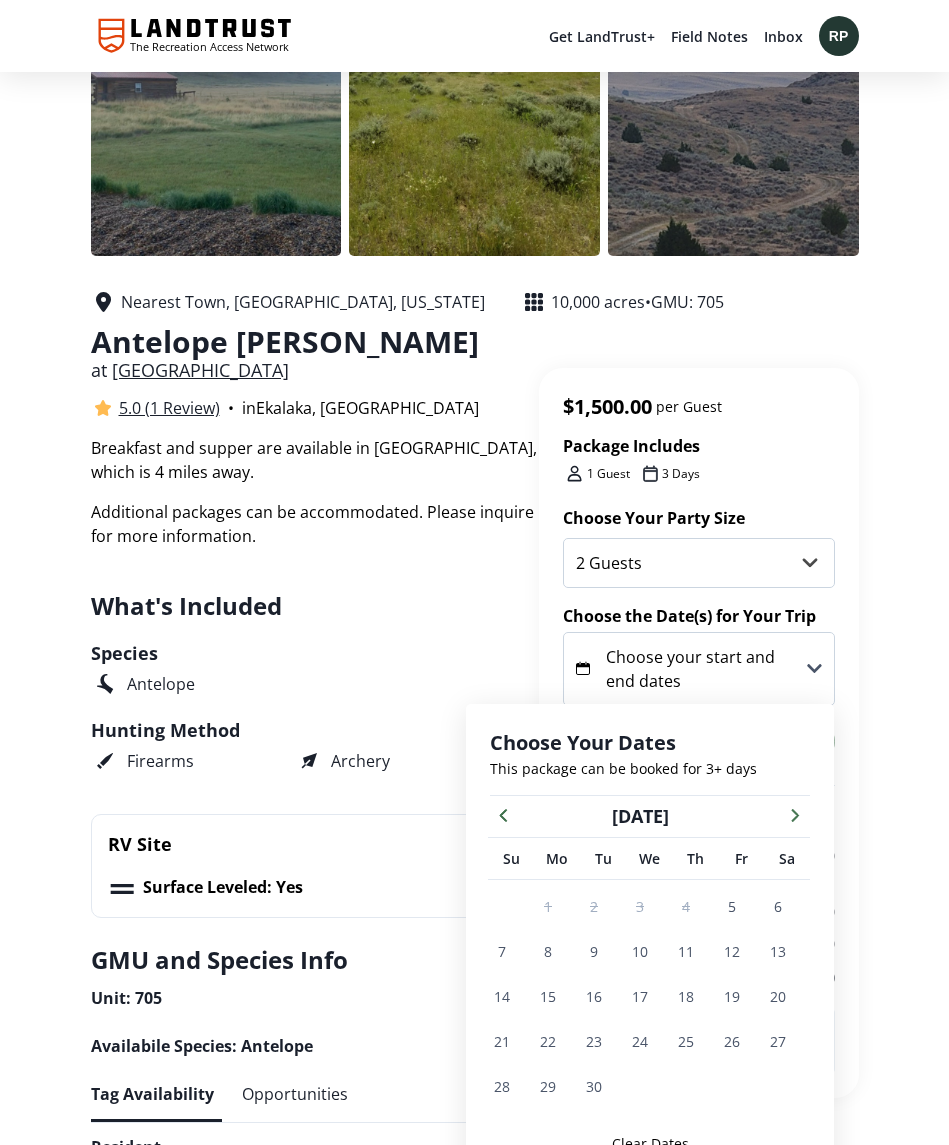 click 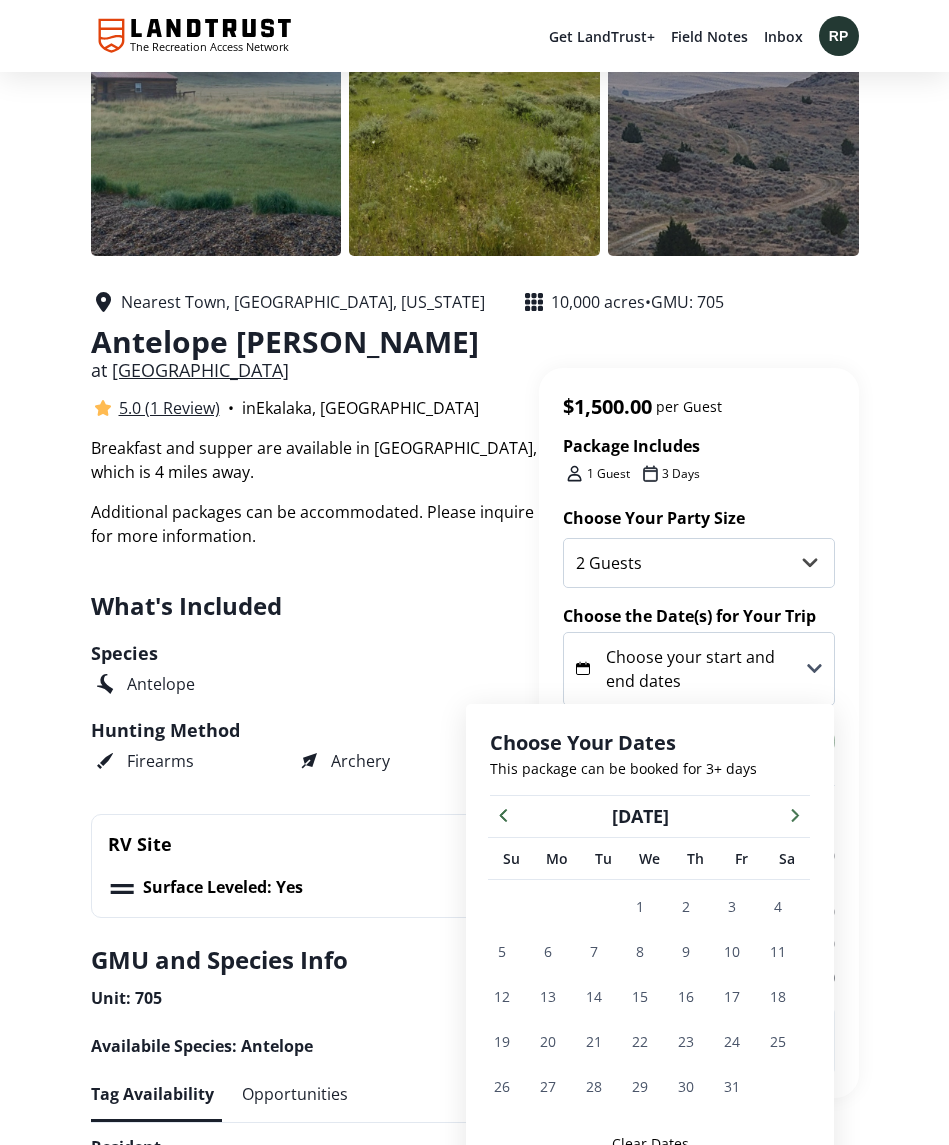 click on "11" at bounding box center (778, 951) 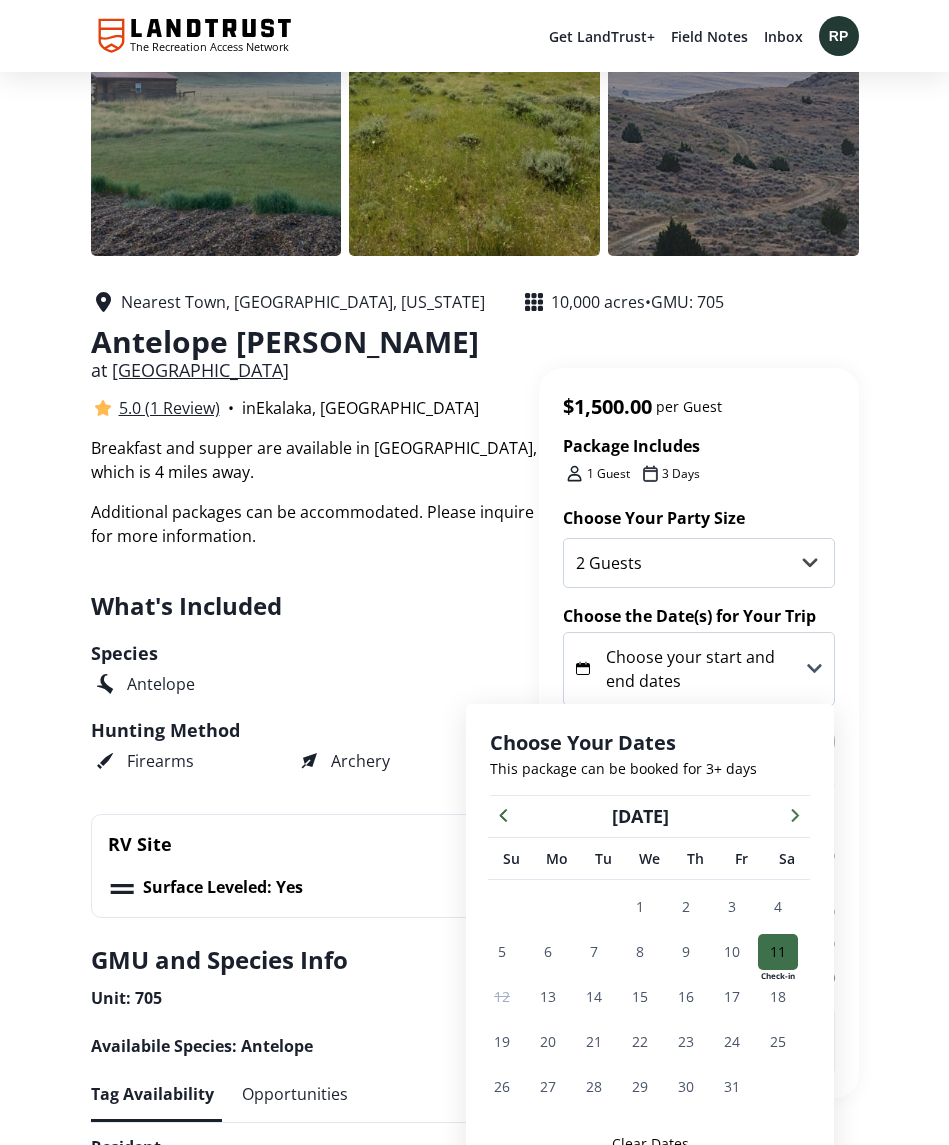 click on "14" at bounding box center (594, 996) 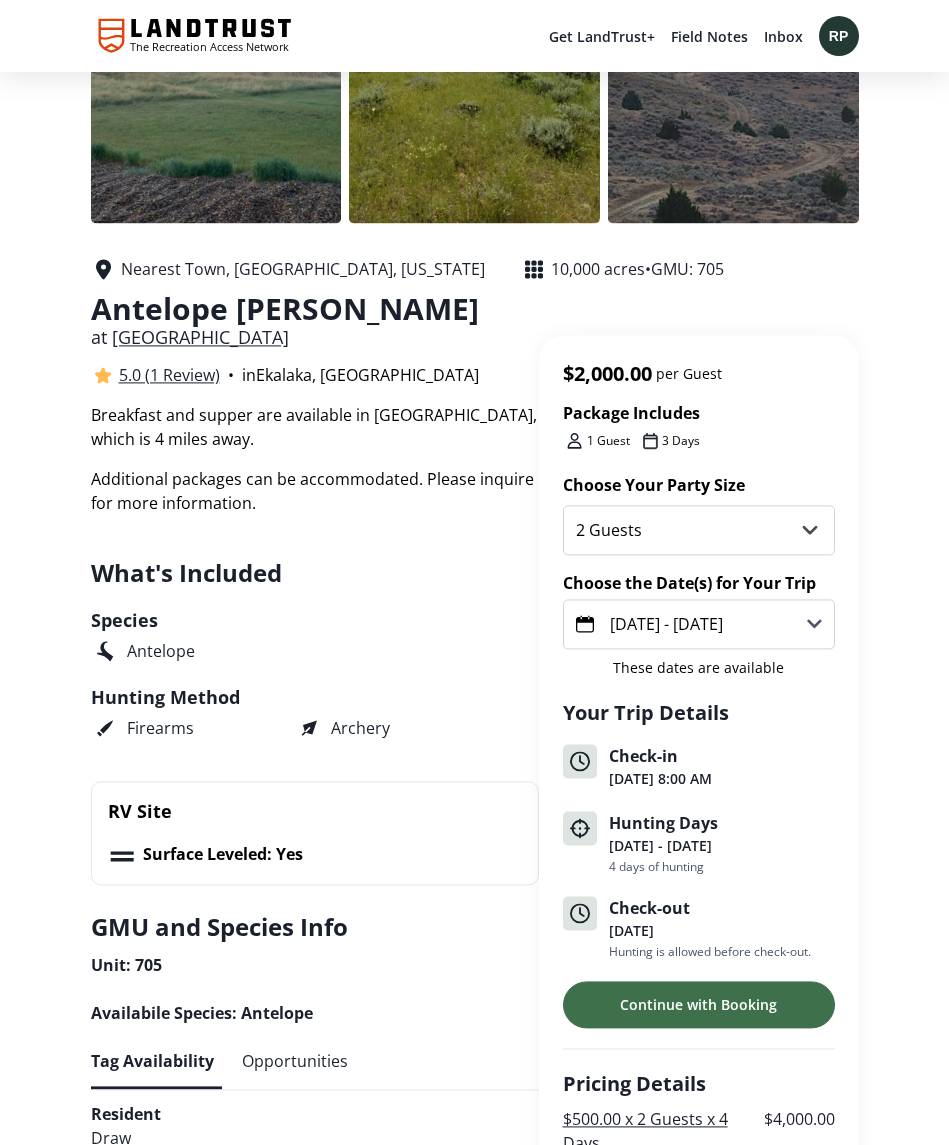 scroll, scrollTop: 213, scrollLeft: 0, axis: vertical 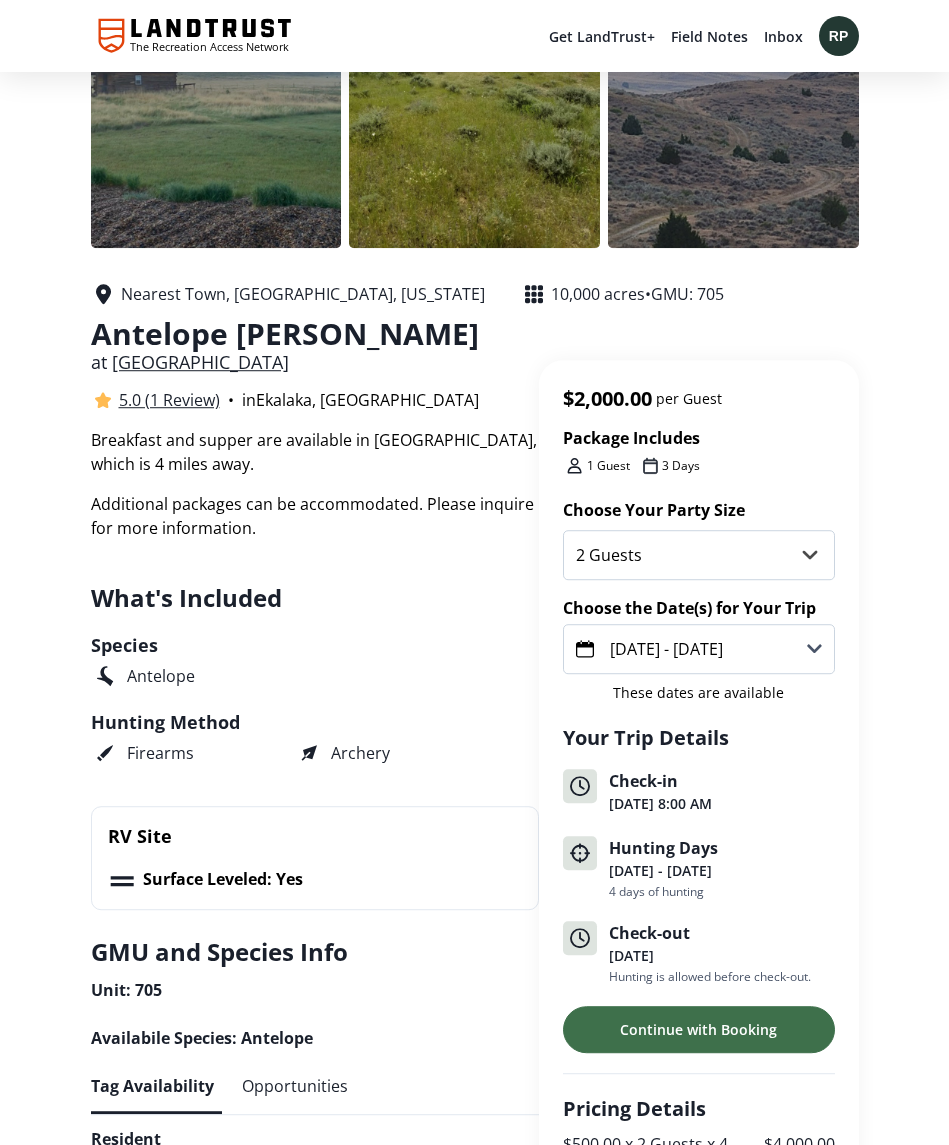 click on "Nearest Town, [GEOGRAPHIC_DATA], [US_STATE]  10,000 acres   •   GMU: 705 Antelope [PERSON_NAME] at   [GEOGRAPHIC_DATA] 5.0 (1 Review) • in  [GEOGRAPHIC_DATA], MT Package Includes 1 Guest 3 Days Share Favorite Breakfast and supper are available in [GEOGRAPHIC_DATA], which is 4 miles away.
Additional packages can be accommodated. Please inquire for more information.
Package Details Breakfast and supper are available in [GEOGRAPHIC_DATA], which is 4 miles away.
Additional packages can be accommodated. Please inquire for more information.
What's Included Species Antelope Hunting Method Firearms Archery RV Site Surface Leveled: Yes GMU and Species Info Unit: 705 Availabile Species: Antelope Tag Availability Opportunities Resident Draw Non-Resident Draw Helpful Resources for This Package Where to Buy Licenses State Regulations Field Notes No Property Updates Yet Follow this property and get alerts when the landowner publishes property updates. Following + Notifying Land Details Food: Agriculture and Natural Forage Water: Livestock Tanks, Springs, and [GEOGRAPHIC_DATA]" at bounding box center (474, 2644) 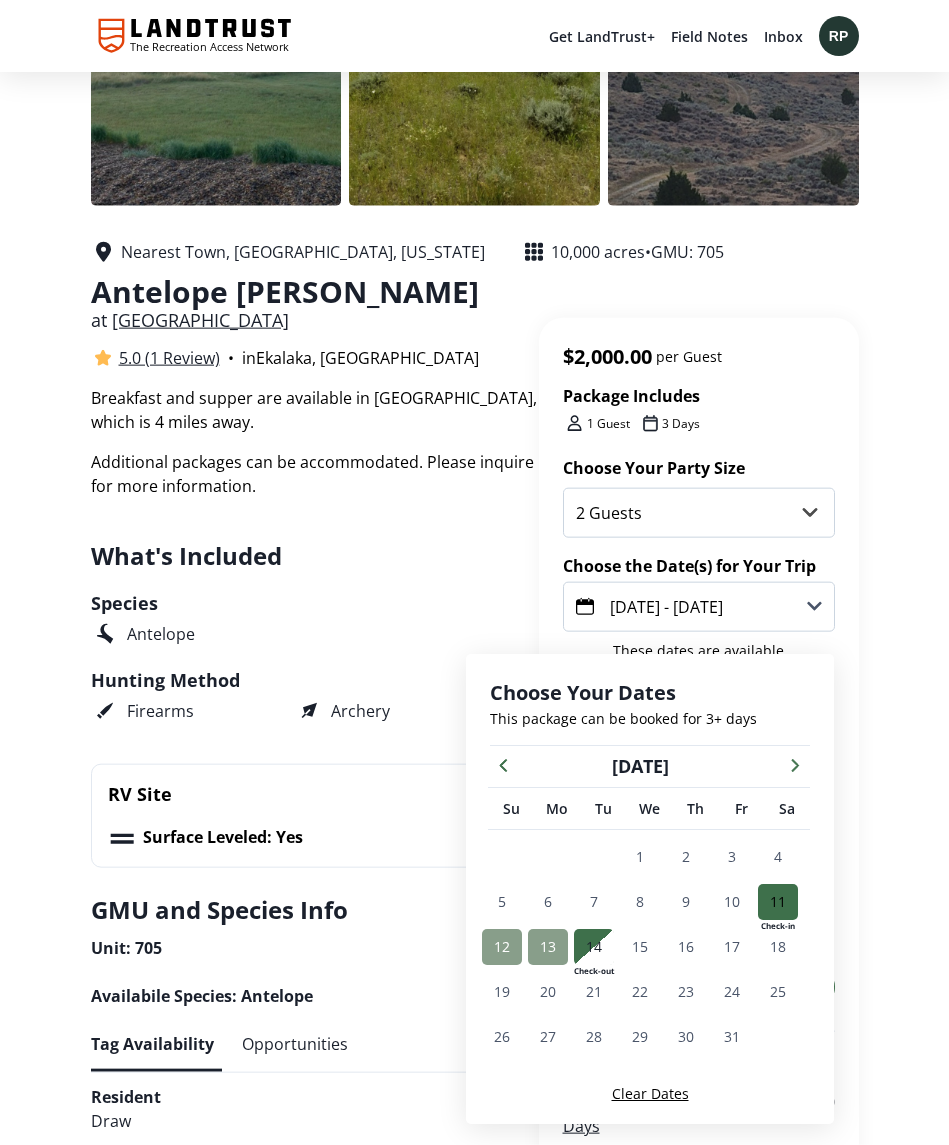 scroll, scrollTop: 256, scrollLeft: 0, axis: vertical 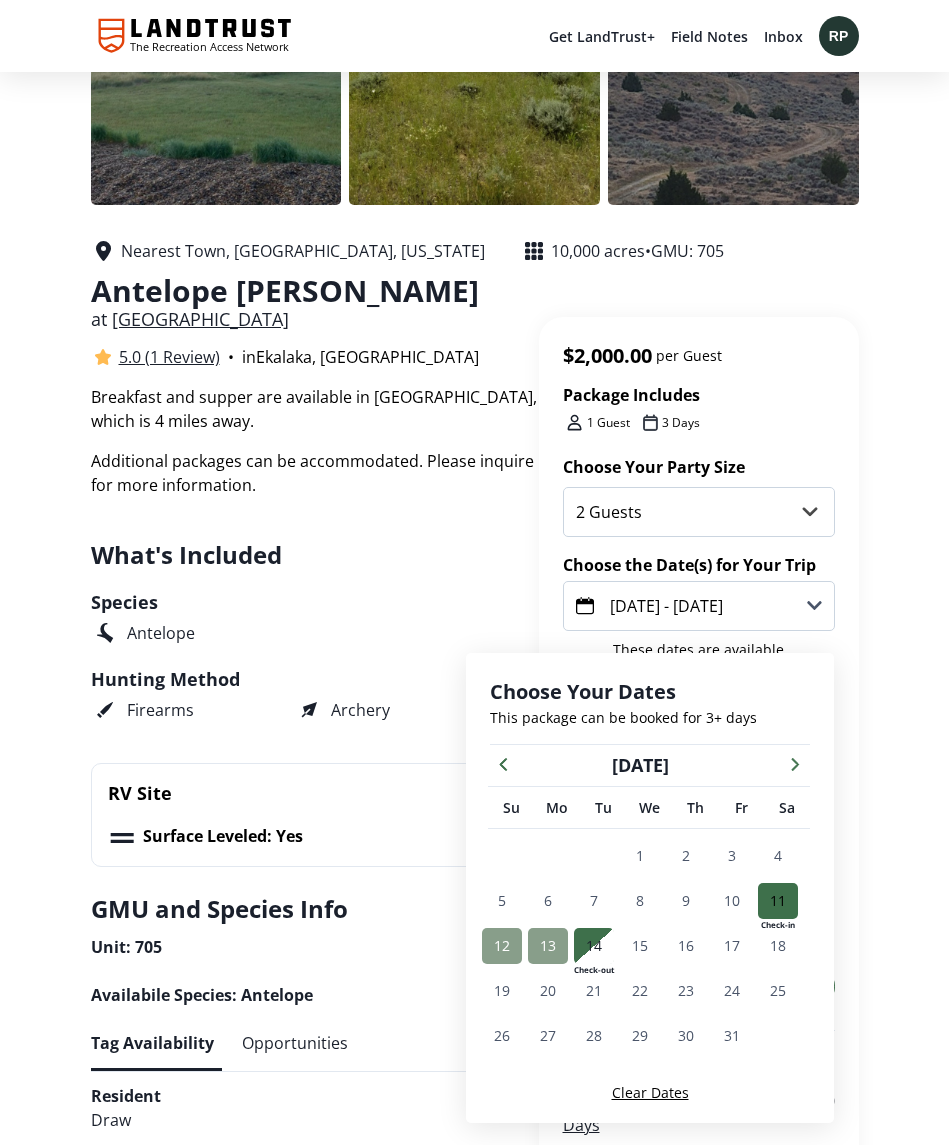 click on "Clear Dates" at bounding box center [650, 1092] 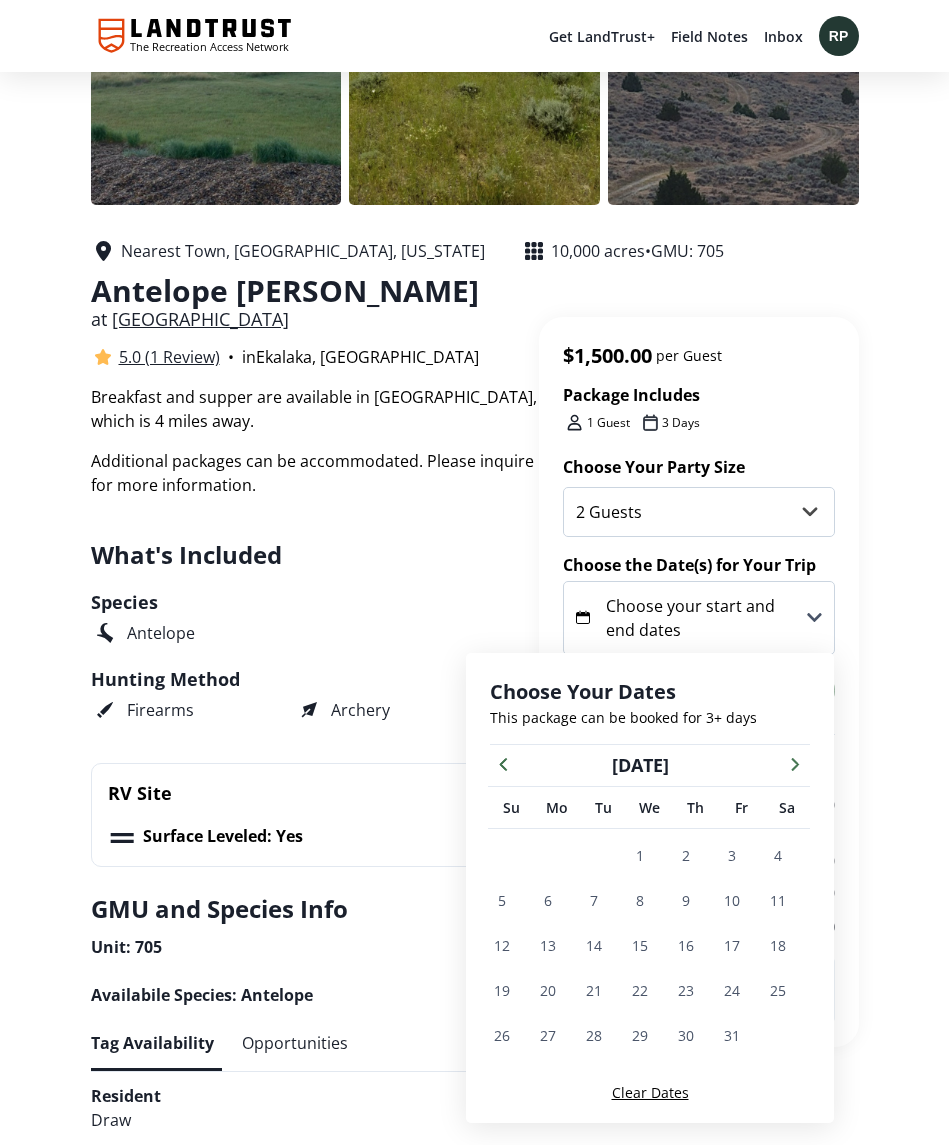 click on "11" at bounding box center [778, 900] 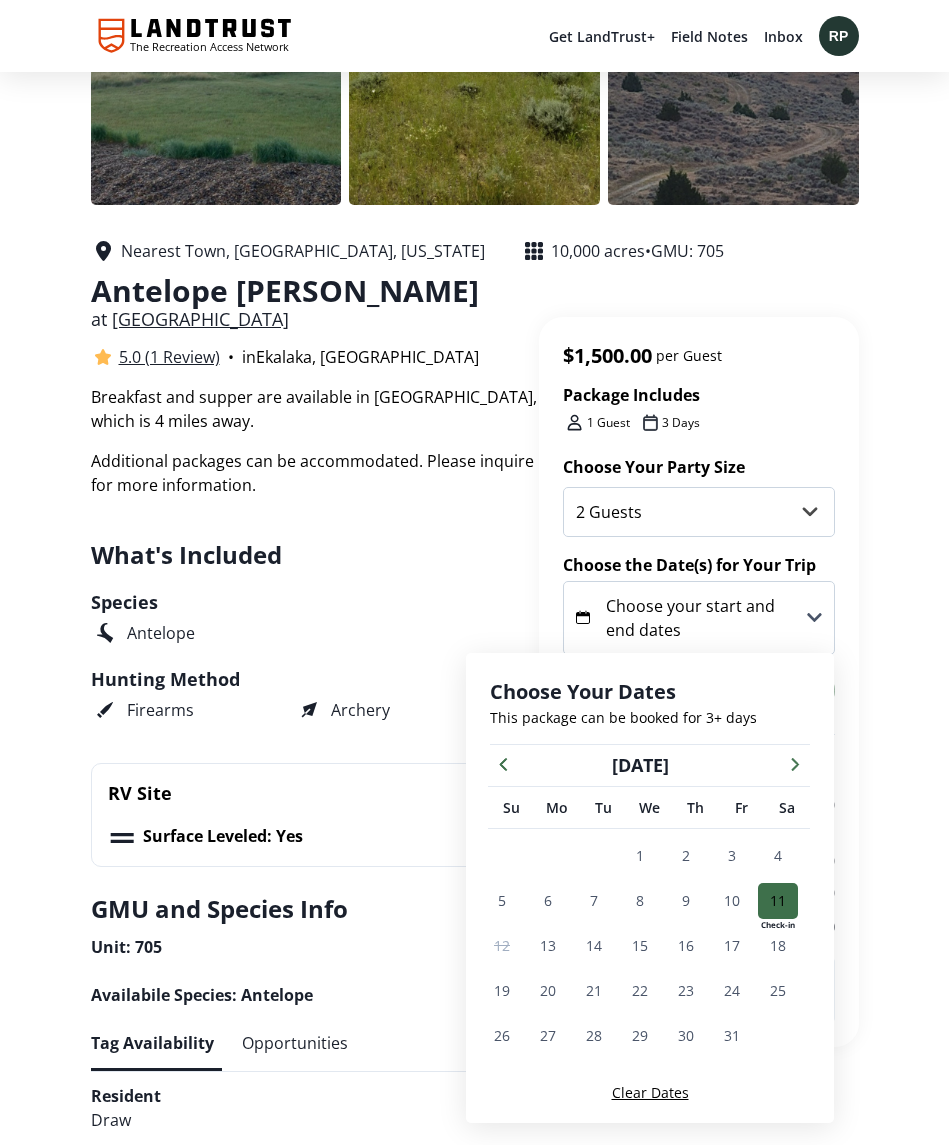 click on "13" at bounding box center (548, 945) 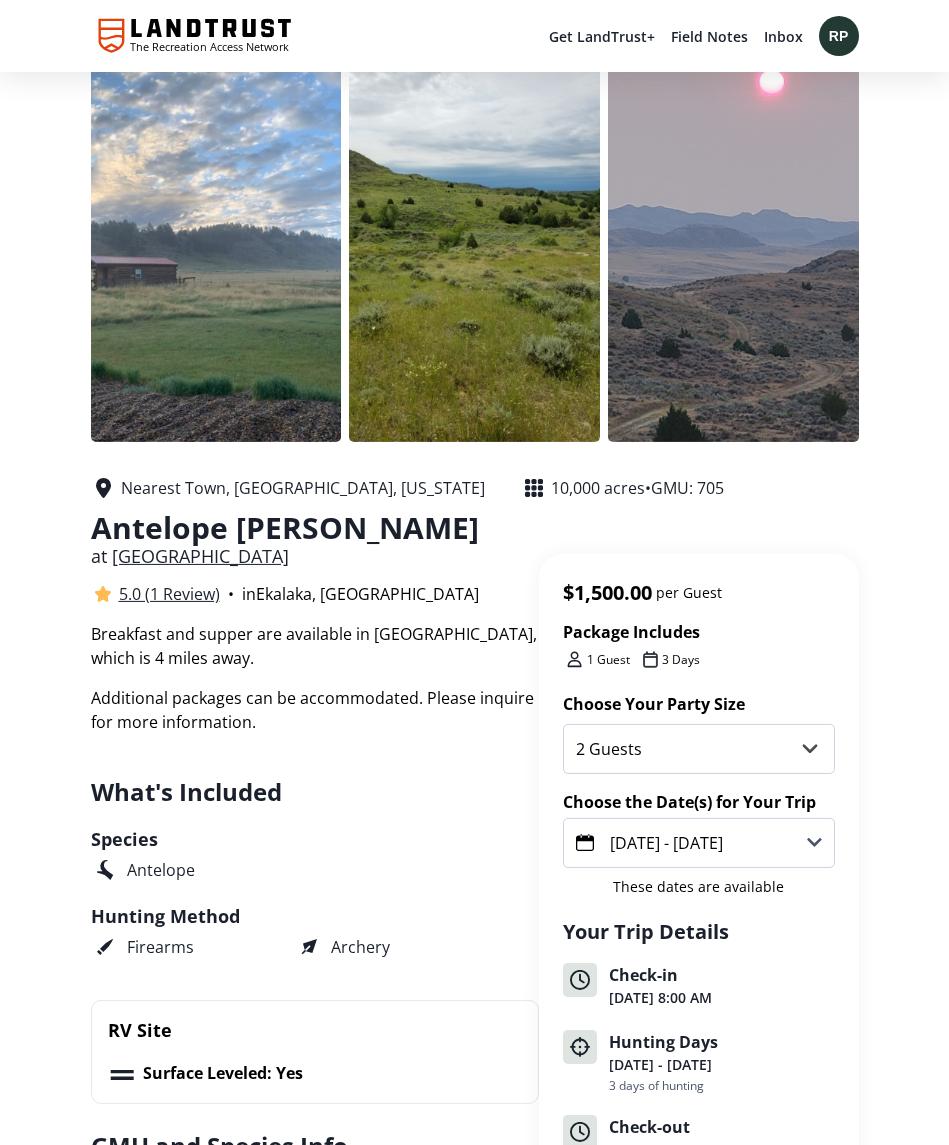 scroll, scrollTop: 0, scrollLeft: 0, axis: both 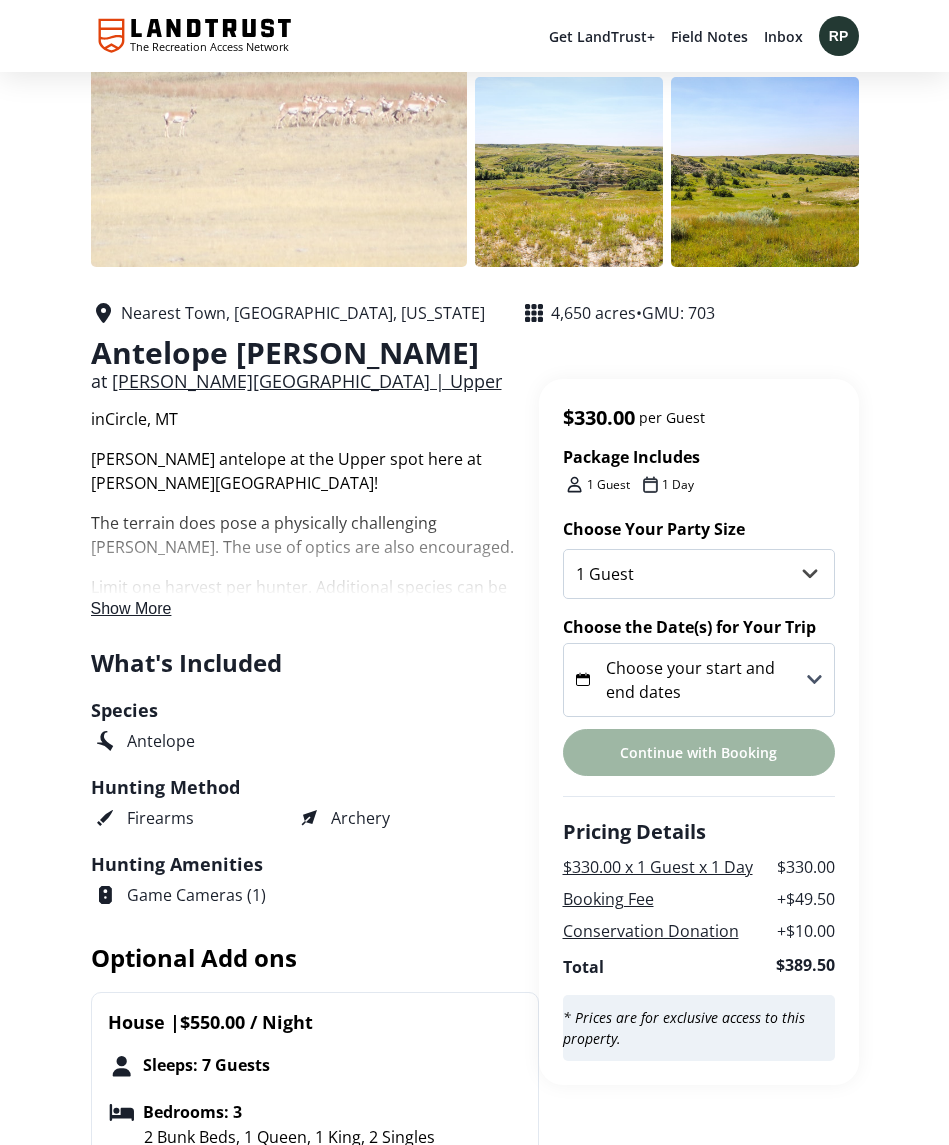 click 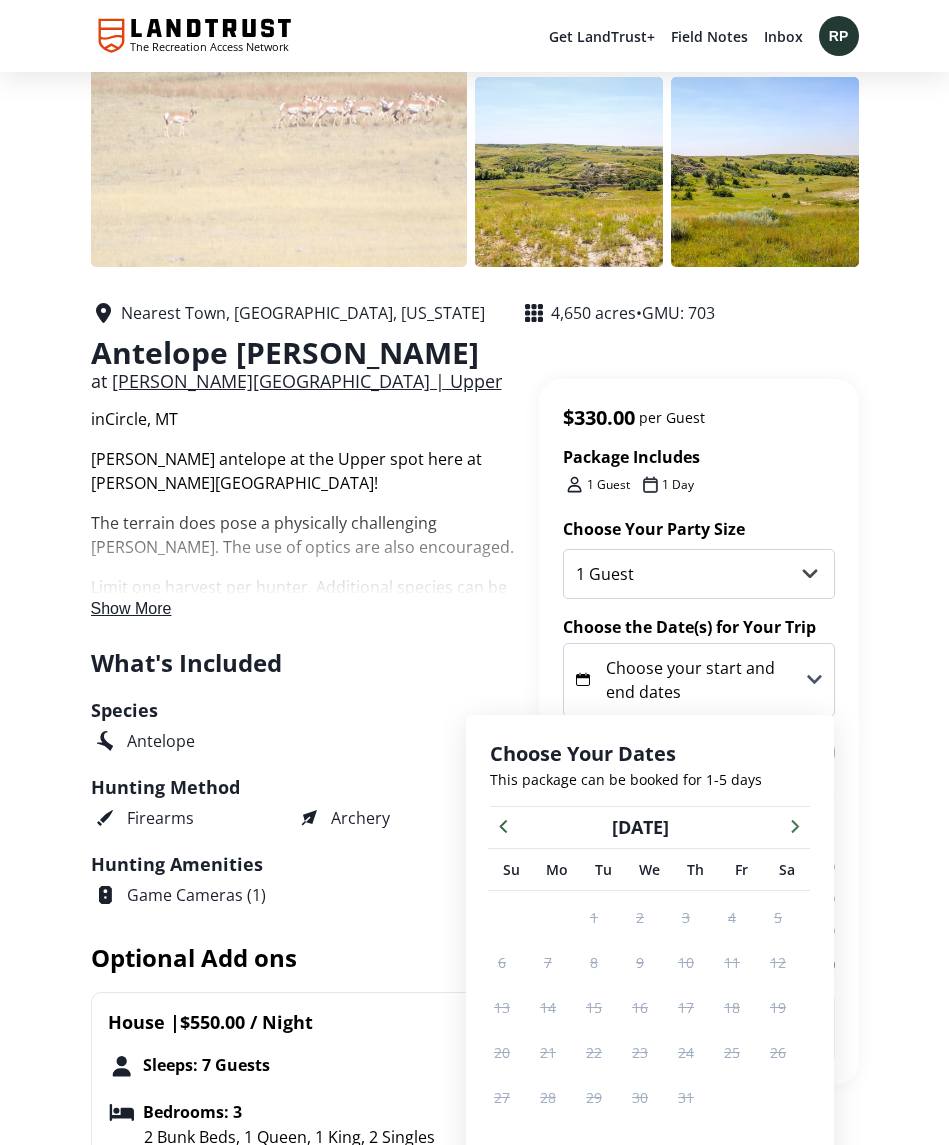 click at bounding box center (795, 825) 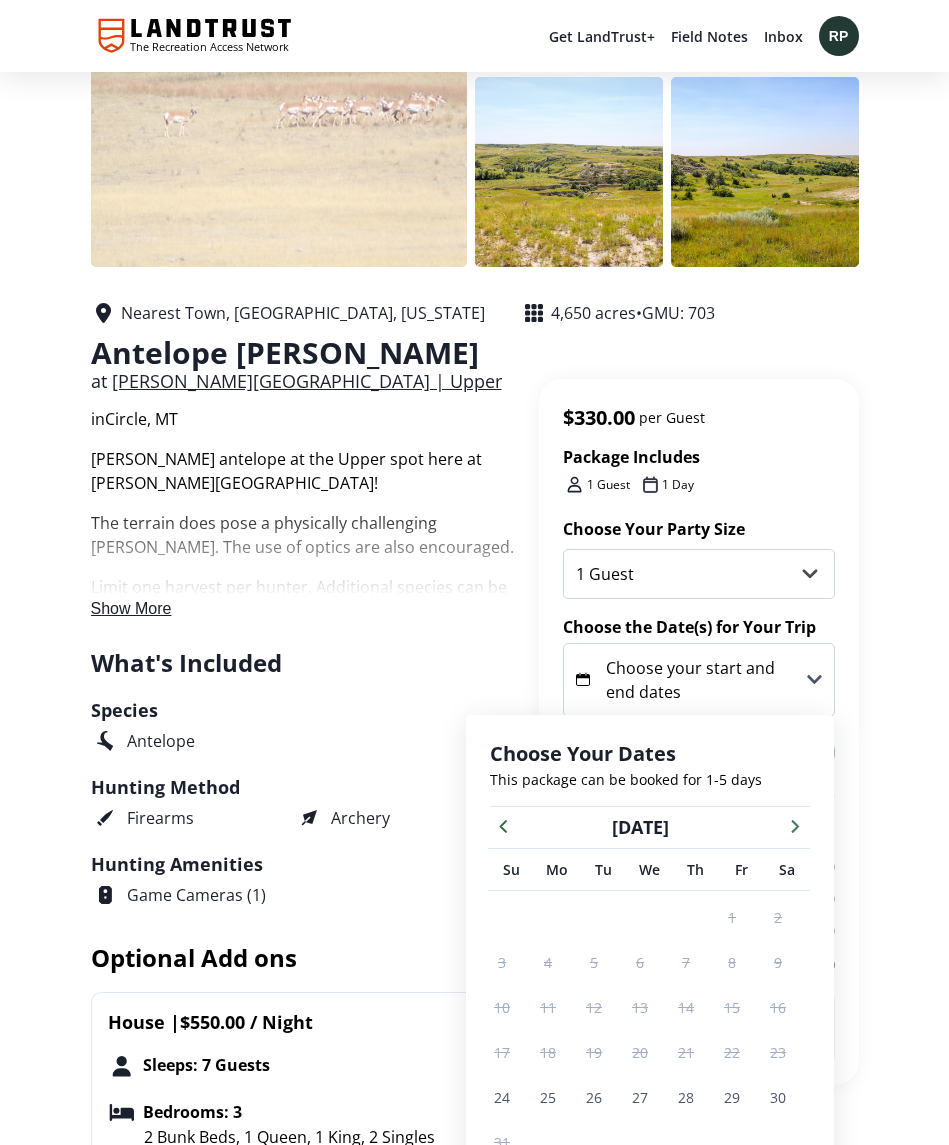 click at bounding box center [795, 825] 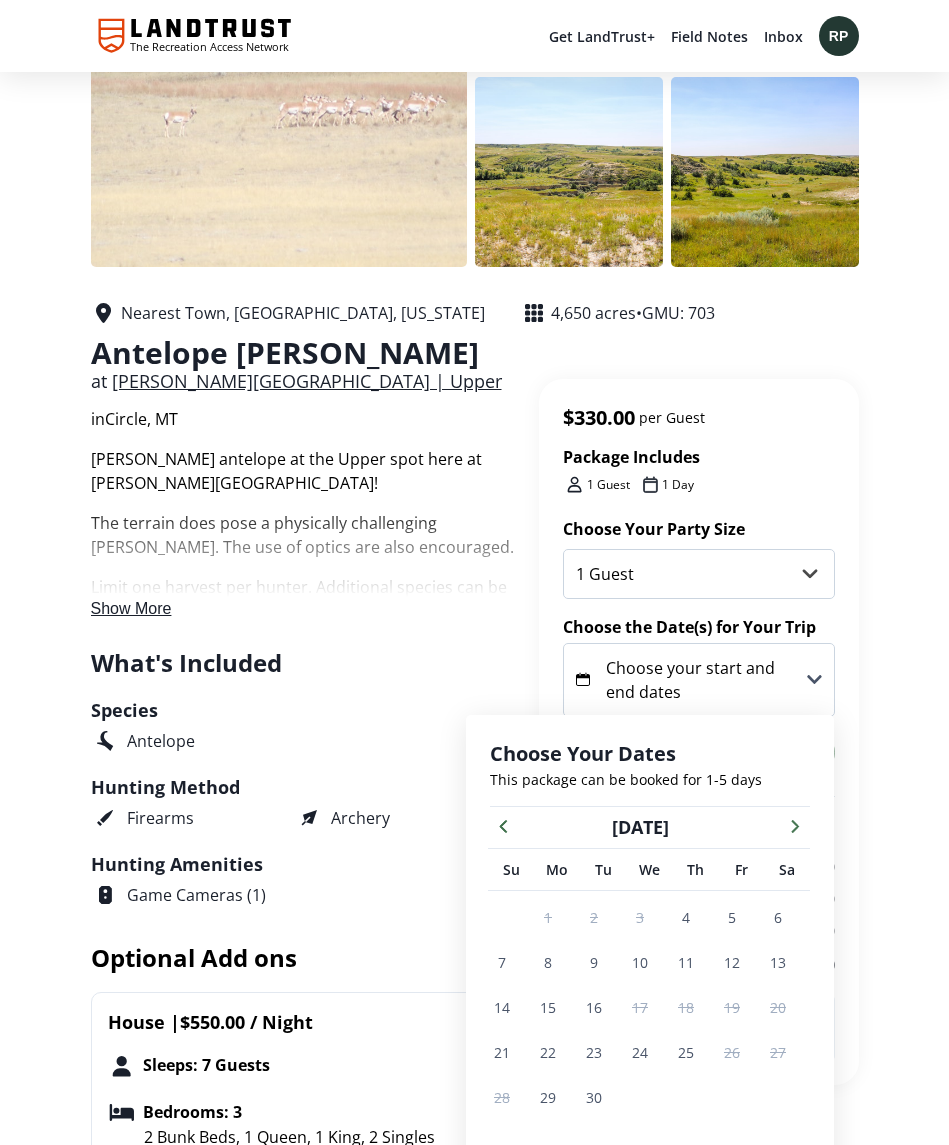 click at bounding box center (795, 825) 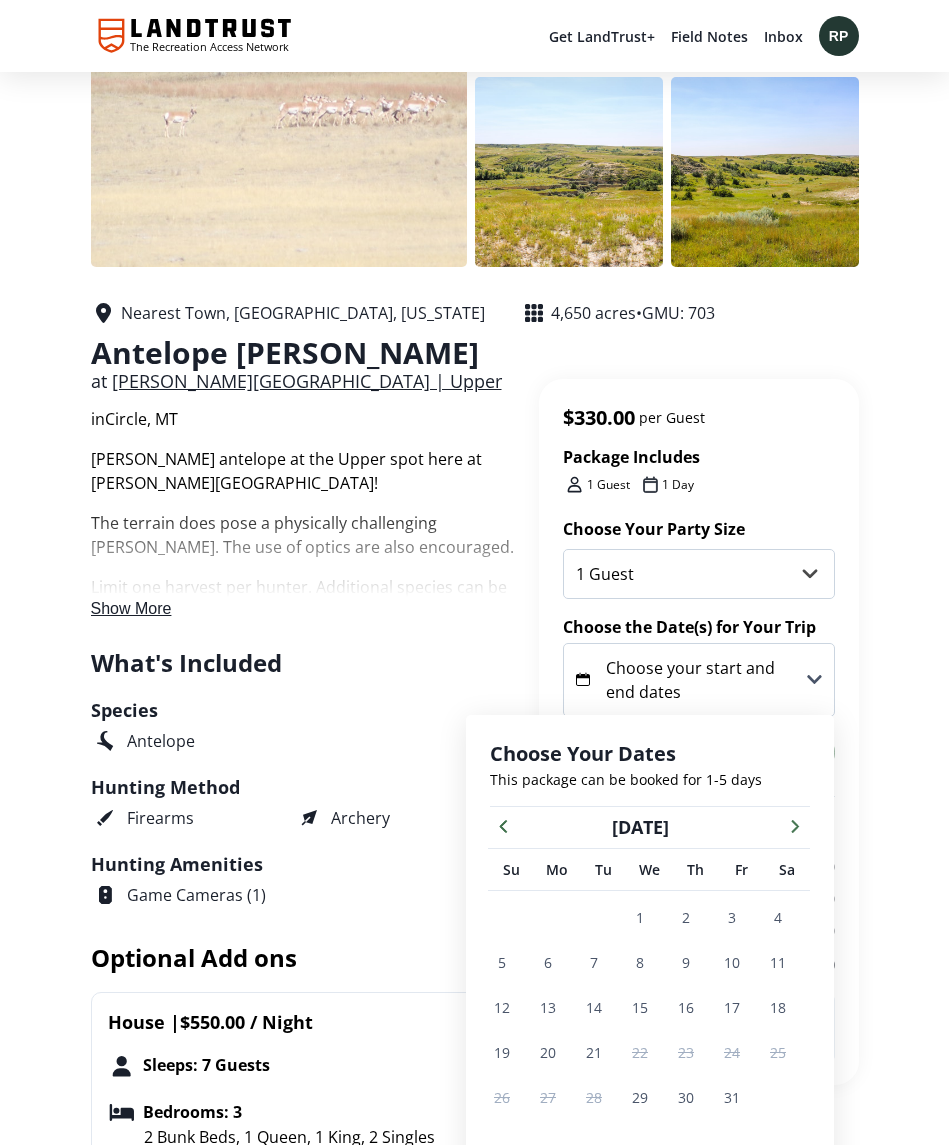 click on "11" at bounding box center [778, 962] 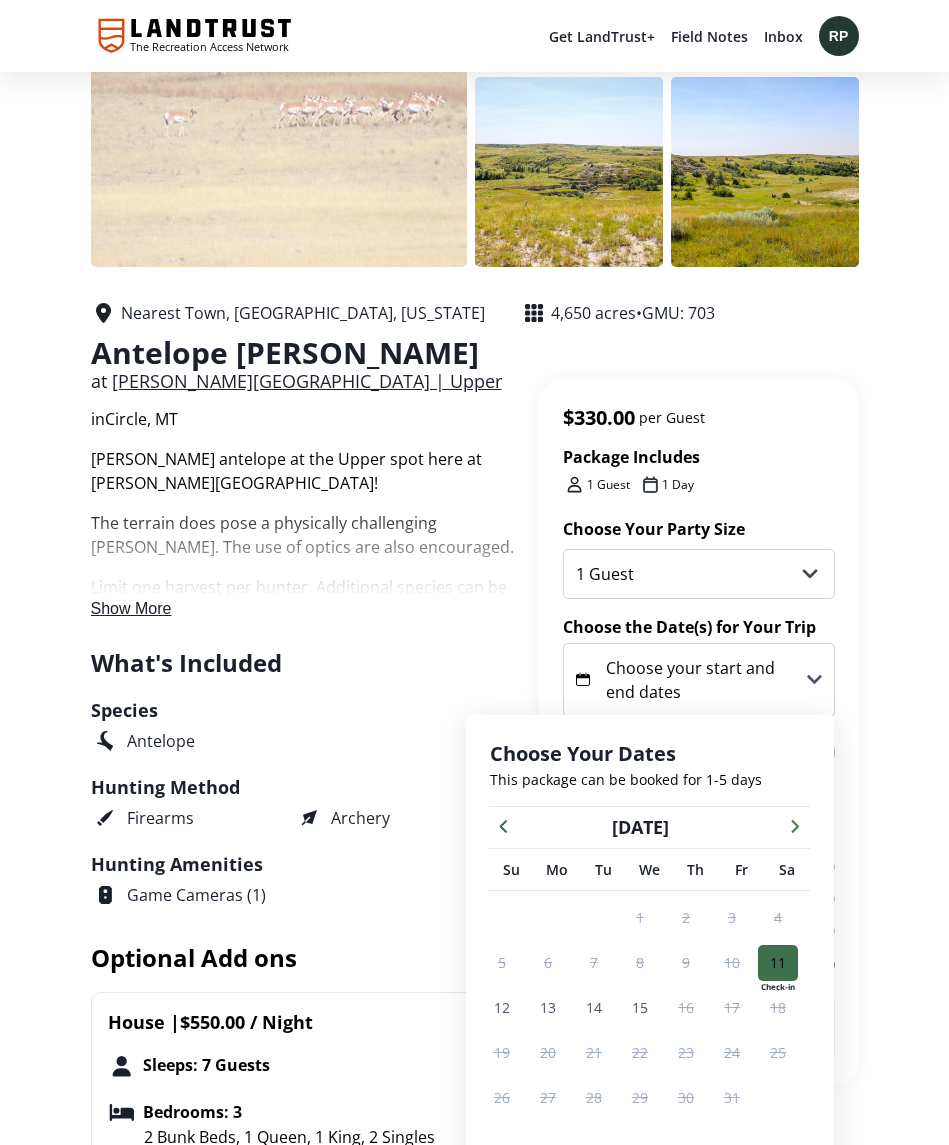 click on "14" at bounding box center (594, 1007) 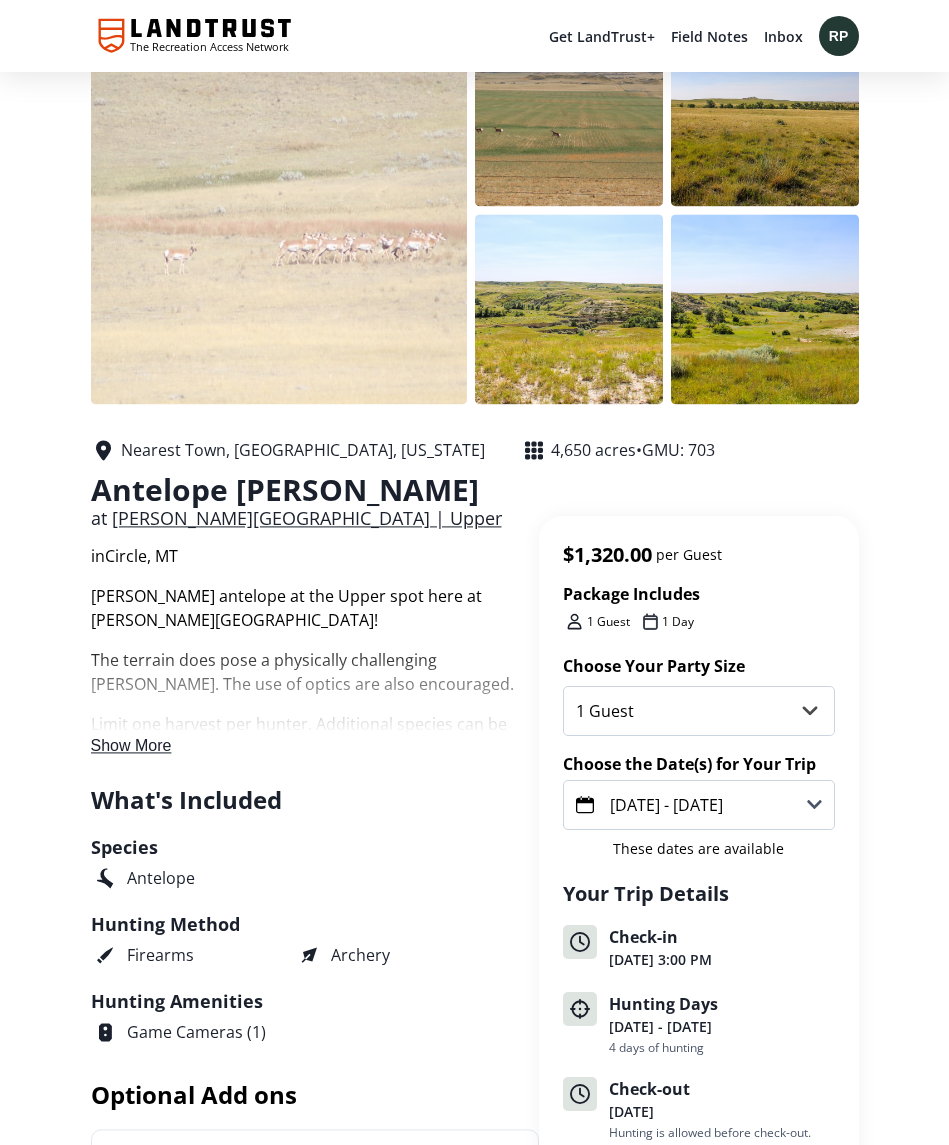 scroll, scrollTop: 0, scrollLeft: 0, axis: both 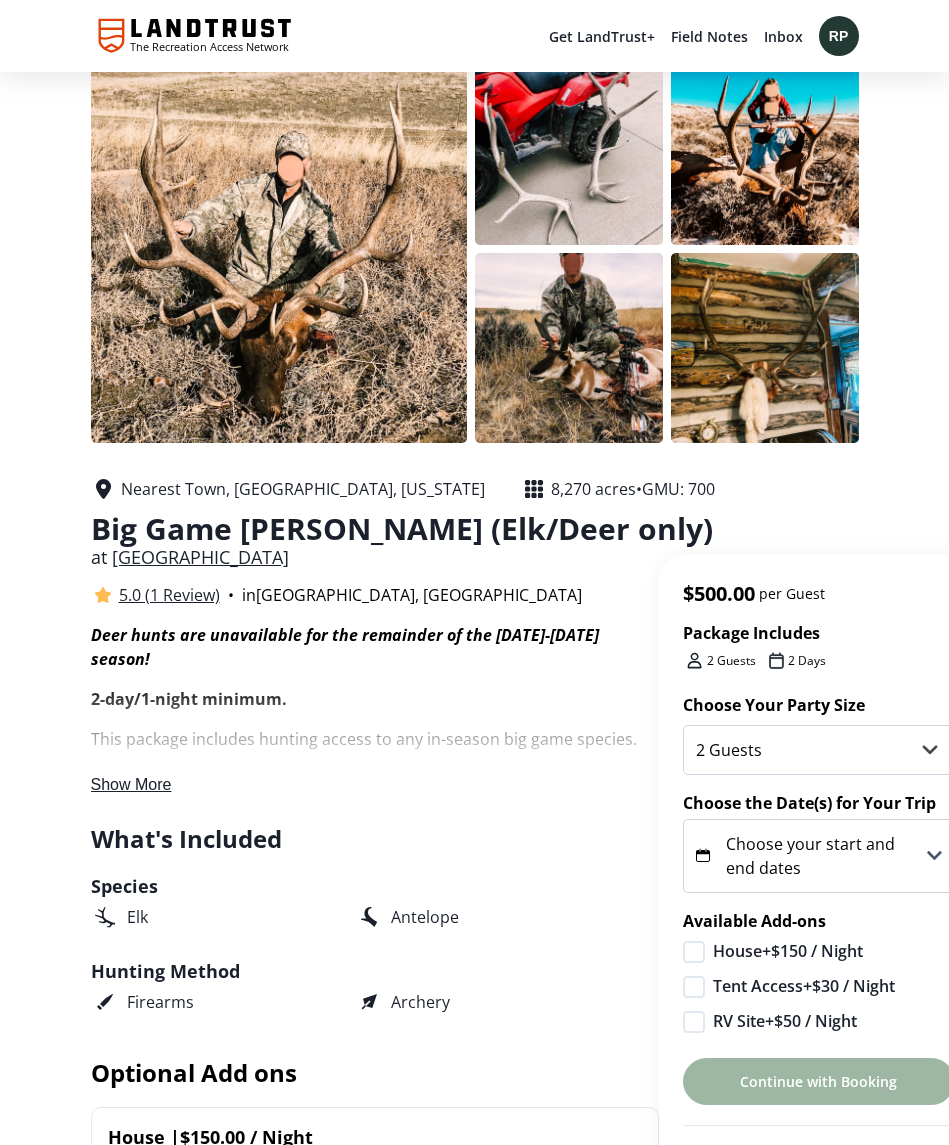 click at bounding box center [279, 248] 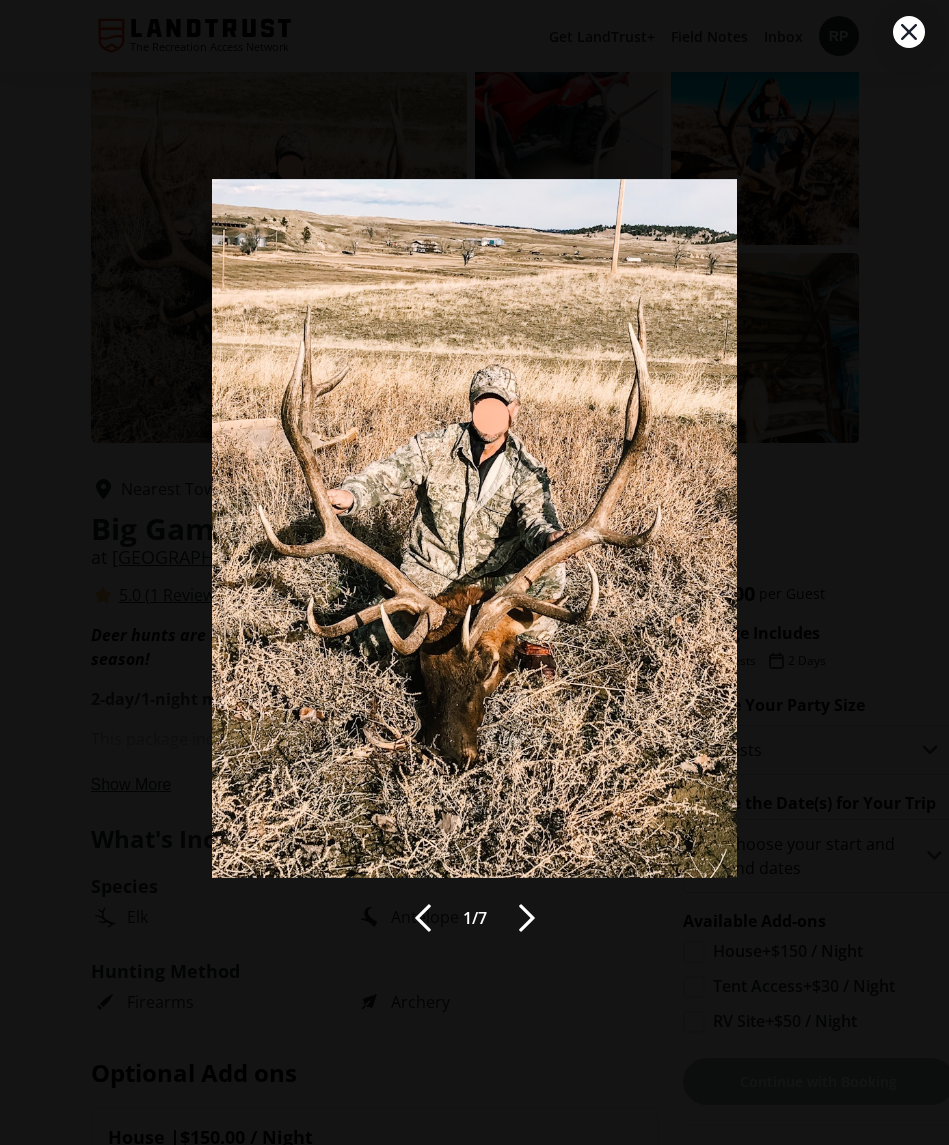 scroll, scrollTop: 0, scrollLeft: 0, axis: both 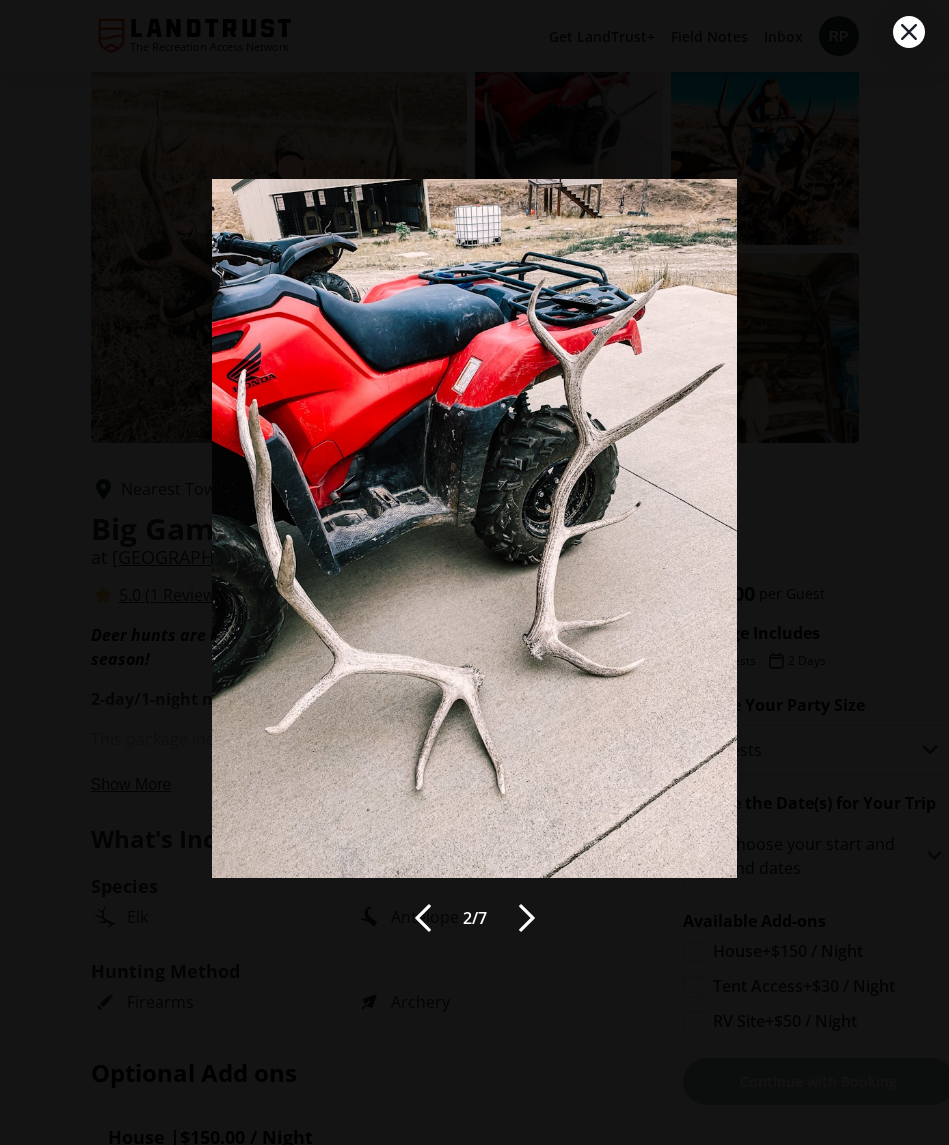 click at bounding box center [527, 918] 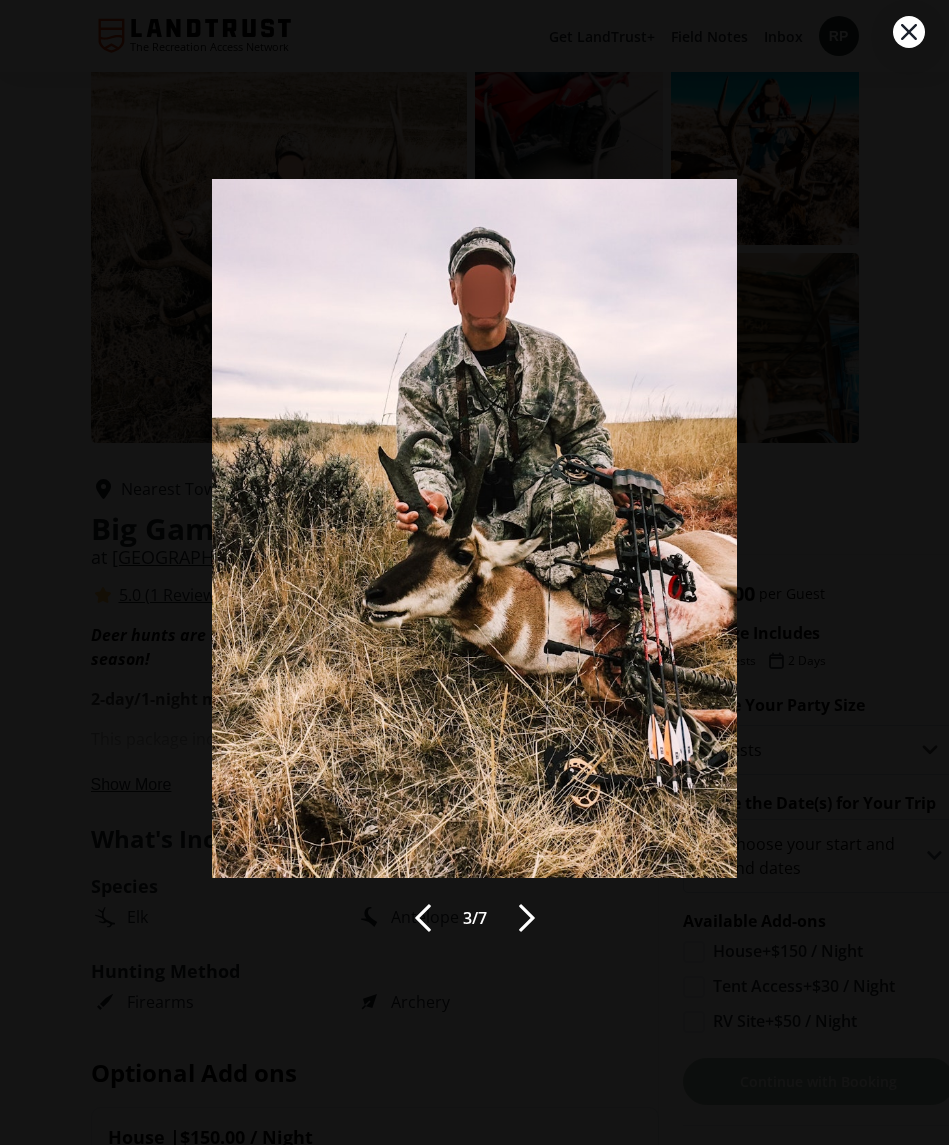 click at bounding box center [527, 918] 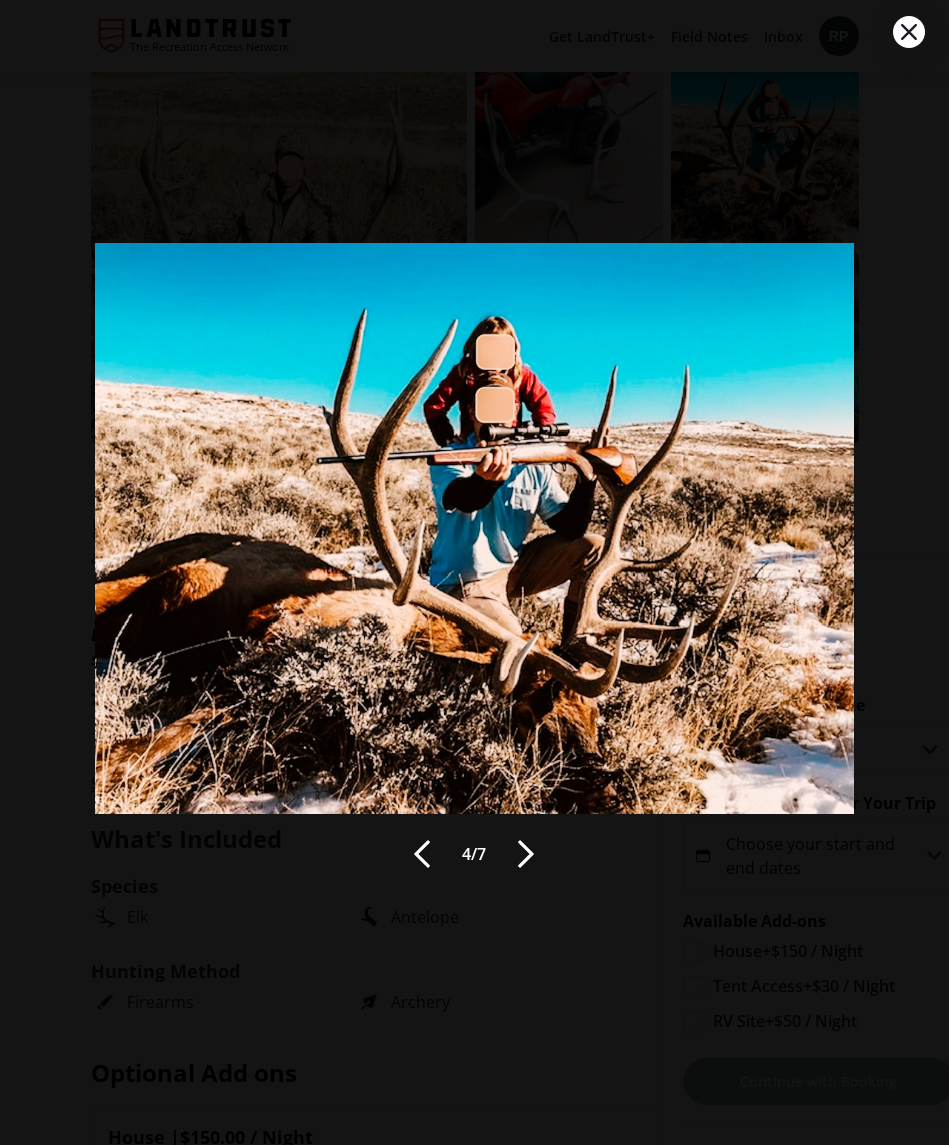 click at bounding box center (526, 854) 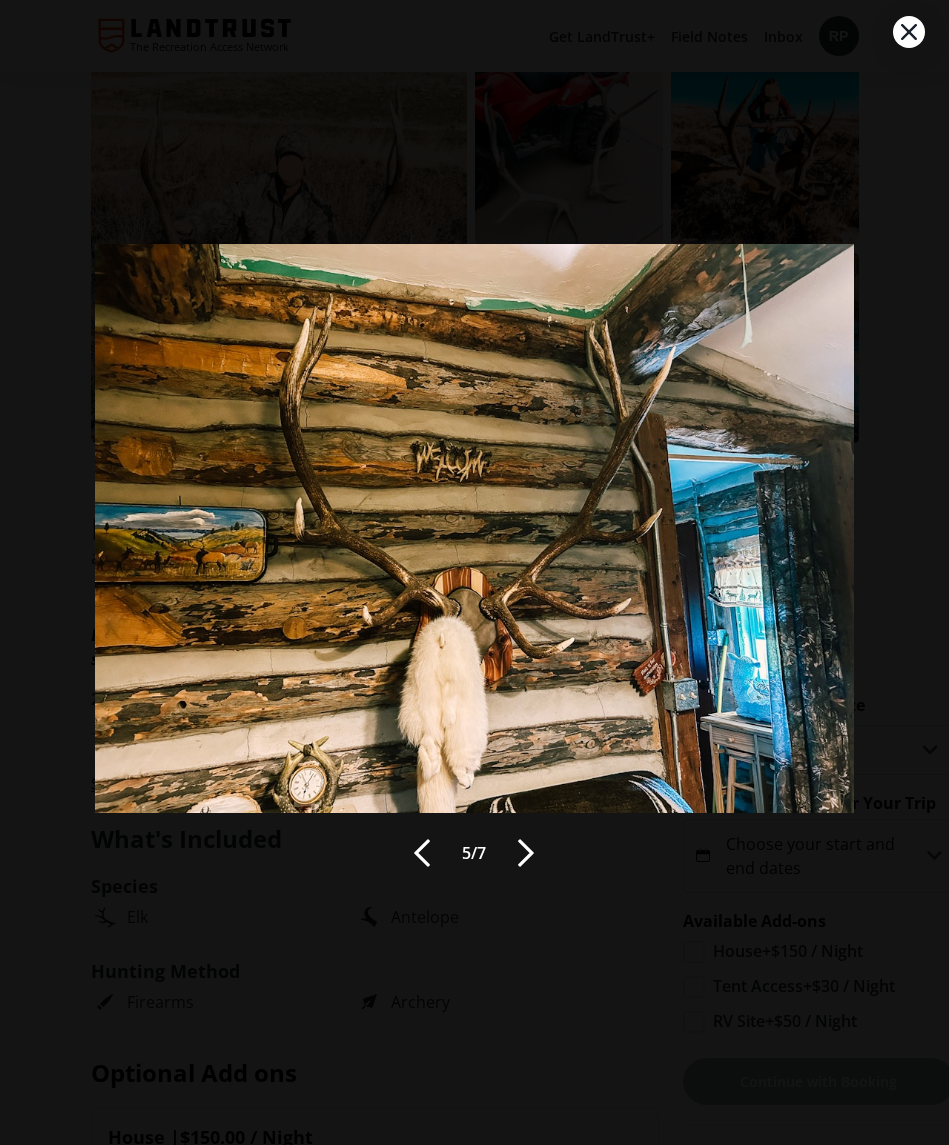click at bounding box center [526, 853] 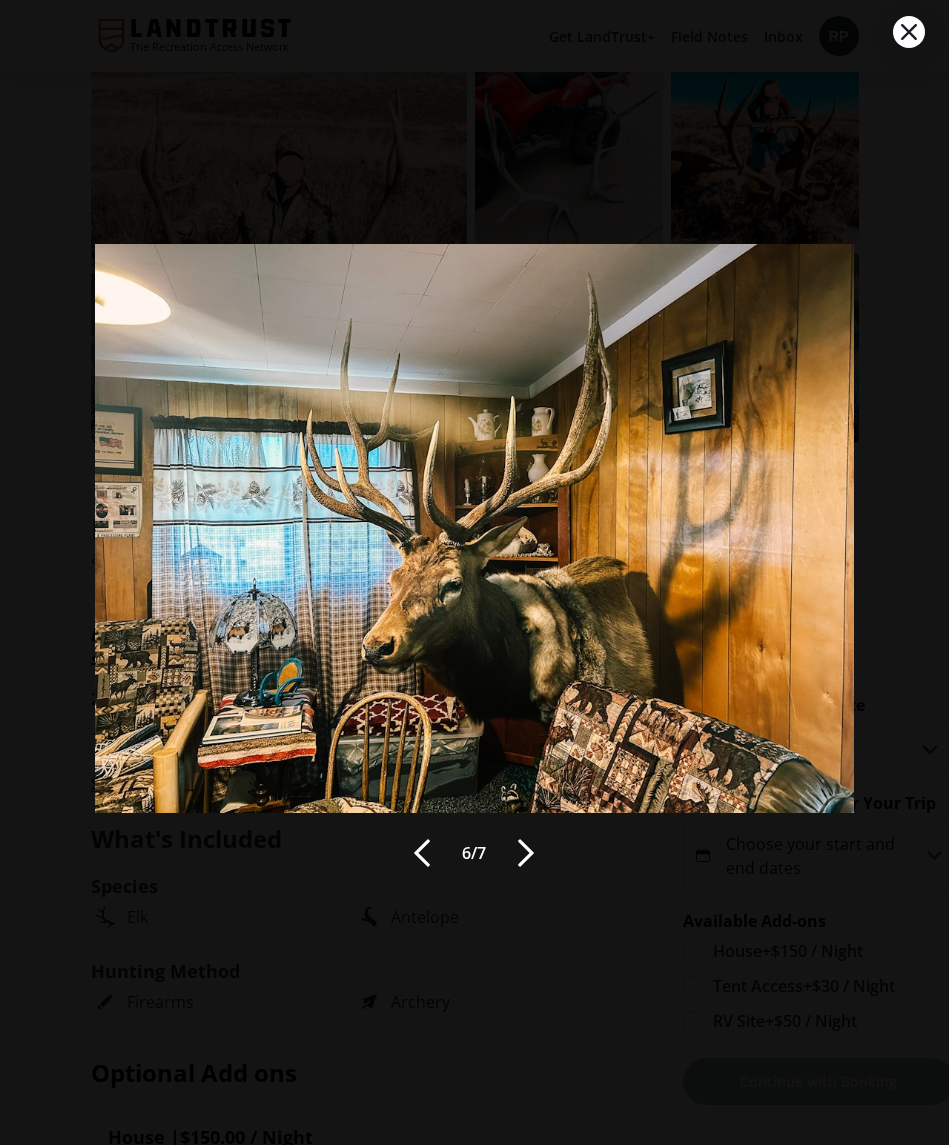 click at bounding box center [526, 853] 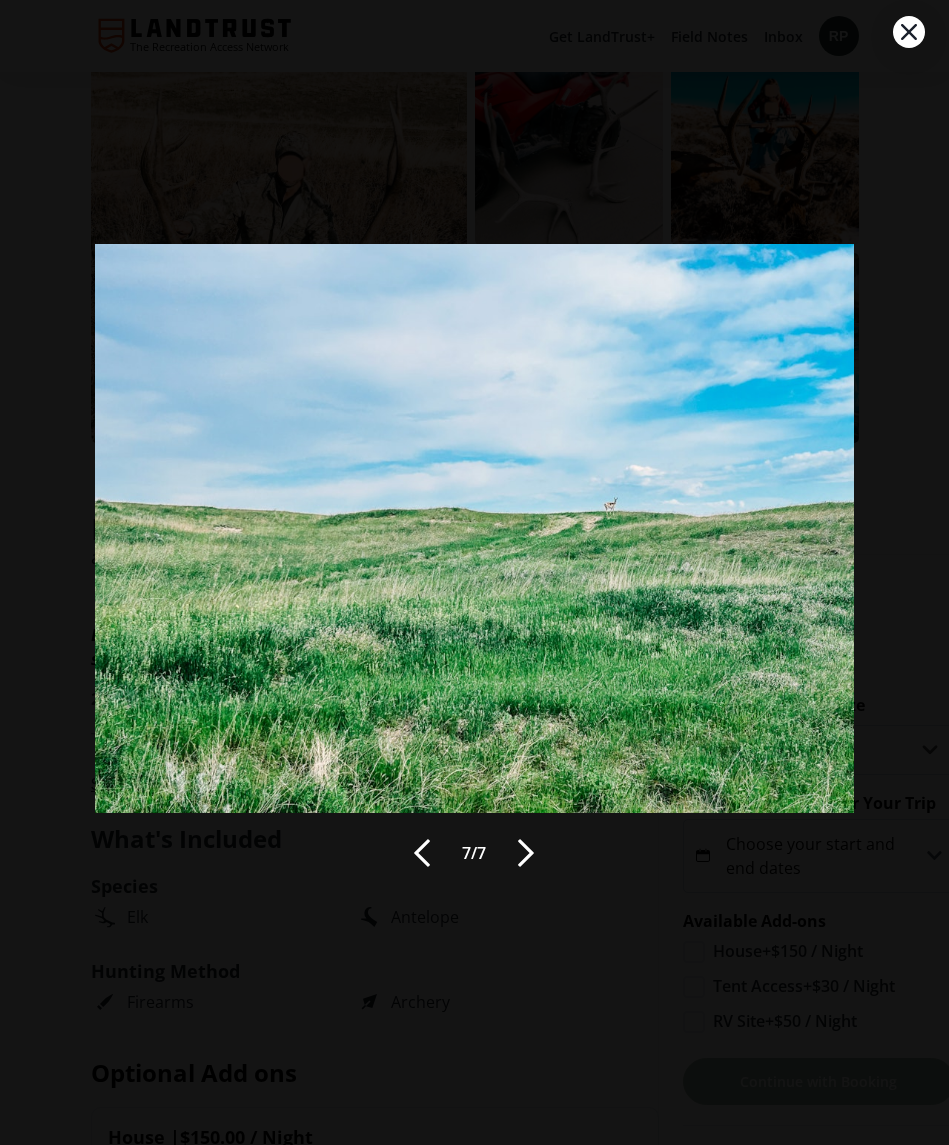 click at bounding box center (909, 32) 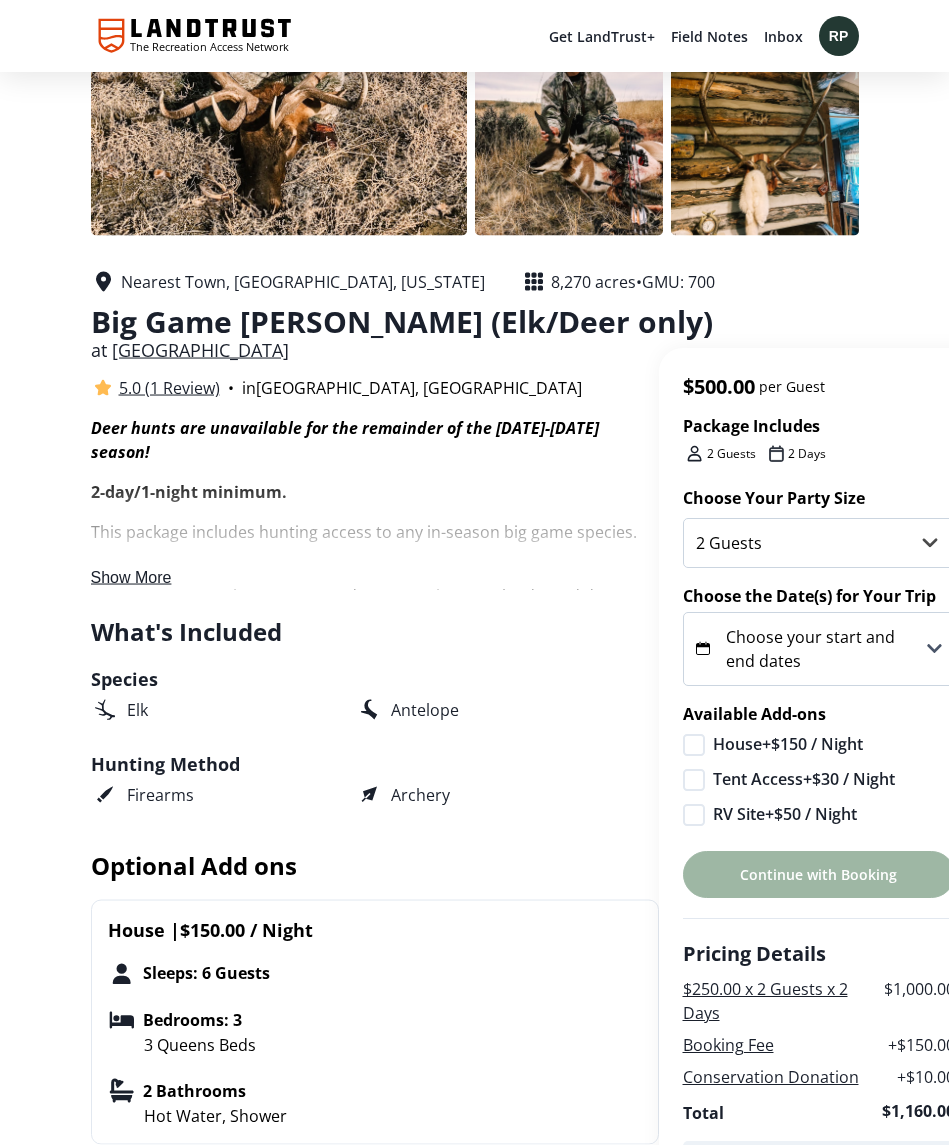 scroll, scrollTop: 229, scrollLeft: 0, axis: vertical 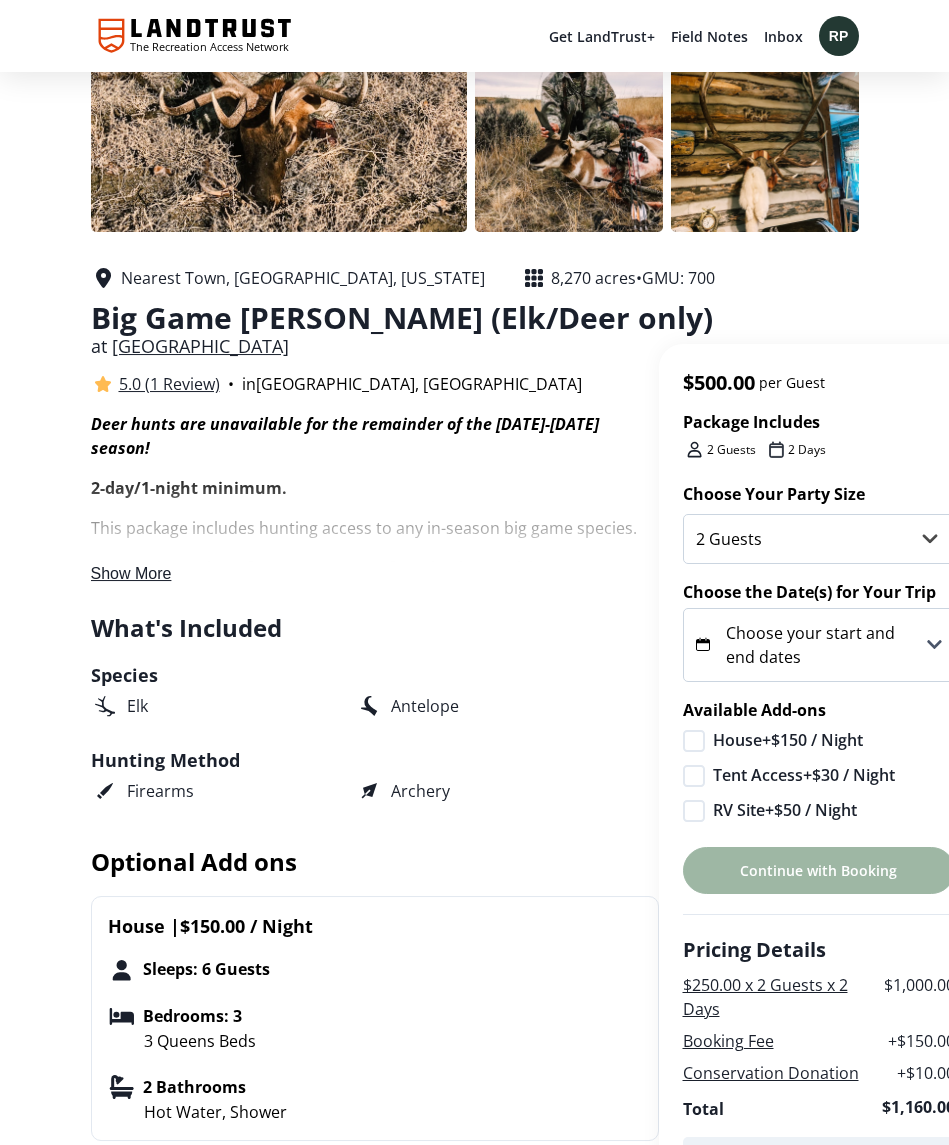 click 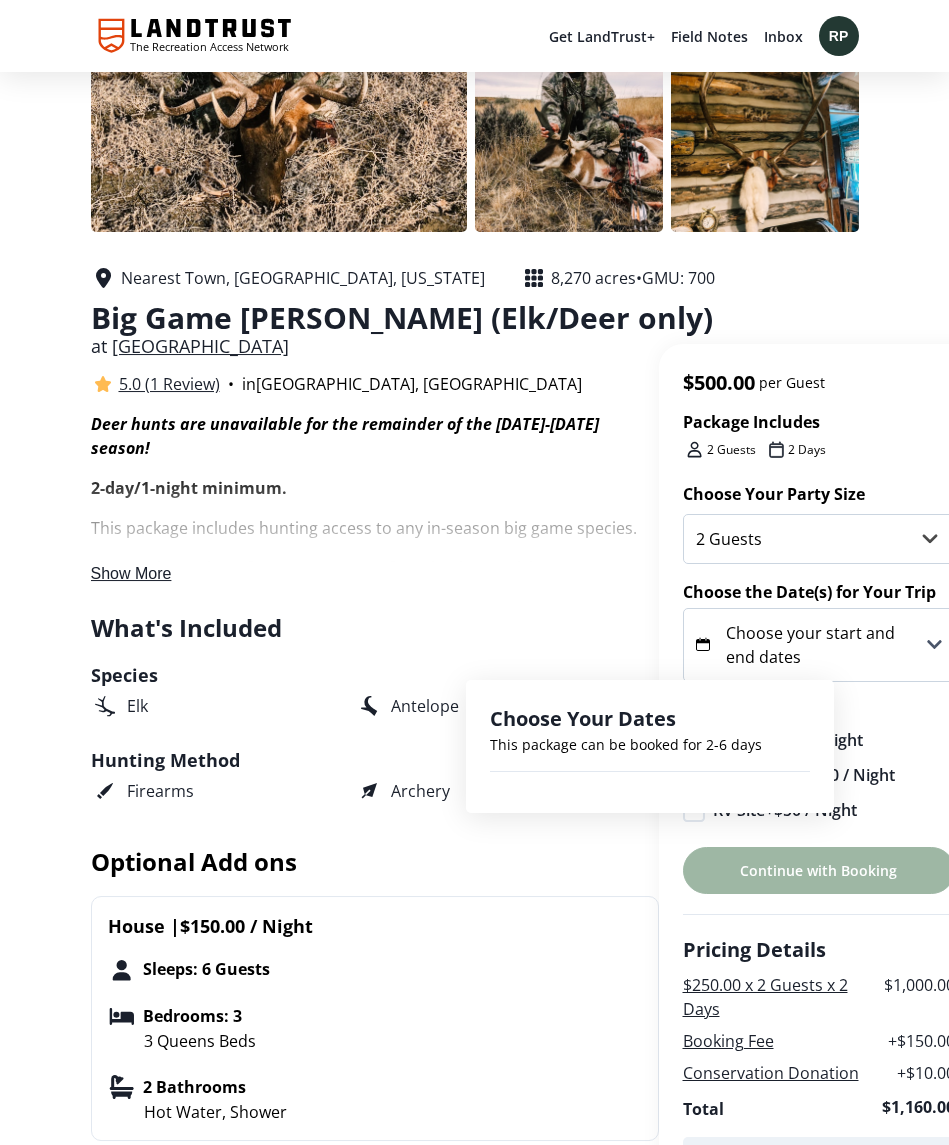 scroll, scrollTop: 229, scrollLeft: 0, axis: vertical 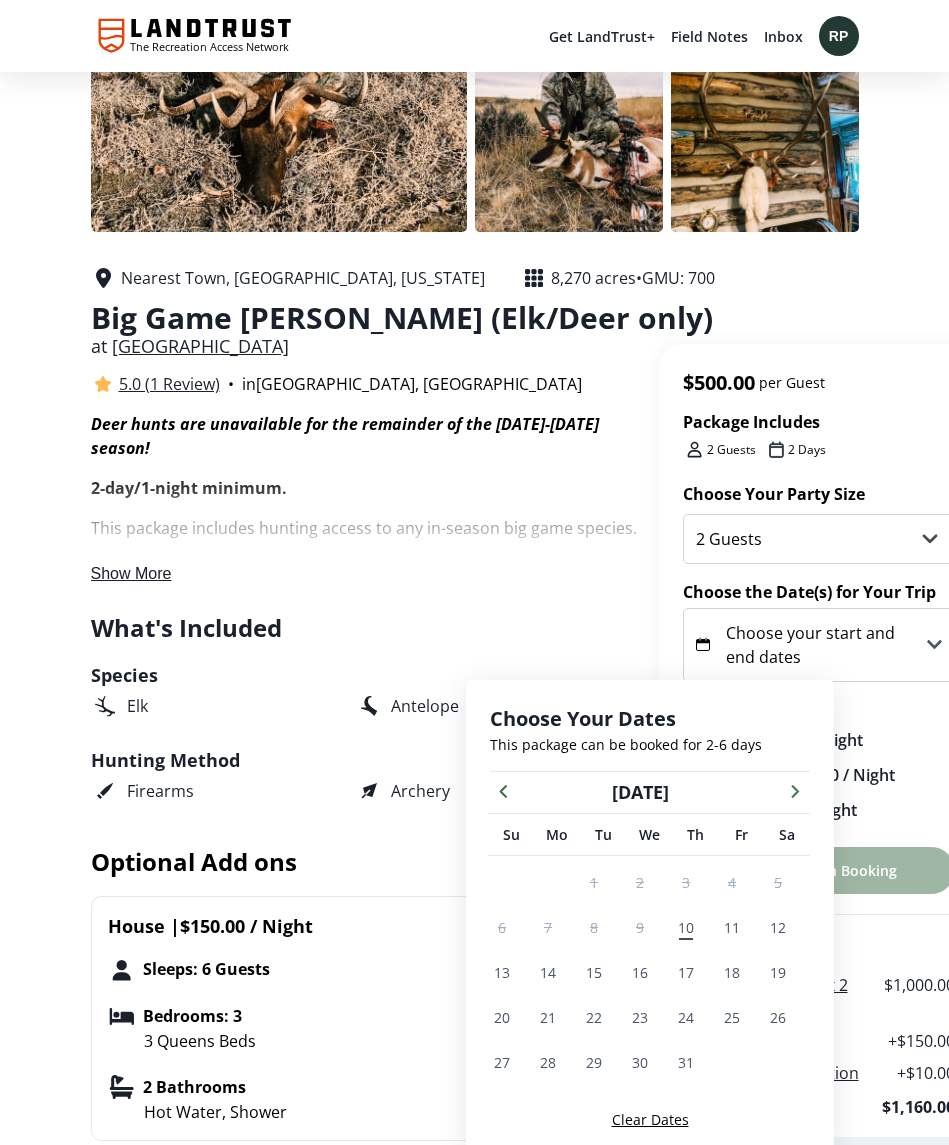 click 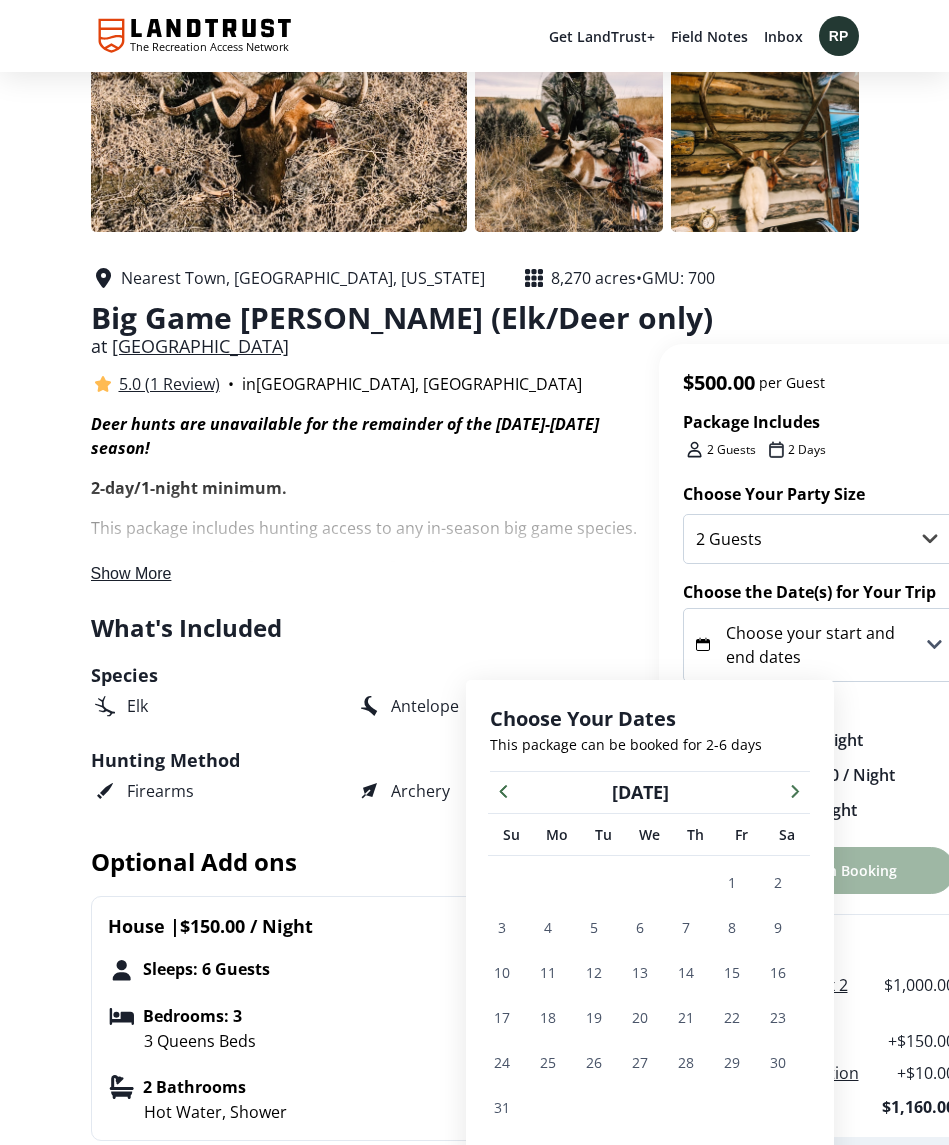 click 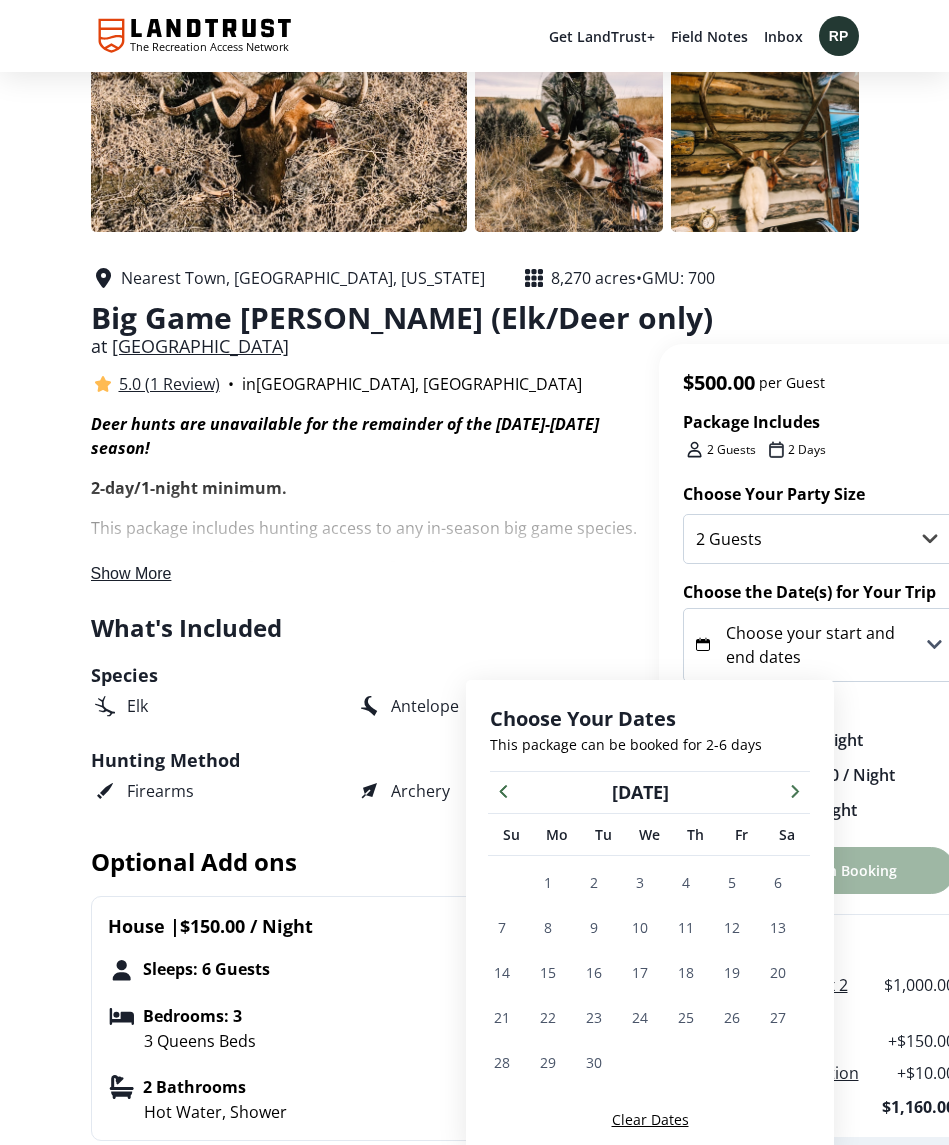 click at bounding box center (795, 790) 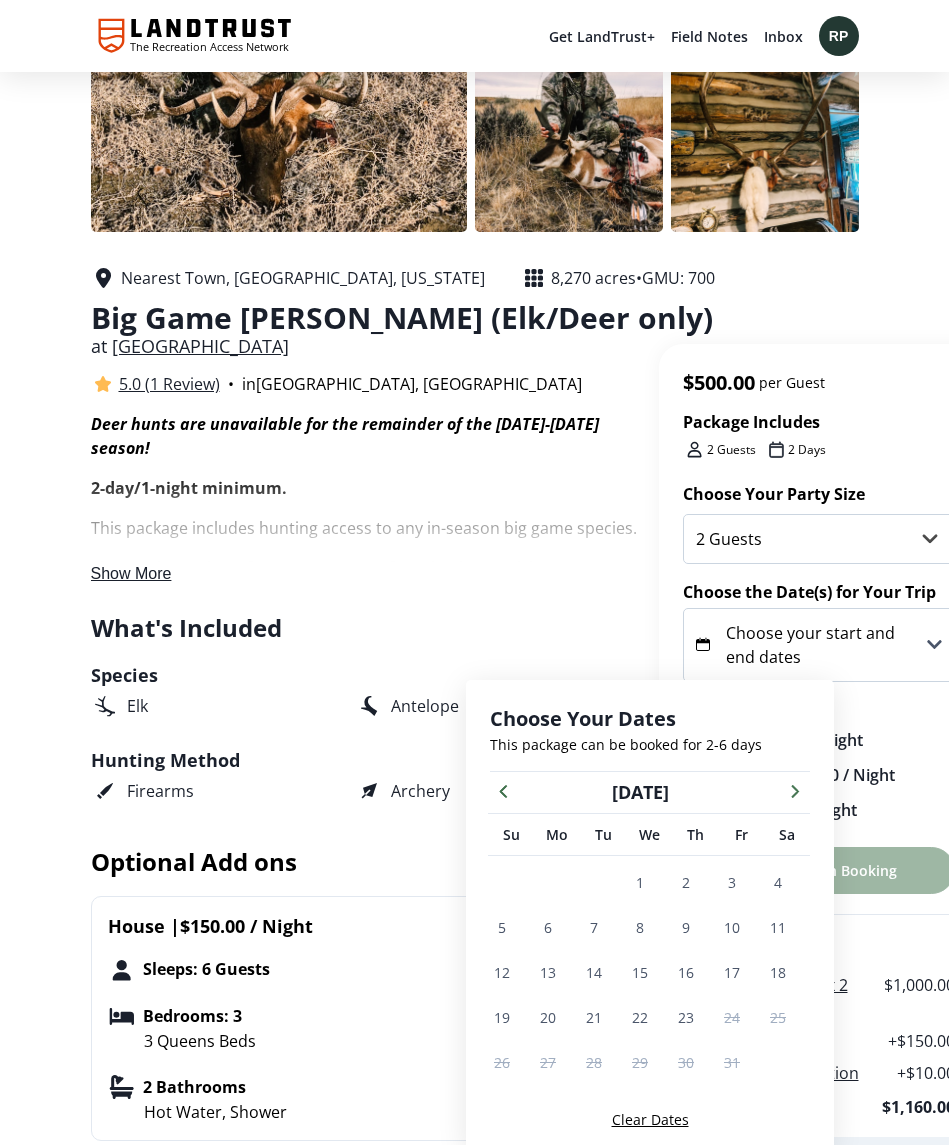 click 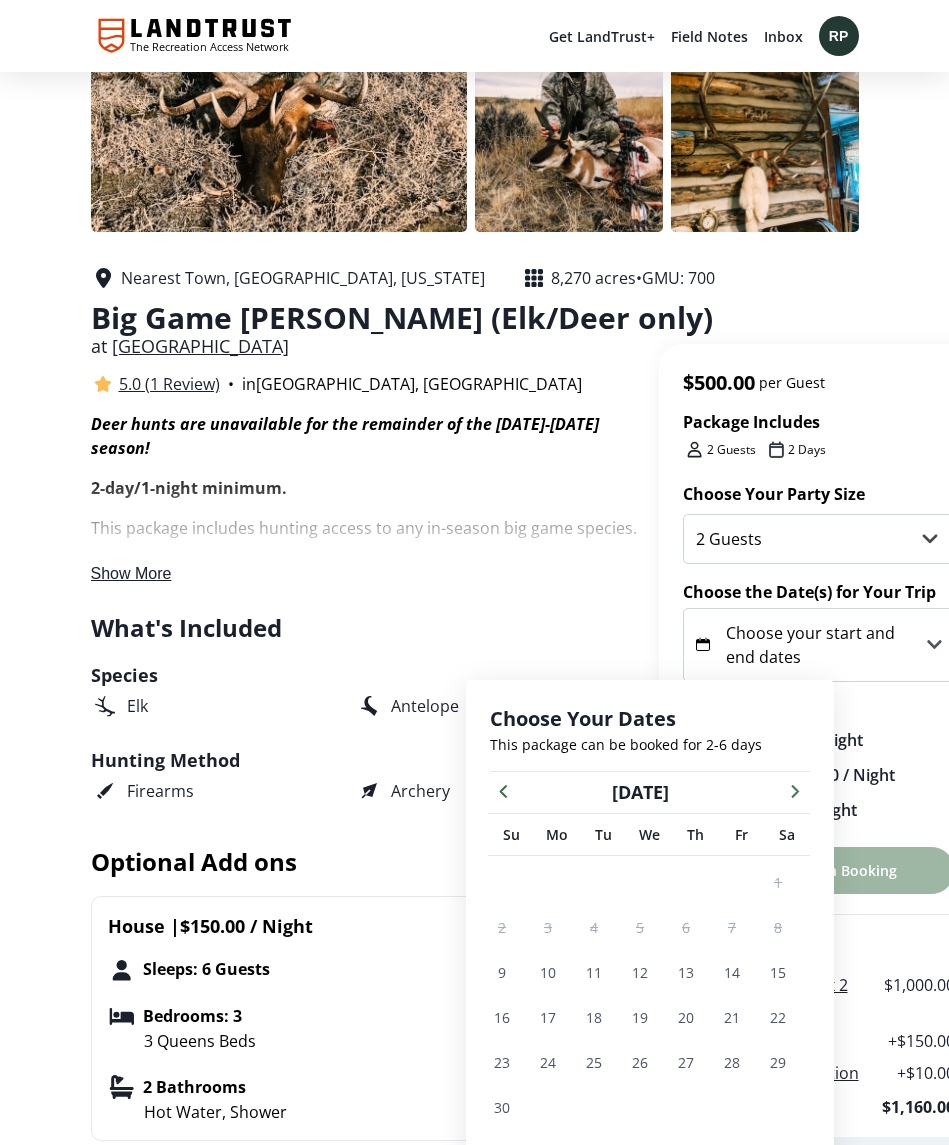 click on "15" at bounding box center (778, 972) 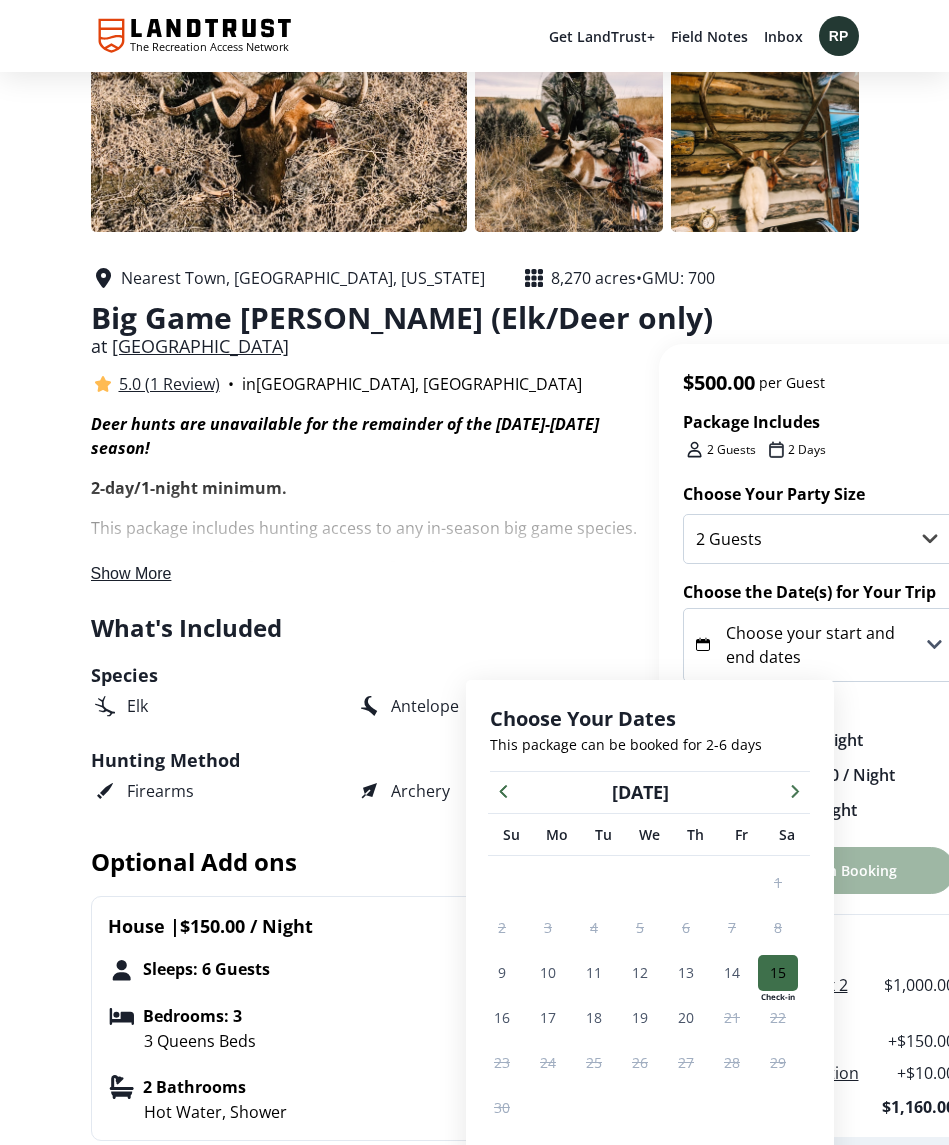 click on "18" at bounding box center [594, 1017] 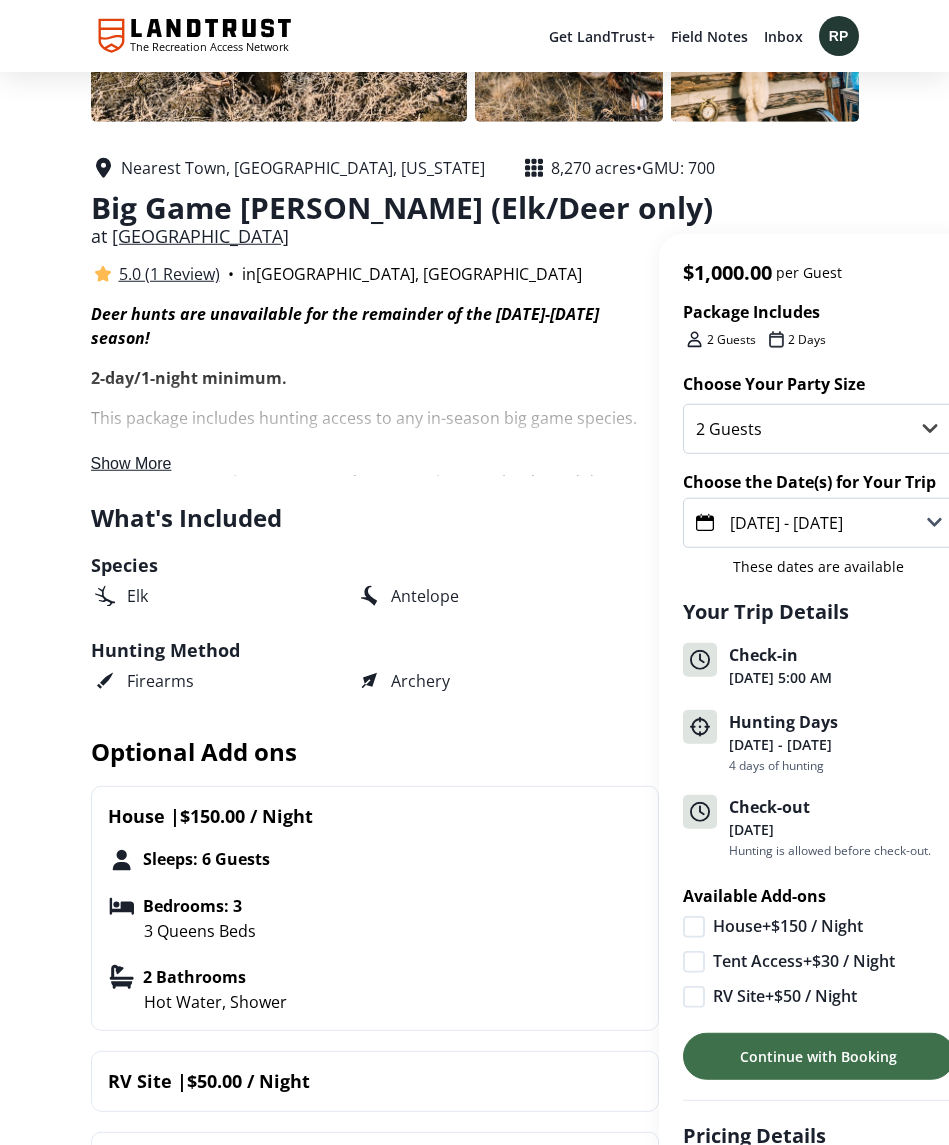 scroll, scrollTop: 417, scrollLeft: 0, axis: vertical 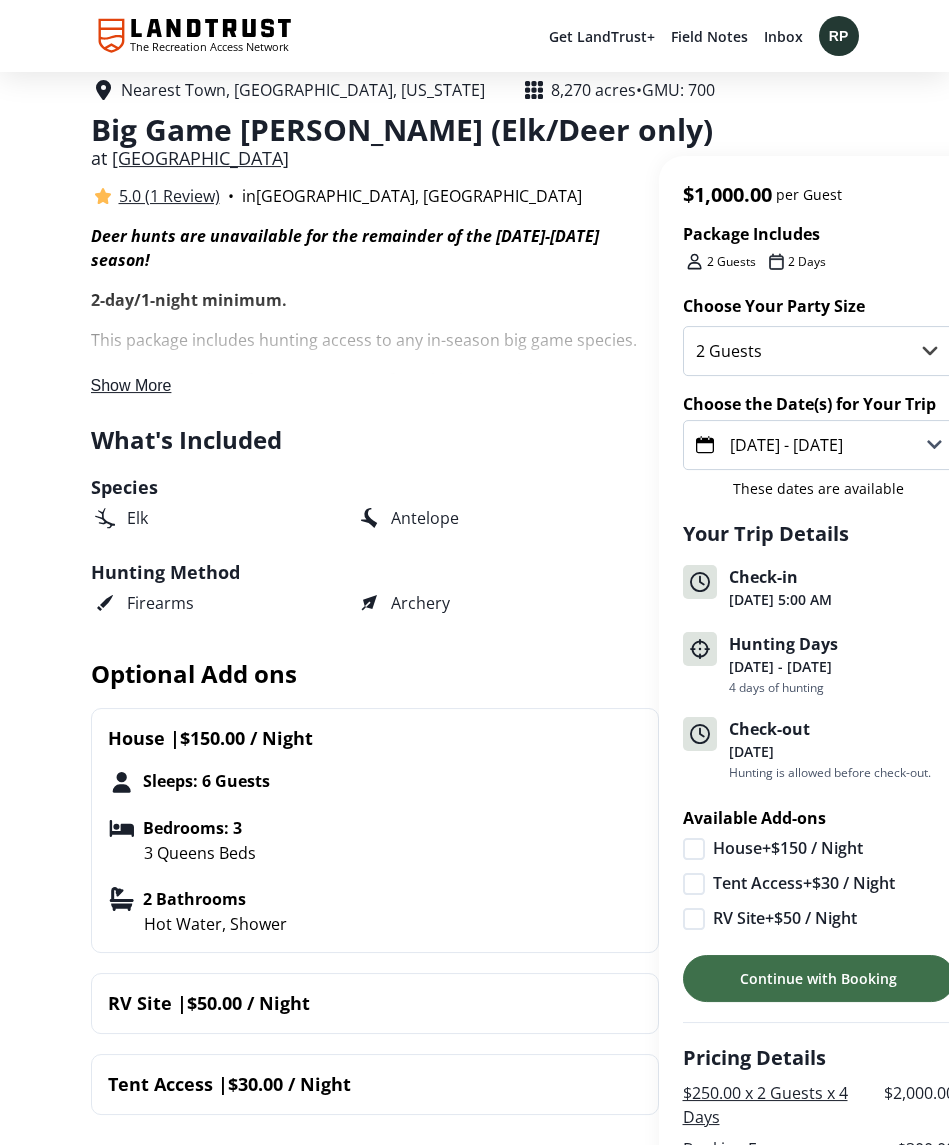 click 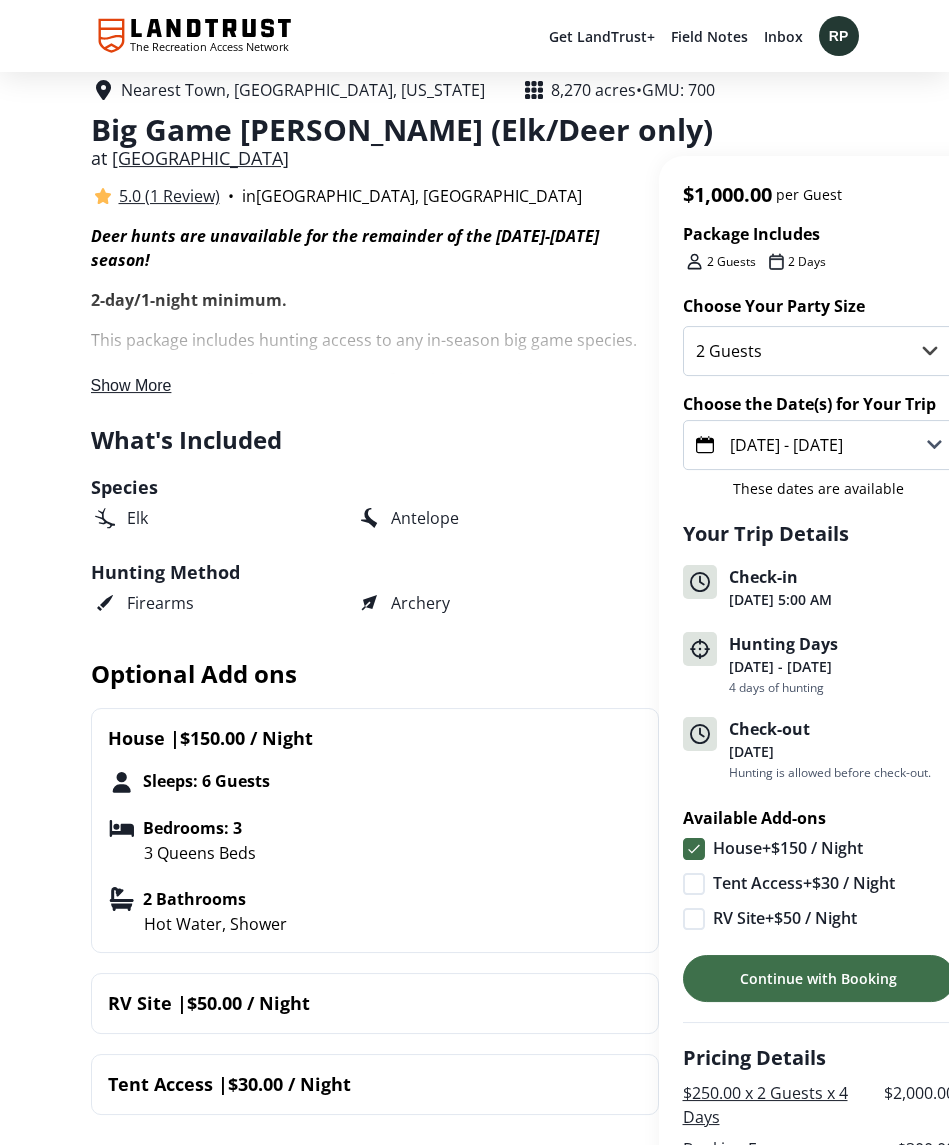 checkbox on "true" 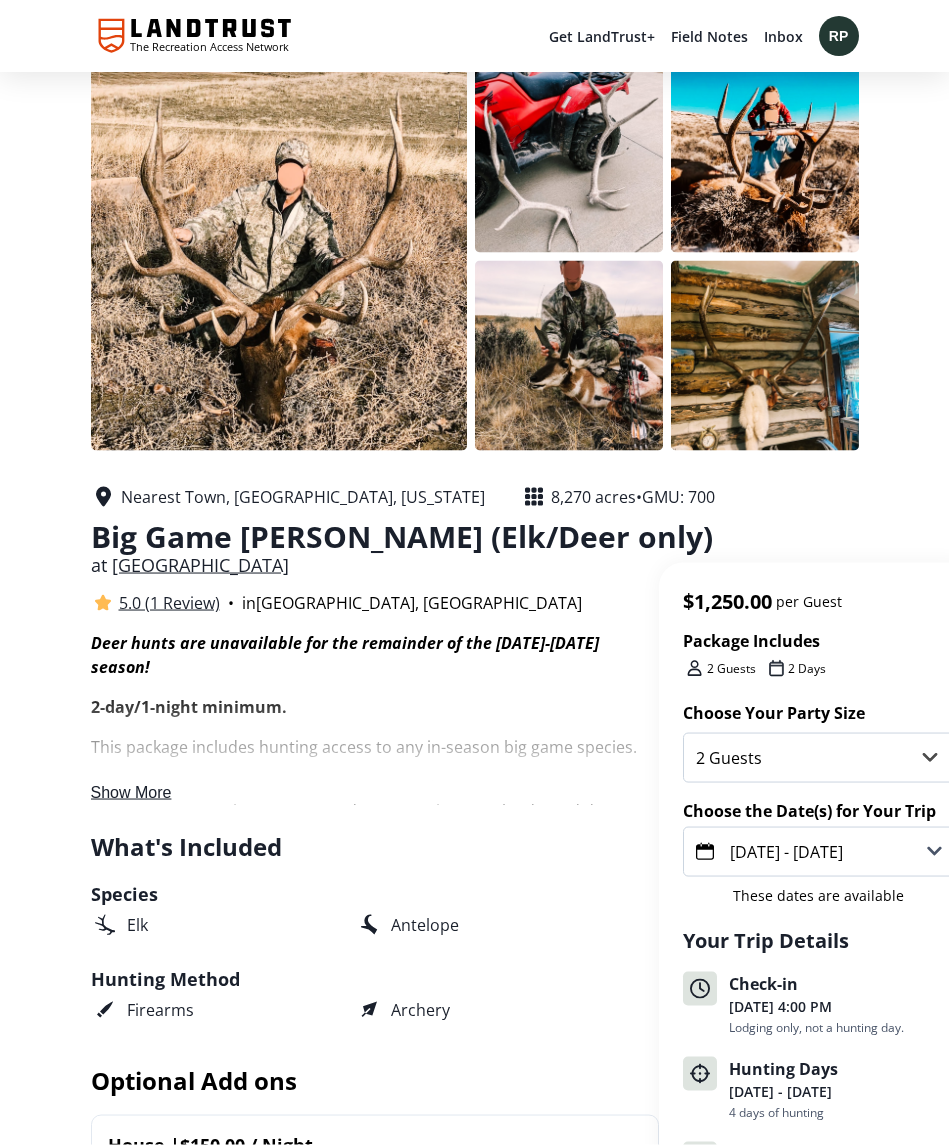 scroll, scrollTop: 0, scrollLeft: 0, axis: both 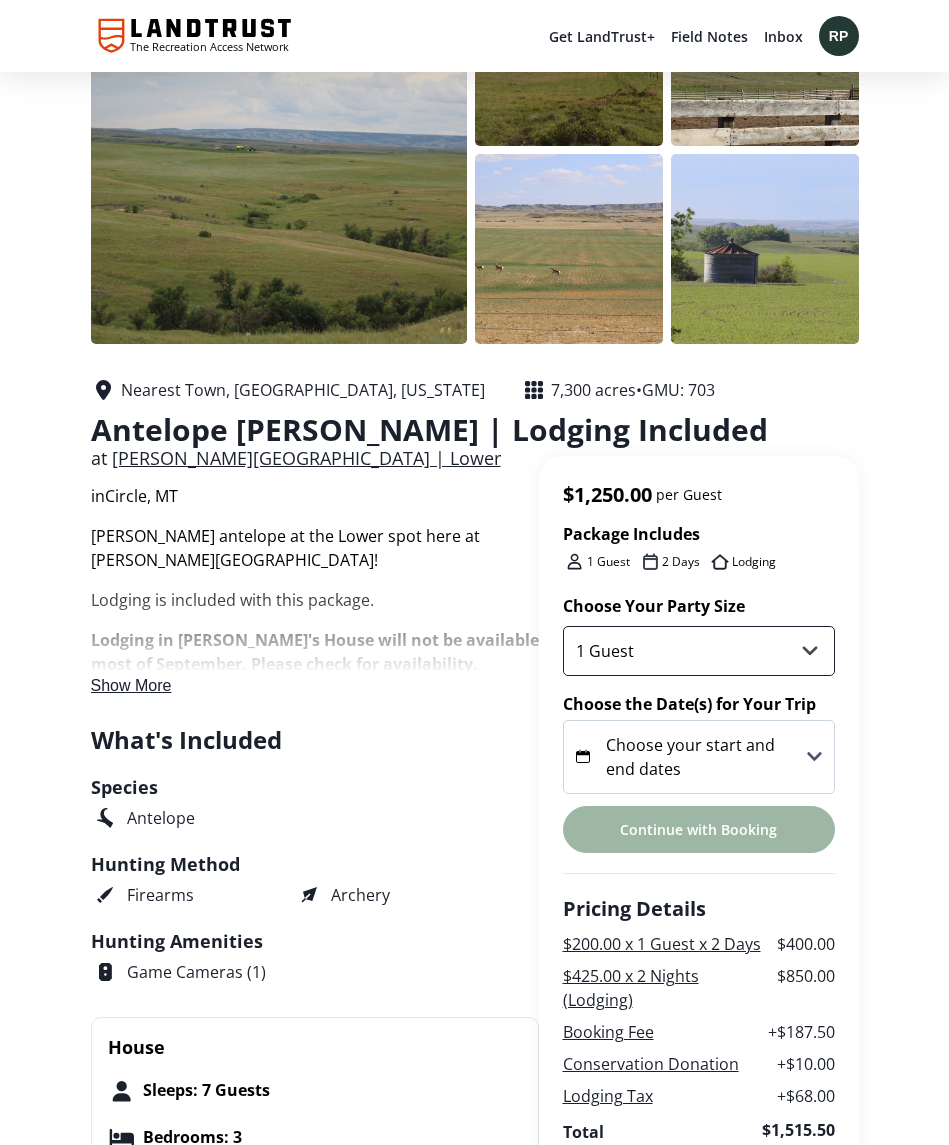 click on "1  Guest 2  Guests 3  Guests 4  Guests 5  Guests 6  Guests" at bounding box center (699, 651) 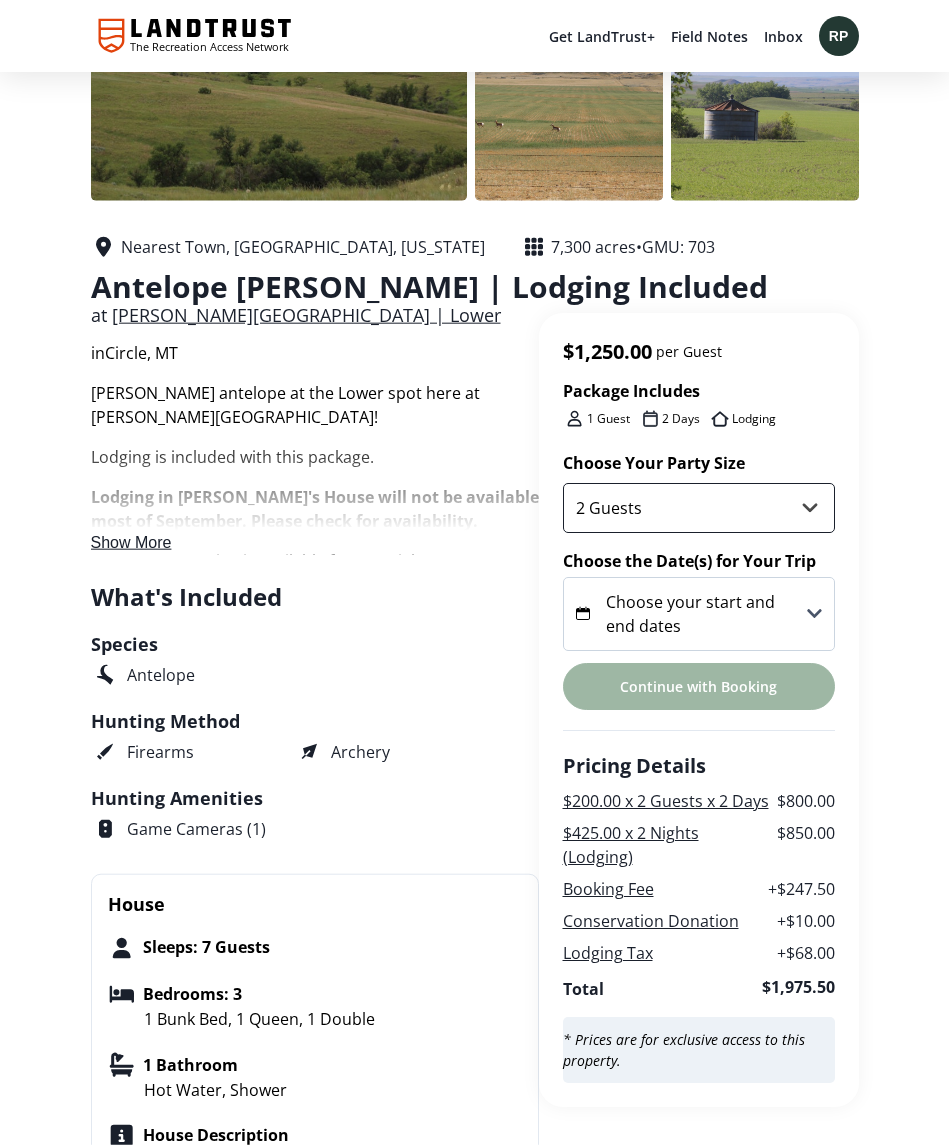 scroll, scrollTop: 262, scrollLeft: 0, axis: vertical 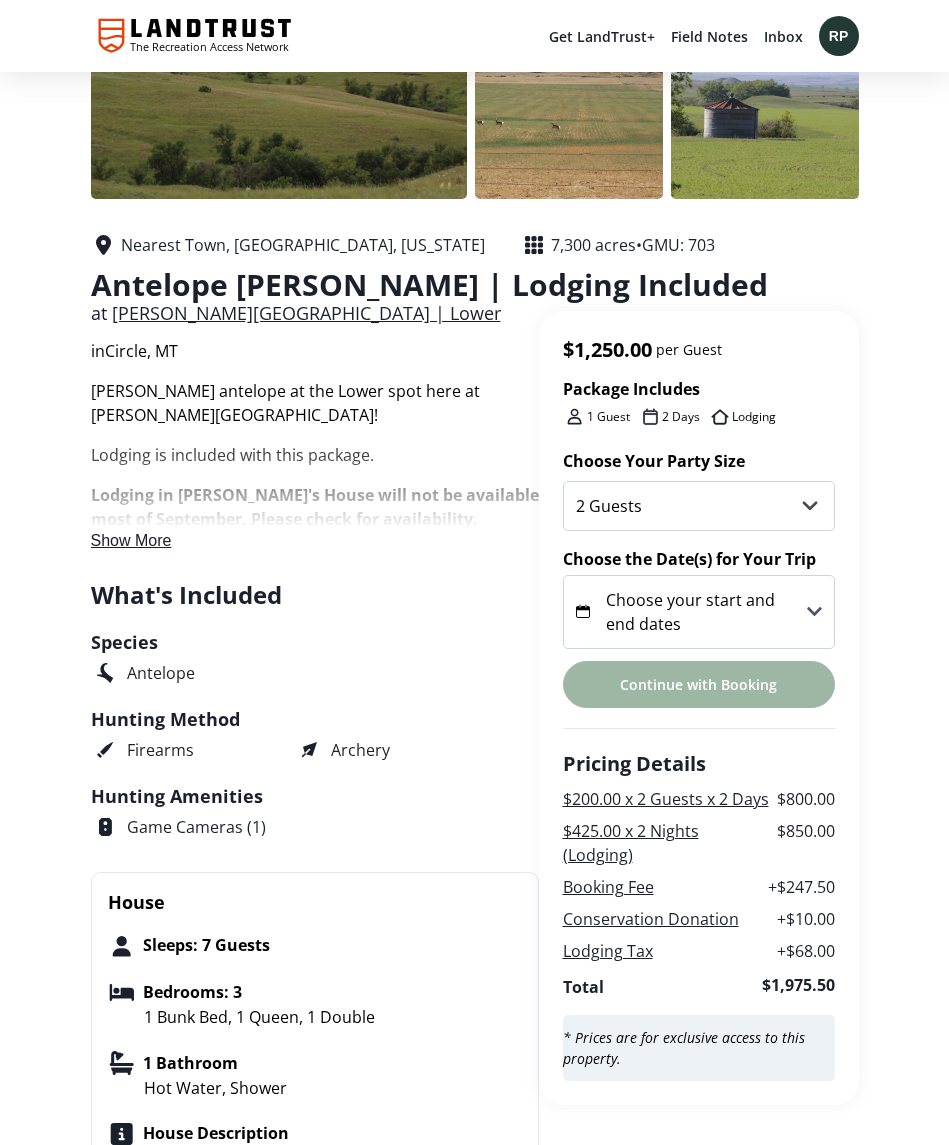 click 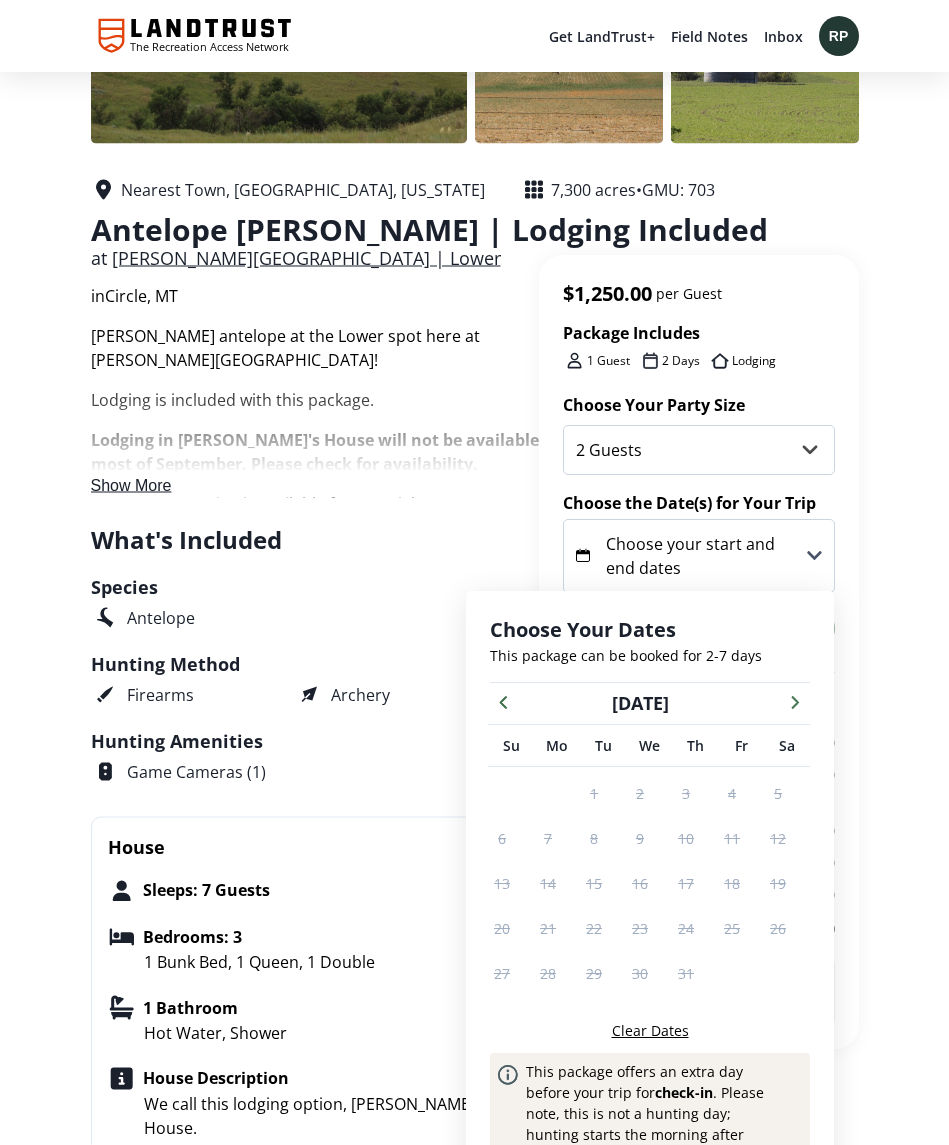 scroll, scrollTop: 328, scrollLeft: 0, axis: vertical 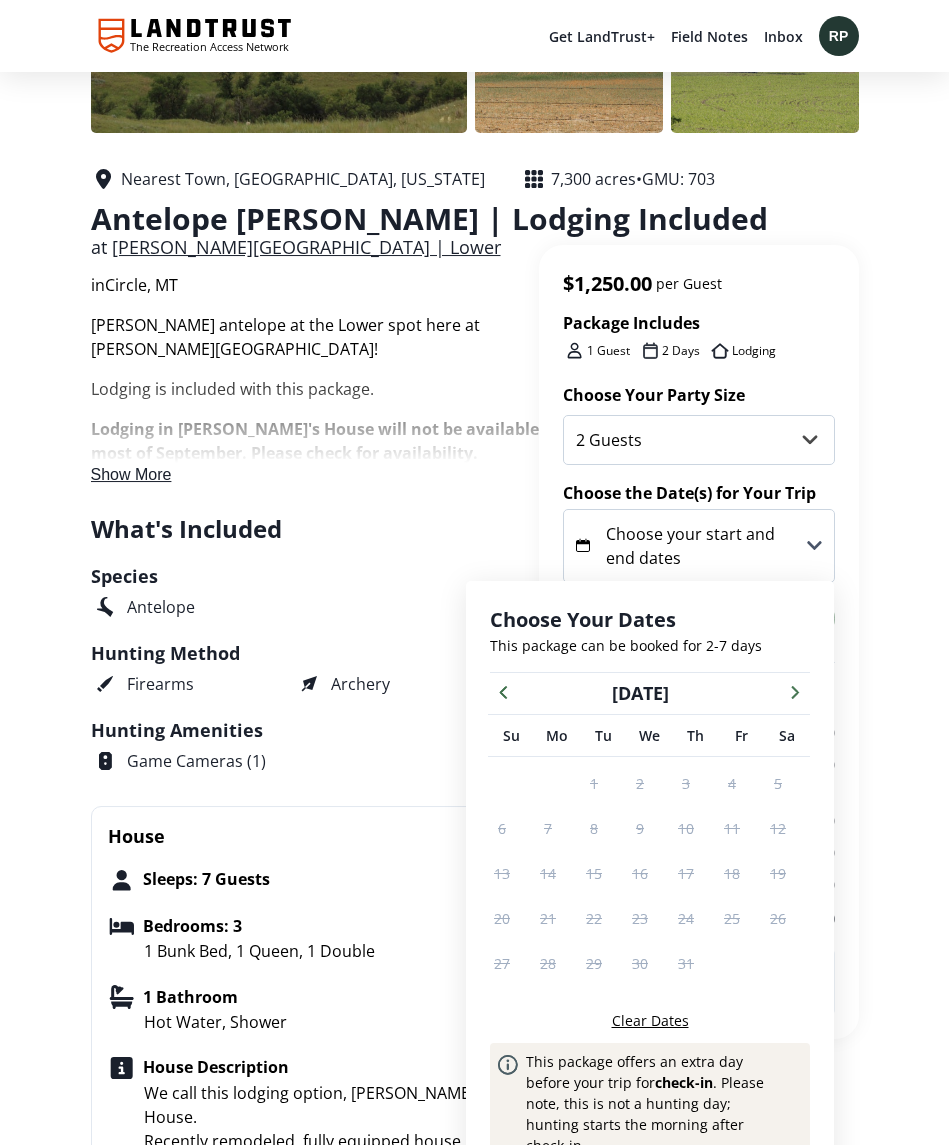 click at bounding box center (795, 691) 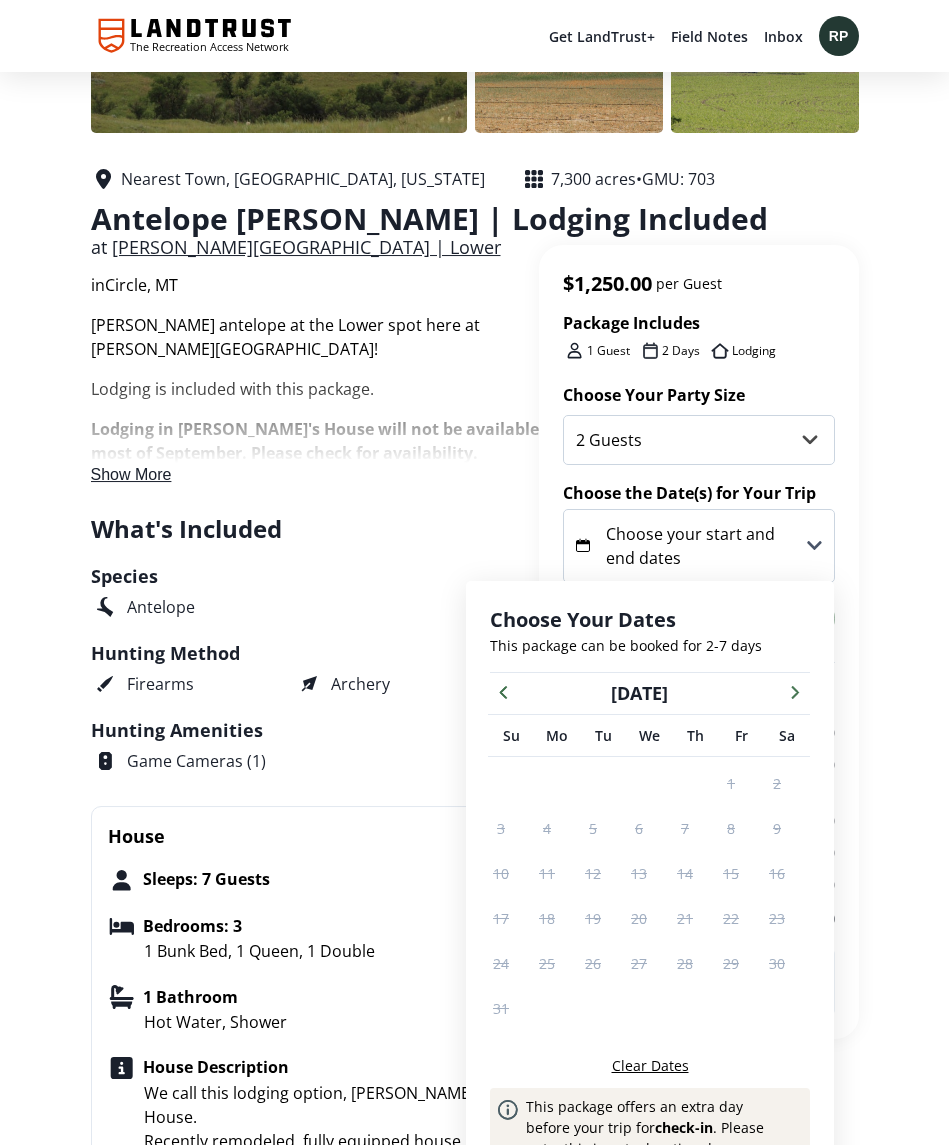 scroll, scrollTop: 328, scrollLeft: 0, axis: vertical 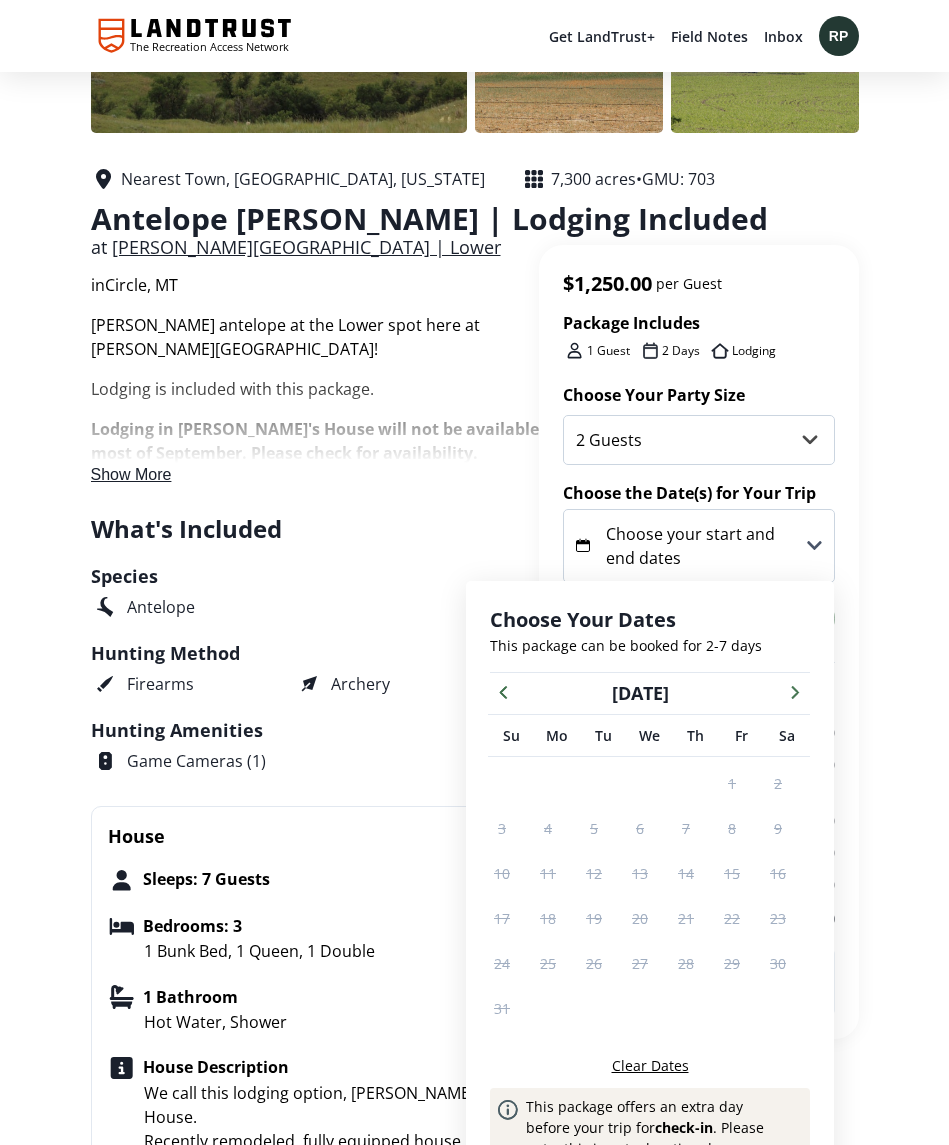 click at bounding box center [795, 691] 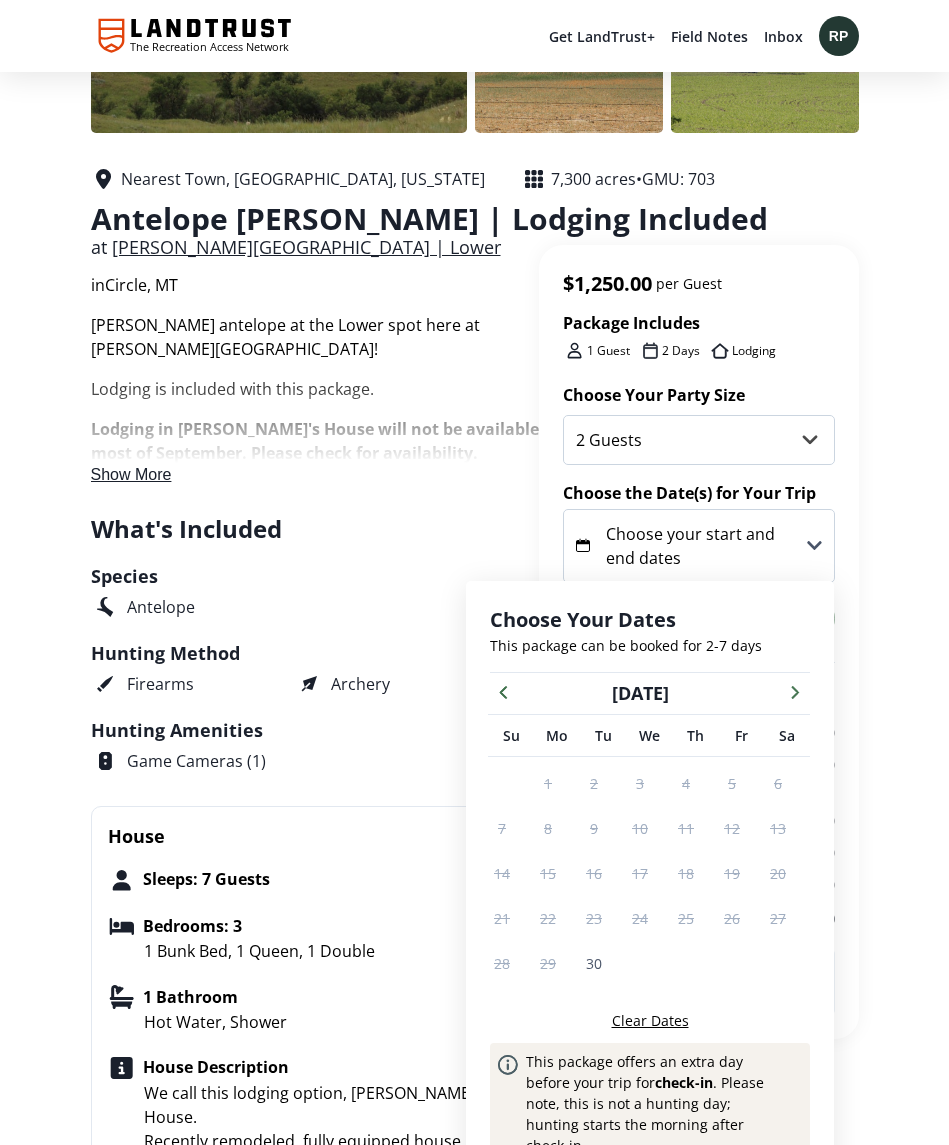 click 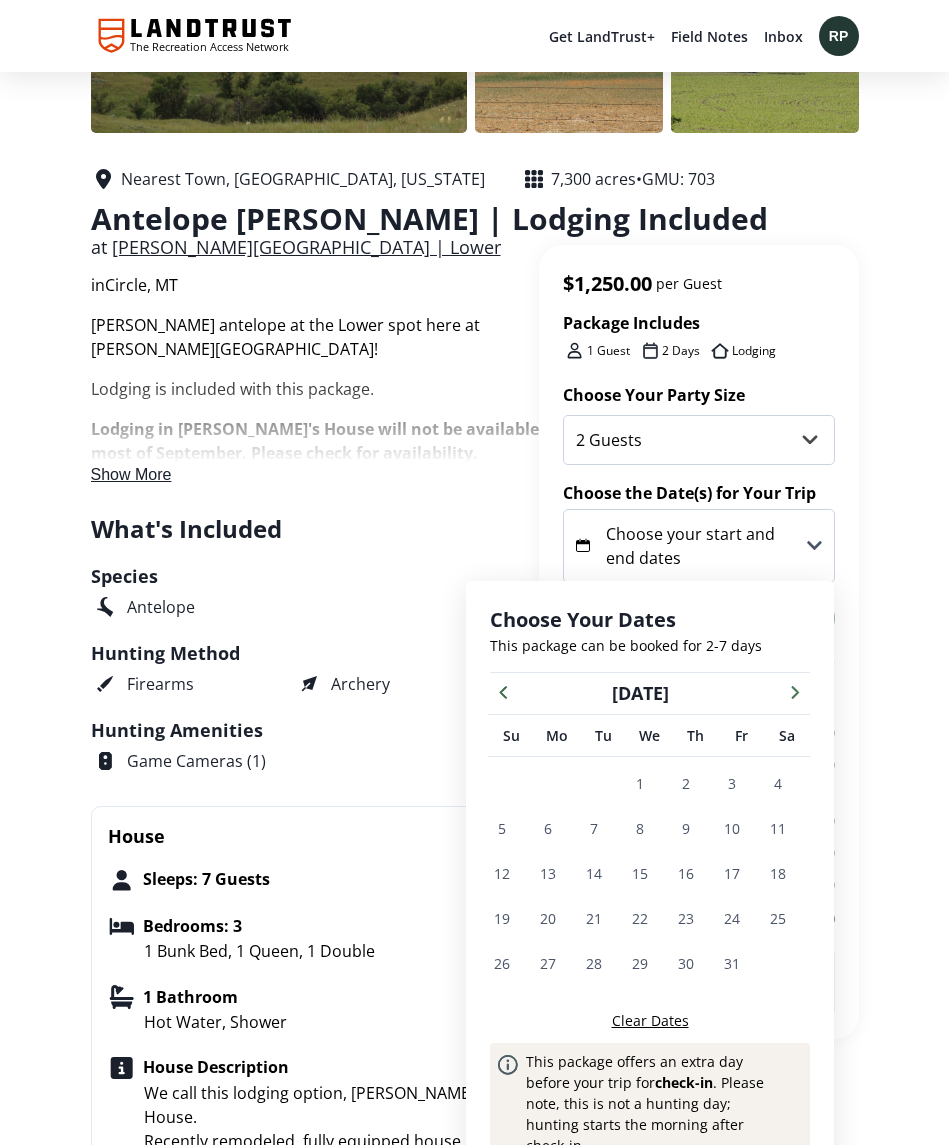 click on "11" at bounding box center [778, 828] 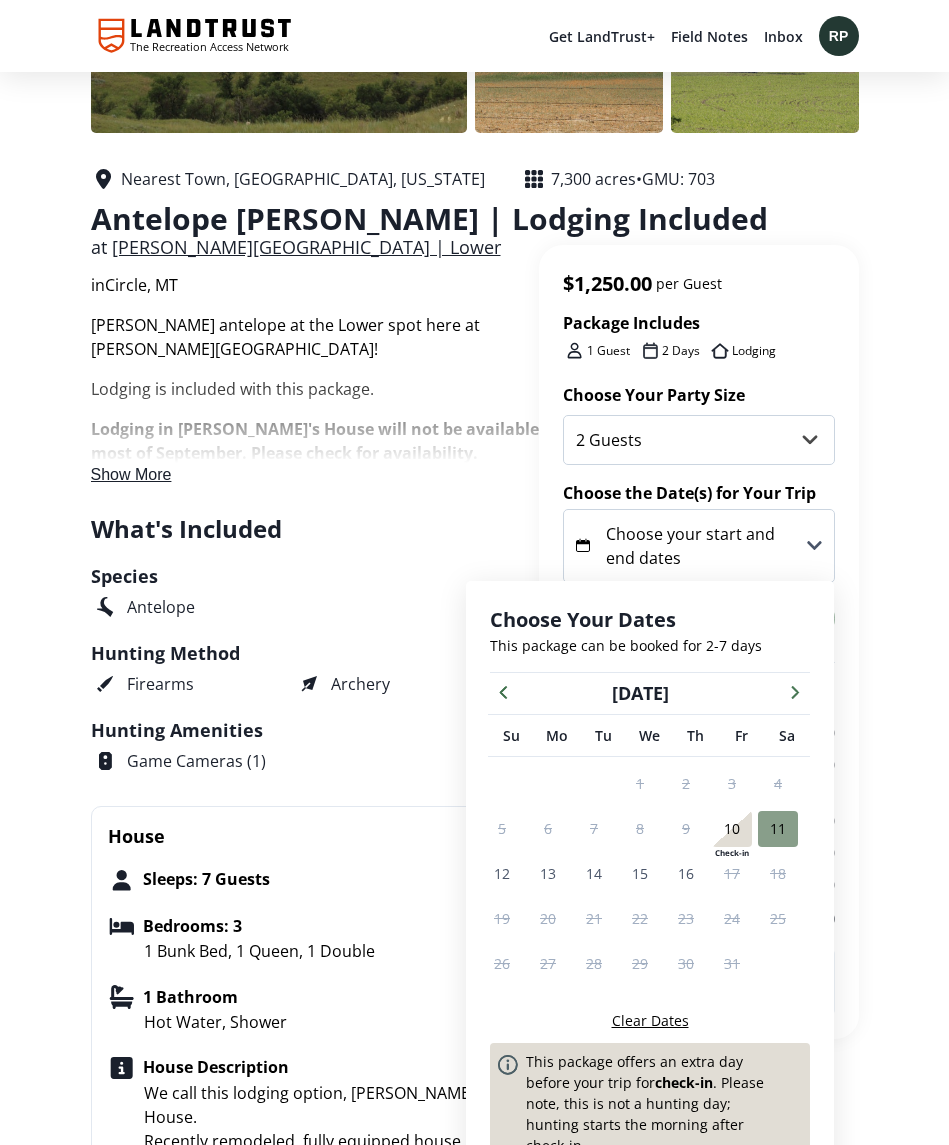 click on "14" at bounding box center (594, 873) 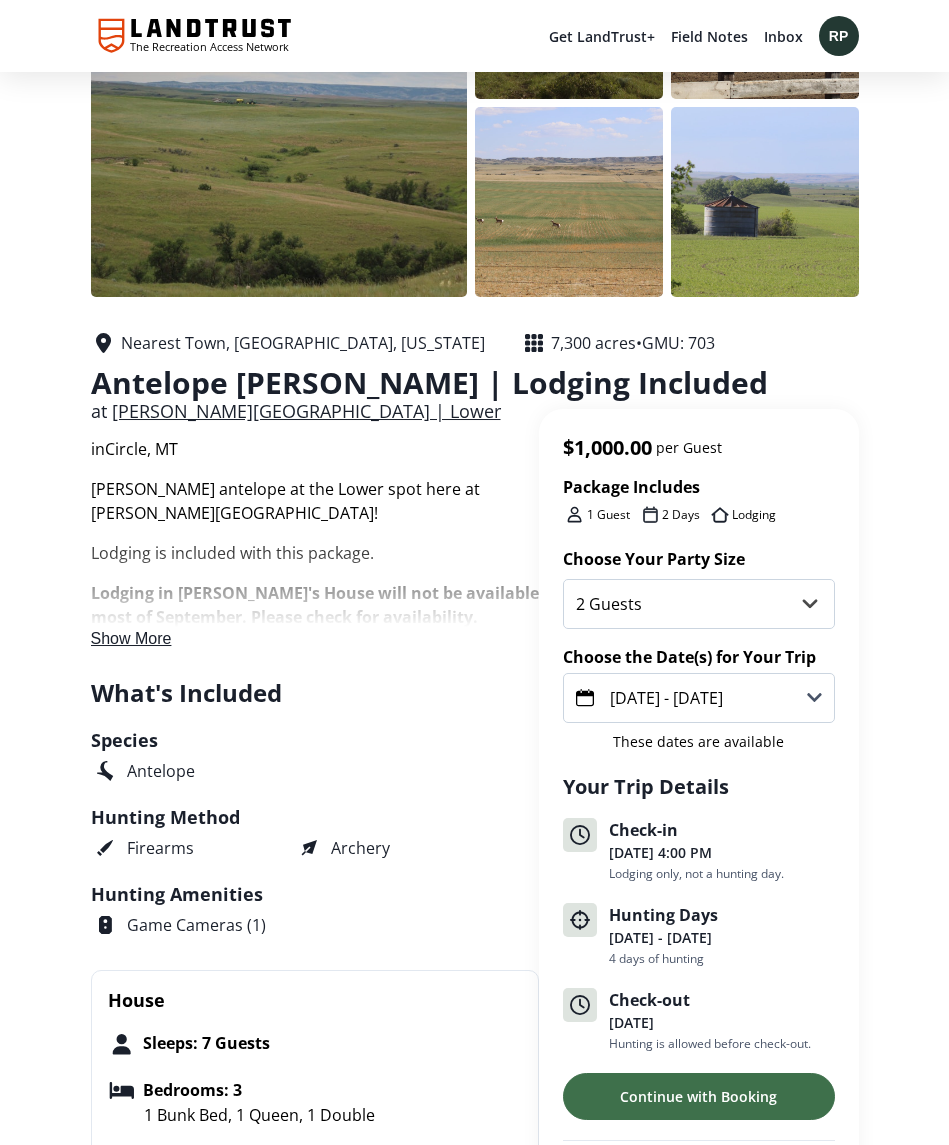 scroll, scrollTop: 0, scrollLeft: 0, axis: both 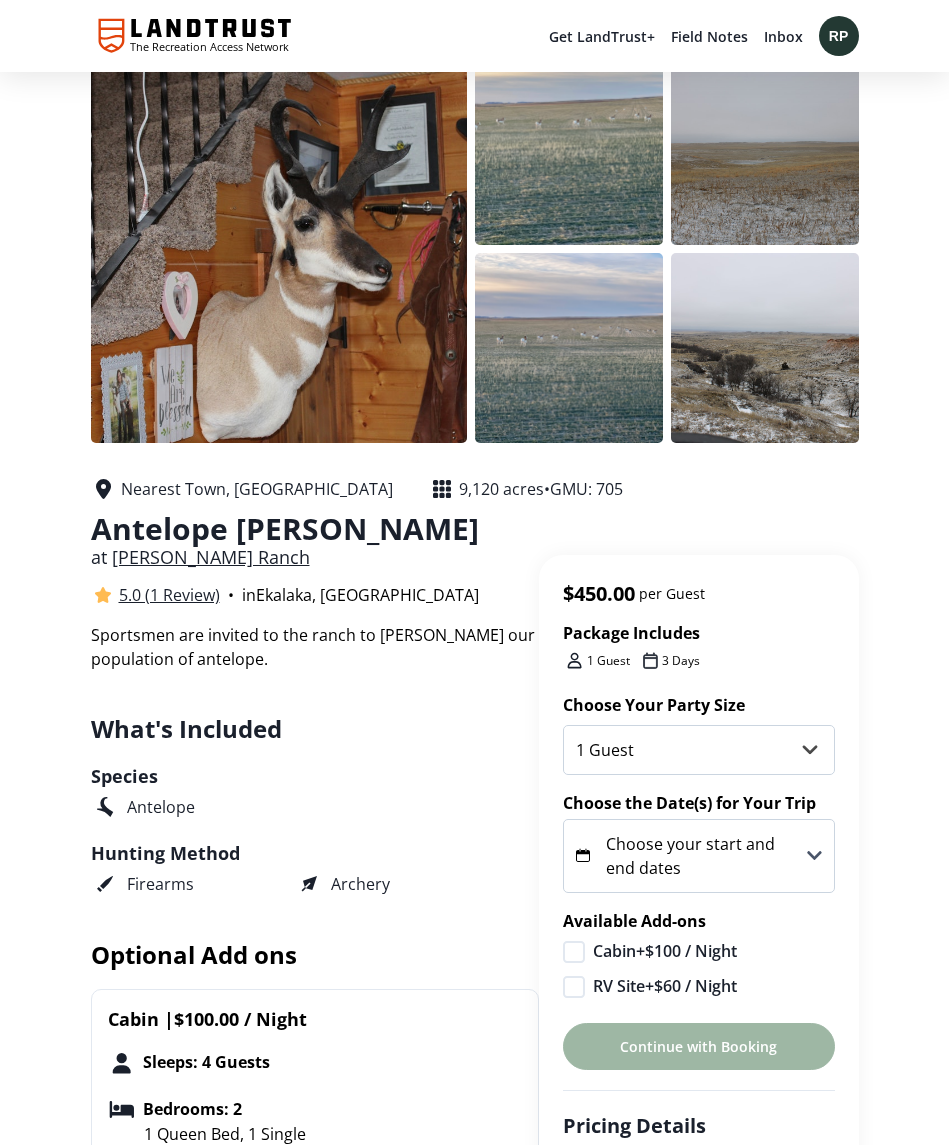 click at bounding box center [279, 248] 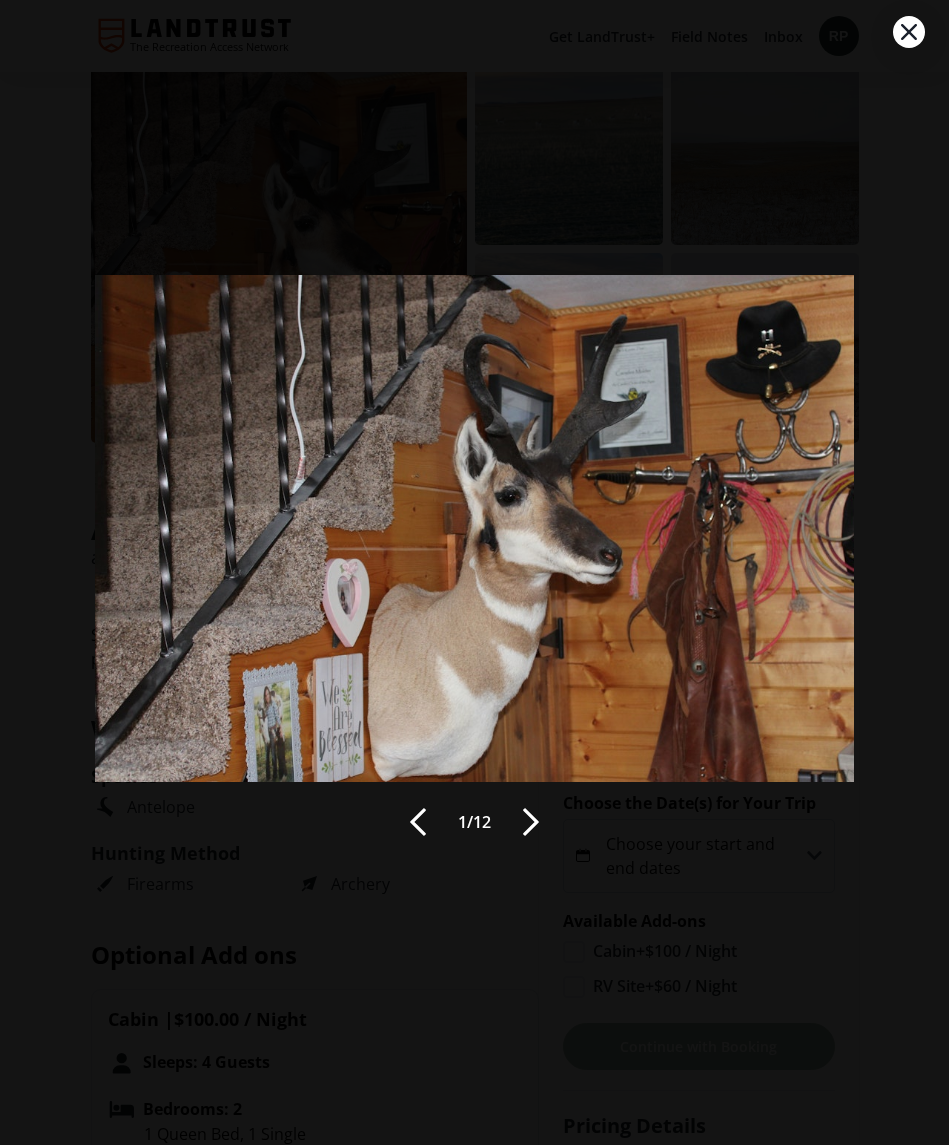 scroll, scrollTop: 0, scrollLeft: 0, axis: both 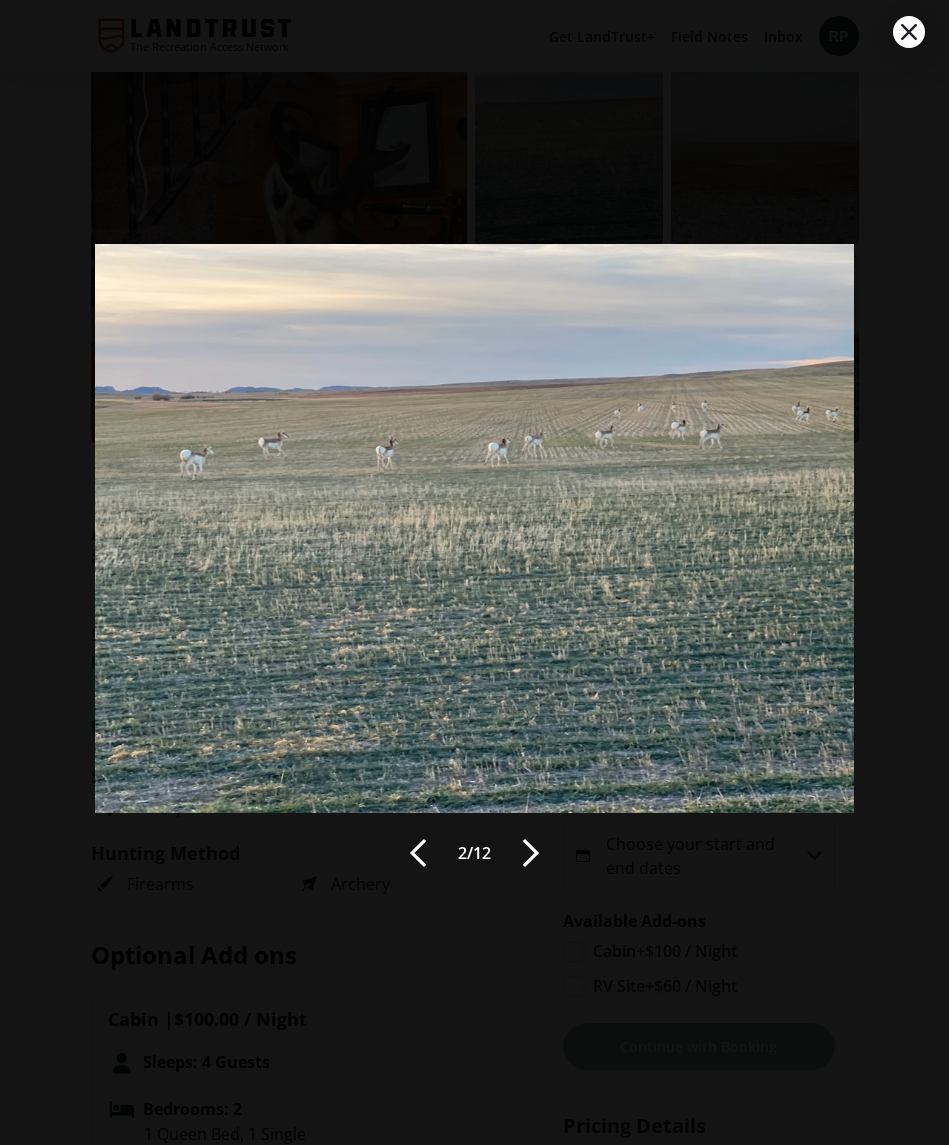 click at bounding box center (531, 853) 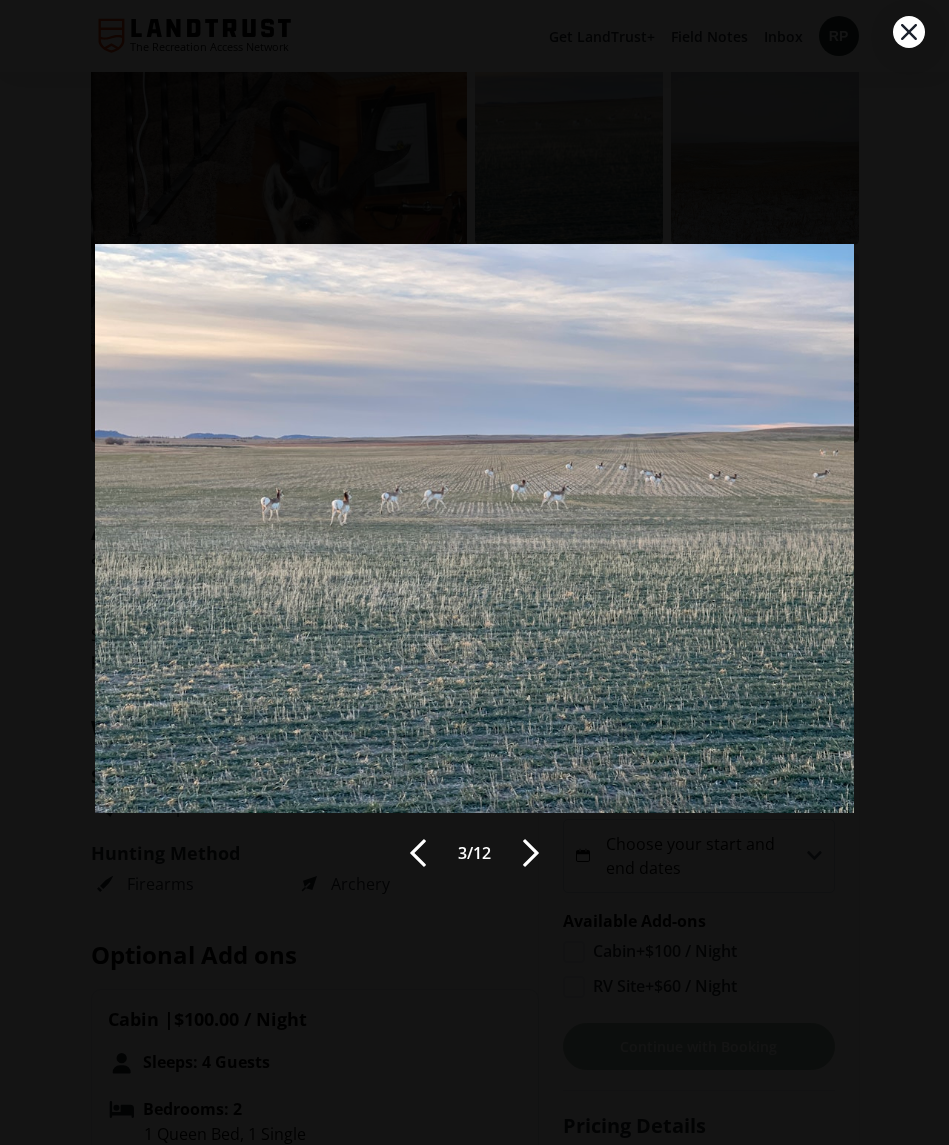 click at bounding box center (531, 853) 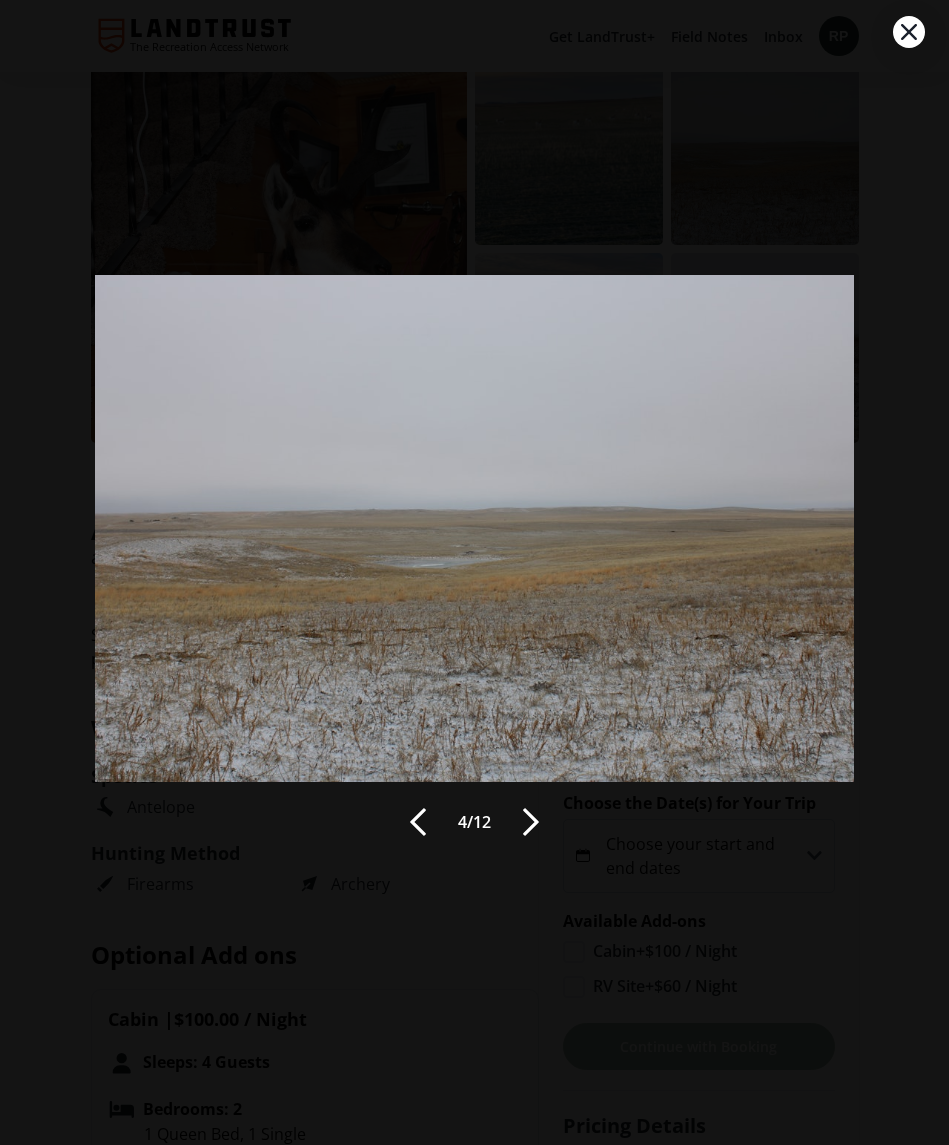 click at bounding box center [531, 822] 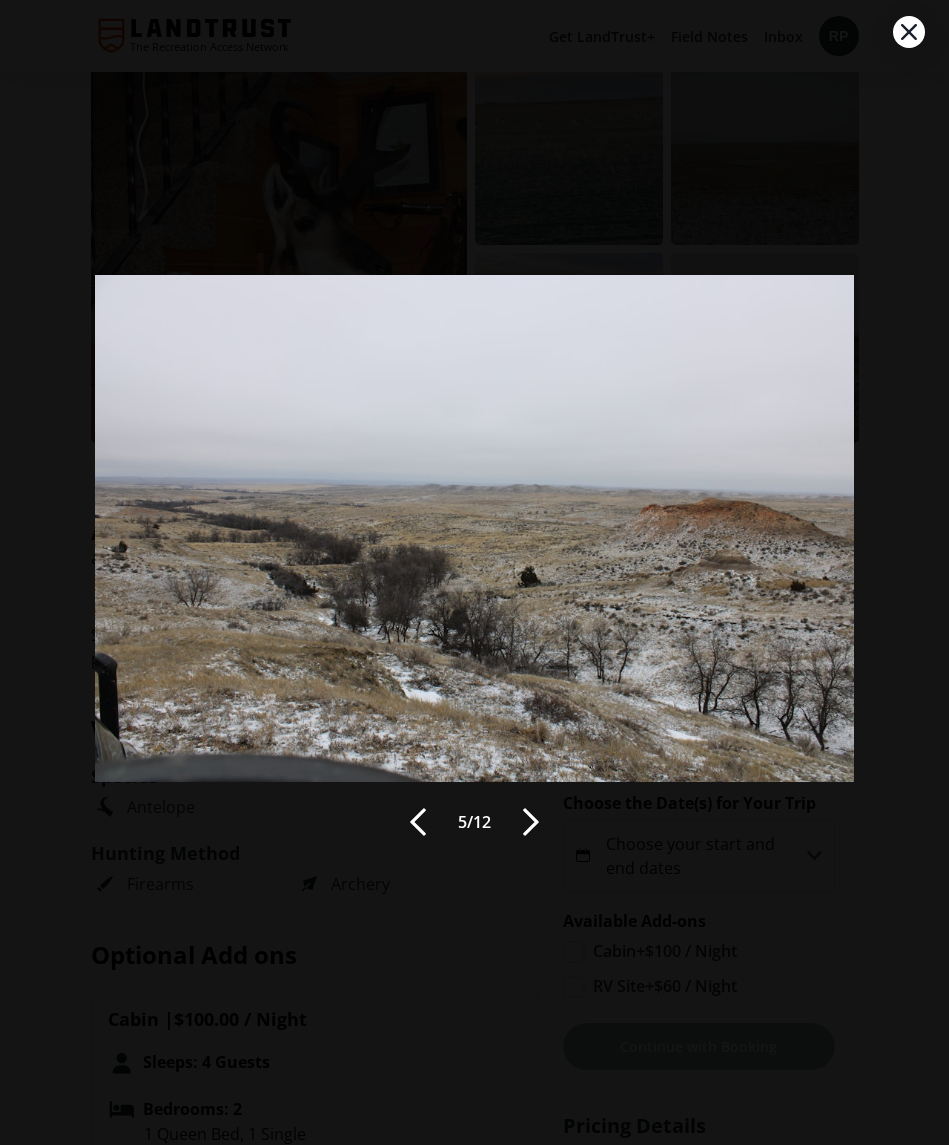 click at bounding box center (531, 822) 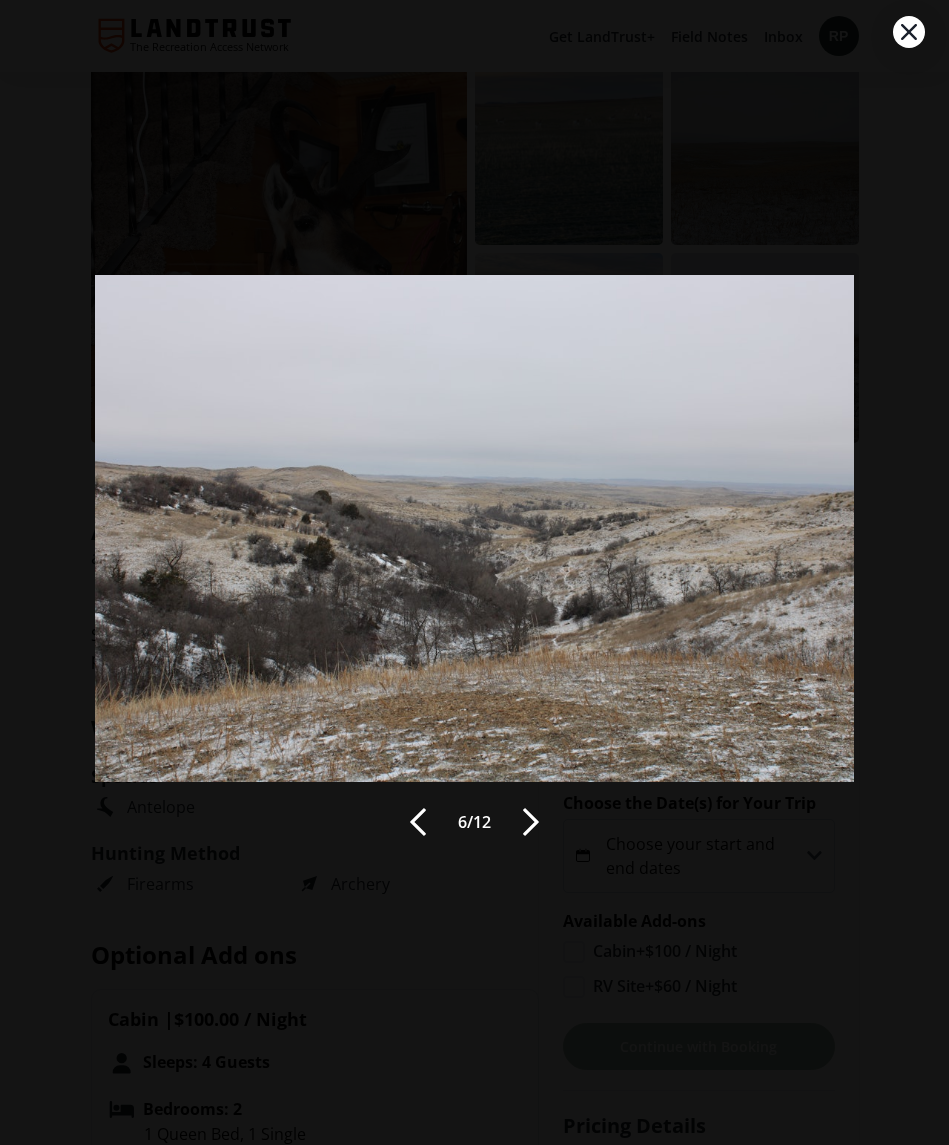 click at bounding box center (531, 822) 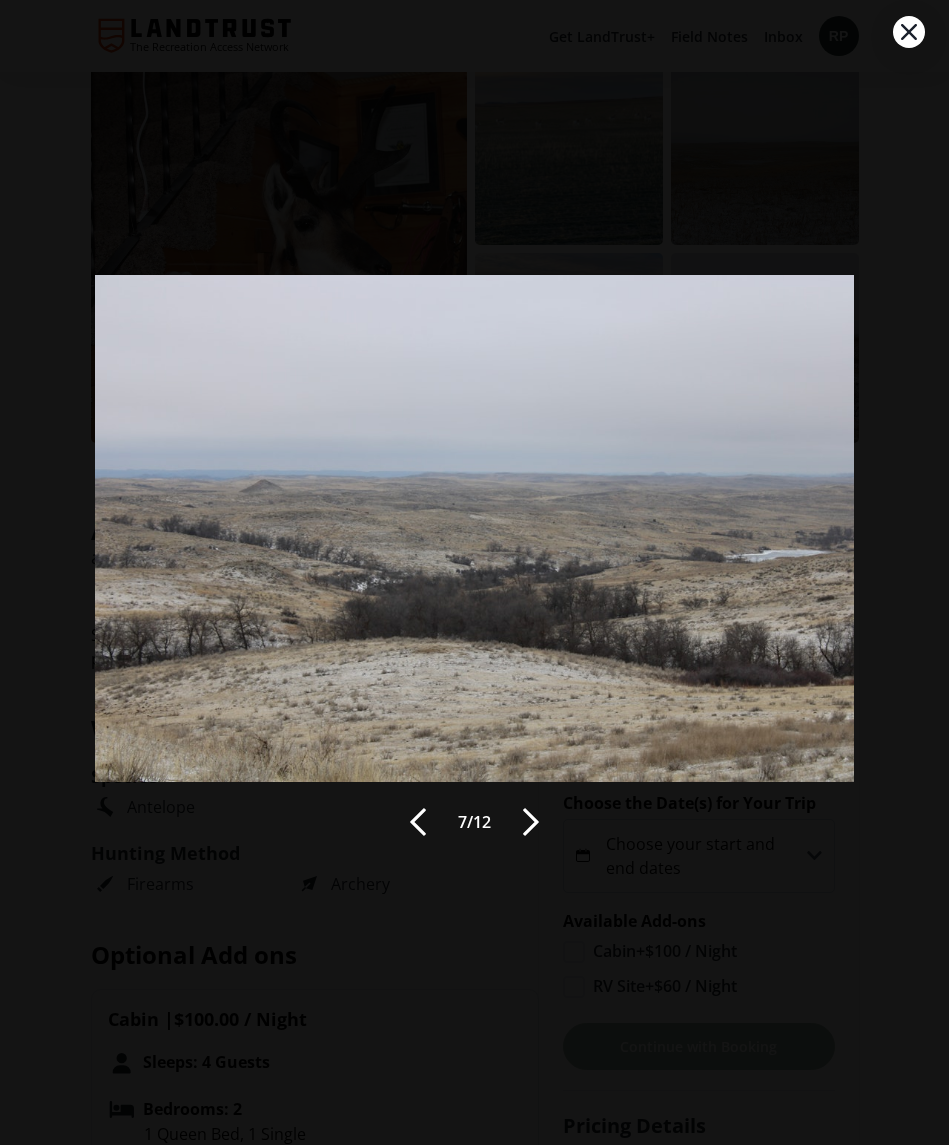 click at bounding box center [531, 822] 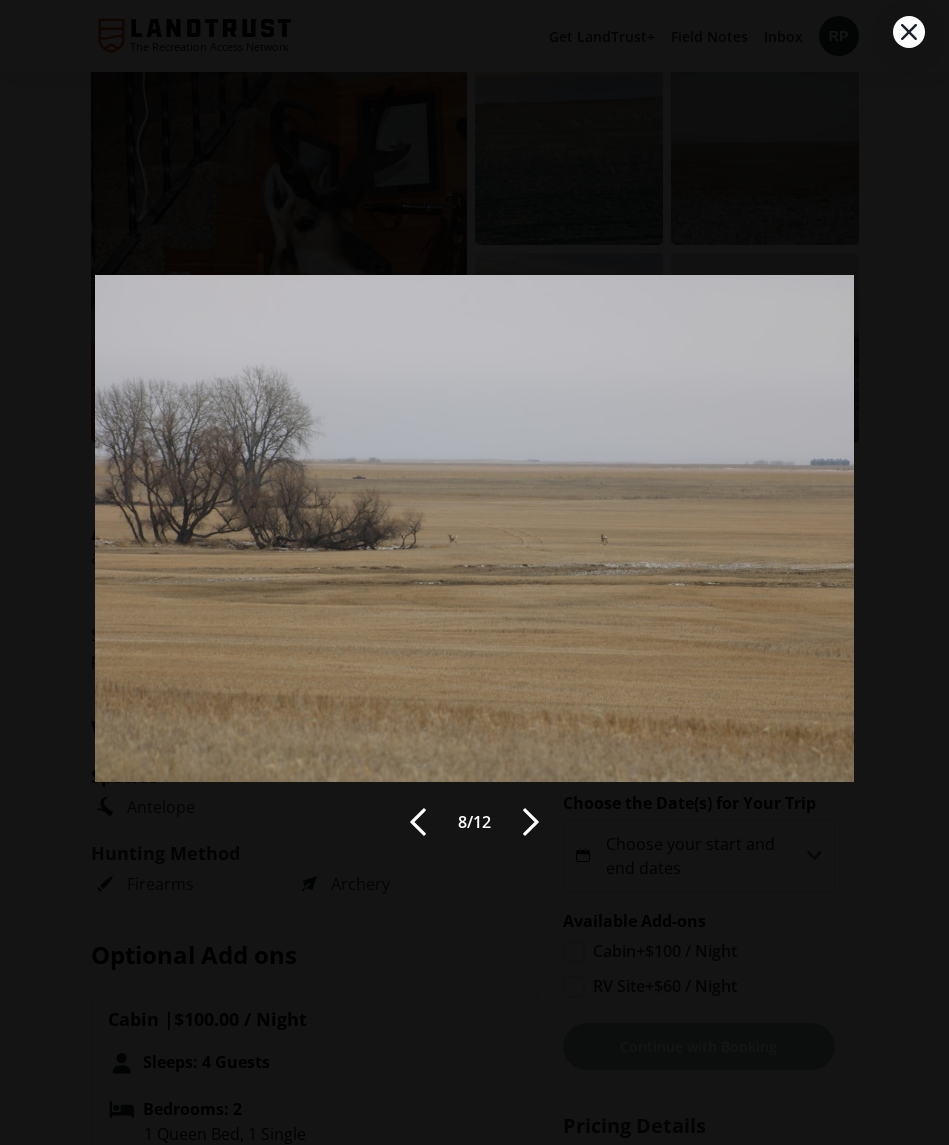 click at bounding box center (531, 822) 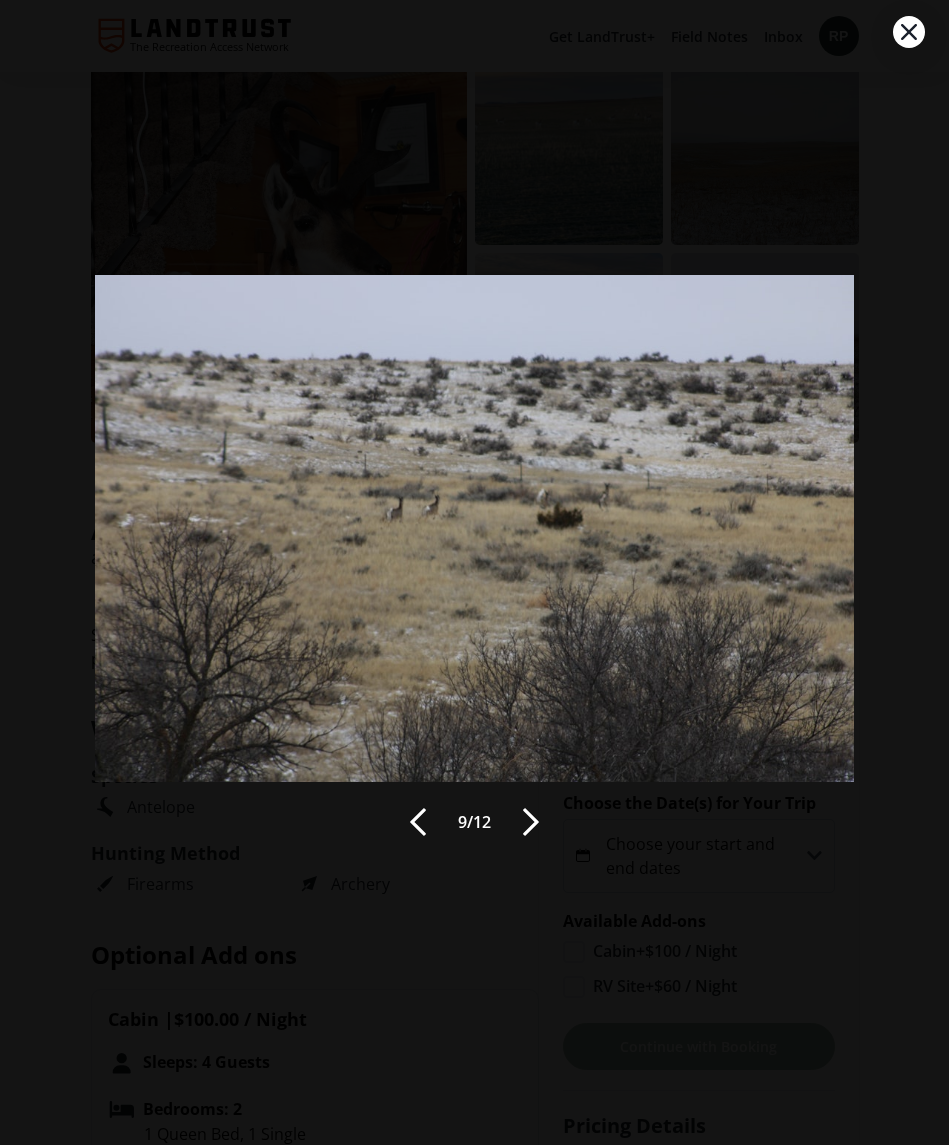 click at bounding box center (531, 822) 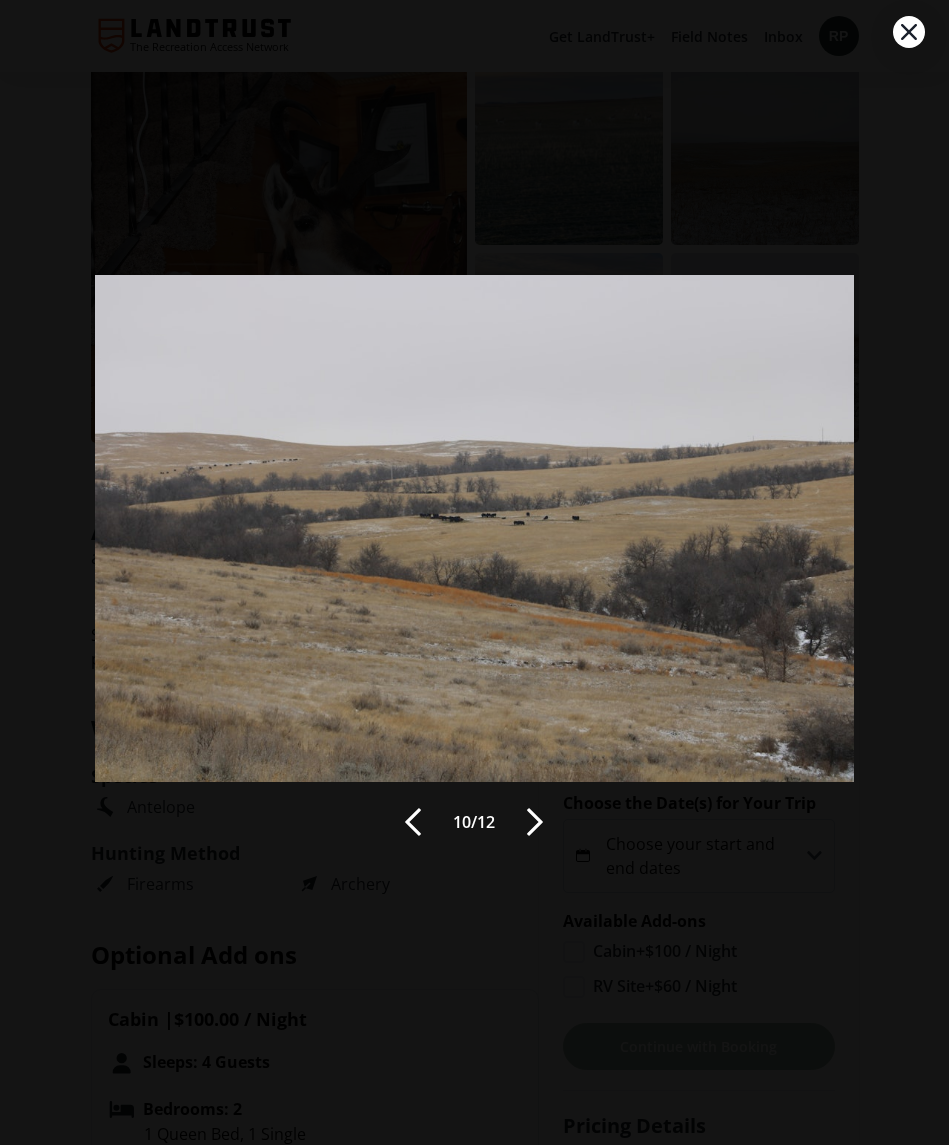 click at bounding box center [535, 822] 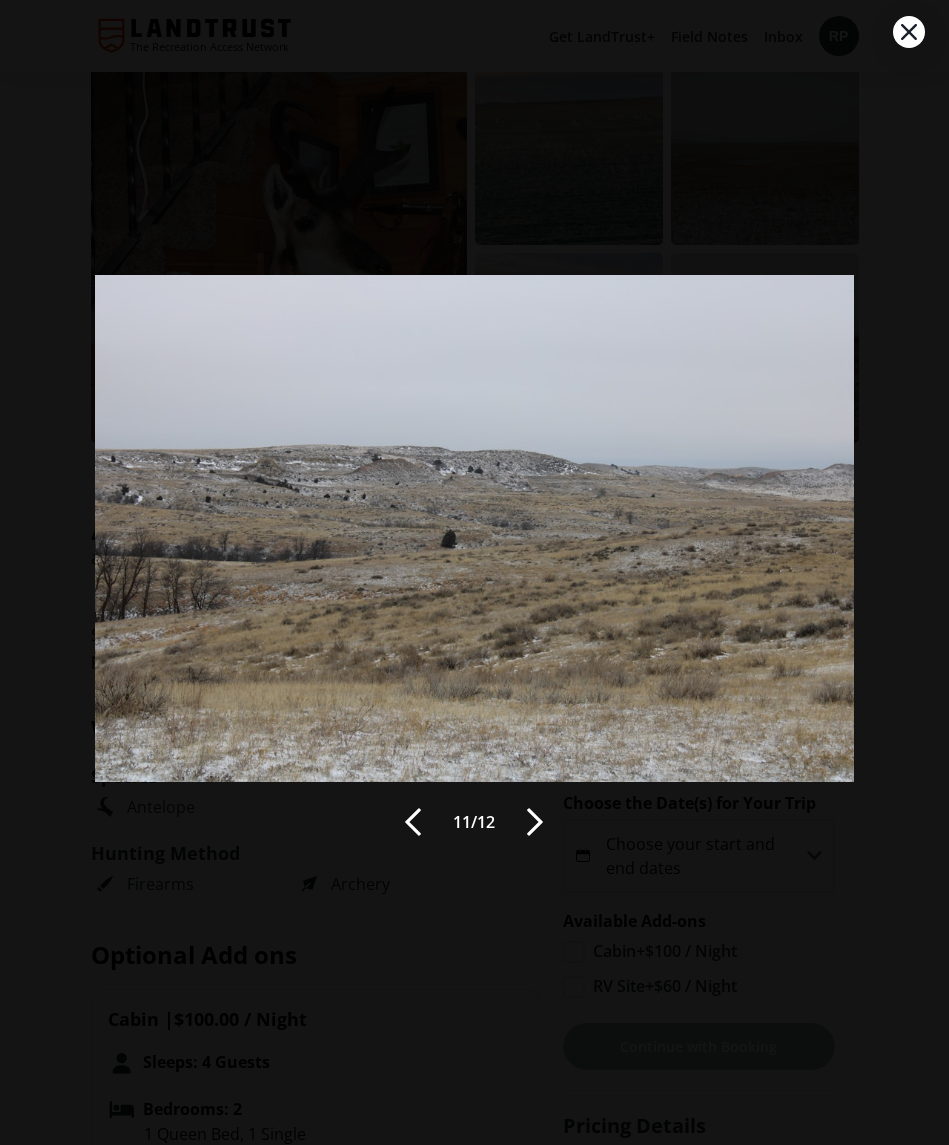 click at bounding box center (535, 822) 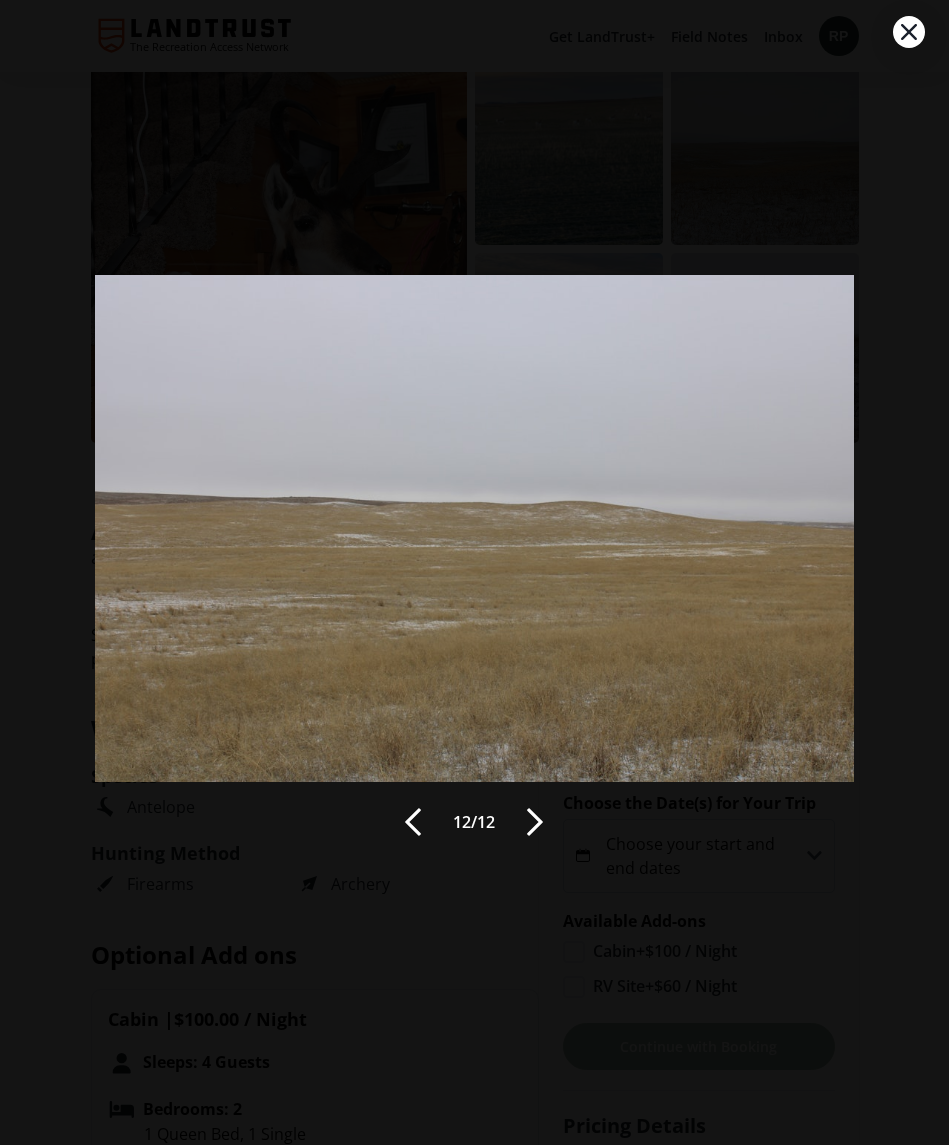 click 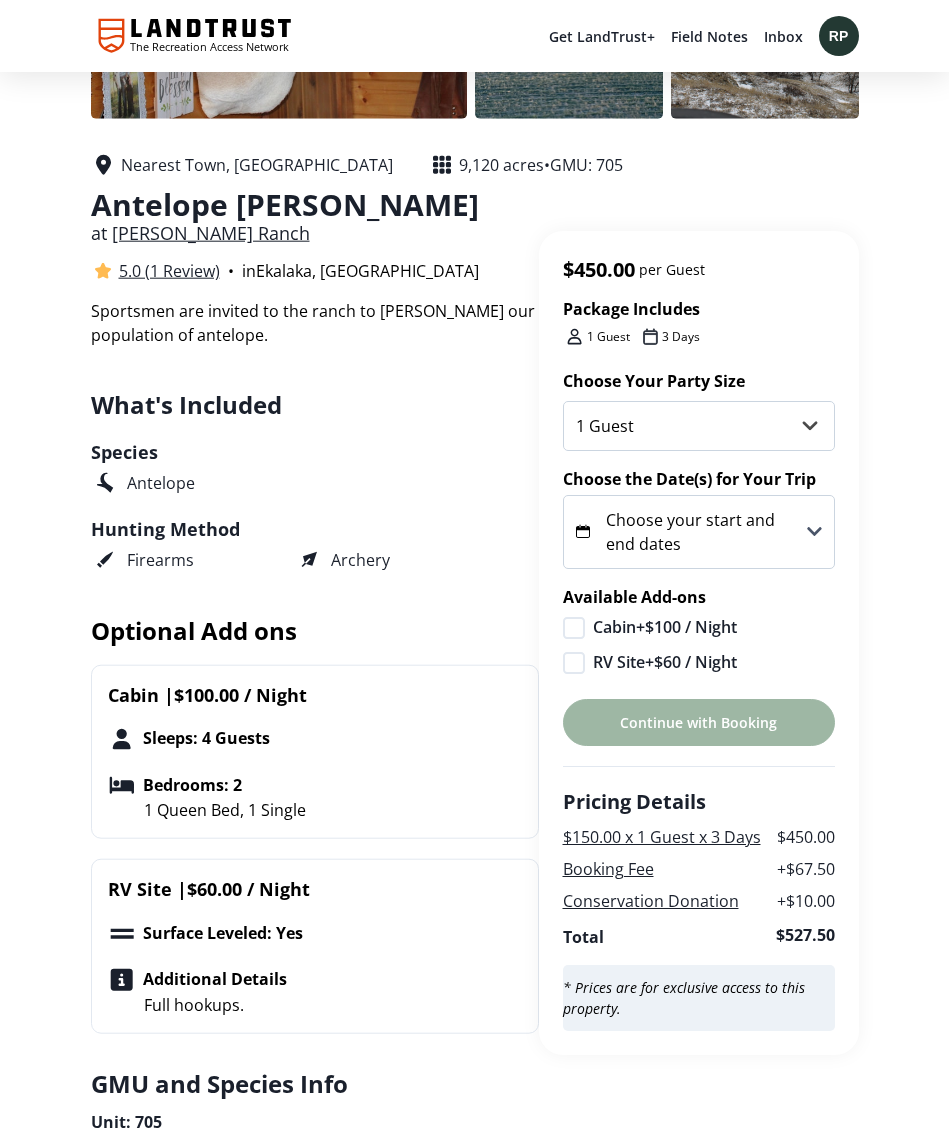 scroll, scrollTop: 345, scrollLeft: 0, axis: vertical 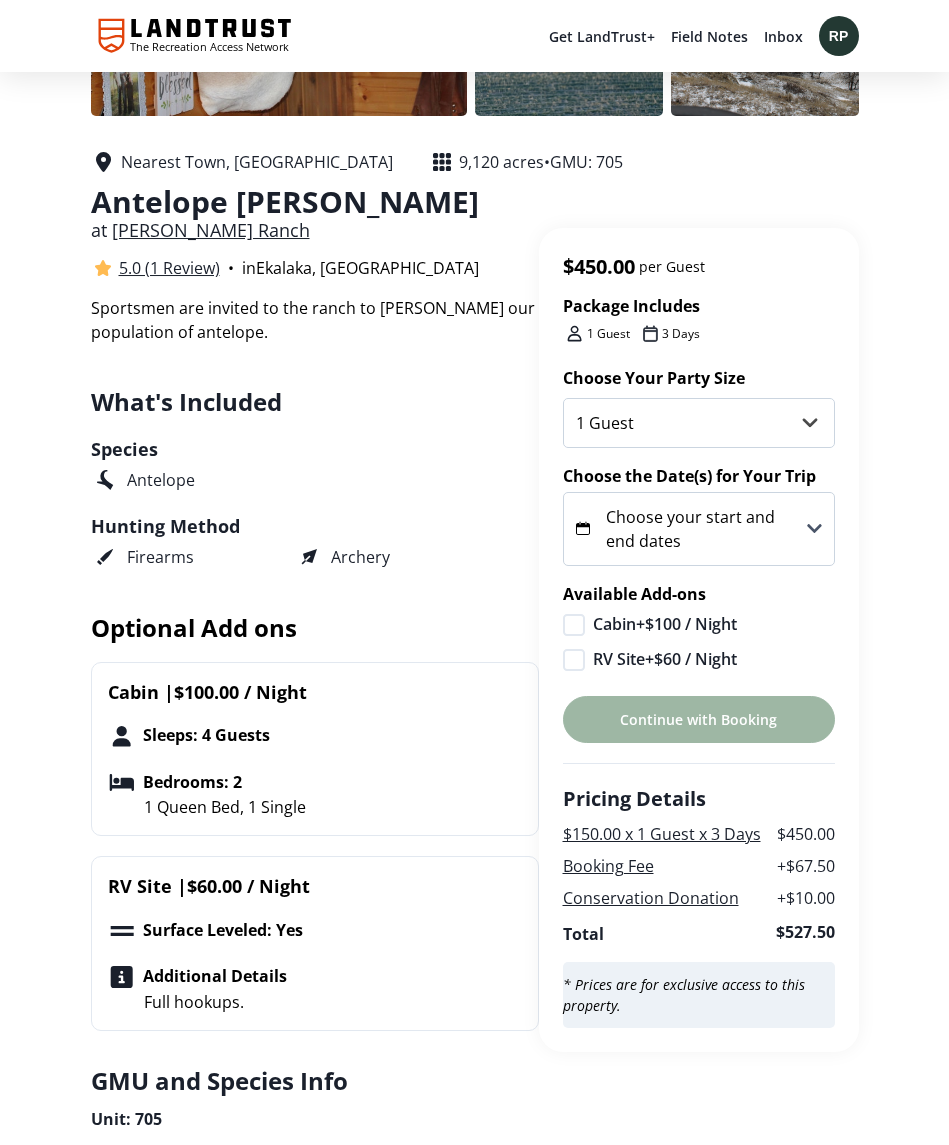 click on "5.0 (1 Review)" at bounding box center (169, 268) 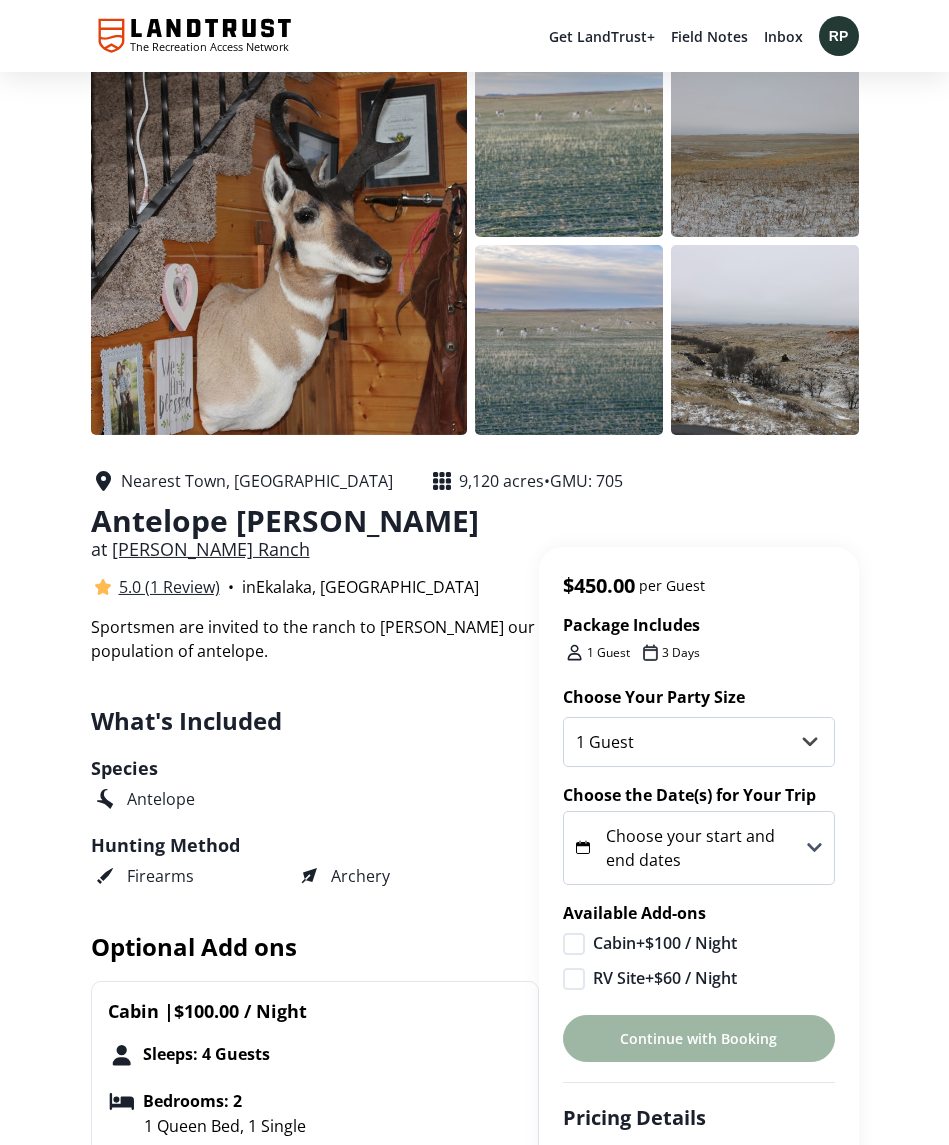 scroll, scrollTop: 0, scrollLeft: 0, axis: both 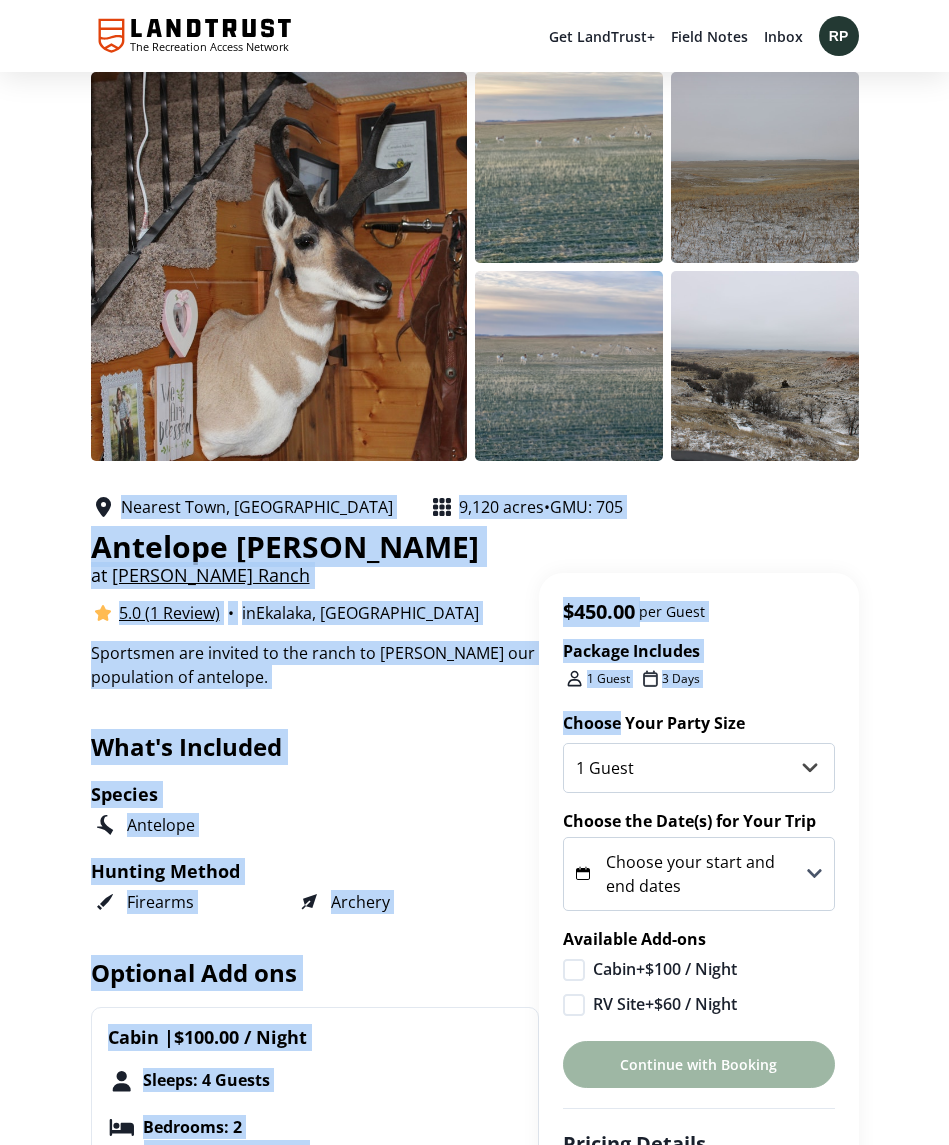 click on "+7 Photos Nearest Town, [GEOGRAPHIC_DATA]  9,120 acres   •   GMU: 705 Antelope [PERSON_NAME] at   [PERSON_NAME][GEOGRAPHIC_DATA] 5.0 (1 Review) • in  [GEOGRAPHIC_DATA], MT Package Includes 1 Guest 3 Days Share Favorite Sportsmen are invited to the ranch to [PERSON_NAME] our population of antelope.
Package Details Sportsmen are invited to the ranch to [PERSON_NAME] our population of antelope.
What's Included Species Antelope Hunting Method Firearms Archery Optional Add ons Cabin   |  $100.00   / Night Sleeps: 4 Guests Bedrooms: 2 1 Queen Bed, 1 Single RV Site   |  $60.00   / Night Surface Leveled: Yes Additional Details Full hookups. ...   Show More GMU and Species Info Unit: 705 Availabile Species: Antelope Tag Availability Opportunities Resident Draw Non-Resident Draw Helpful Resources for This Package Where to Buy Licenses State Regulations Field Notes Check out the latest updates for  [PERSON_NAME] Ranch . Following + Notifying   [PERSON_NAME] Ranch Ches M added new photos  •  11mo ago New photos were added to this package. Like (0) Contact Landowner Share   [PERSON_NAME] Ranch ..." at bounding box center [474, 3708] 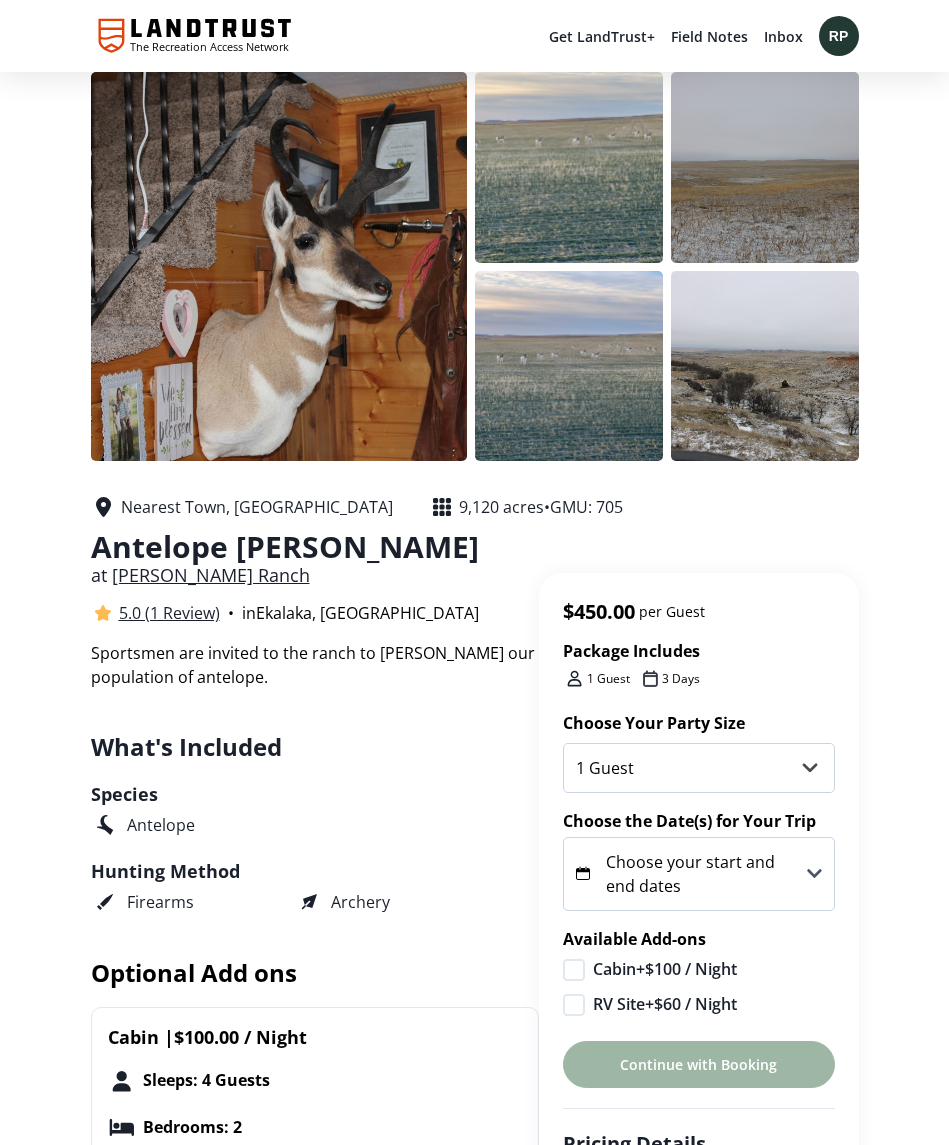 click on "+7 Photos Nearest Town, [GEOGRAPHIC_DATA]  9,120 acres   •   GMU: 705 Antelope [PERSON_NAME] at   [PERSON_NAME][GEOGRAPHIC_DATA] 5.0 (1 Review) • in  [GEOGRAPHIC_DATA], MT Package Includes 1 Guest 3 Days Share Favorite Sportsmen are invited to the ranch to [PERSON_NAME] our population of antelope.
Package Details Sportsmen are invited to the ranch to [PERSON_NAME] our population of antelope.
What's Included Species Antelope Hunting Method Firearms Archery Optional Add ons Cabin   |  $100.00   / Night Sleeps: 4 Guests Bedrooms: 2 1 Queen Bed, 1 Single RV Site   |  $60.00   / Night Surface Leveled: Yes Additional Details Full hookups. ...   Show More GMU and Species Info Unit: 705 Availabile Species: Antelope Tag Availability Opportunities Resident Draw Non-Resident Draw Helpful Resources for This Package Where to Buy Licenses State Regulations Field Notes Check out the latest updates for  [PERSON_NAME] Ranch . Following + Notifying   [PERSON_NAME] Ranch Ches M added new photos  •  11mo ago New photos were added to this package. Like (0) Contact Landowner Share   [PERSON_NAME] Ranch ..." at bounding box center (474, 3708) 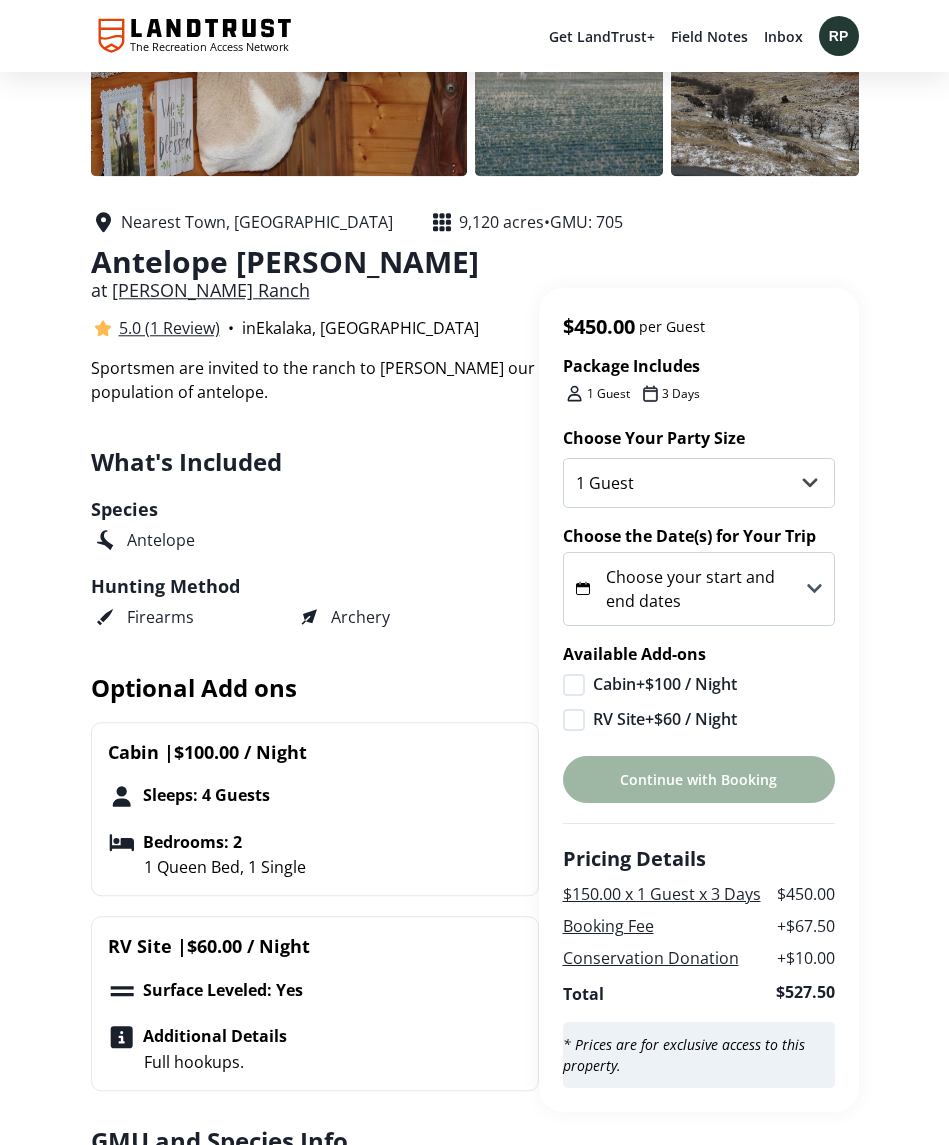 scroll, scrollTop: 349, scrollLeft: 0, axis: vertical 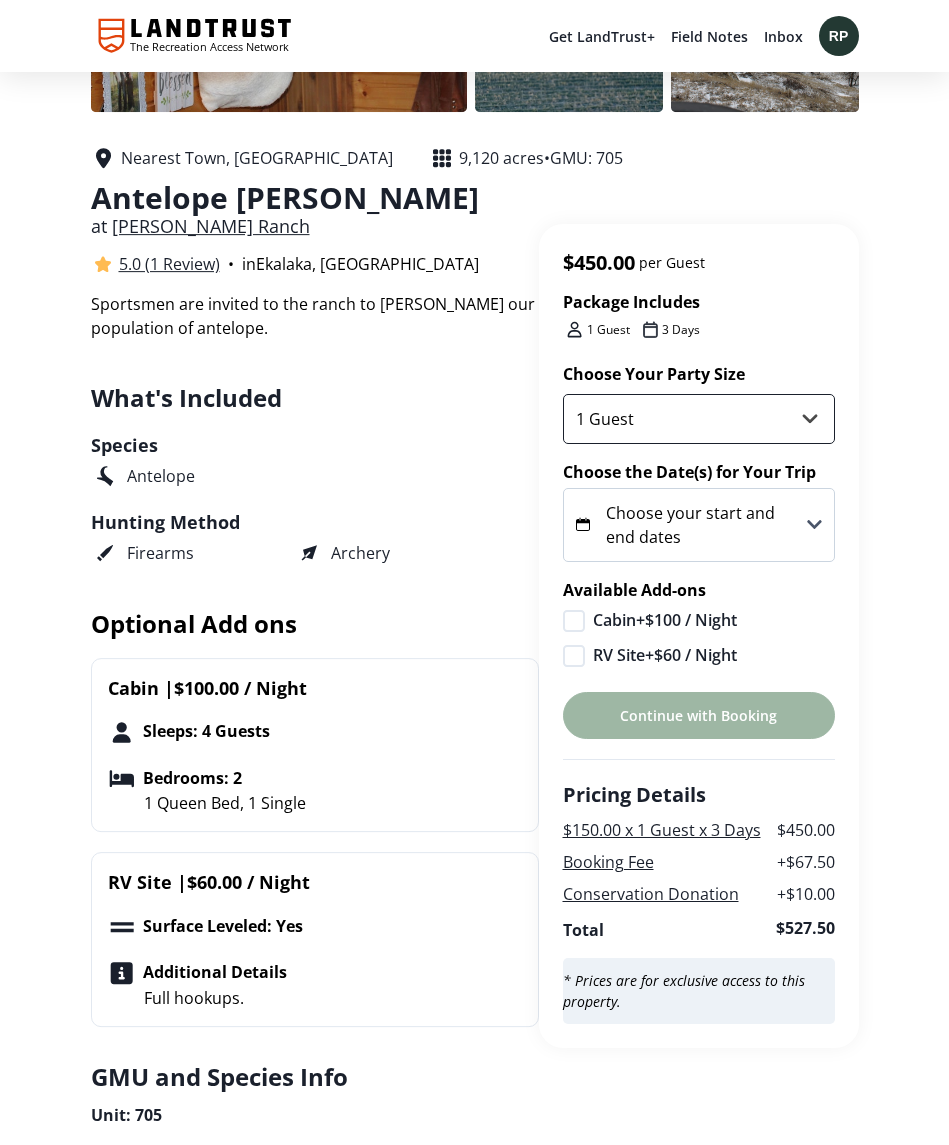 click on "1  Guest 2  Guests 3  Guests 4  Guests" at bounding box center (699, 419) 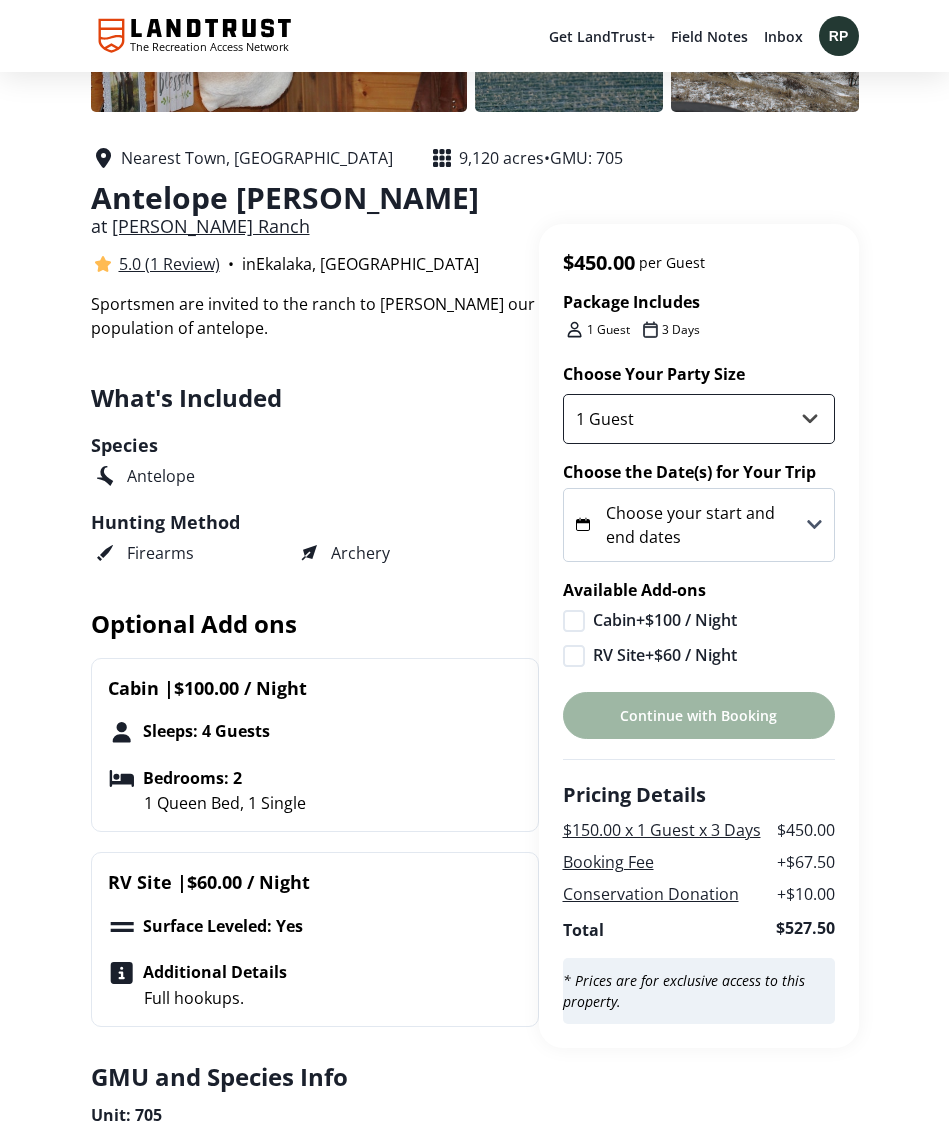 select on "2" 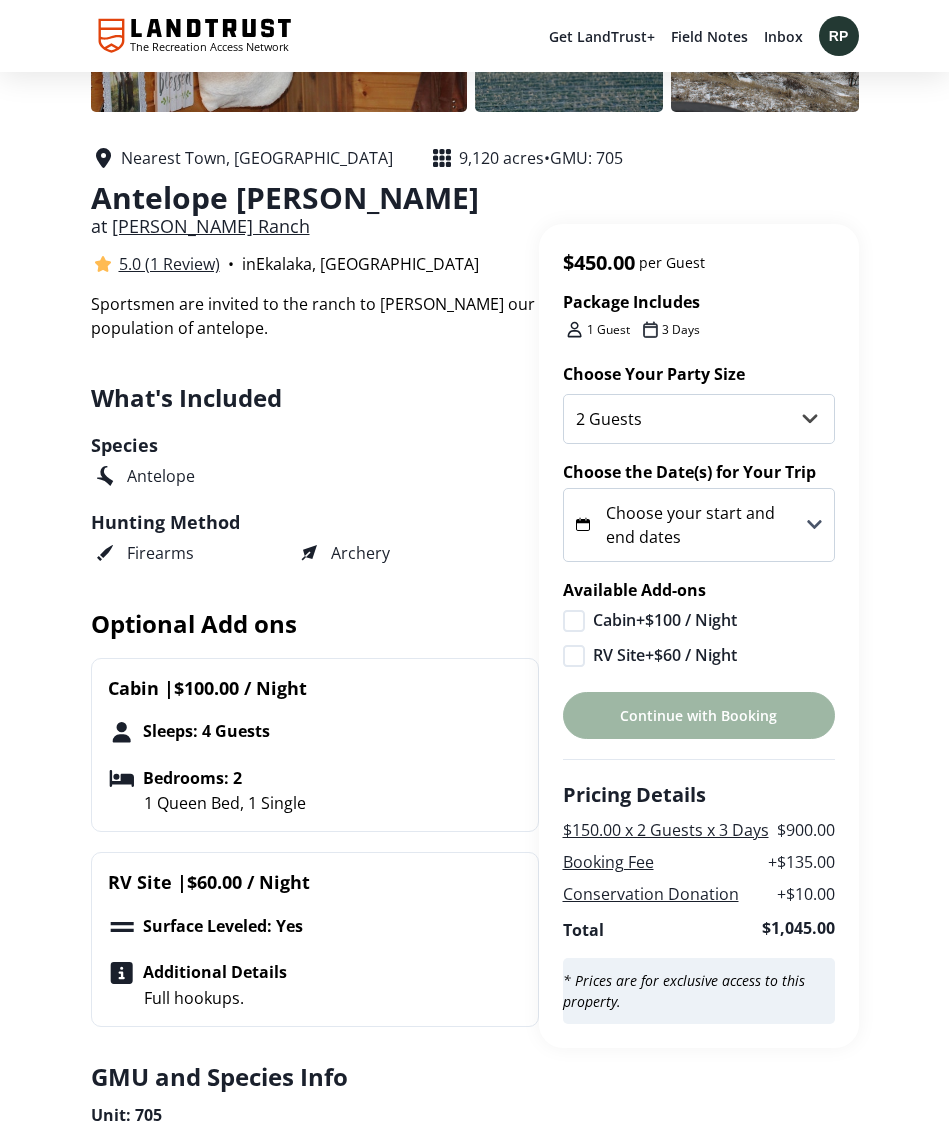 click 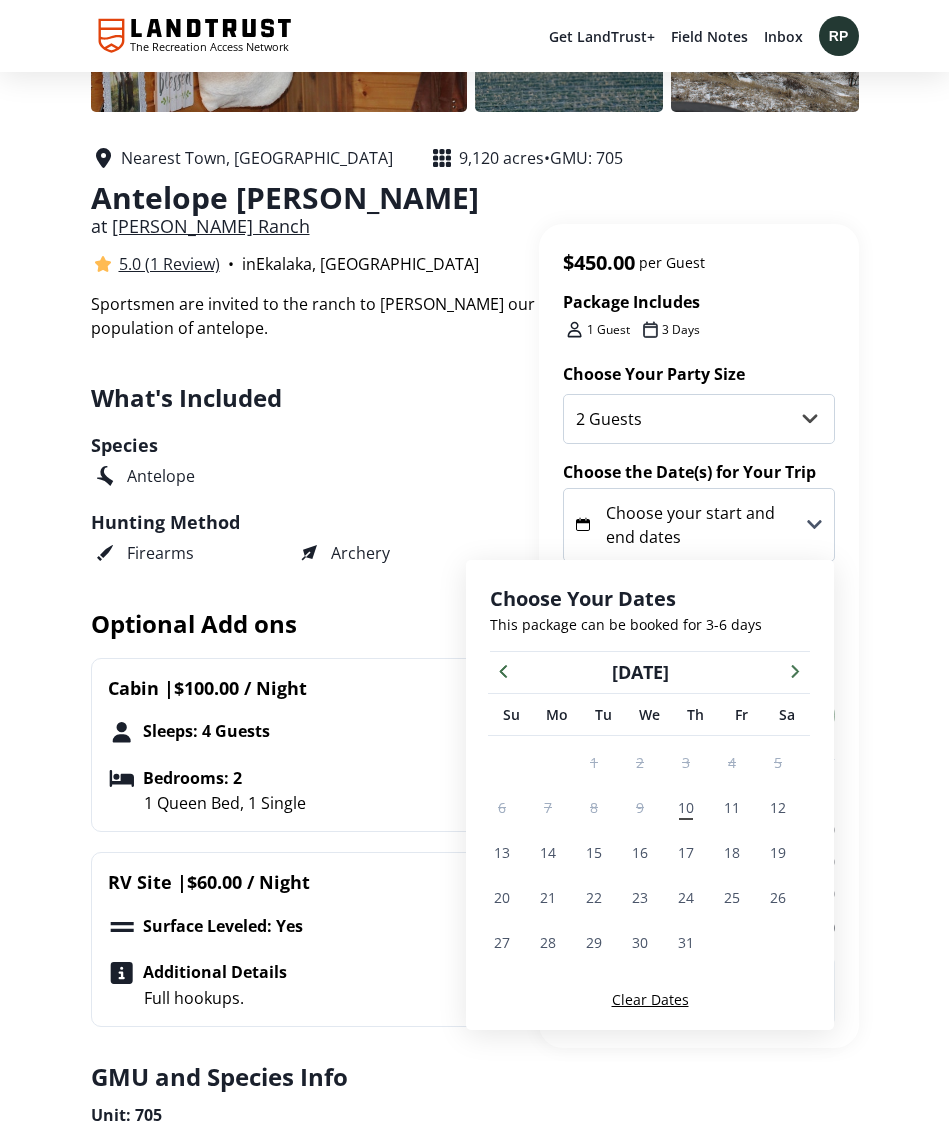click at bounding box center (795, 670) 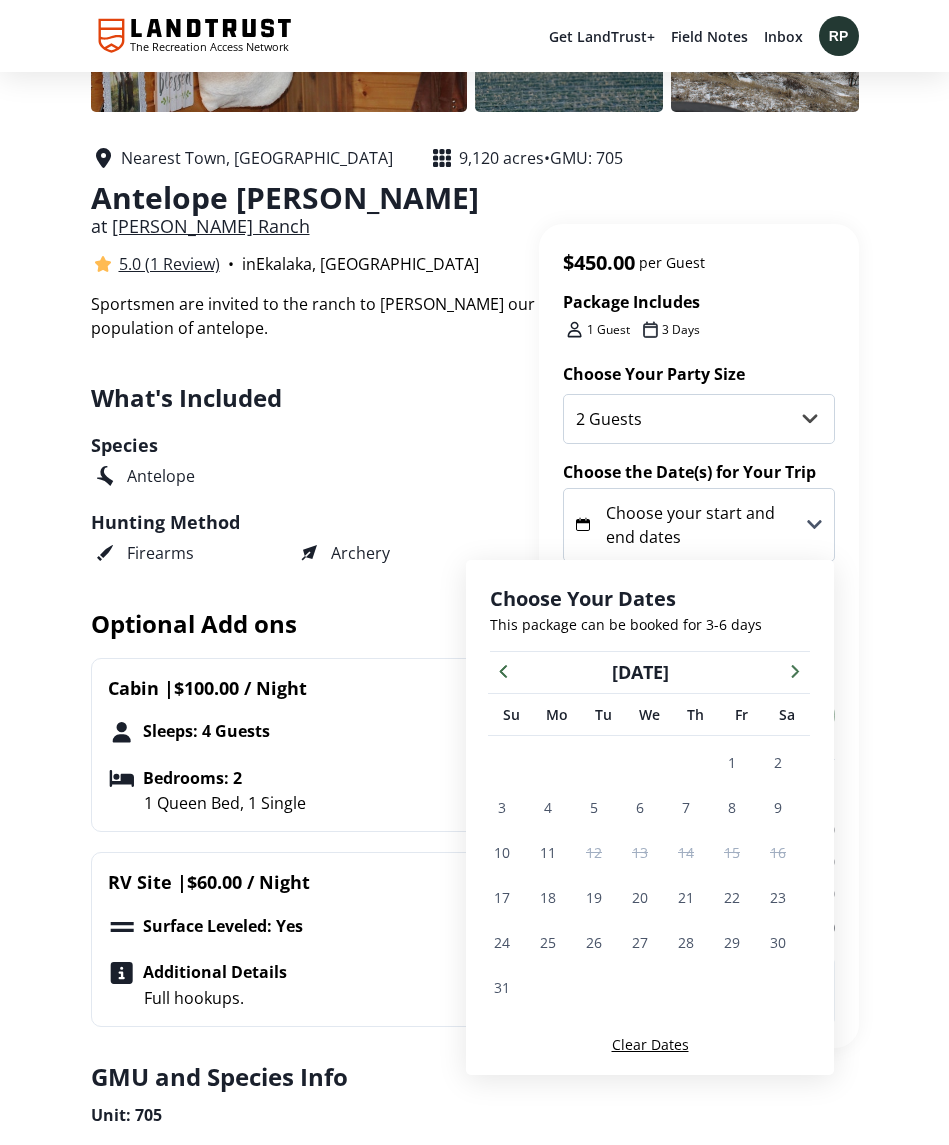 click at bounding box center [795, 670] 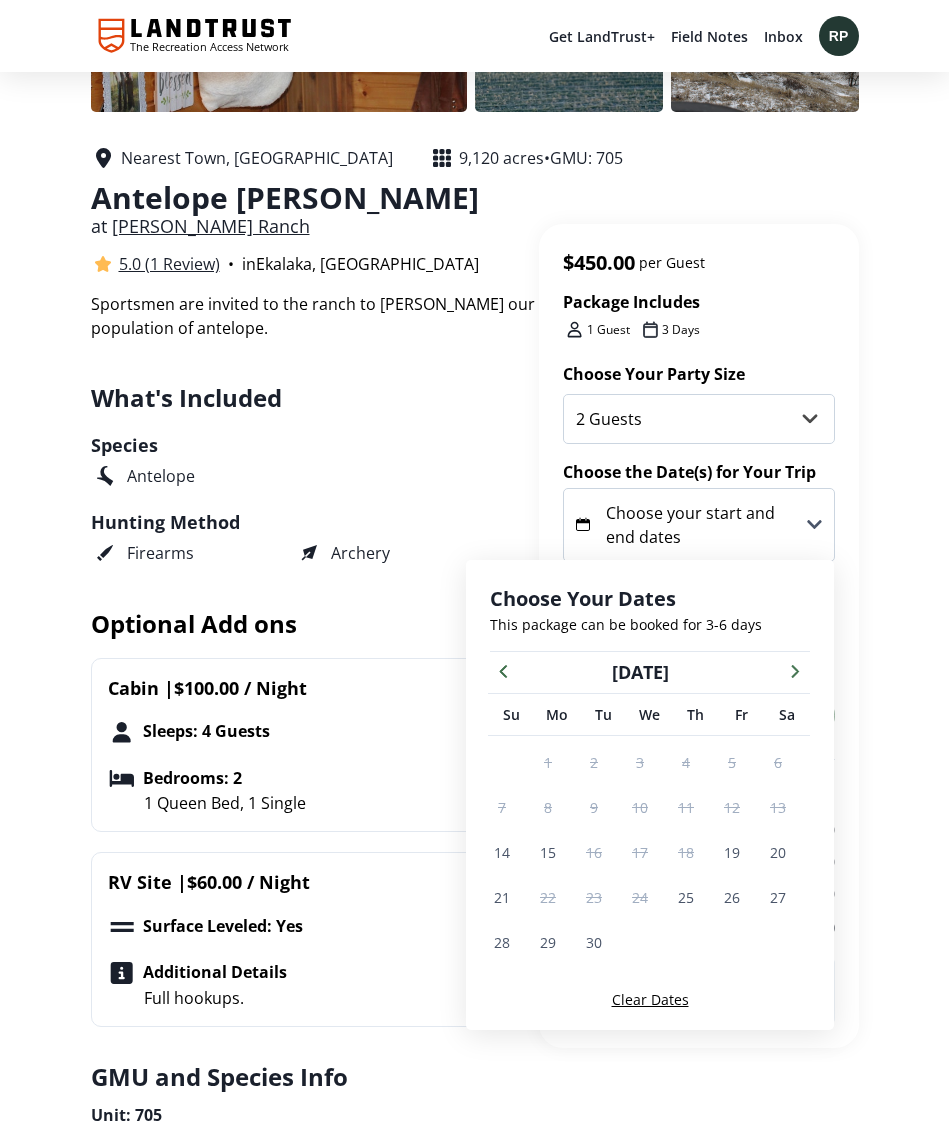 click at bounding box center (795, 670) 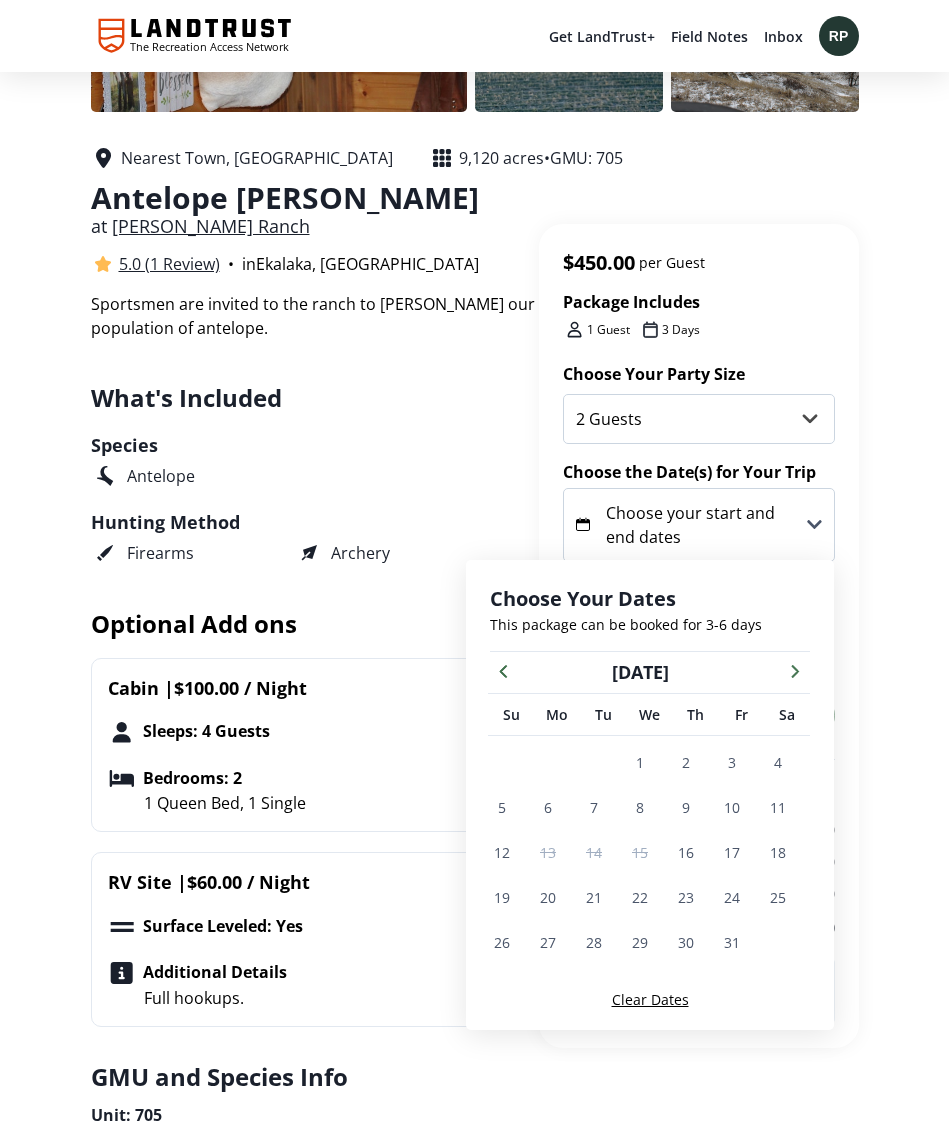 click on "13" at bounding box center [548, 852] 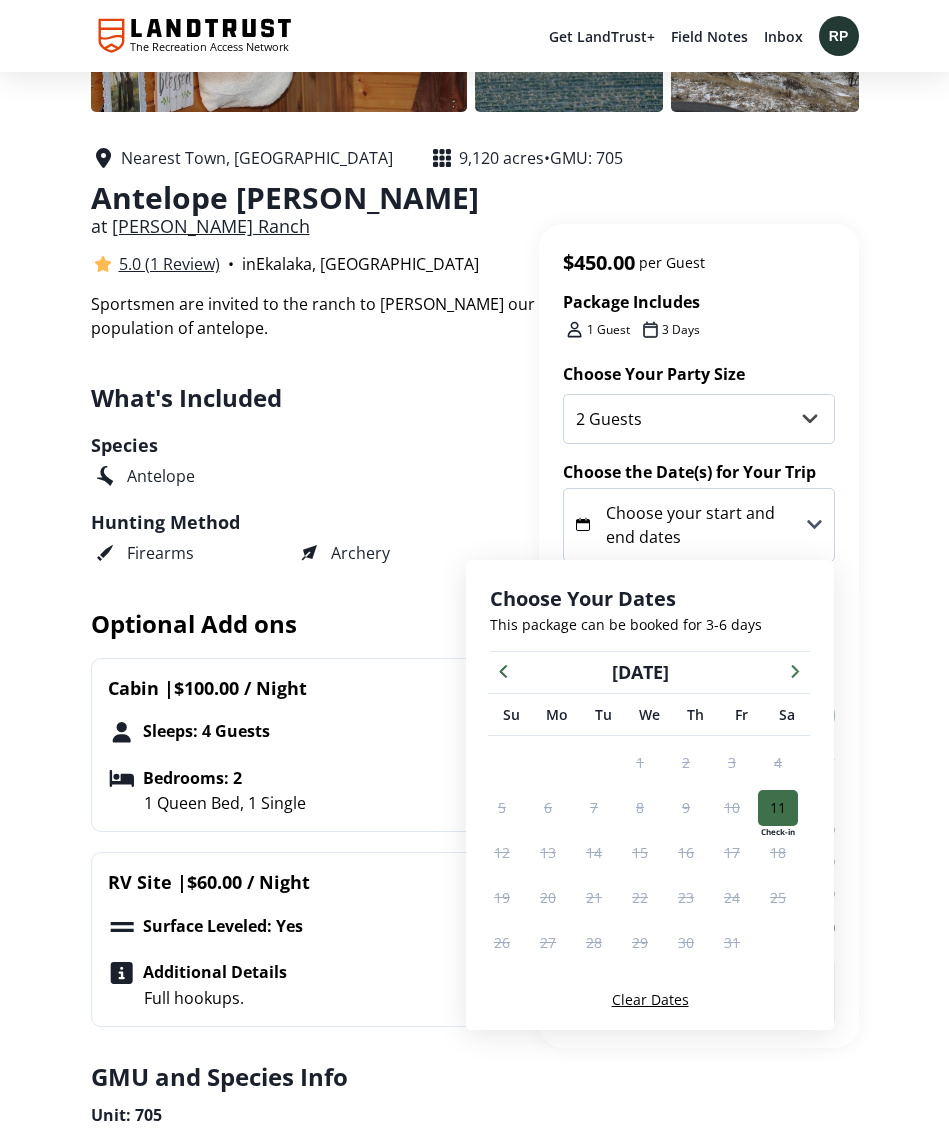 click on "12" at bounding box center (502, 852) 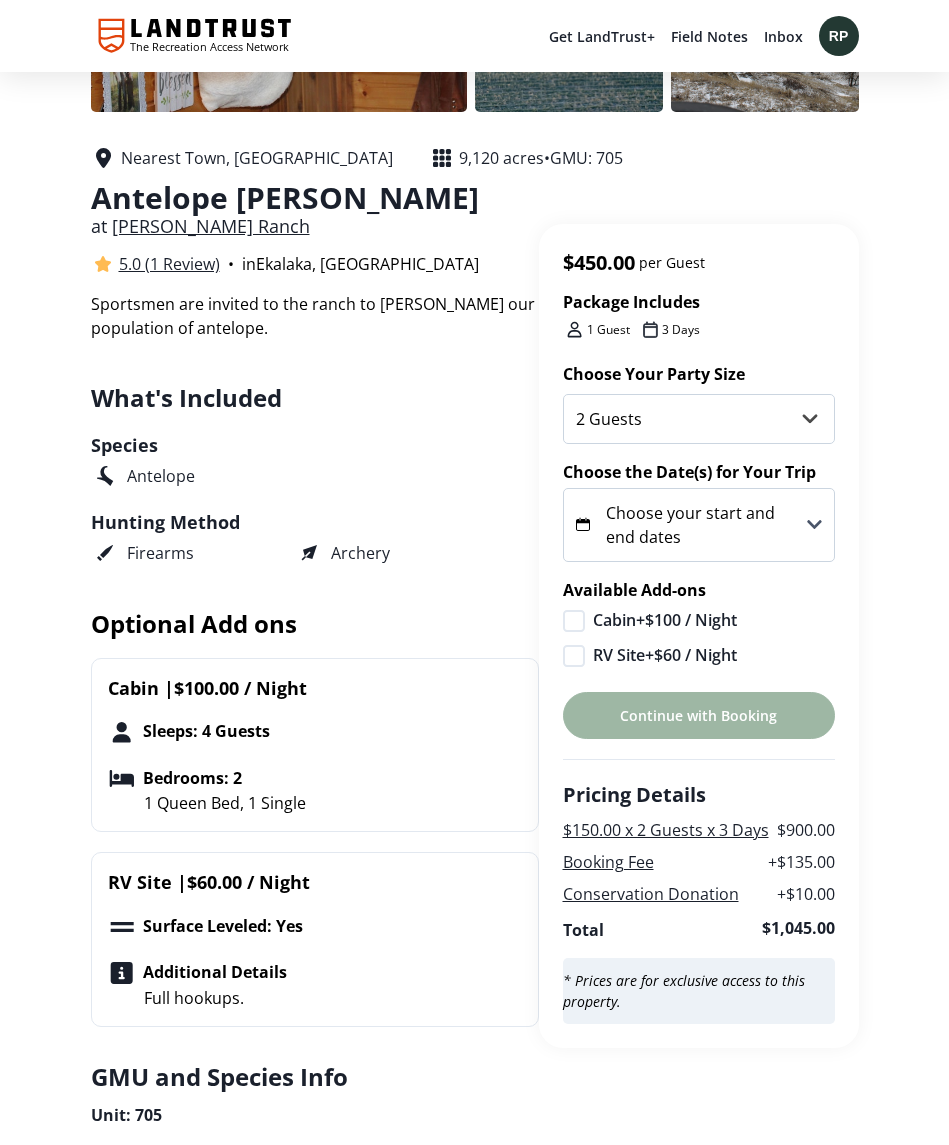 click 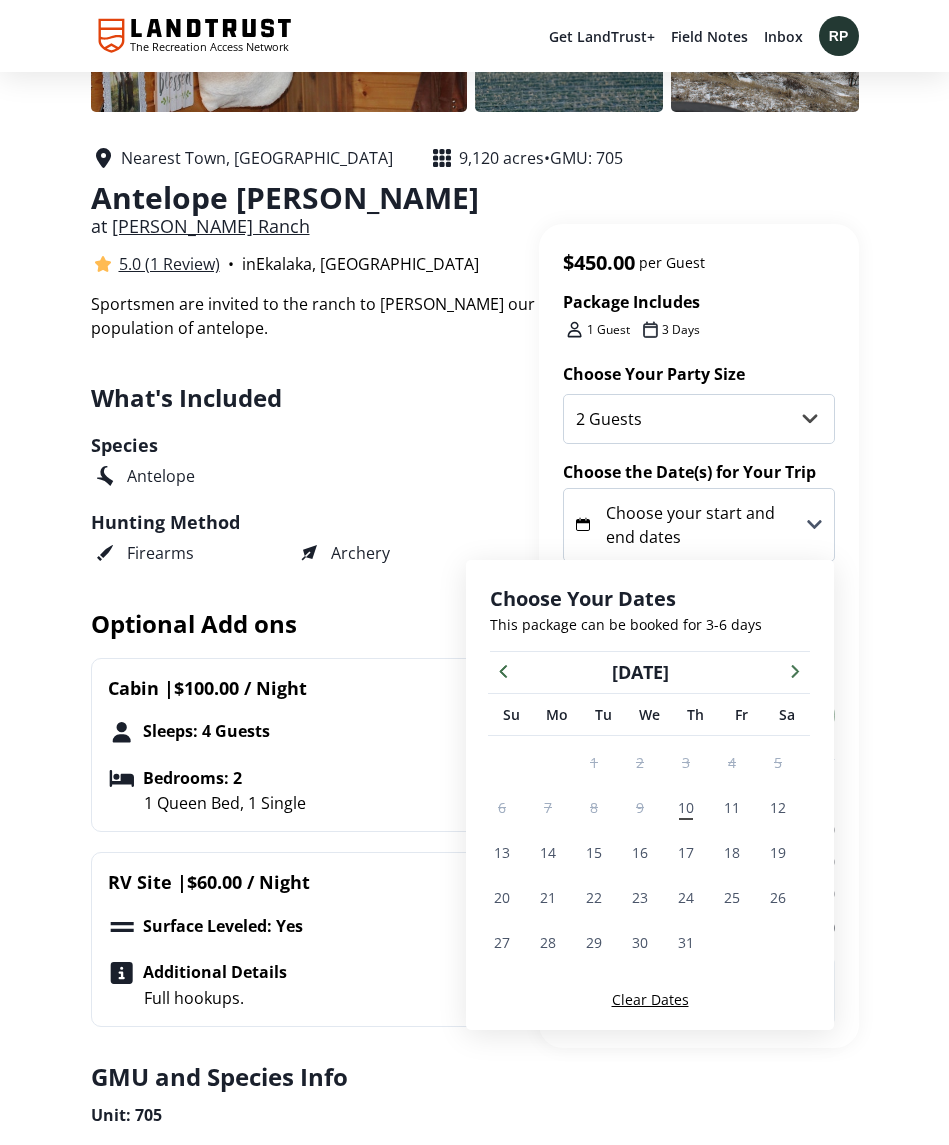 click 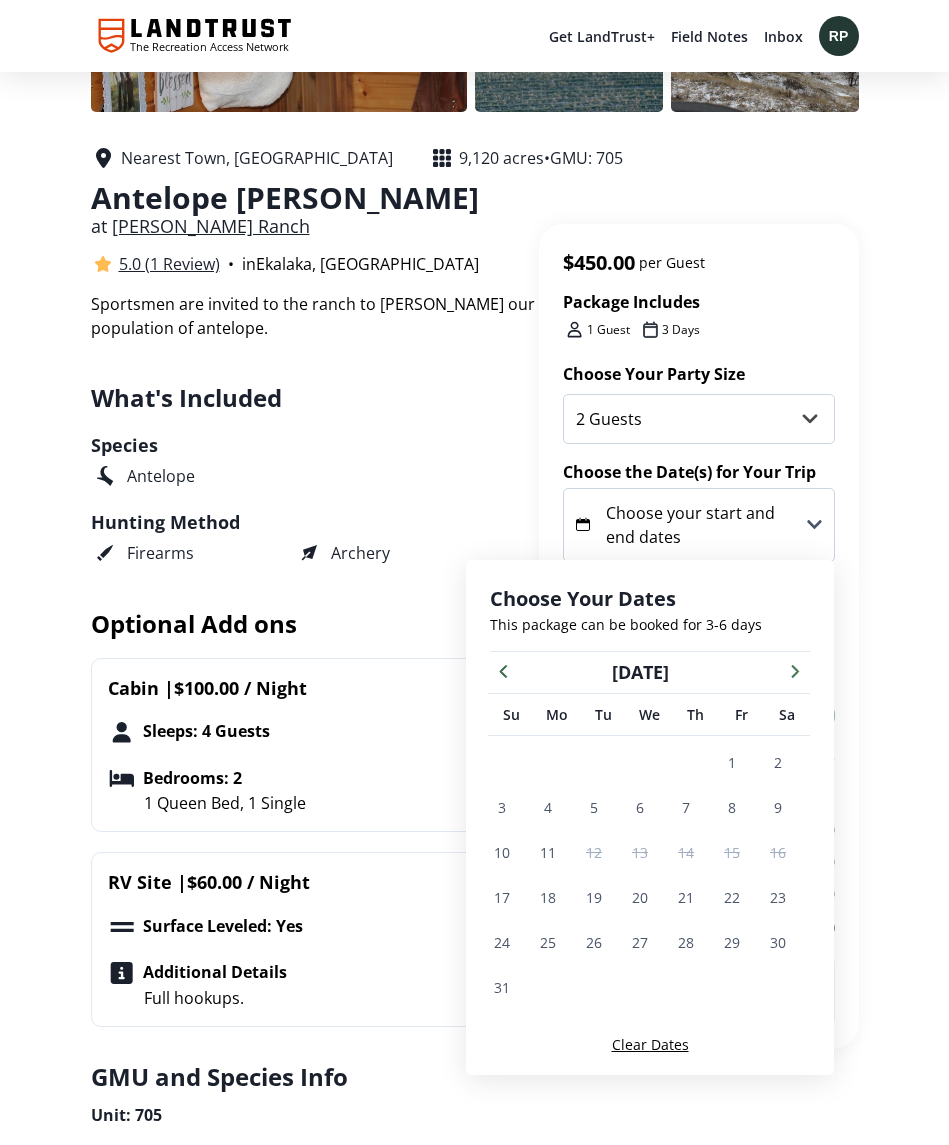 click at bounding box center [795, 670] 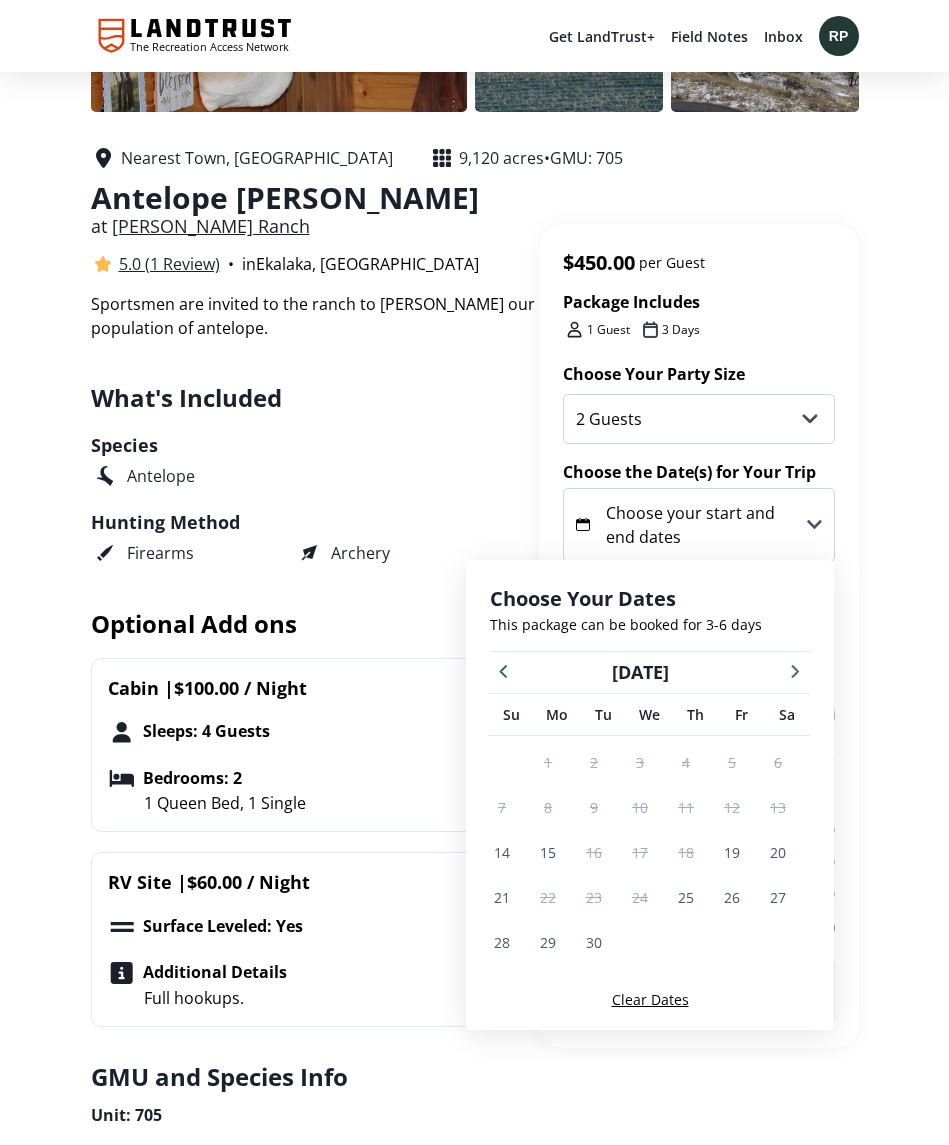 click at bounding box center (795, 670) 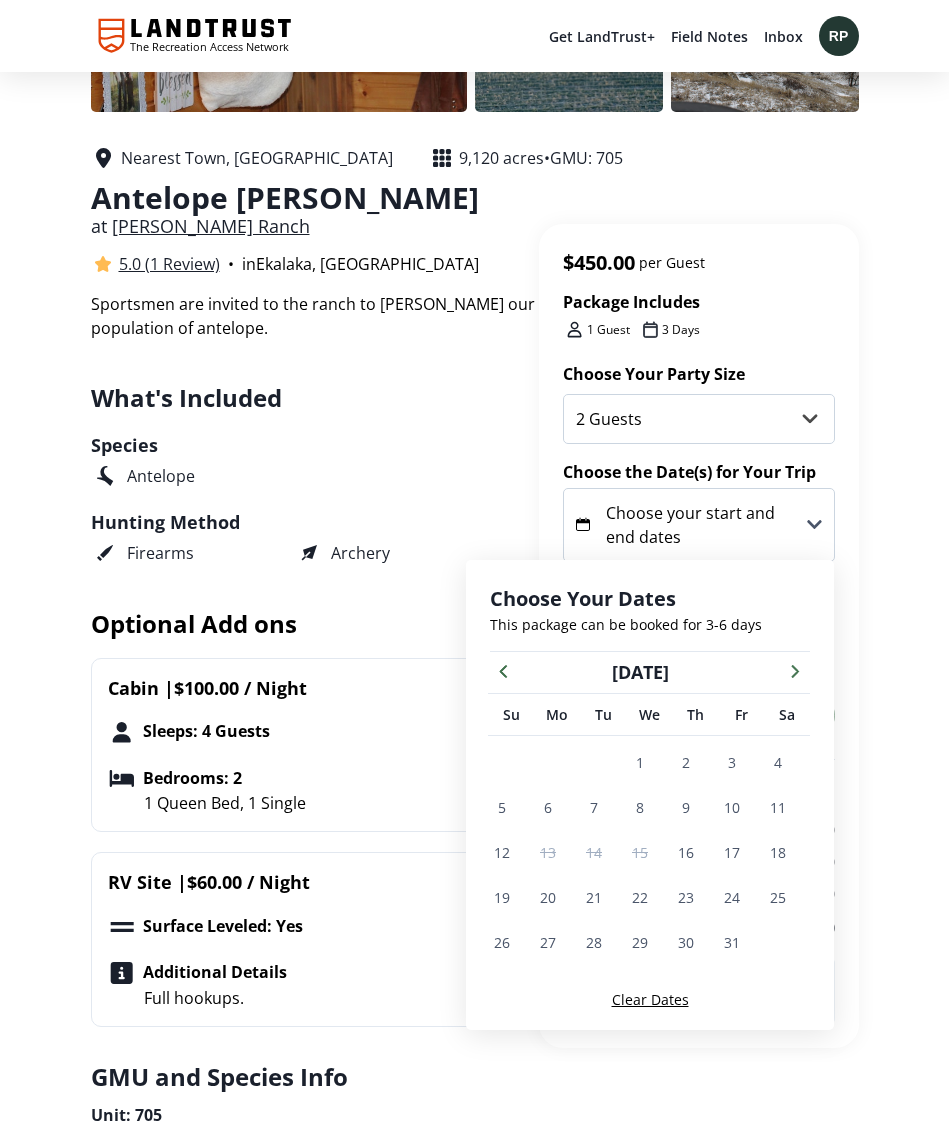 click on "16" at bounding box center (686, 852) 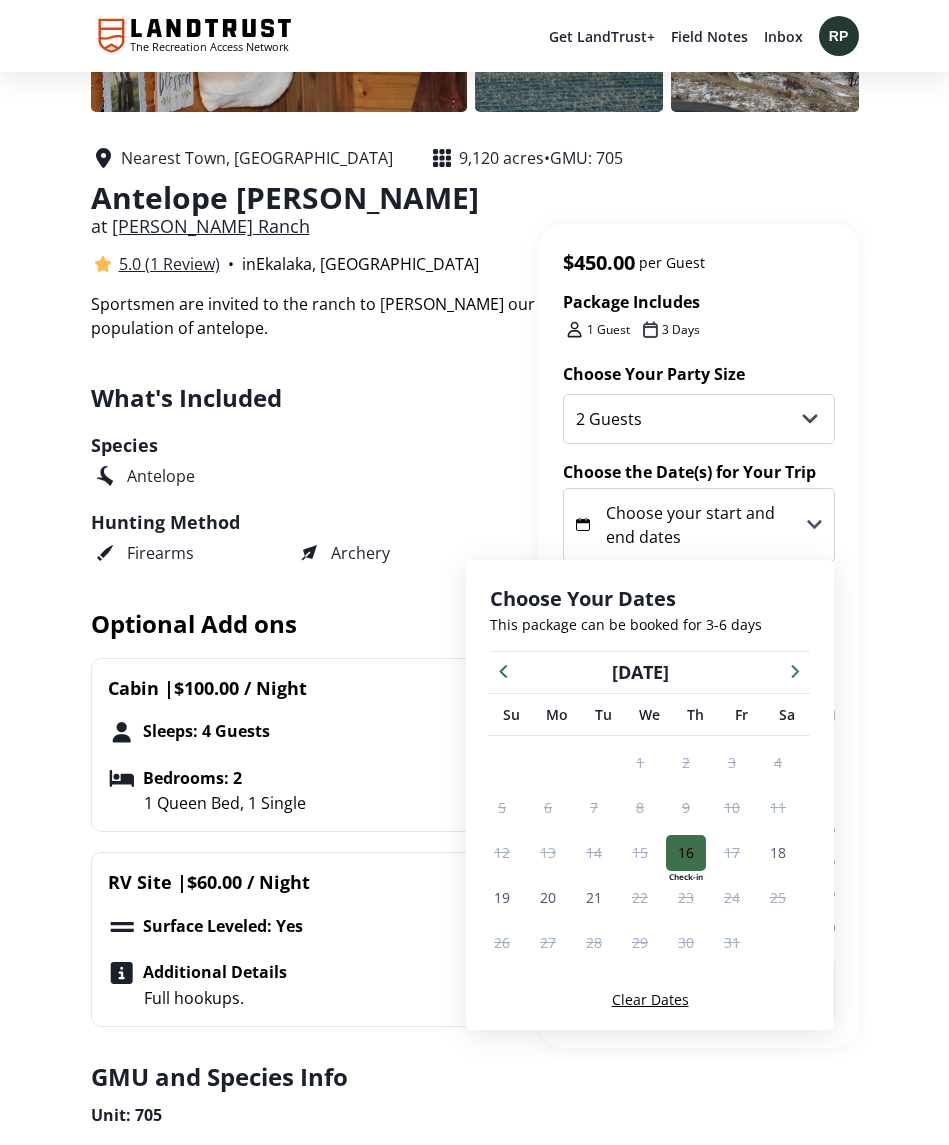 click on "19" at bounding box center [502, 897] 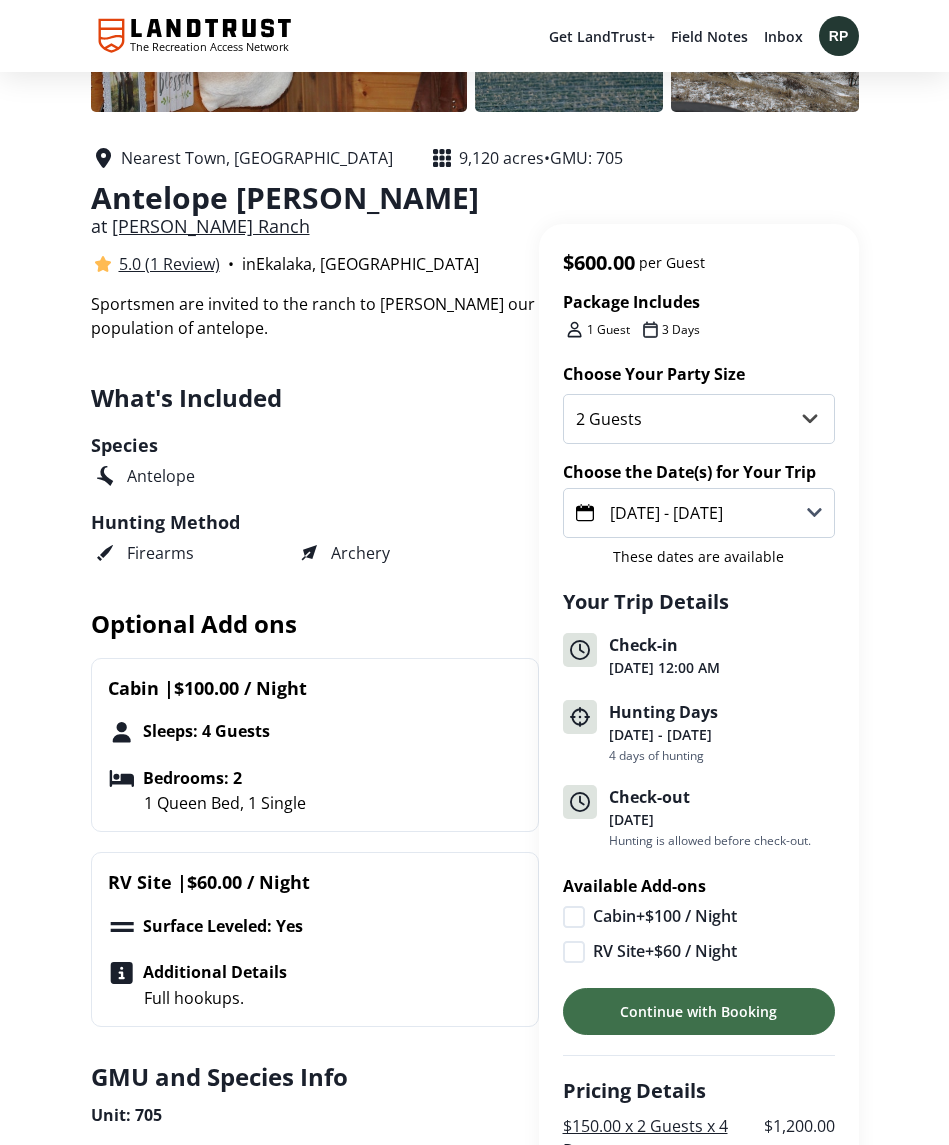 click on "Cabin  +  $100 / Night" at bounding box center (699, 917) 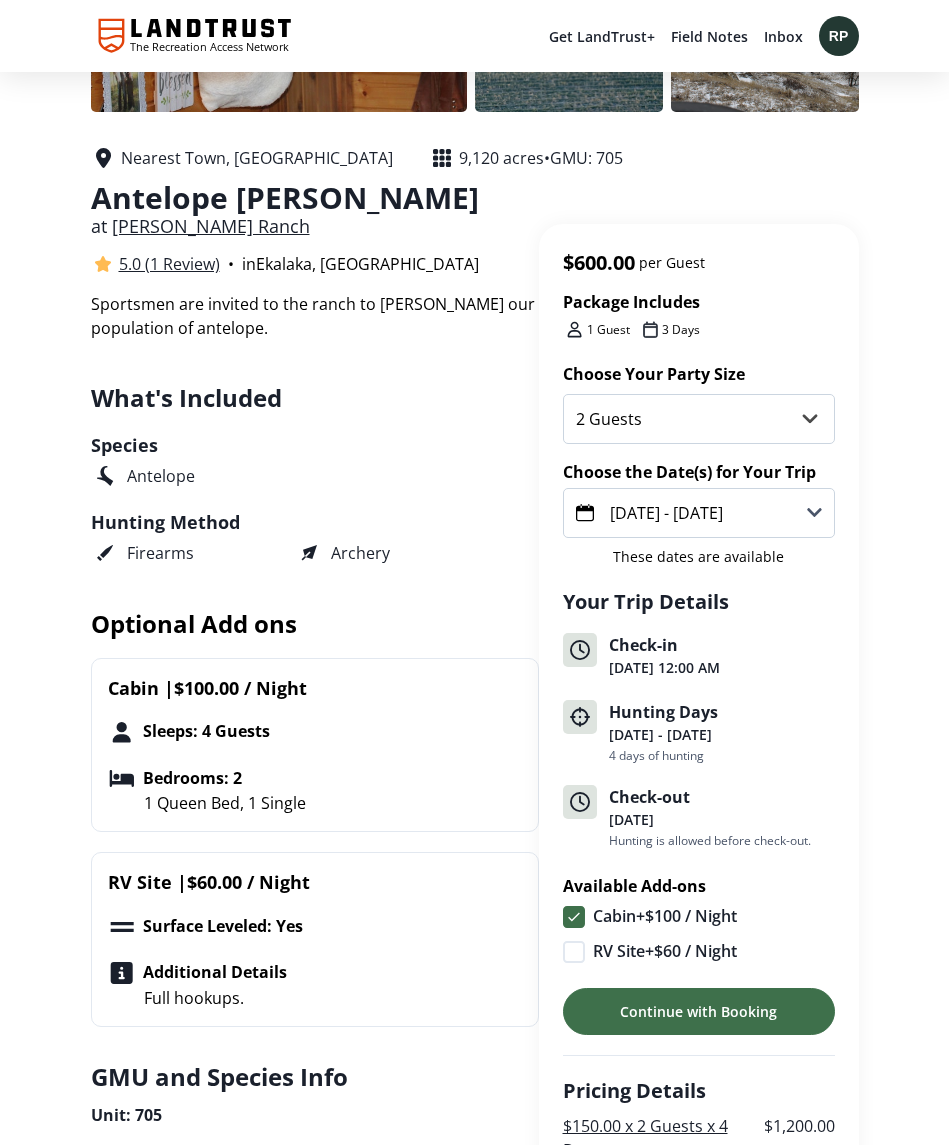 checkbox on "true" 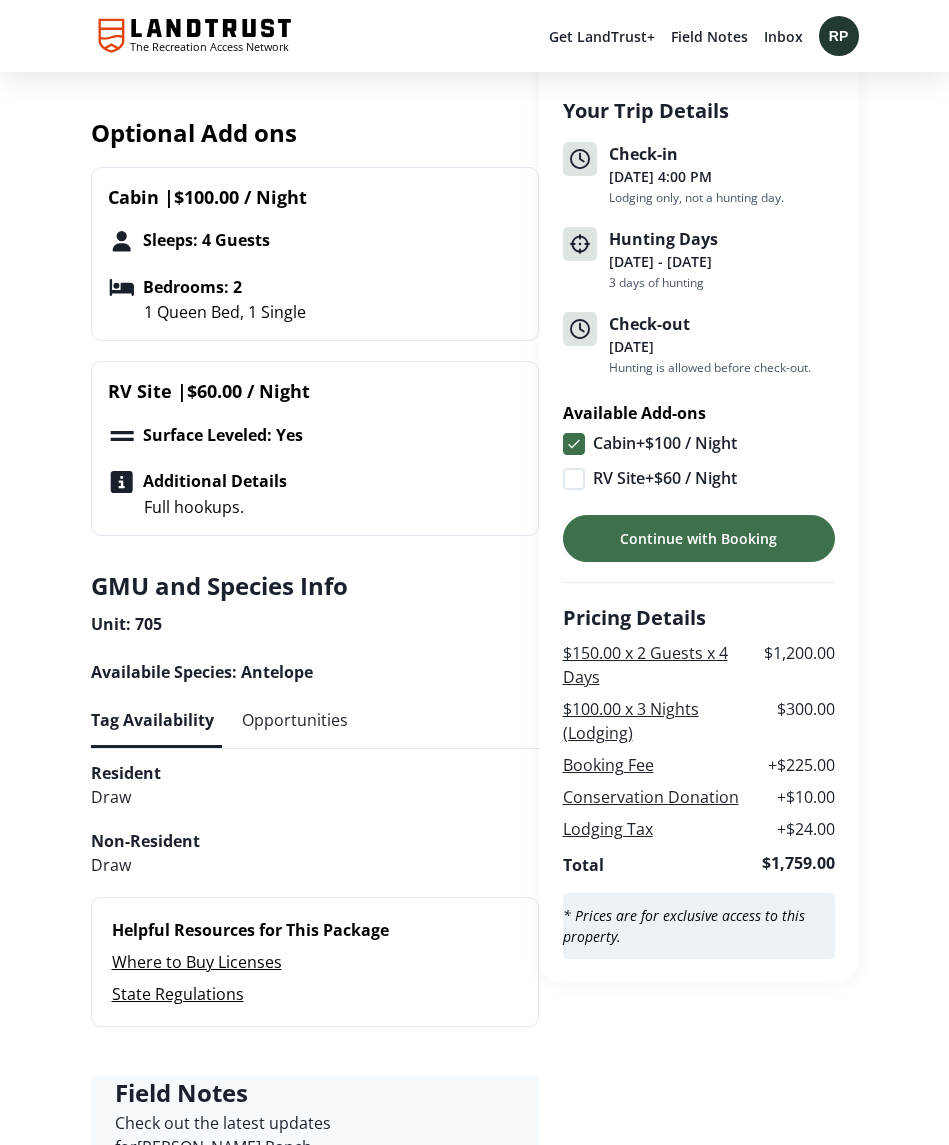 scroll, scrollTop: 841, scrollLeft: 0, axis: vertical 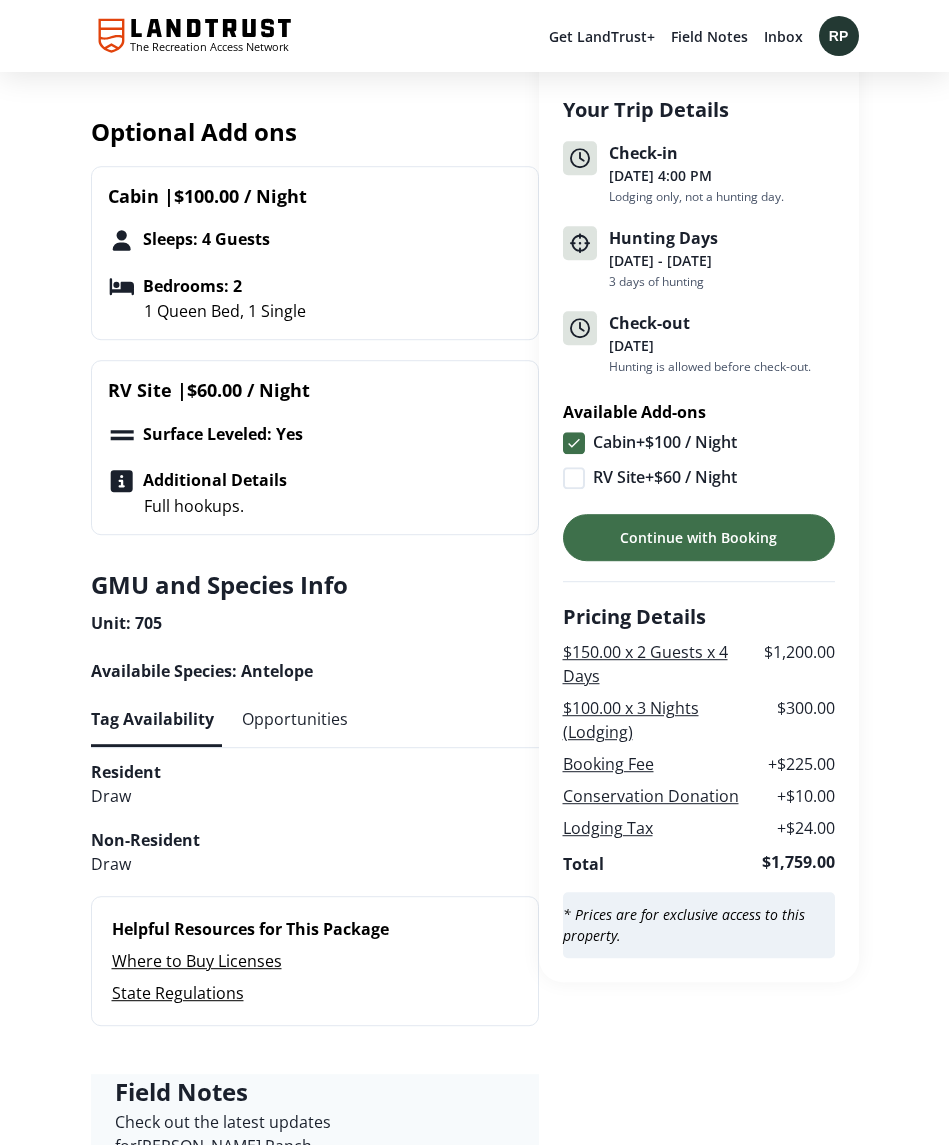 click on "$100.00 x 3 Nights (Lodging)" at bounding box center (631, 720) 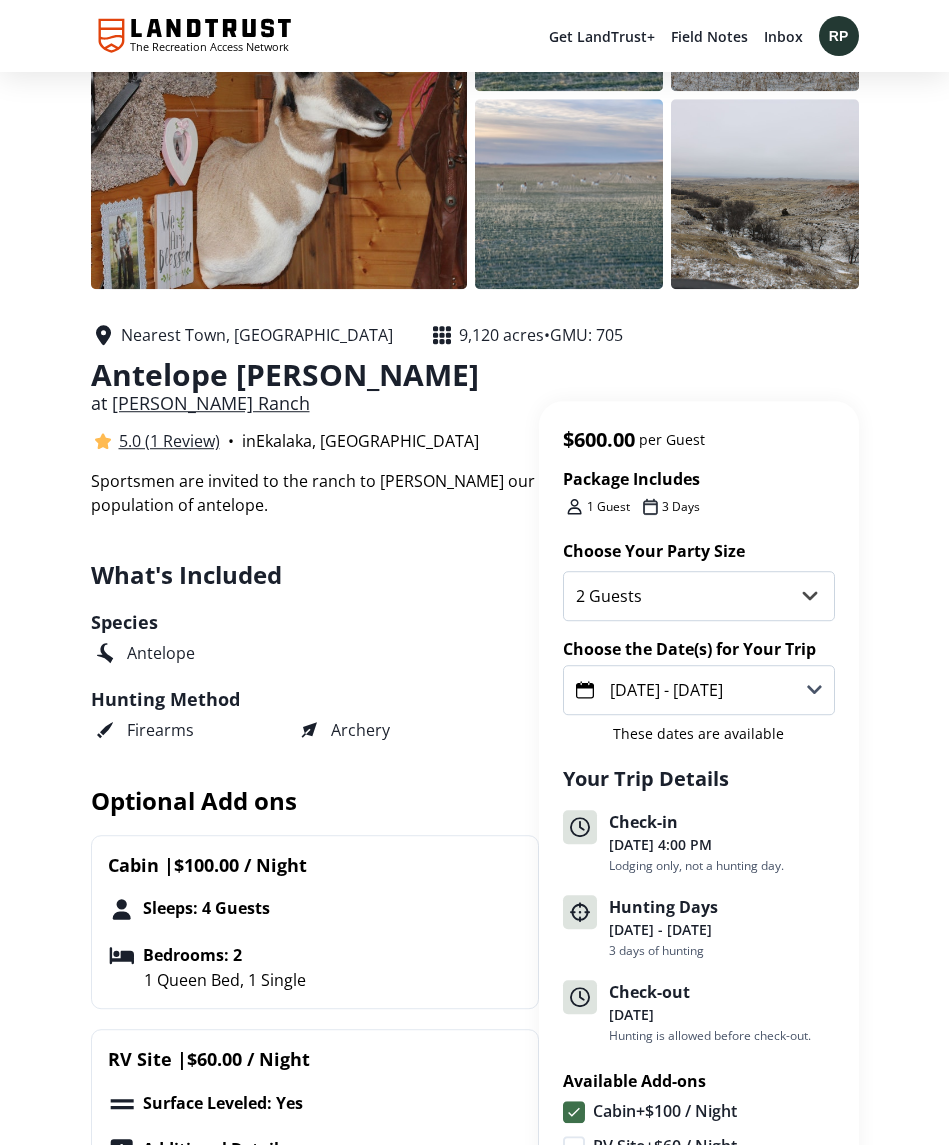 scroll, scrollTop: 172, scrollLeft: 0, axis: vertical 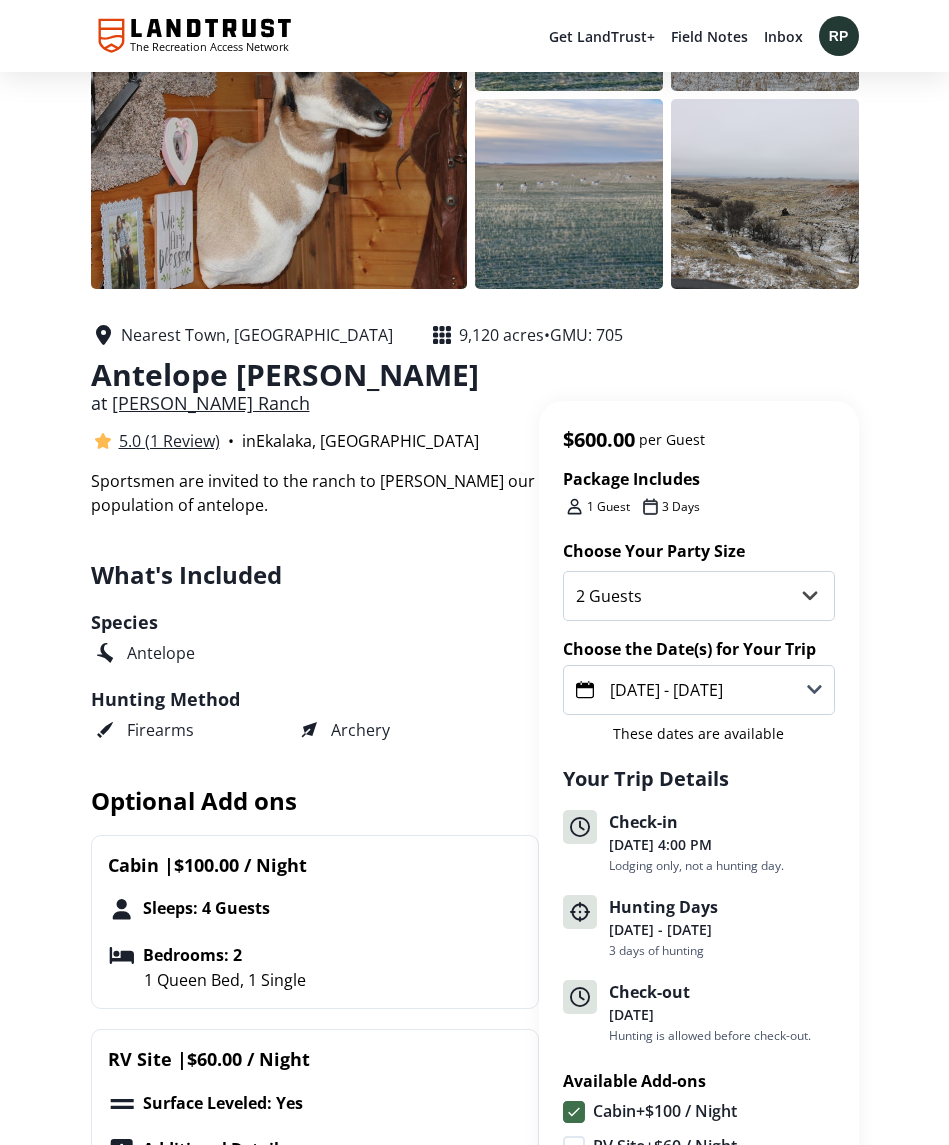 click on "Check-out" at bounding box center [722, 992] 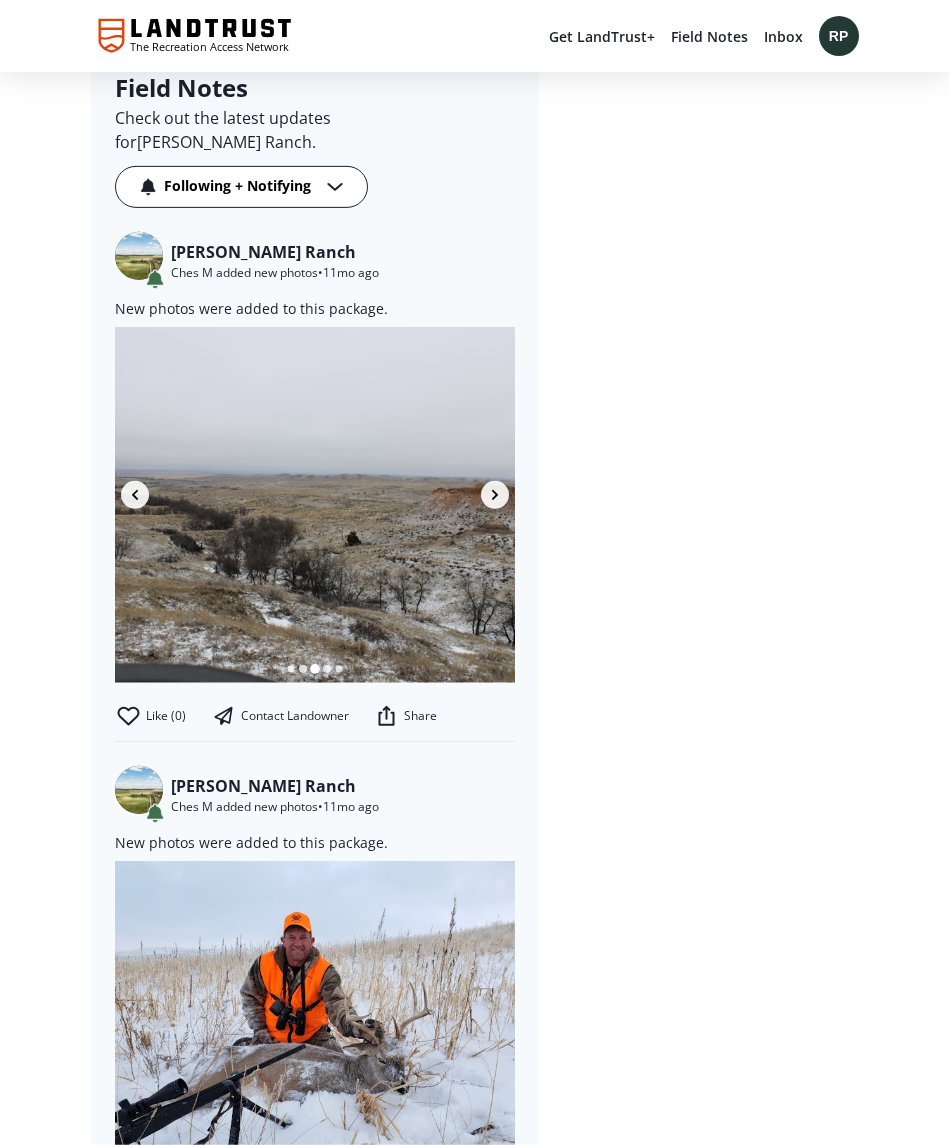 scroll, scrollTop: 1846, scrollLeft: 0, axis: vertical 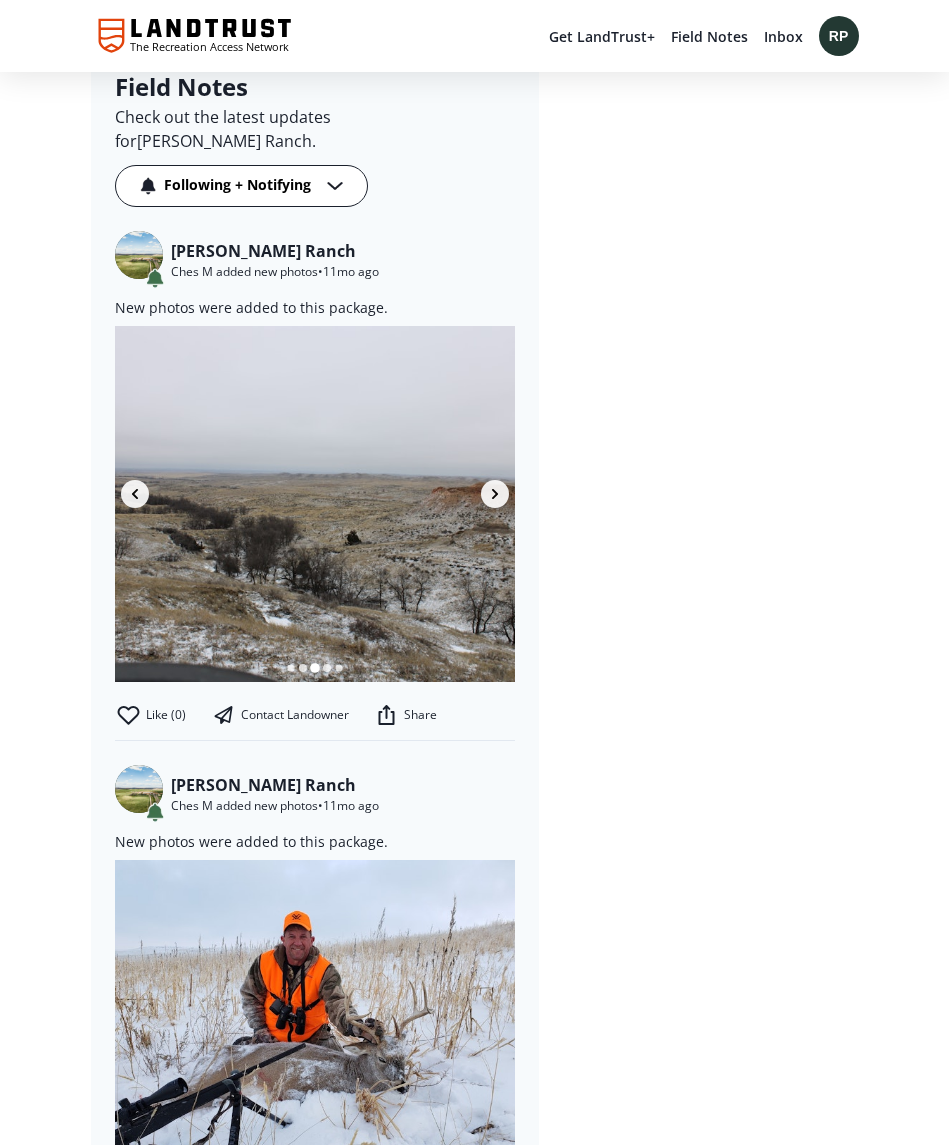 click at bounding box center [495, 494] 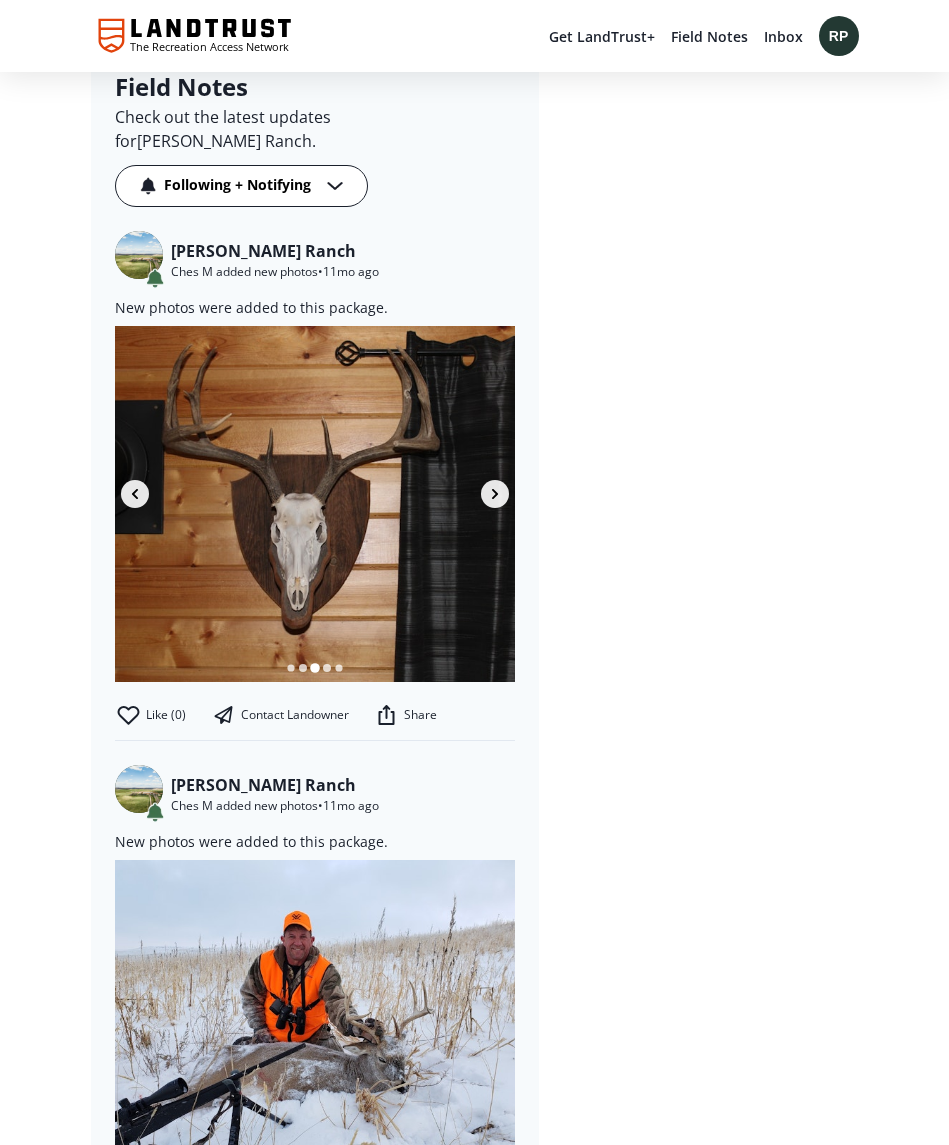 click 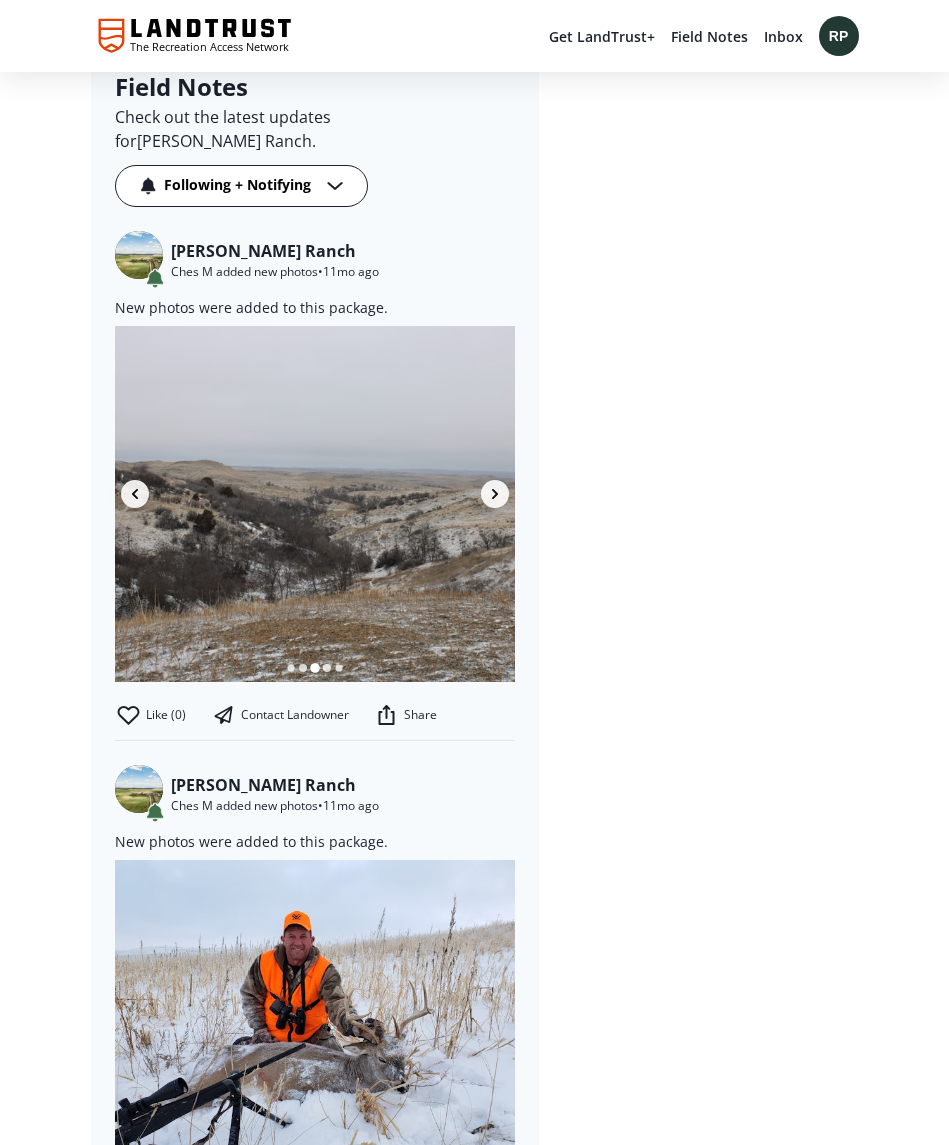 click at bounding box center [495, 494] 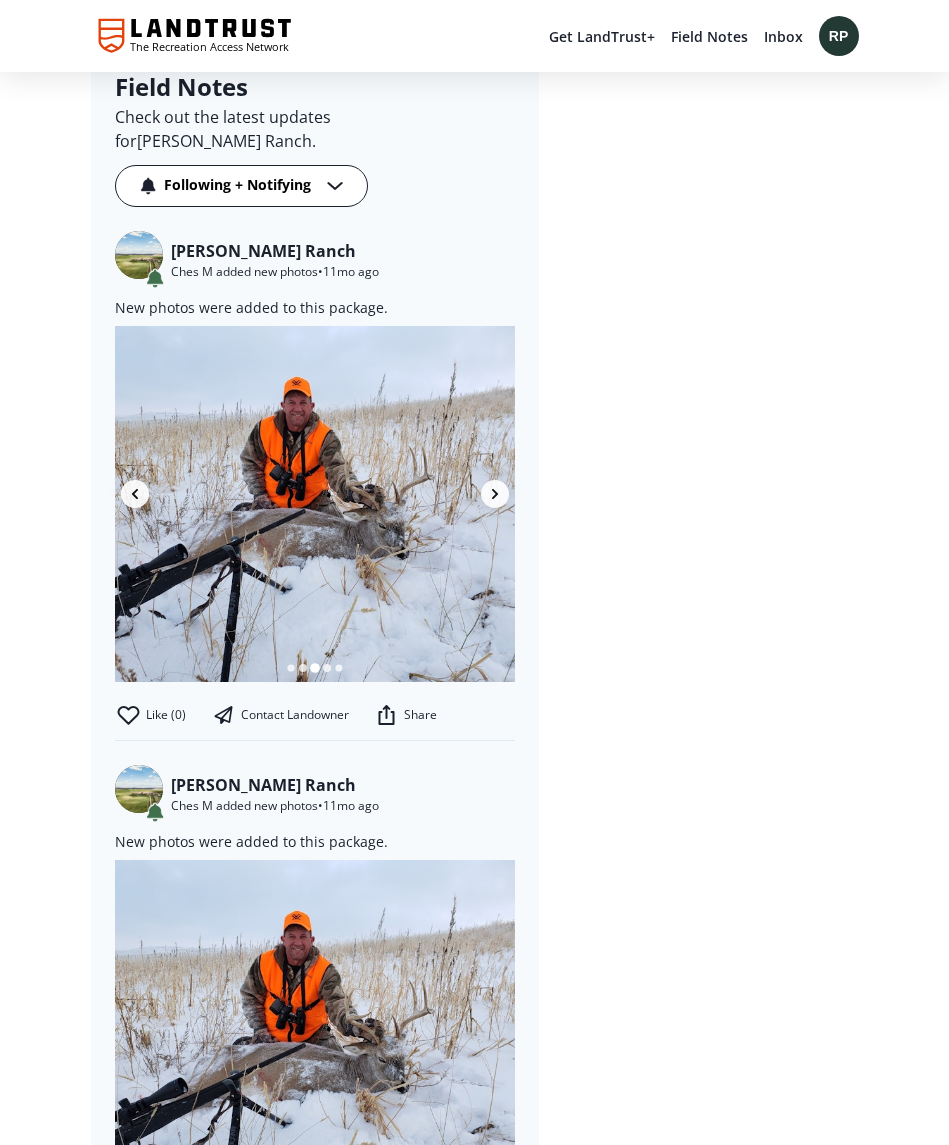 click 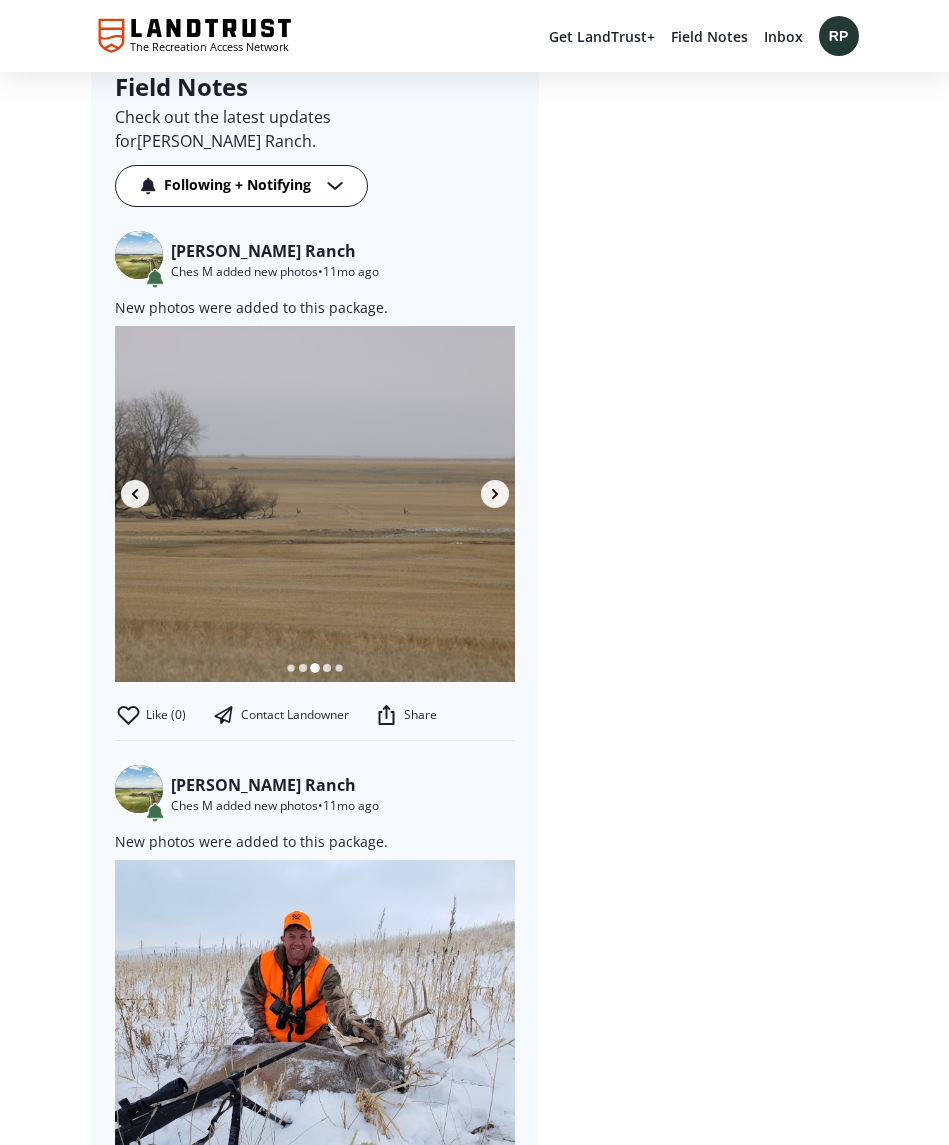 click at bounding box center (495, 494) 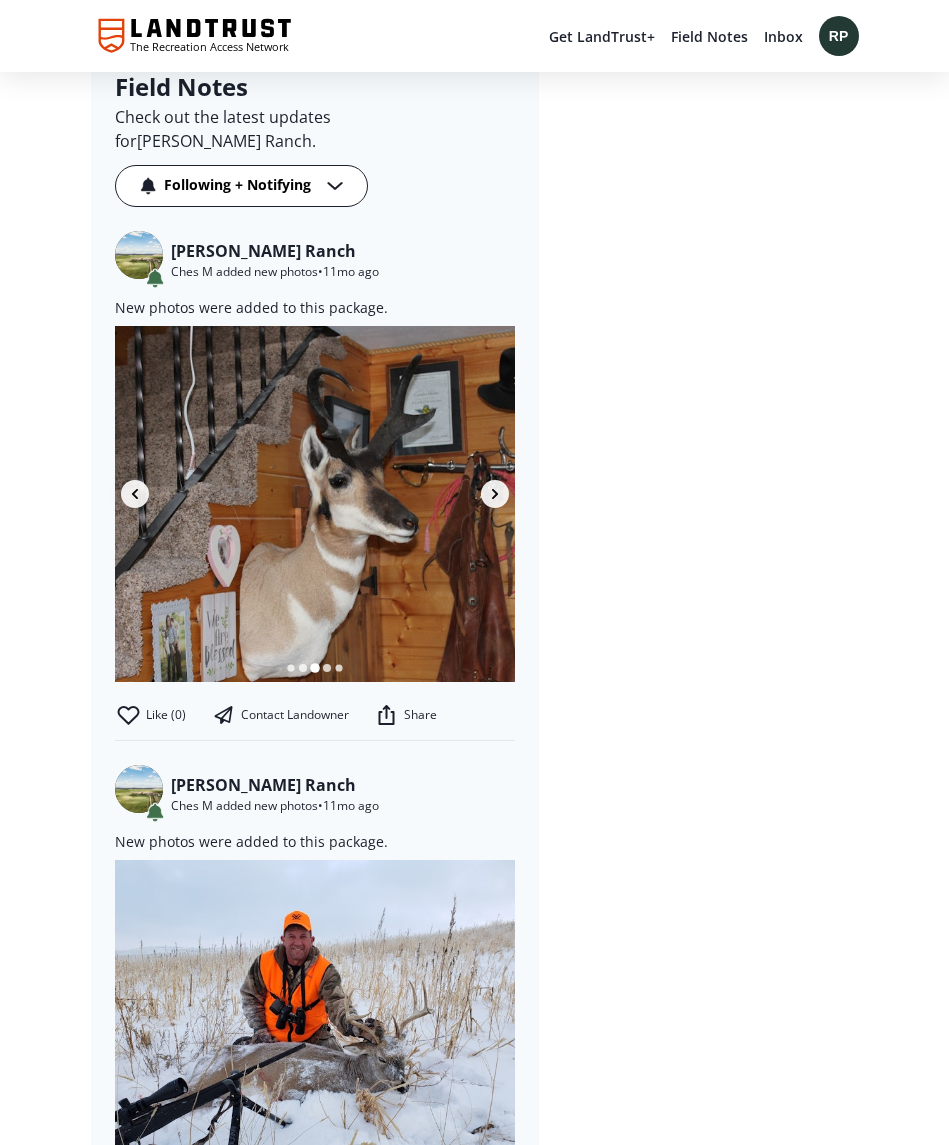 click at bounding box center [495, 494] 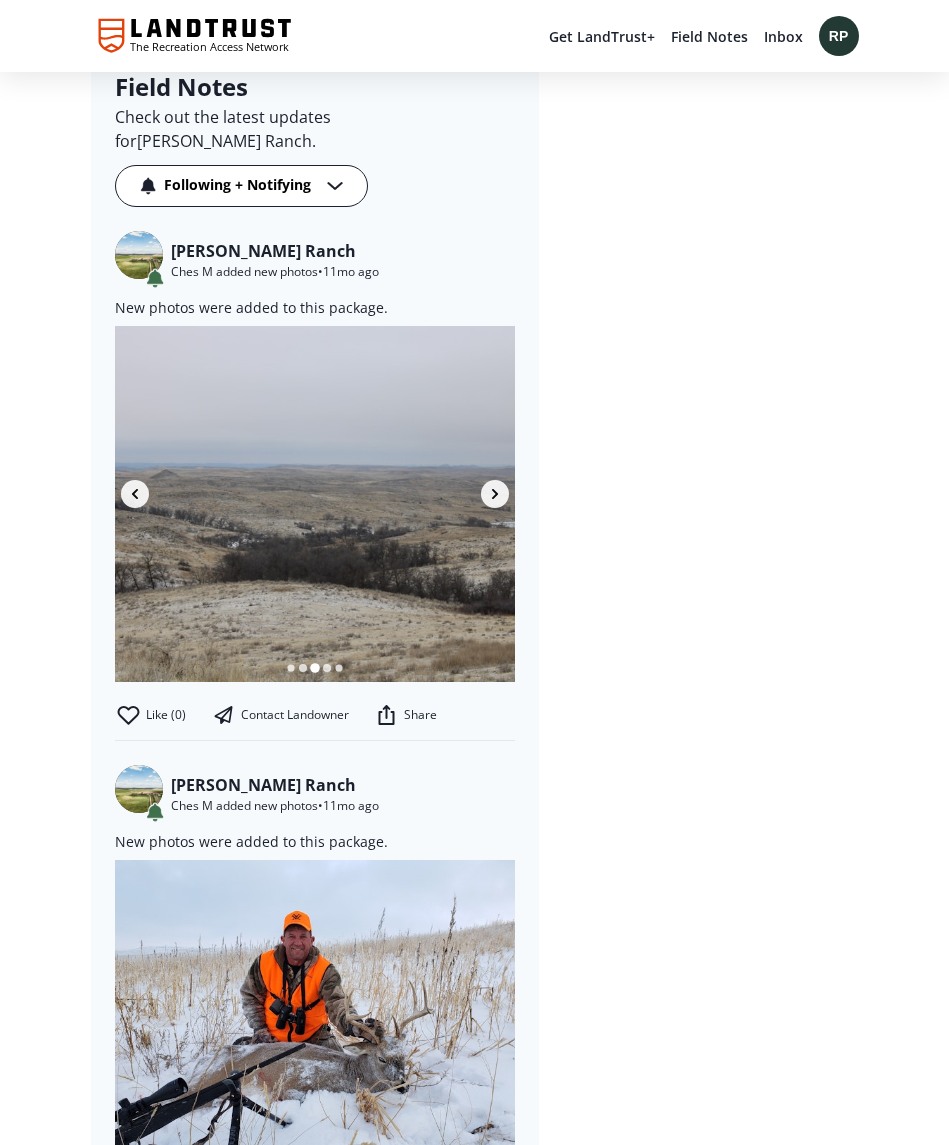 click 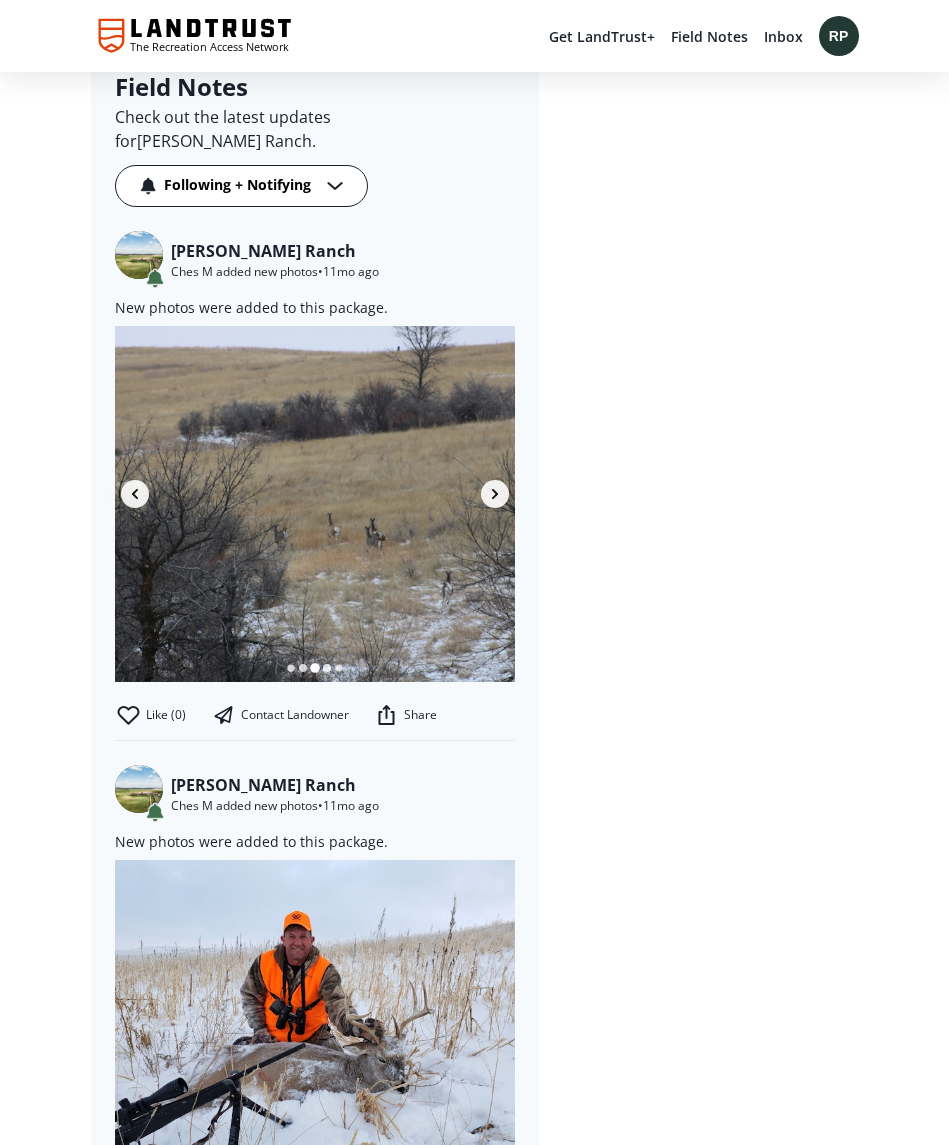 click at bounding box center (495, 494) 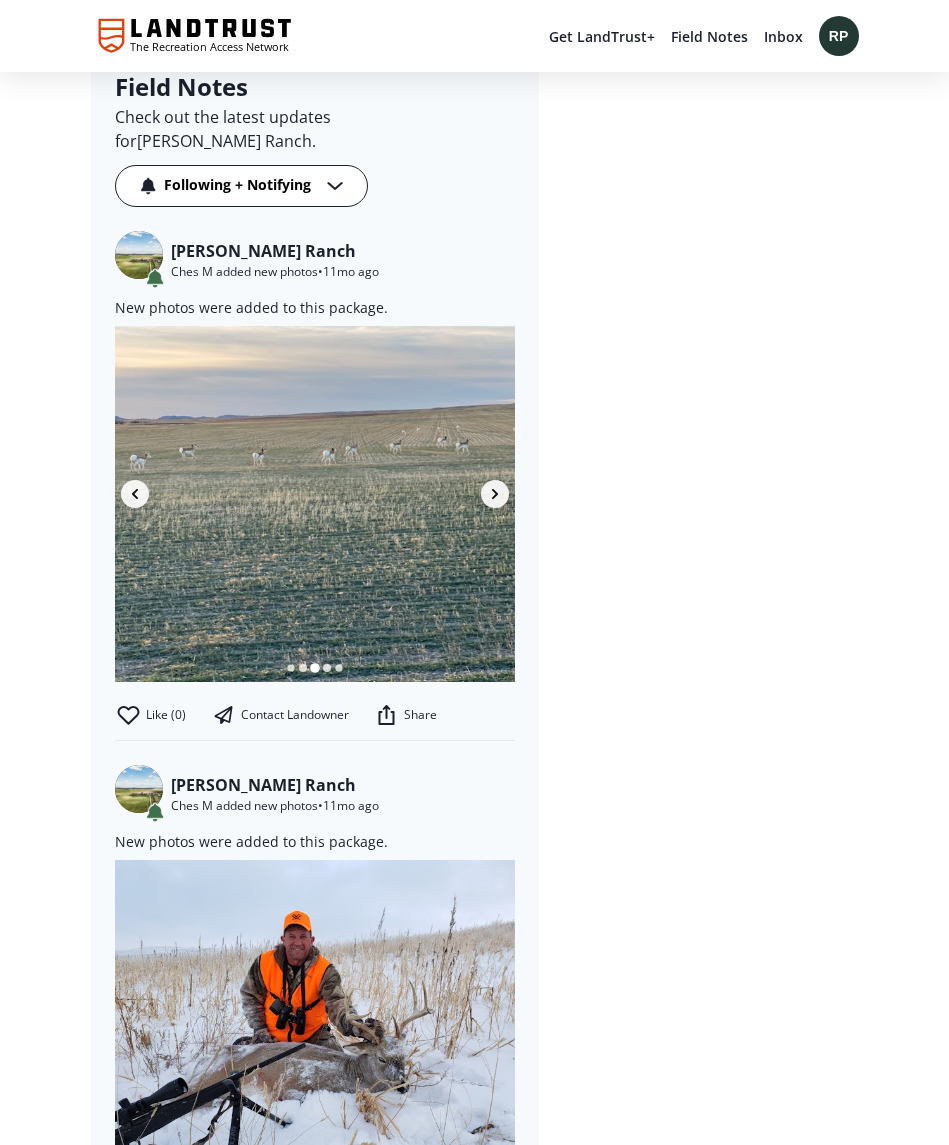 click at bounding box center (495, 494) 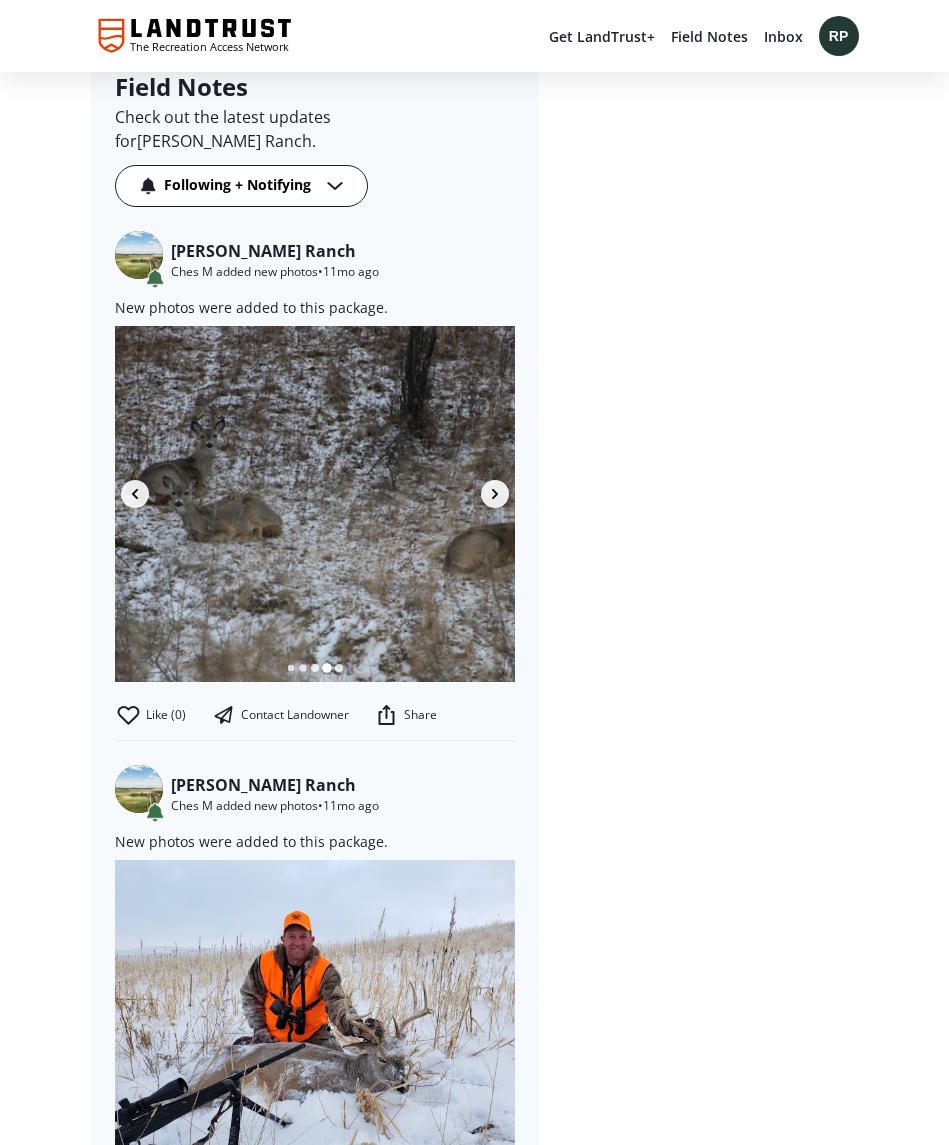 click at bounding box center (495, 494) 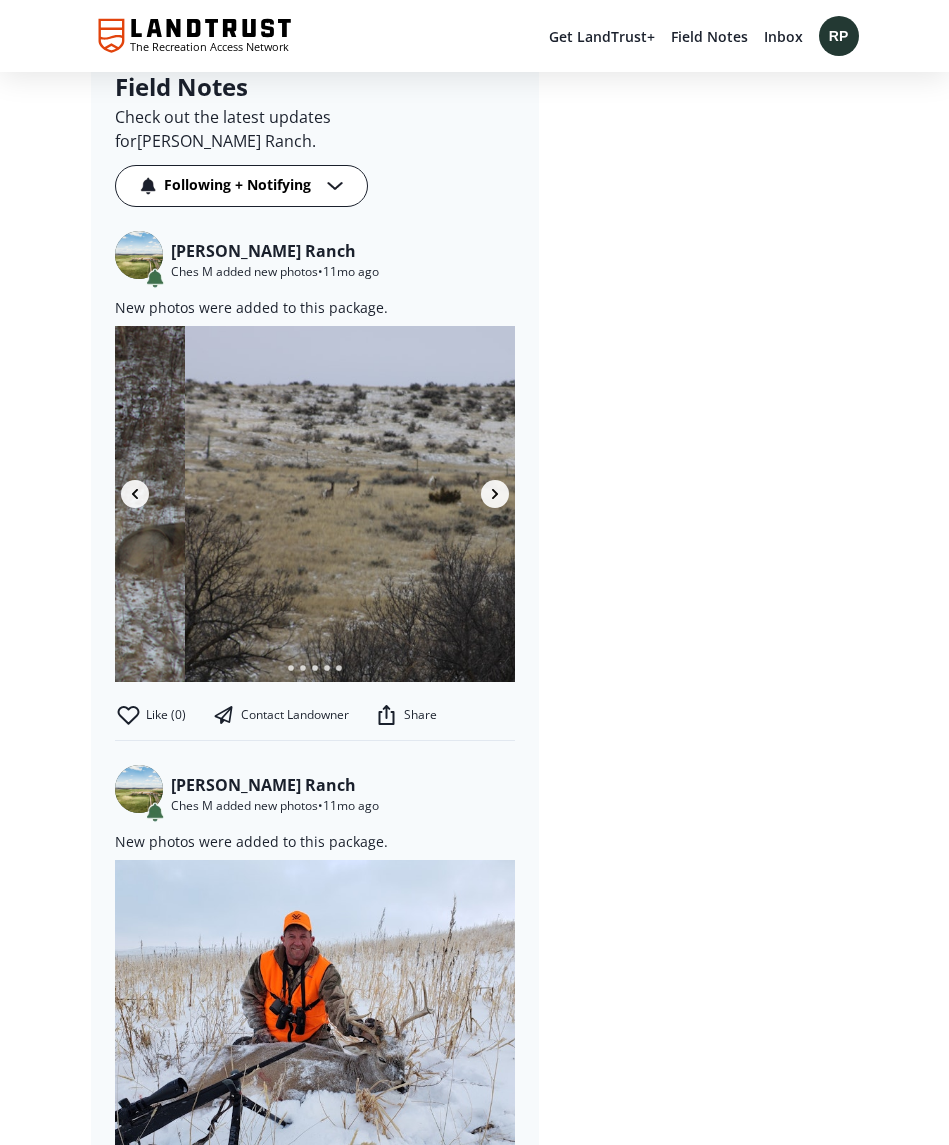 scroll, scrollTop: 0, scrollLeft: 7600, axis: horizontal 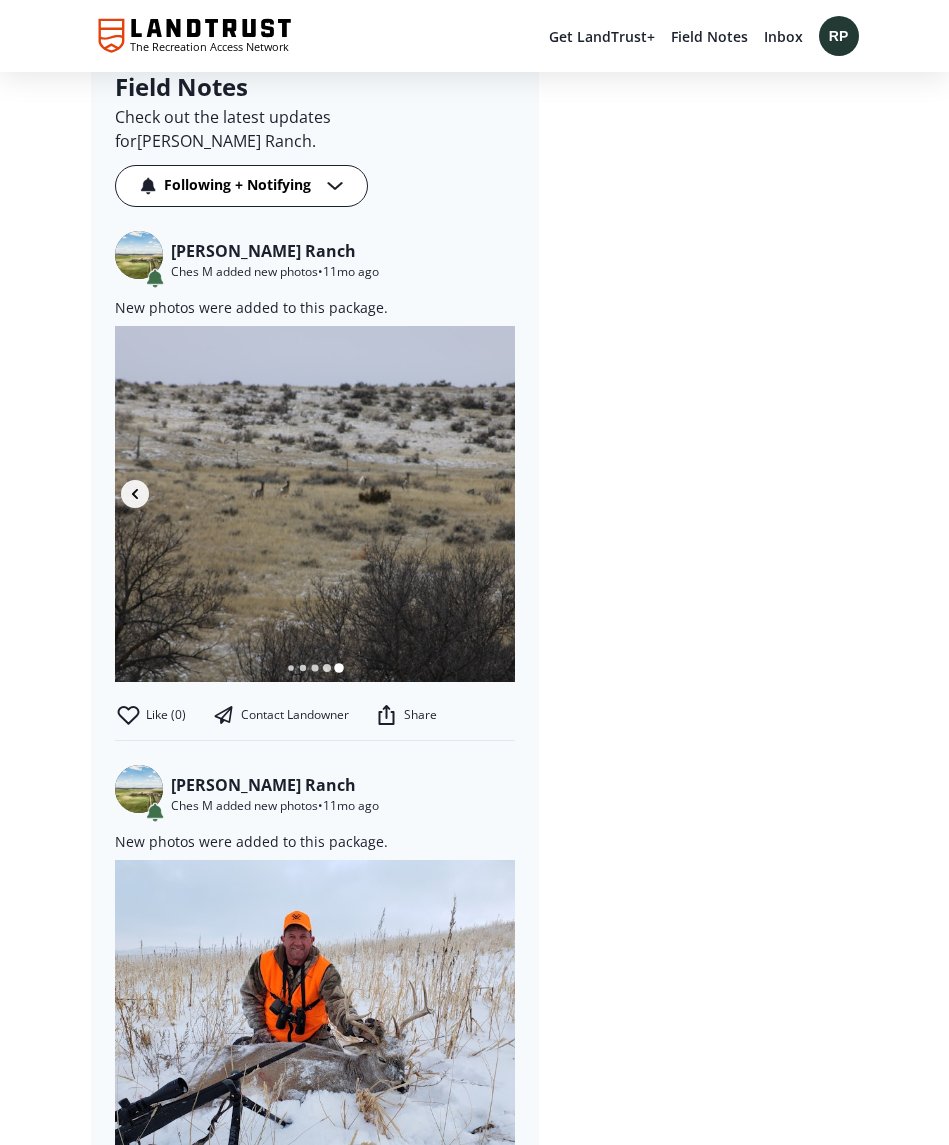 click at bounding box center (315, 504) 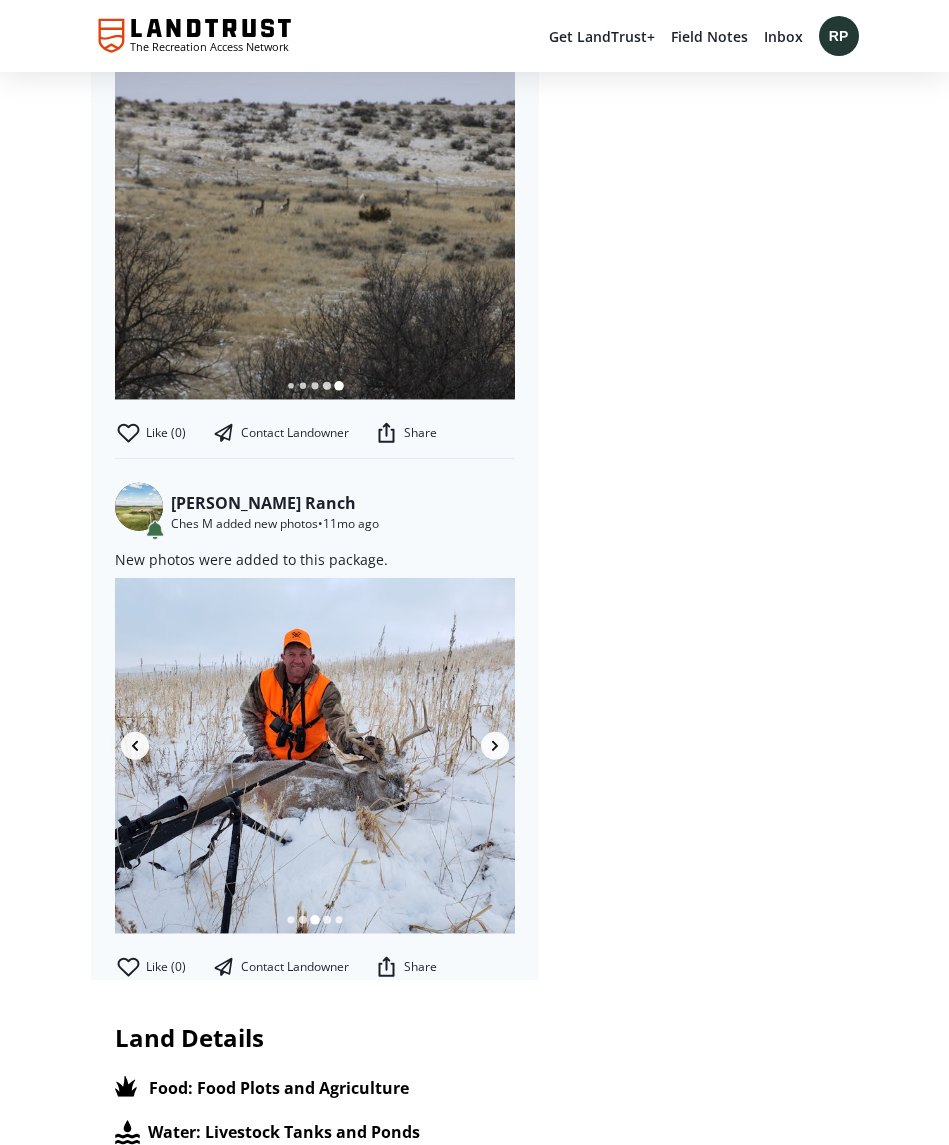 scroll, scrollTop: 2129, scrollLeft: 0, axis: vertical 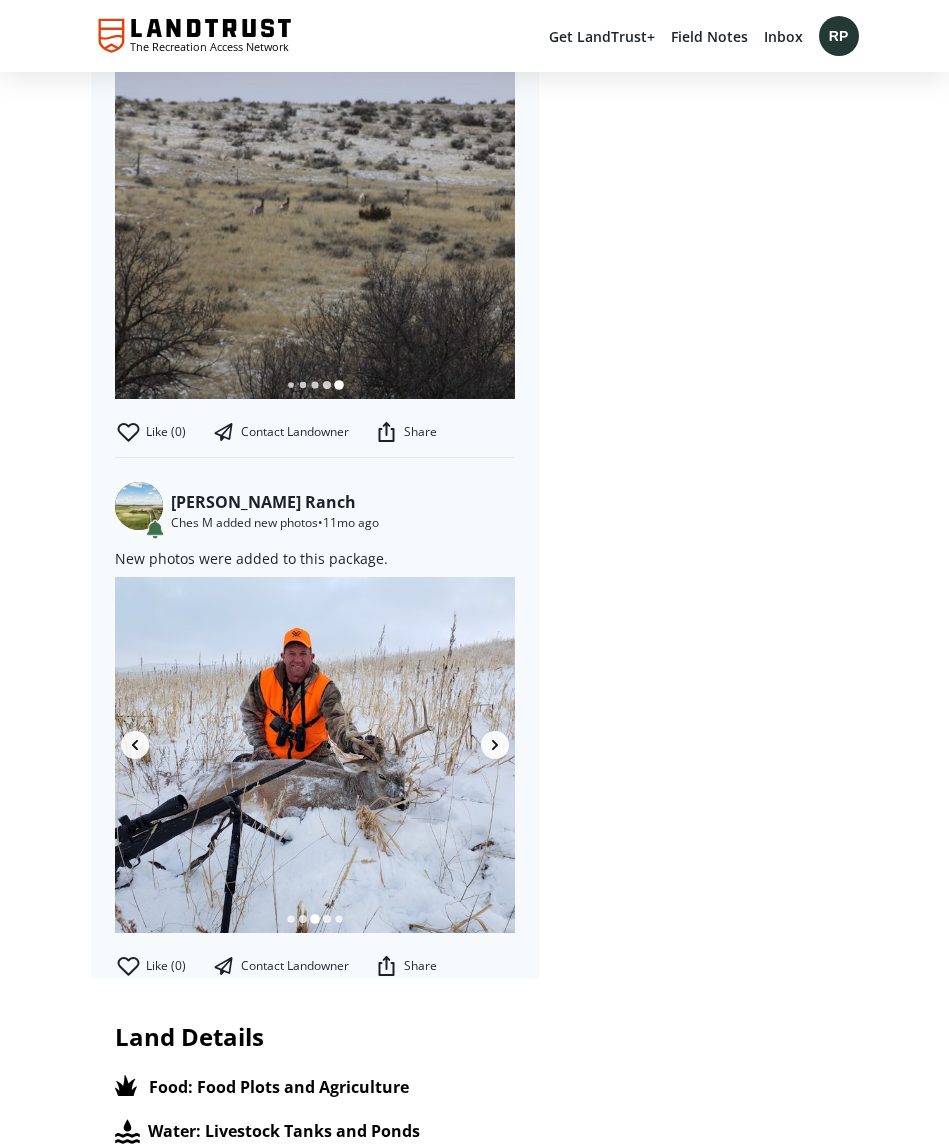 click 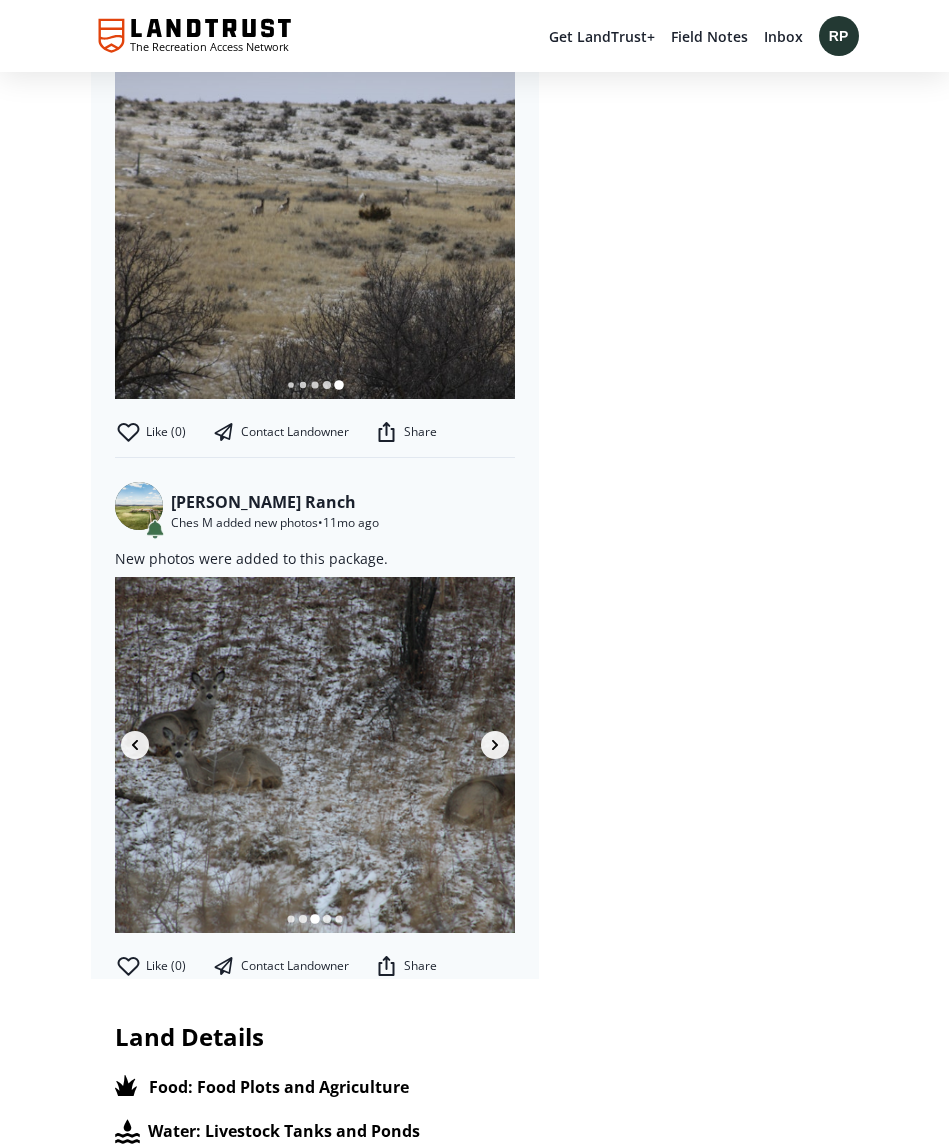 click 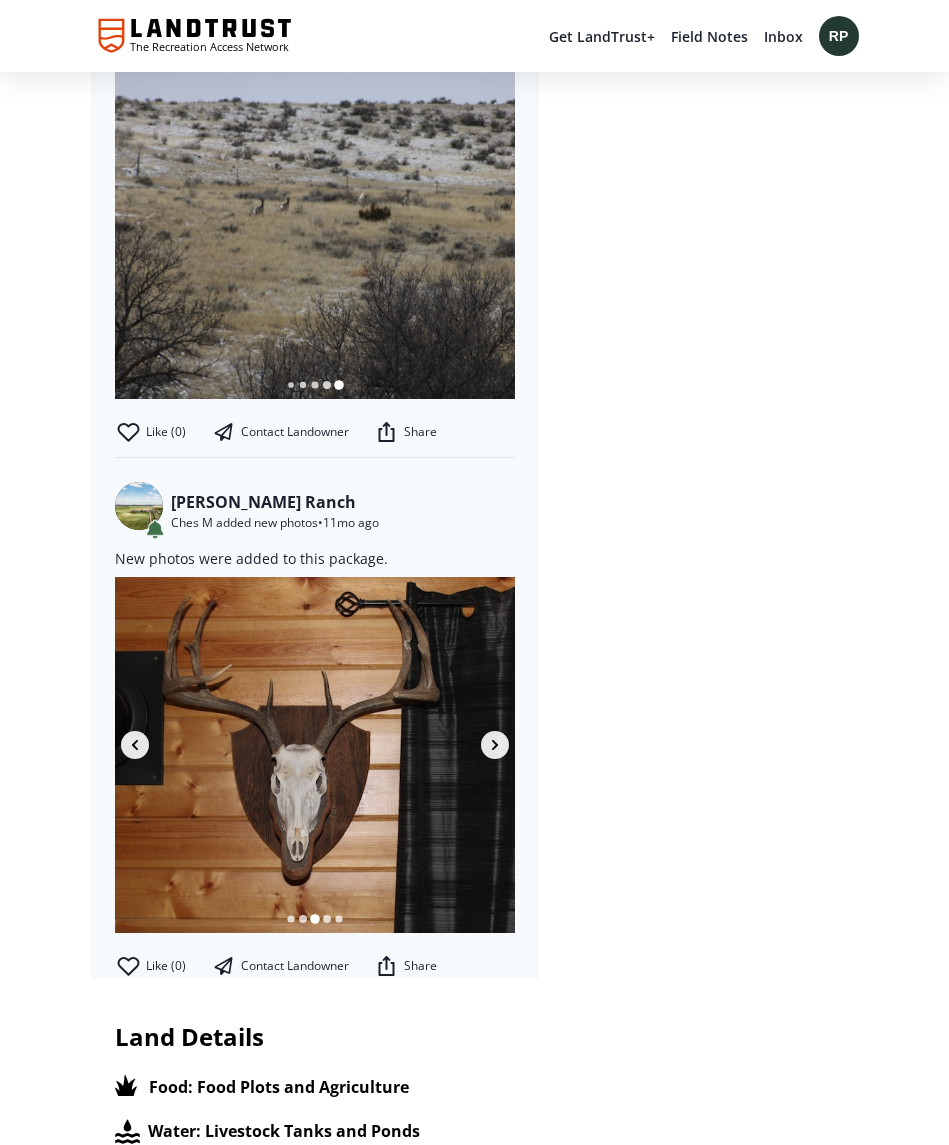 click at bounding box center (495, 745) 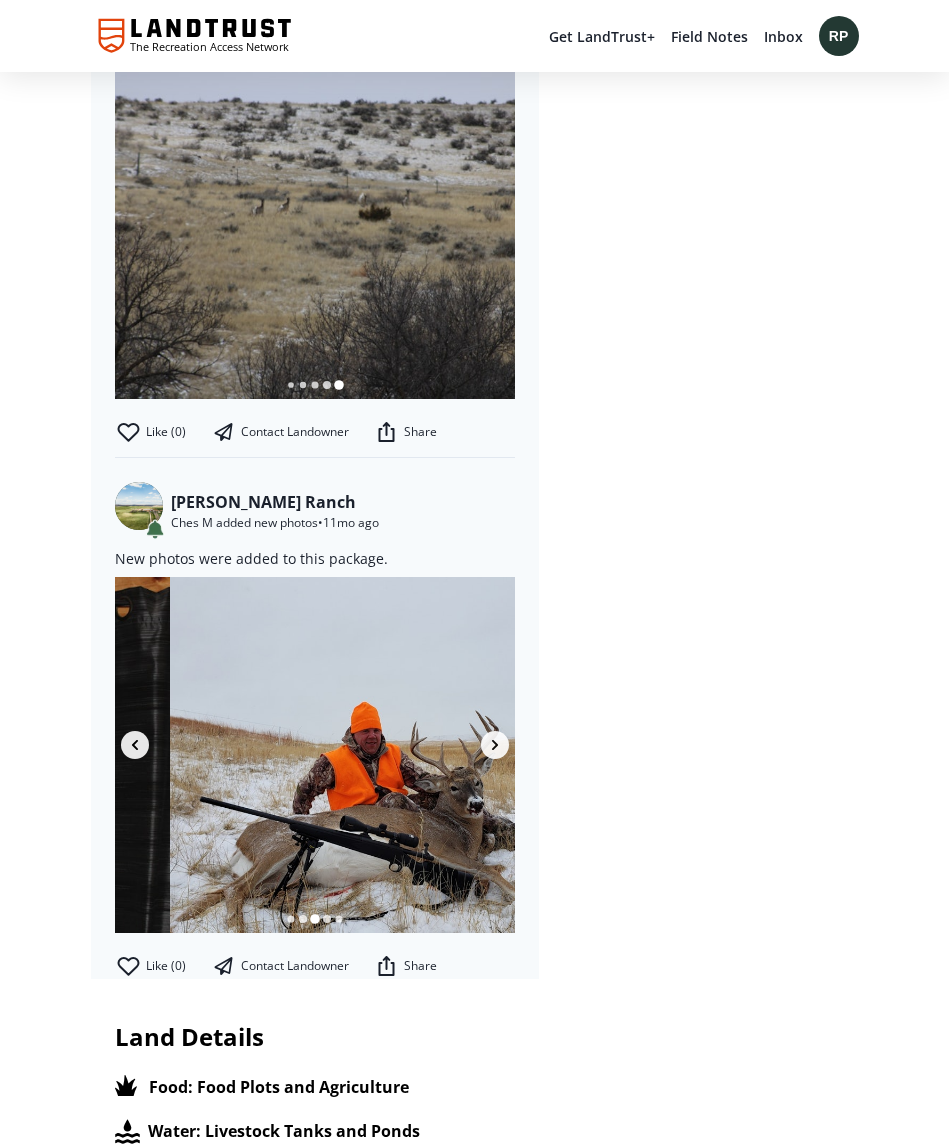 scroll, scrollTop: 0, scrollLeft: 2000, axis: horizontal 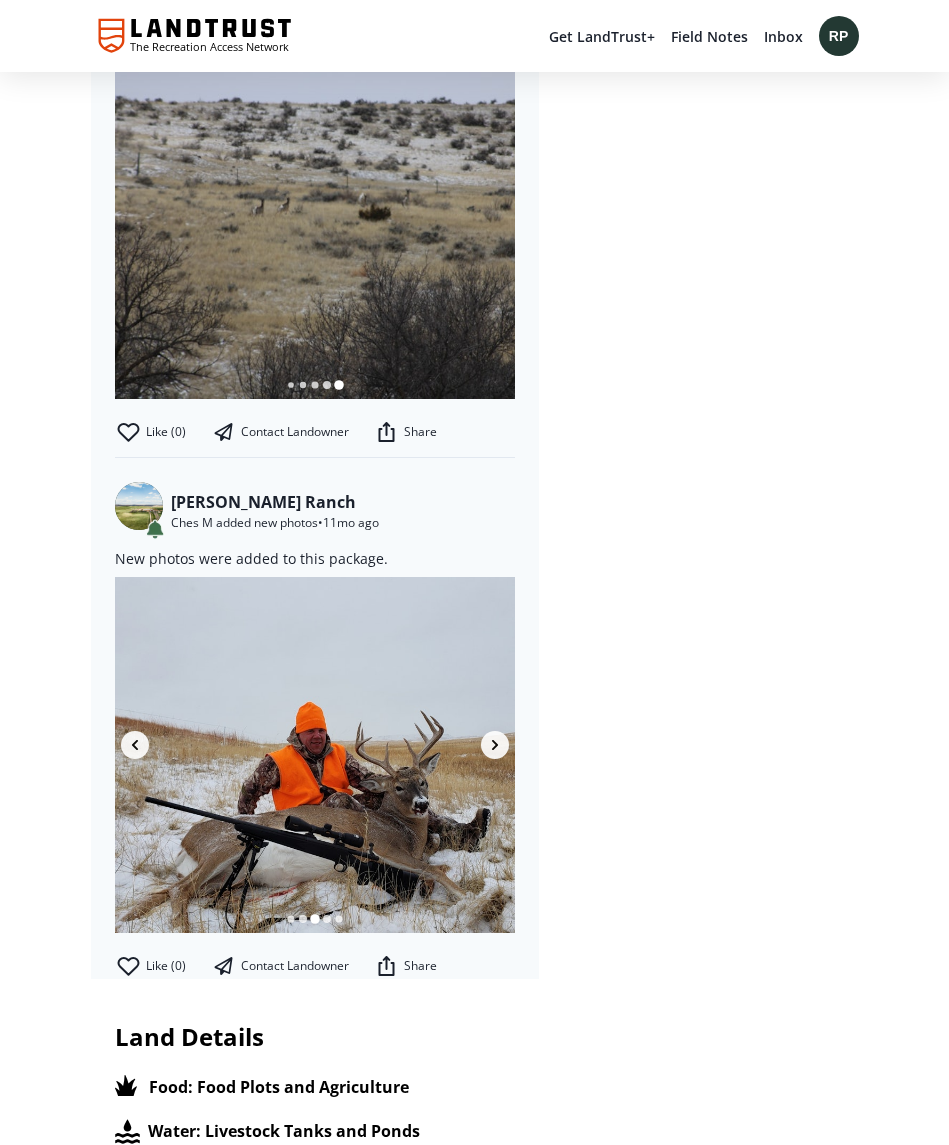 click 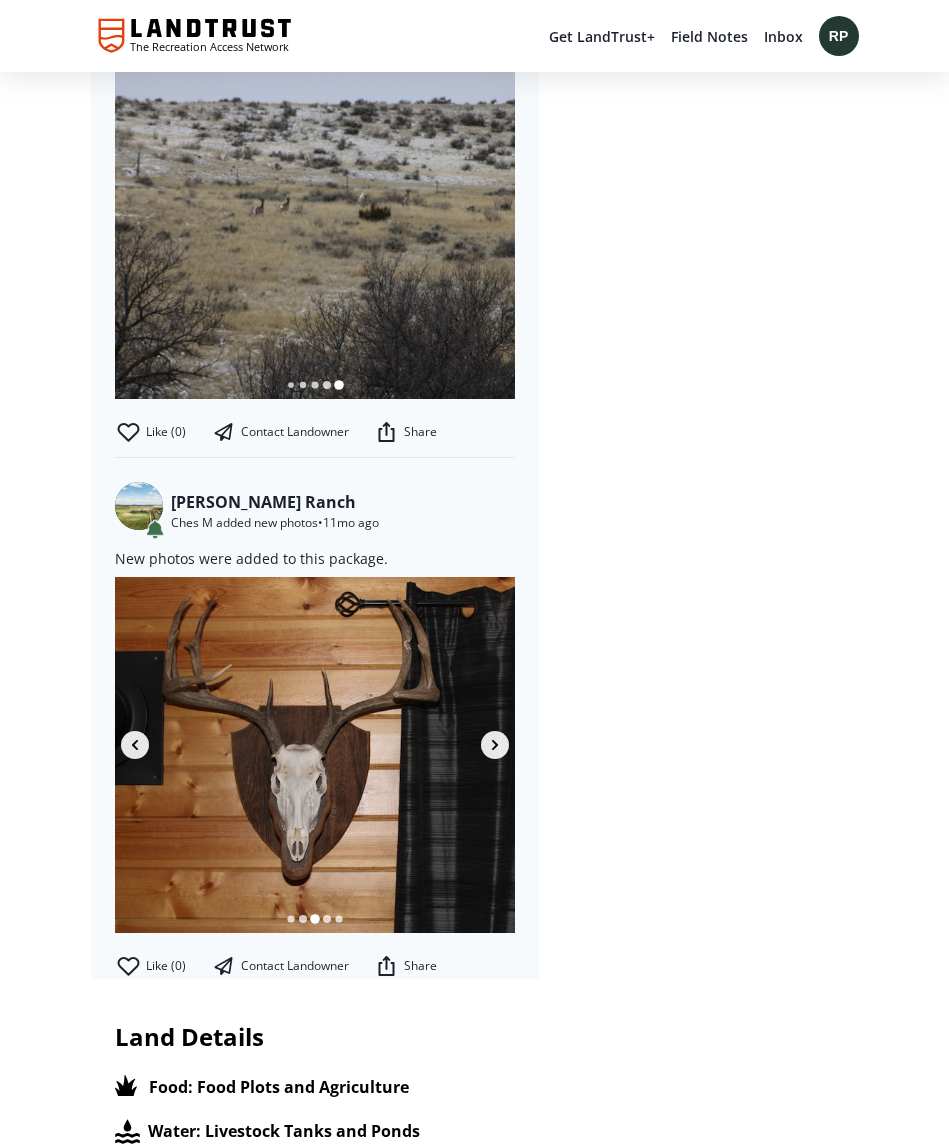 scroll, scrollTop: 0, scrollLeft: 1600, axis: horizontal 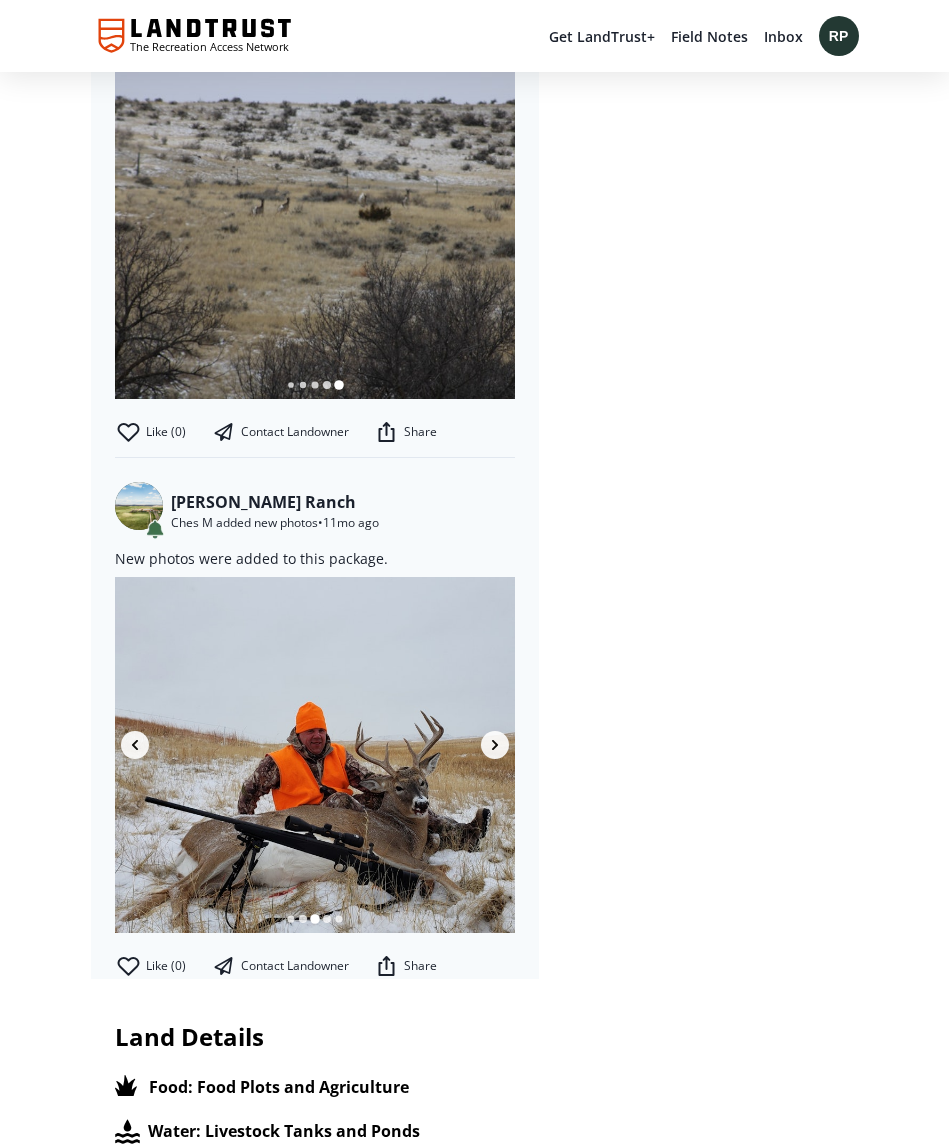 click at bounding box center (495, 745) 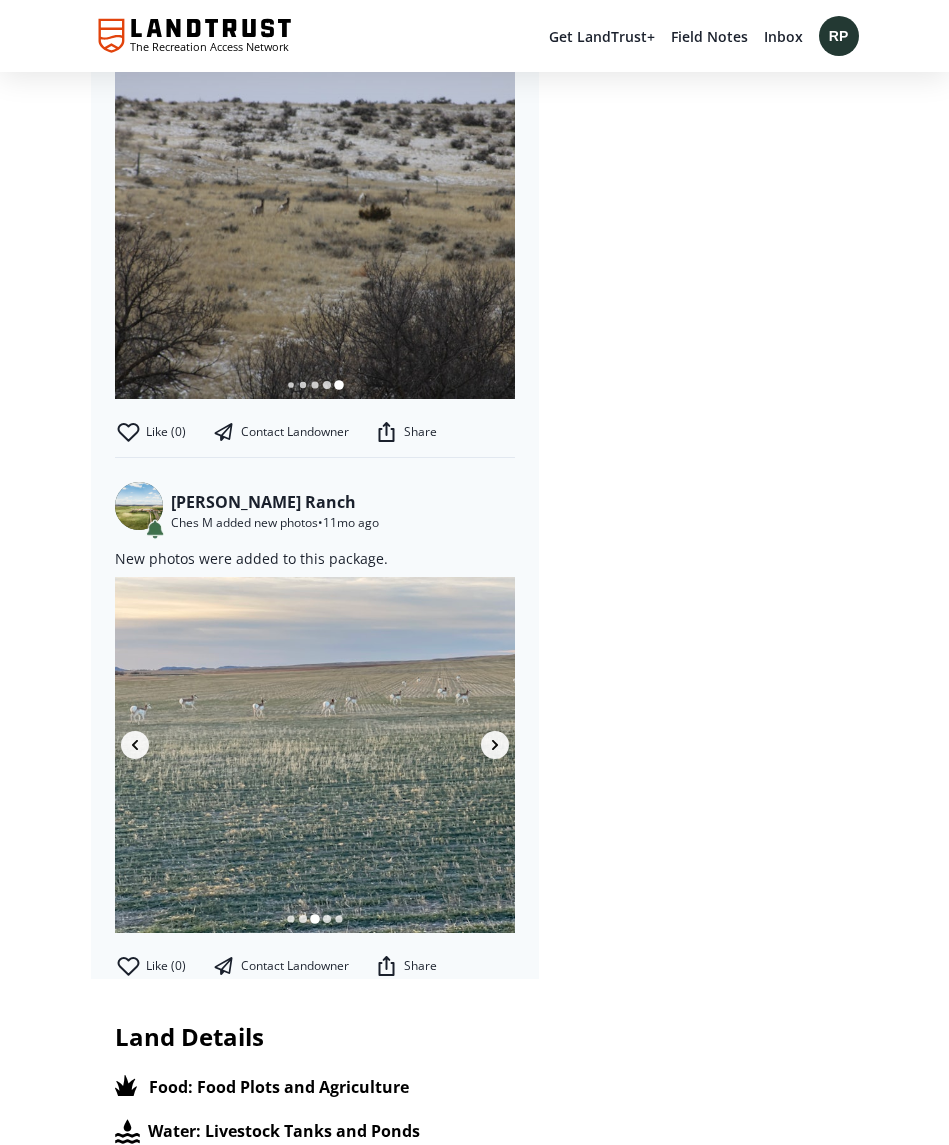 click 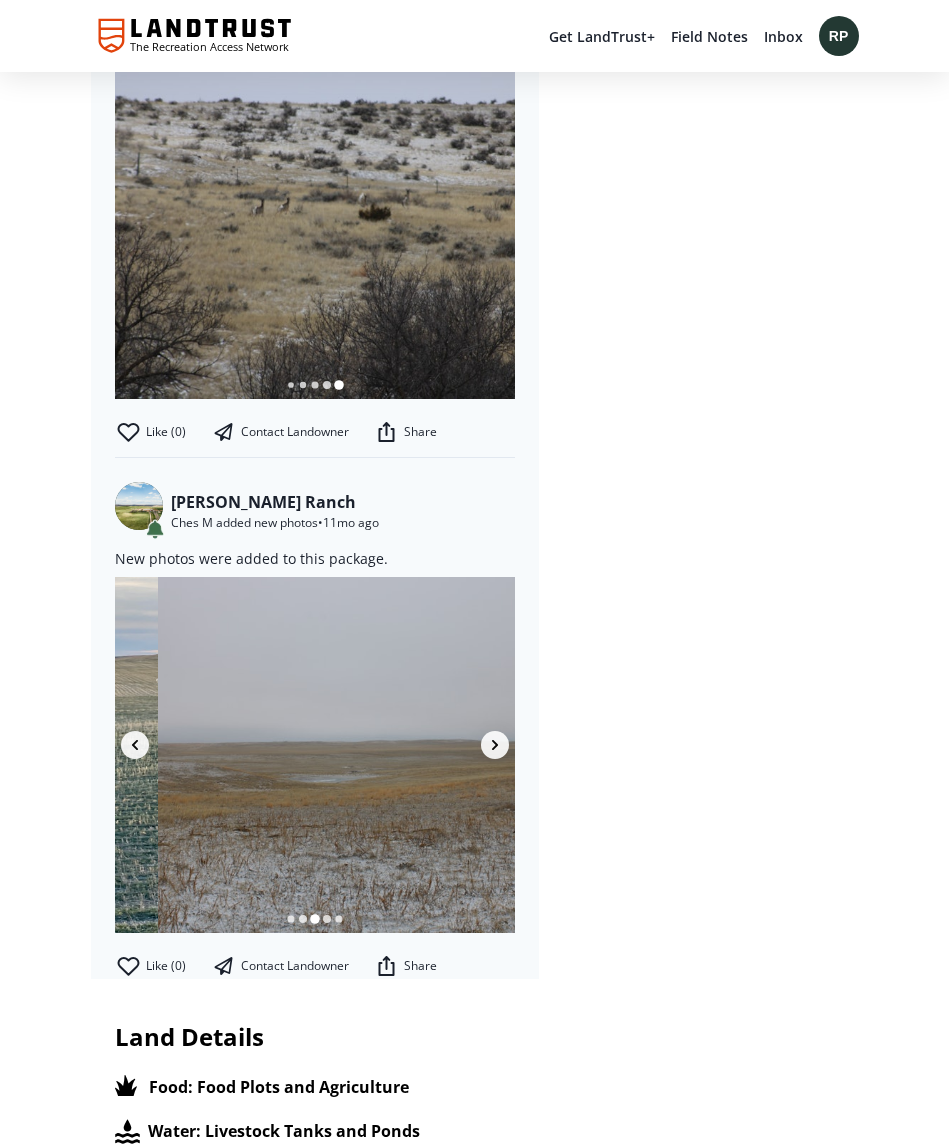 scroll, scrollTop: 0, scrollLeft: 2800, axis: horizontal 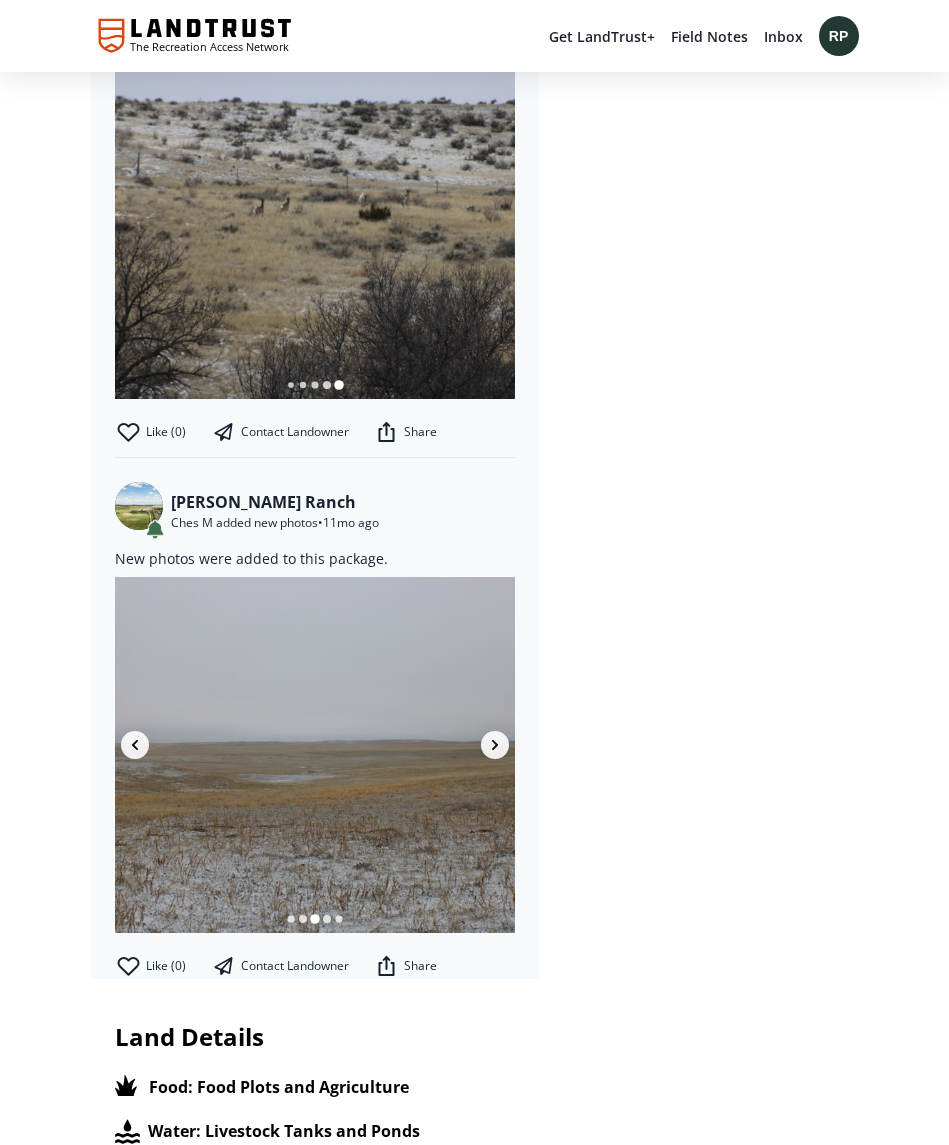 click at bounding box center (495, 745) 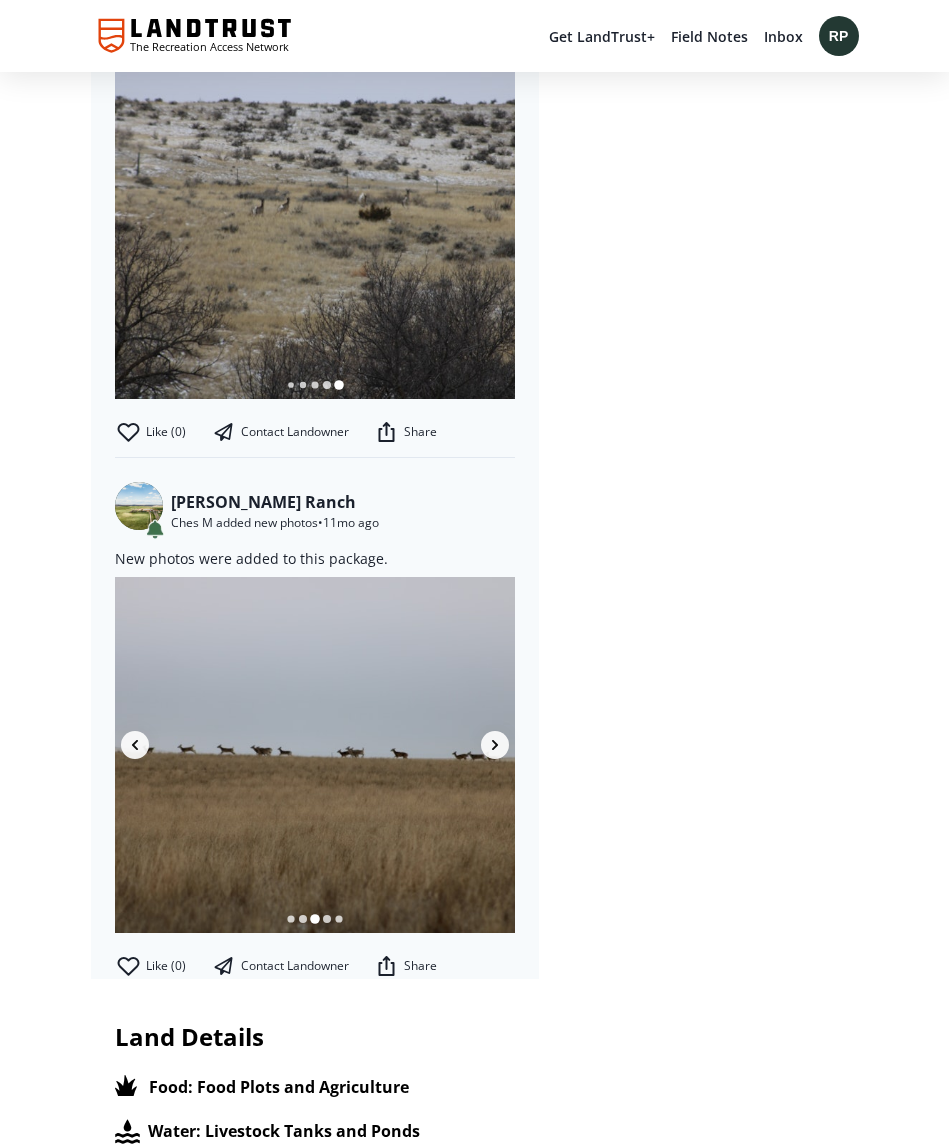 click 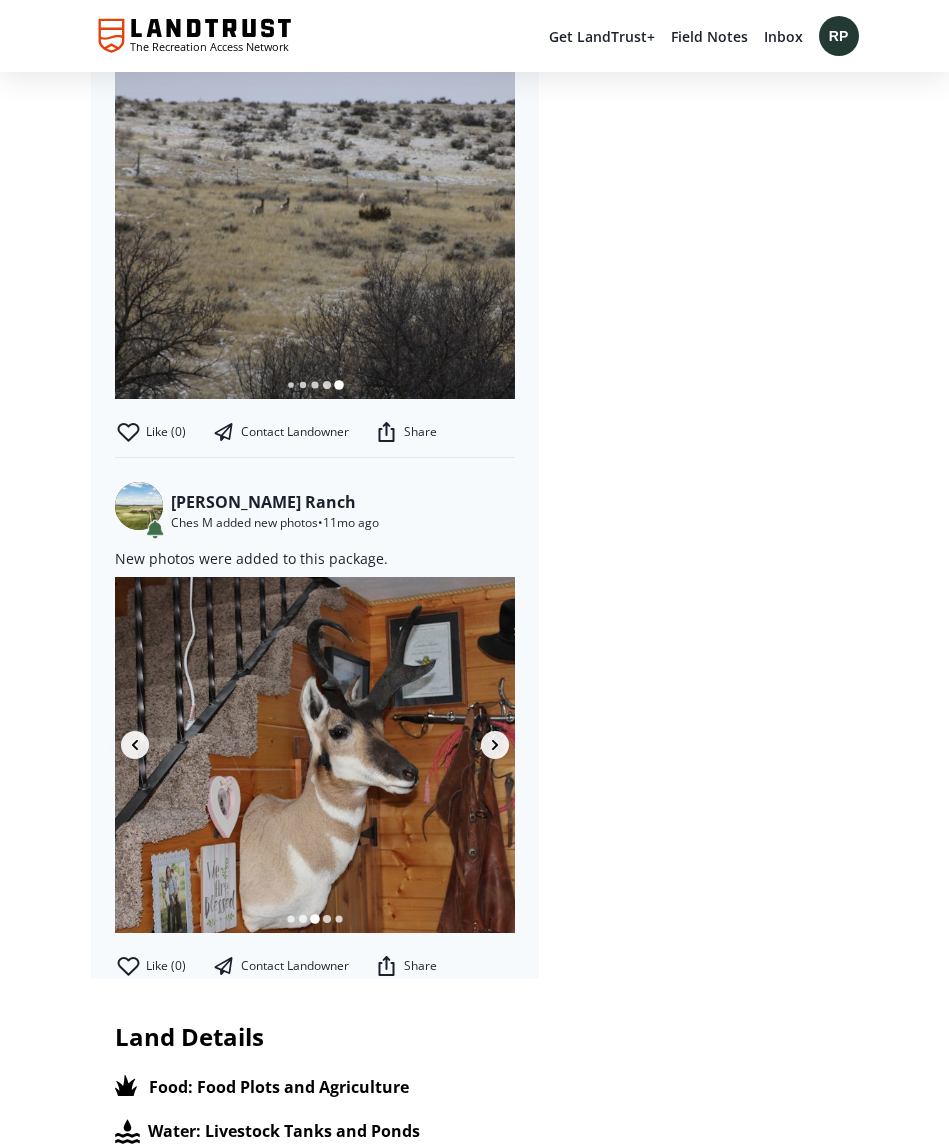click 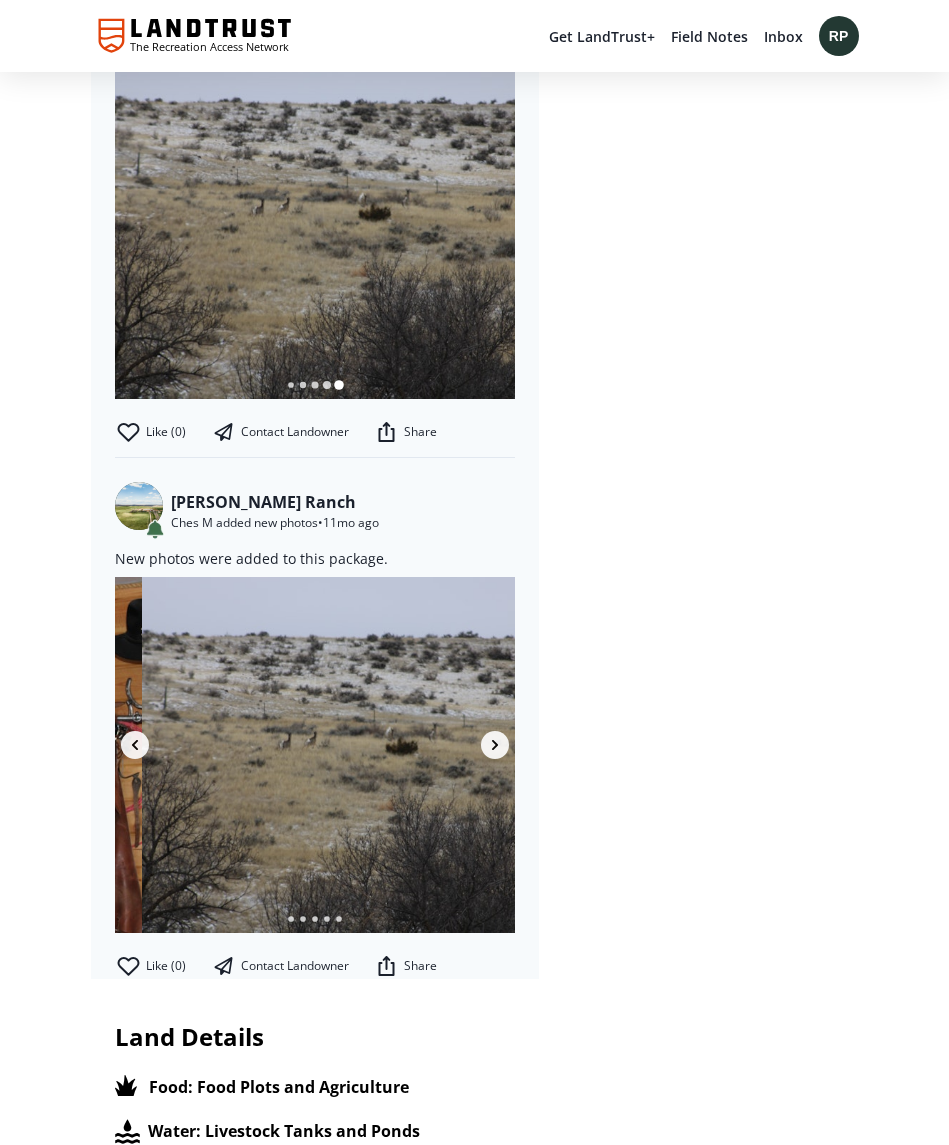 scroll, scrollTop: 0, scrollLeft: 4000, axis: horizontal 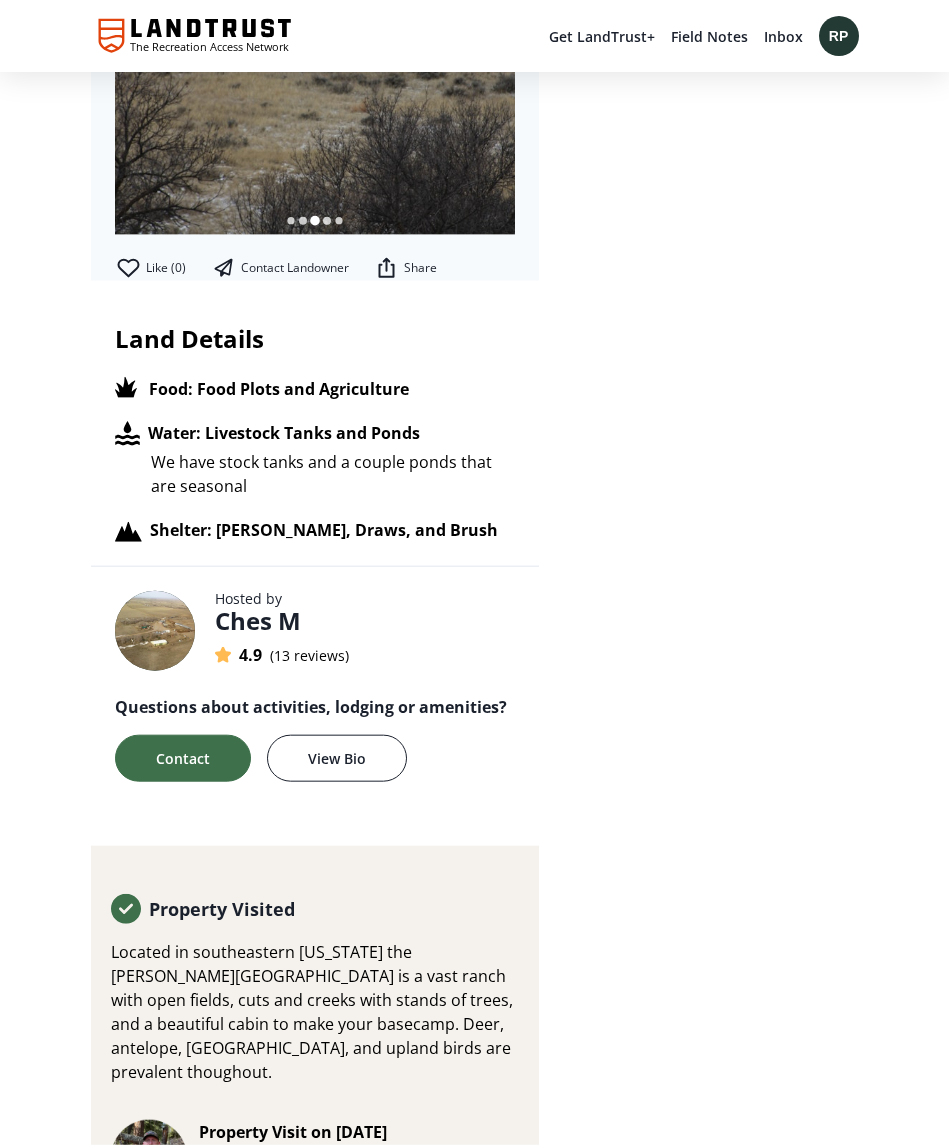 click on "Contact" at bounding box center (183, 758) 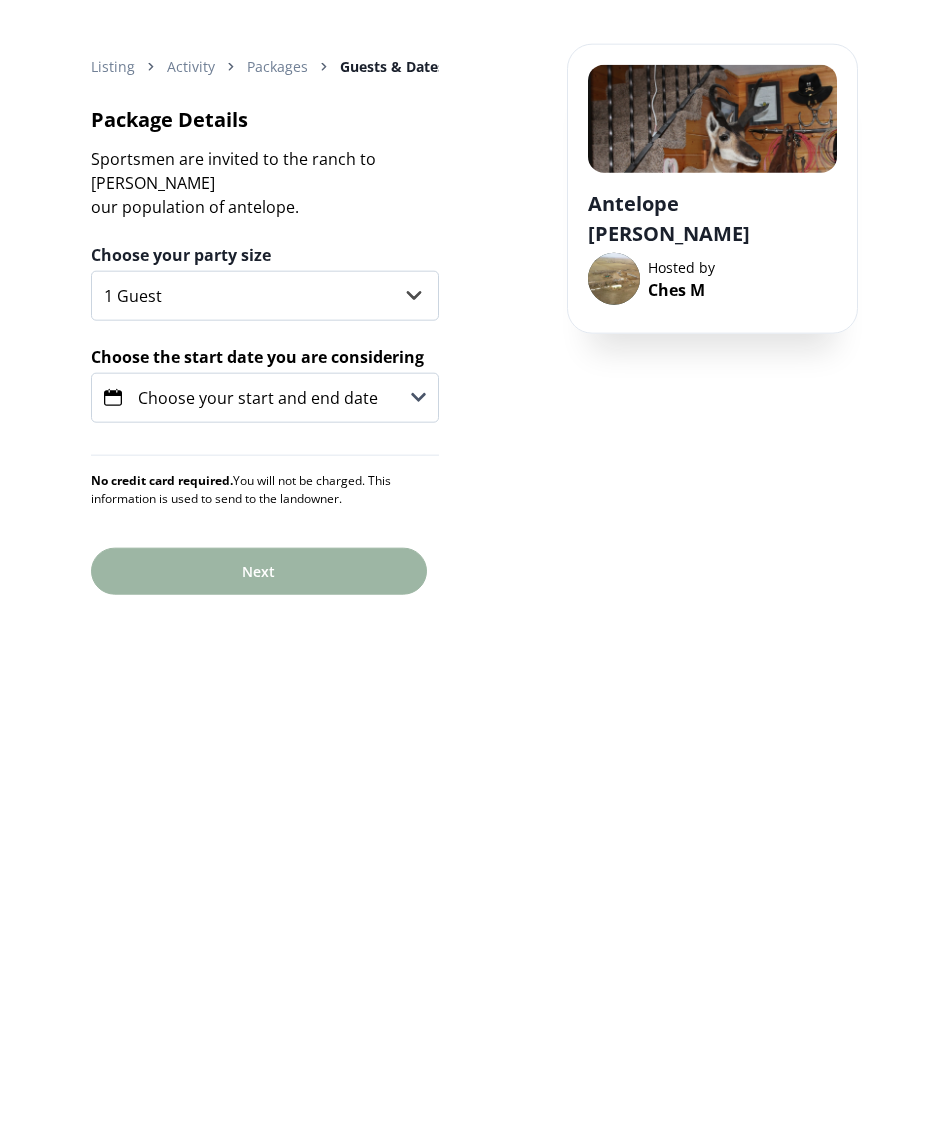 scroll, scrollTop: 75, scrollLeft: 0, axis: vertical 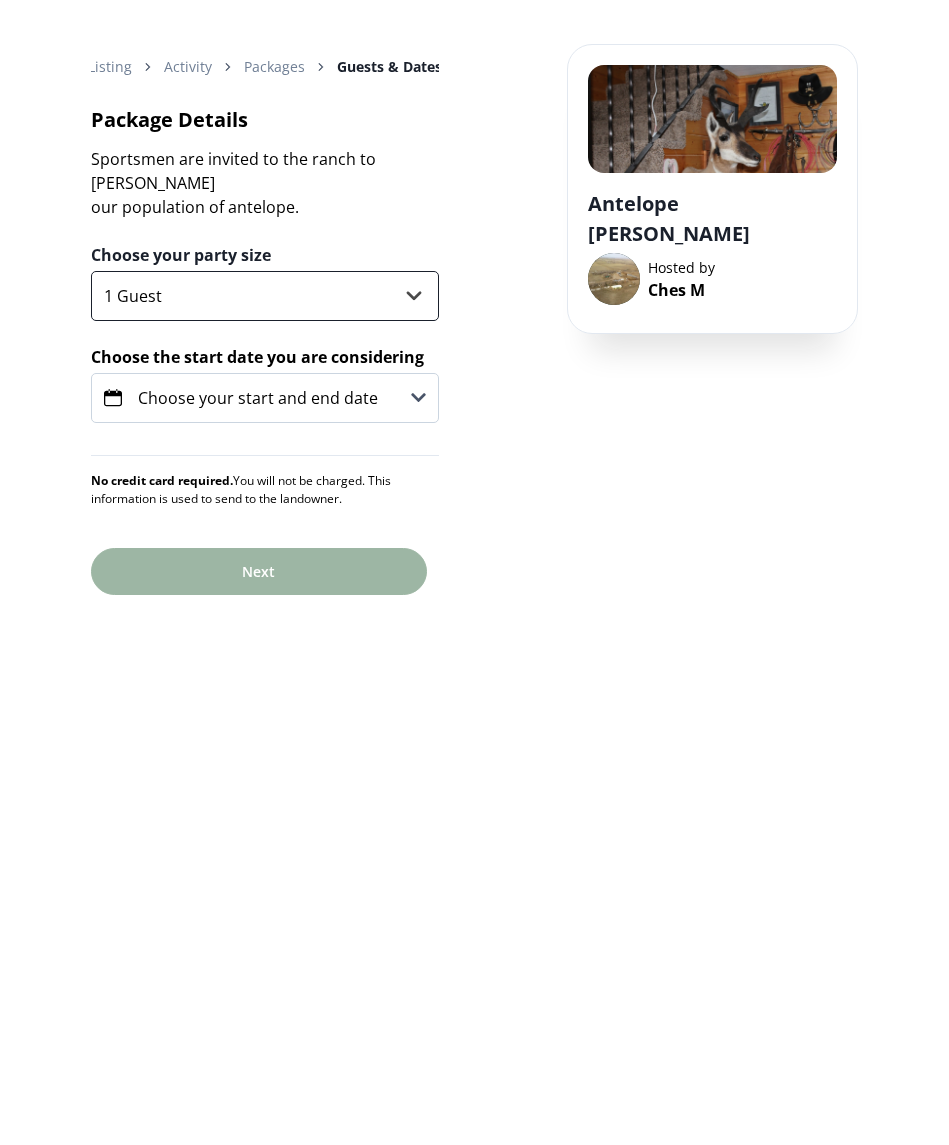 click on "1  Guest 2  Guests 3  Guests 4  Guests" at bounding box center [265, 296] 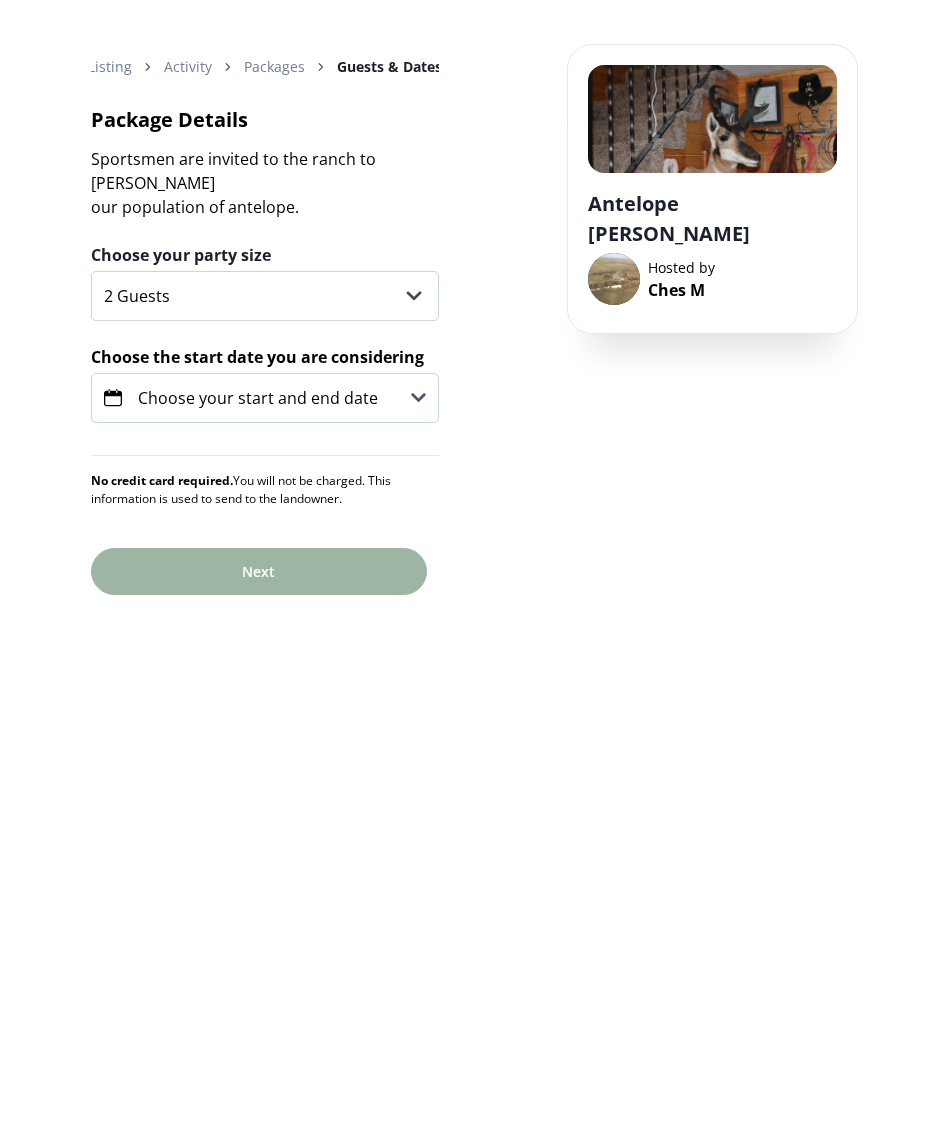 click 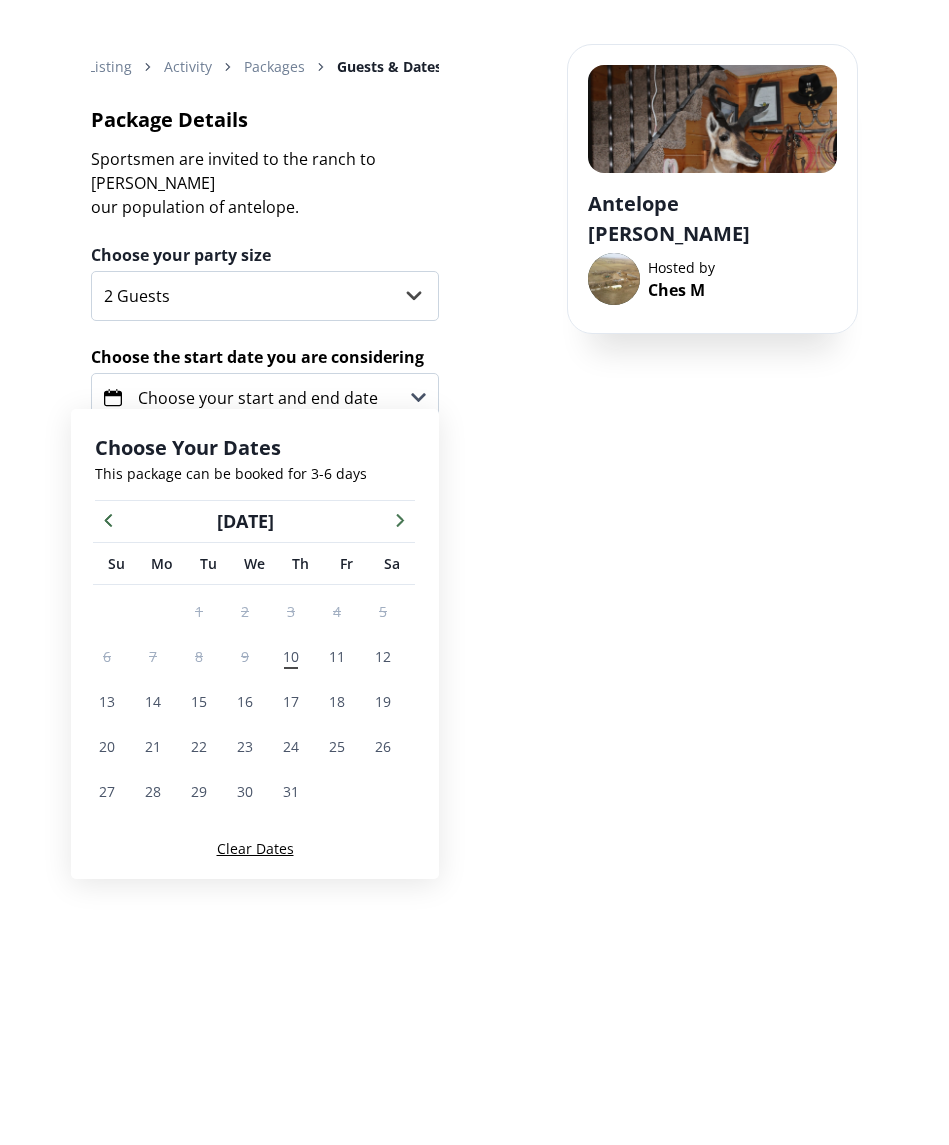 click at bounding box center [400, 519] 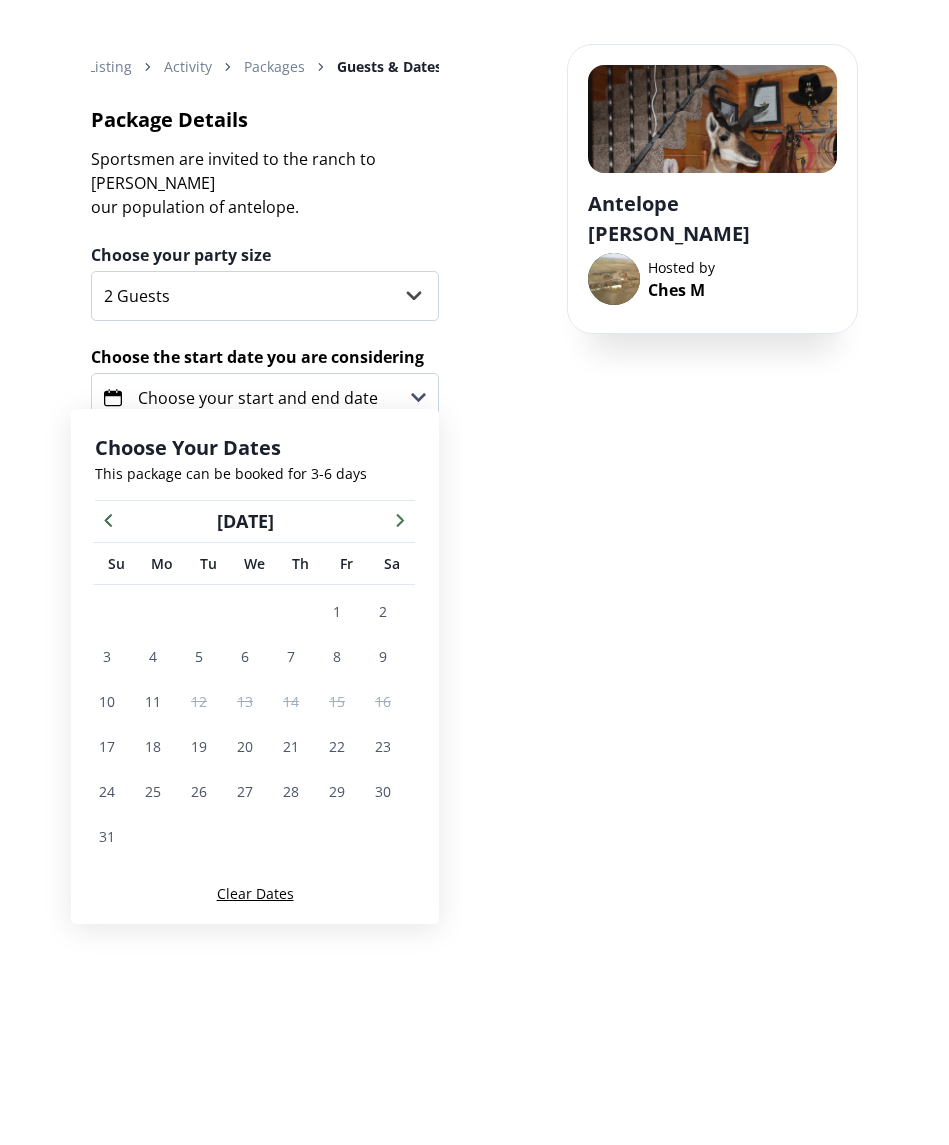 click at bounding box center [400, 519] 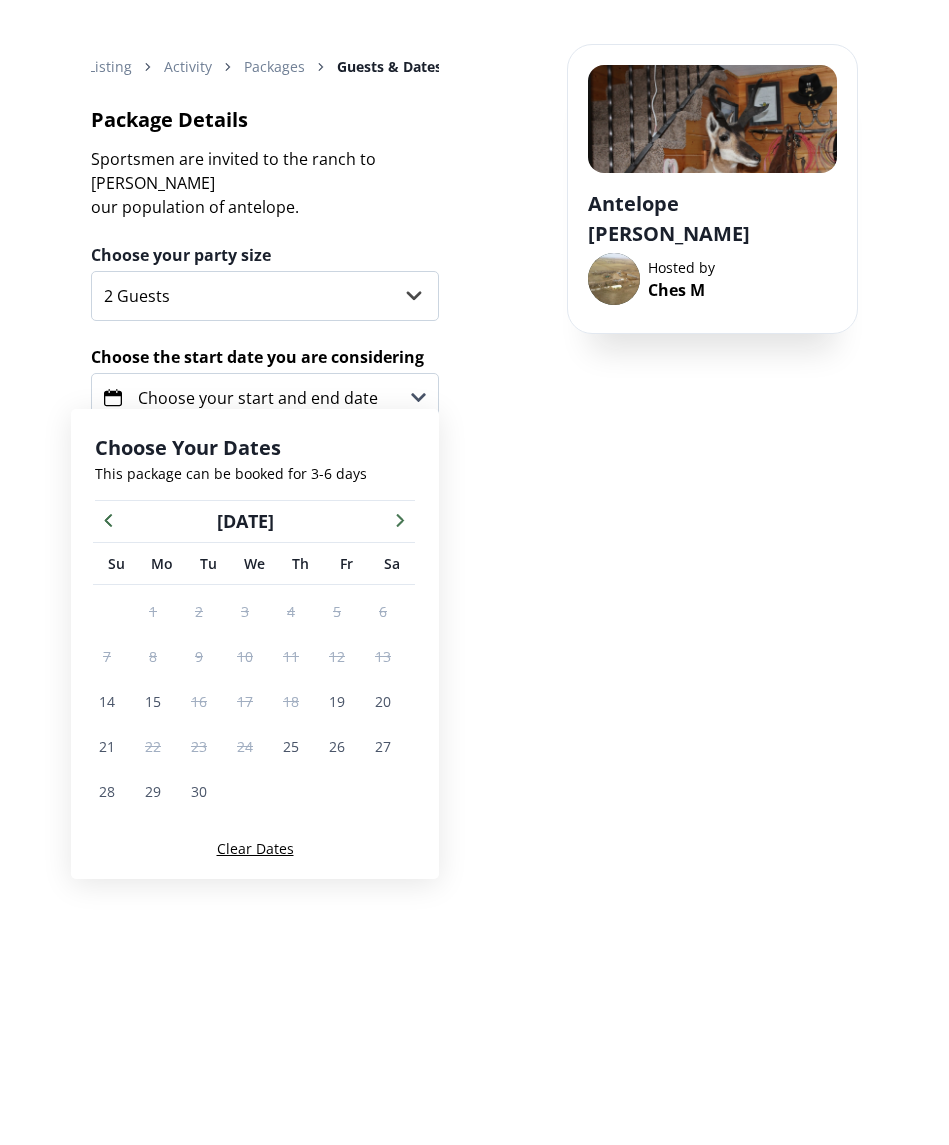 click at bounding box center [400, 519] 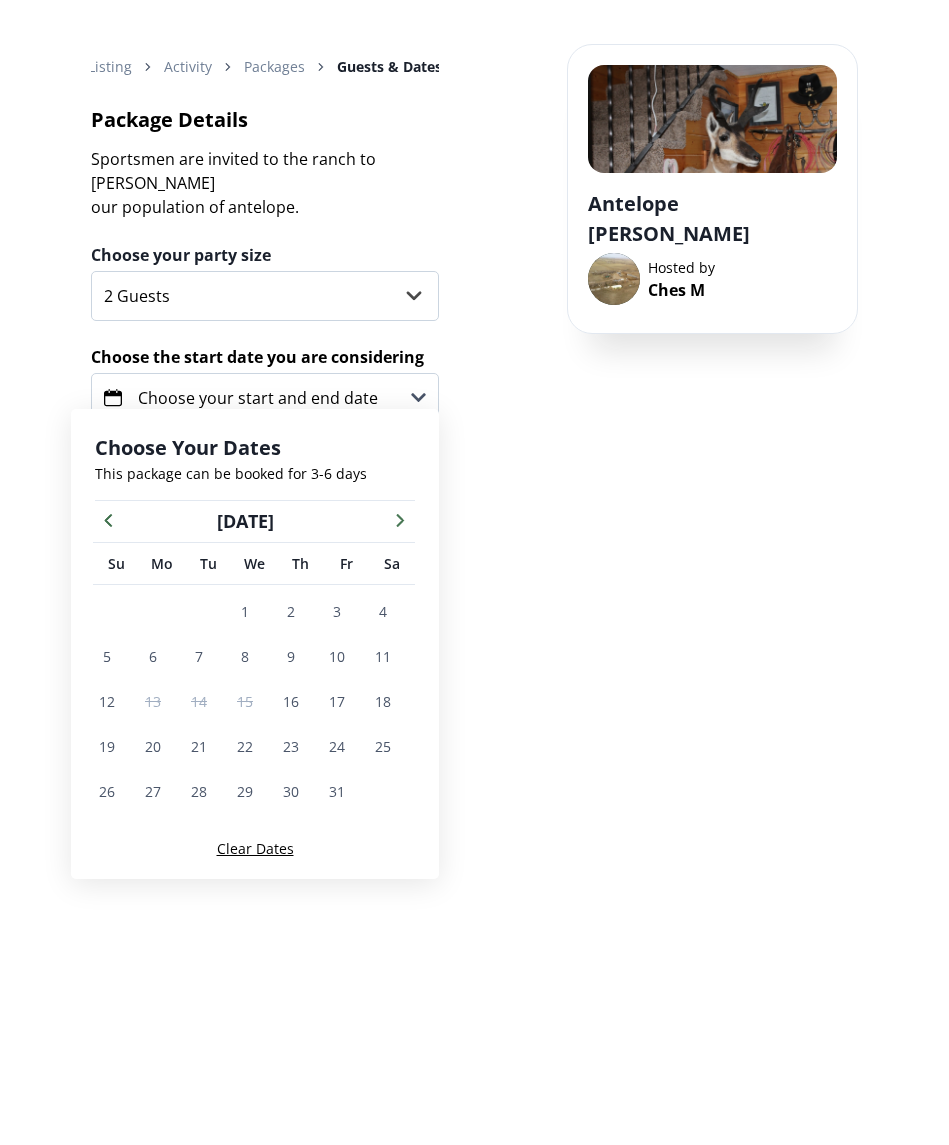 click 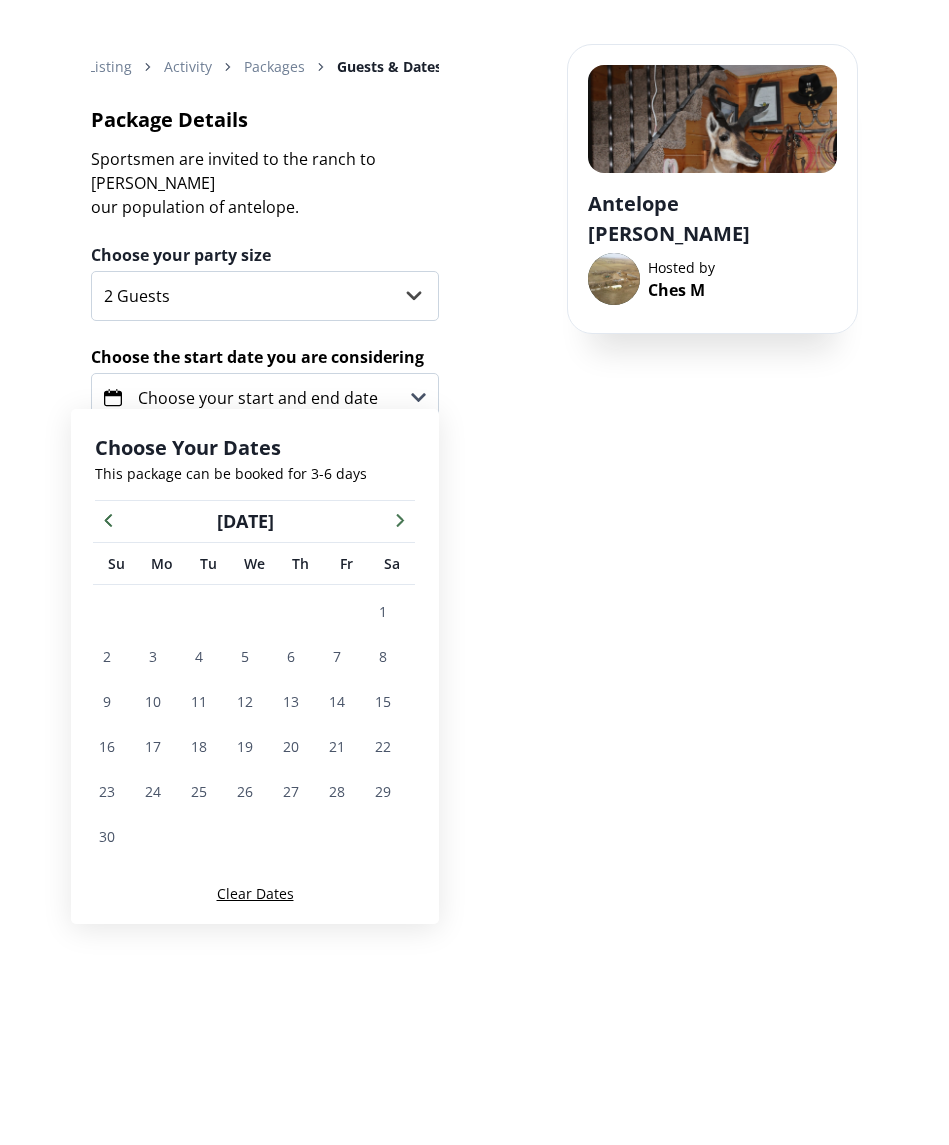 click 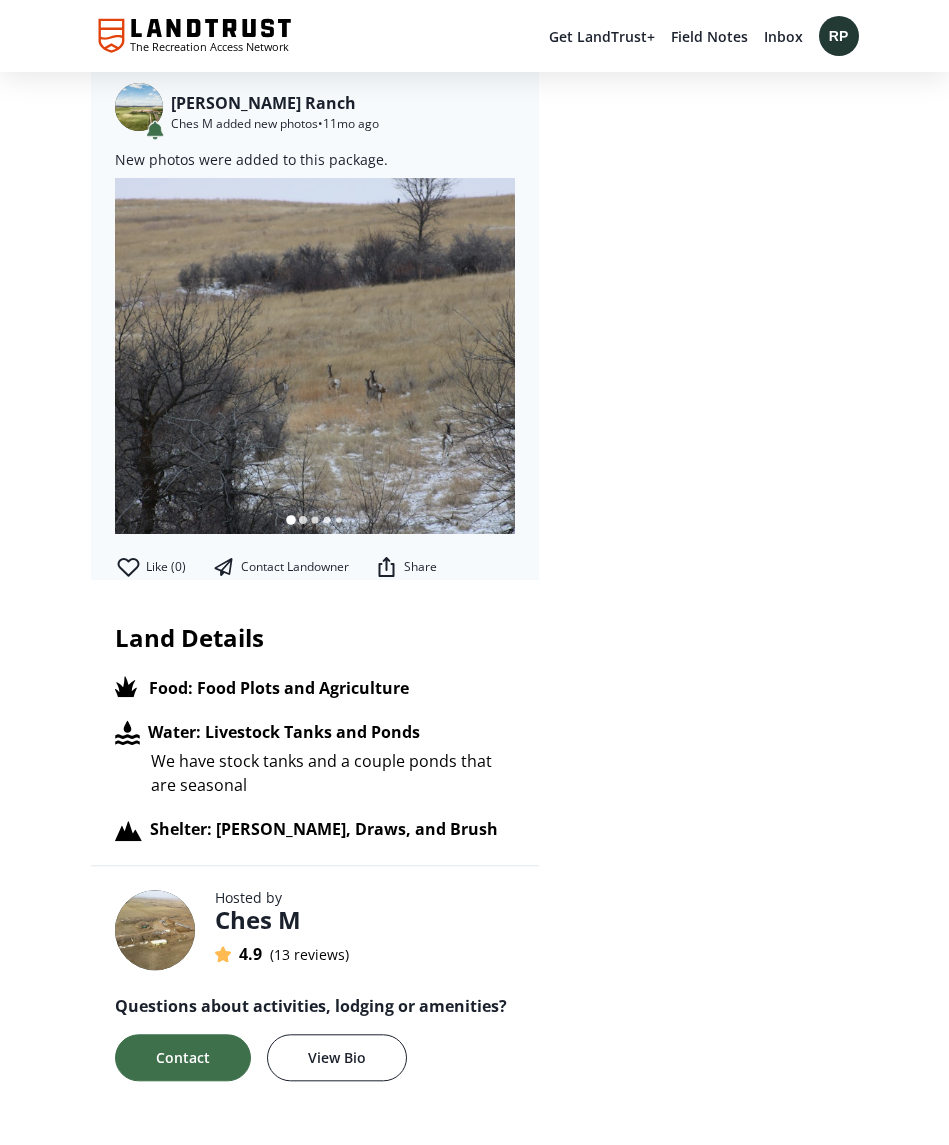 scroll, scrollTop: 2589, scrollLeft: 0, axis: vertical 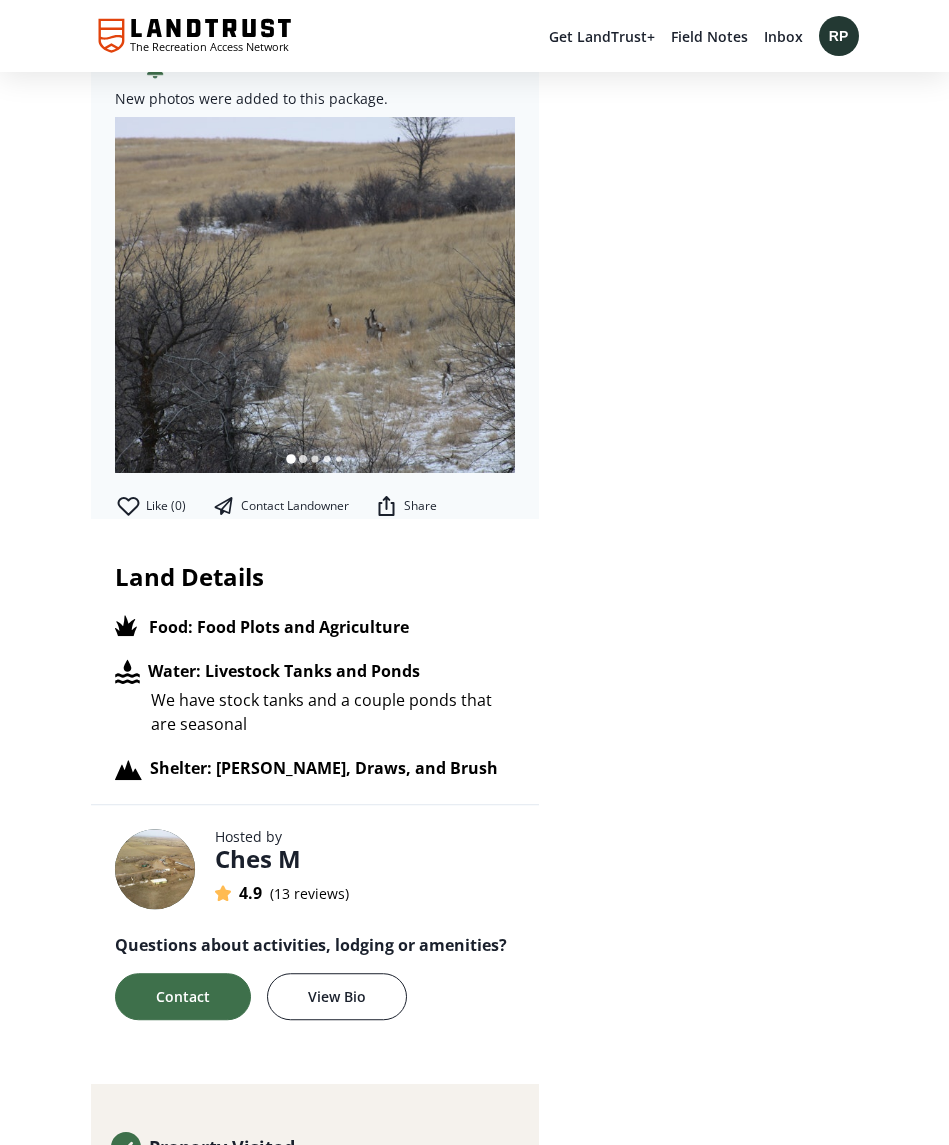 click on "View Bio" at bounding box center [337, 996] 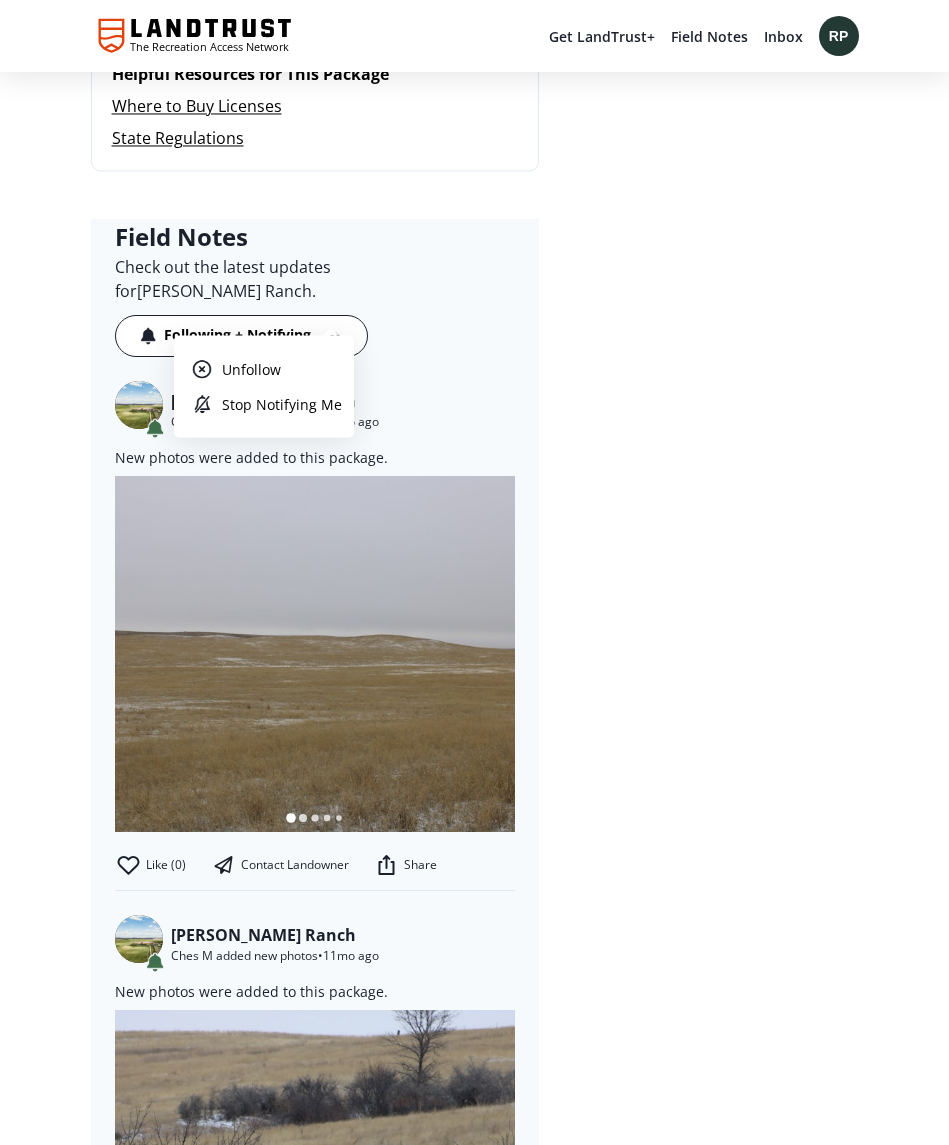 scroll, scrollTop: 1696, scrollLeft: 0, axis: vertical 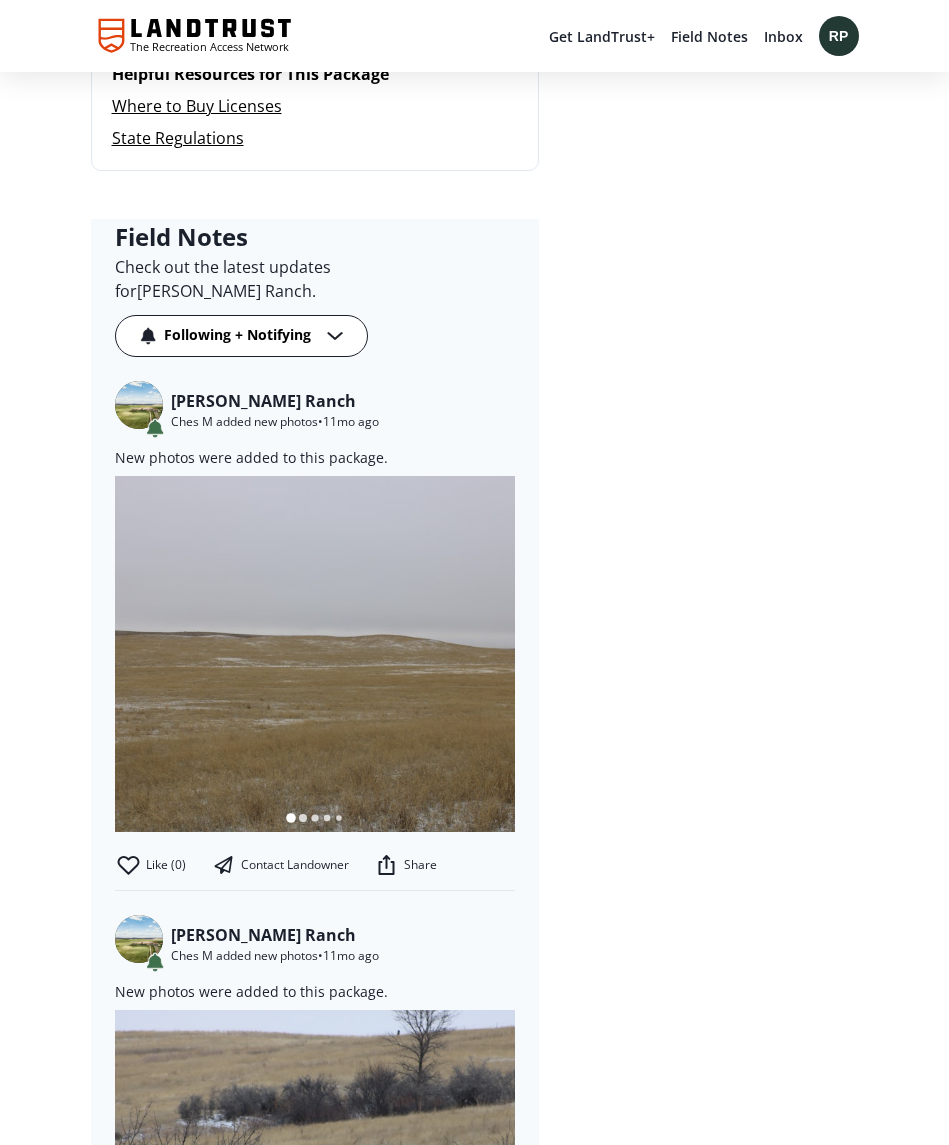 click on "$450.00 per Guest Package Includes 1 Guest 3 Days Choose Your Party Size 1  Guest 2  Guests 3  Guests 4  Guests Choose the Date(s) for Your Trip Choose your start and end dates Available Add-ons Cabin  +  $100 / Night RV Site  +  $60 / Night Continue with Booking Pricing Details $150.00 x 1 Guest x 3 Days $450.00 Booking Fee + $67.50 Conservation Donation + $10.00 Total $527.50 * Prices are for exclusive access to this property. Book Now, Pay Later with Credova Get a real-time decision on available financing options. Based on your application acceptance, you will receive a virtual debit card from Credova that you can use for this LandTrust booking. How it works Select the "Get Prequalified" button at checkout. Complete the application to receive your financing options and see what options are available for your LandTrust booking. Once you see the virtual debit card in the Credova application, complete your LandTrust booking by using the new card provided by Credova at checkout. Close Upgrade [DATE] To $450.00" at bounding box center (699, 2204) 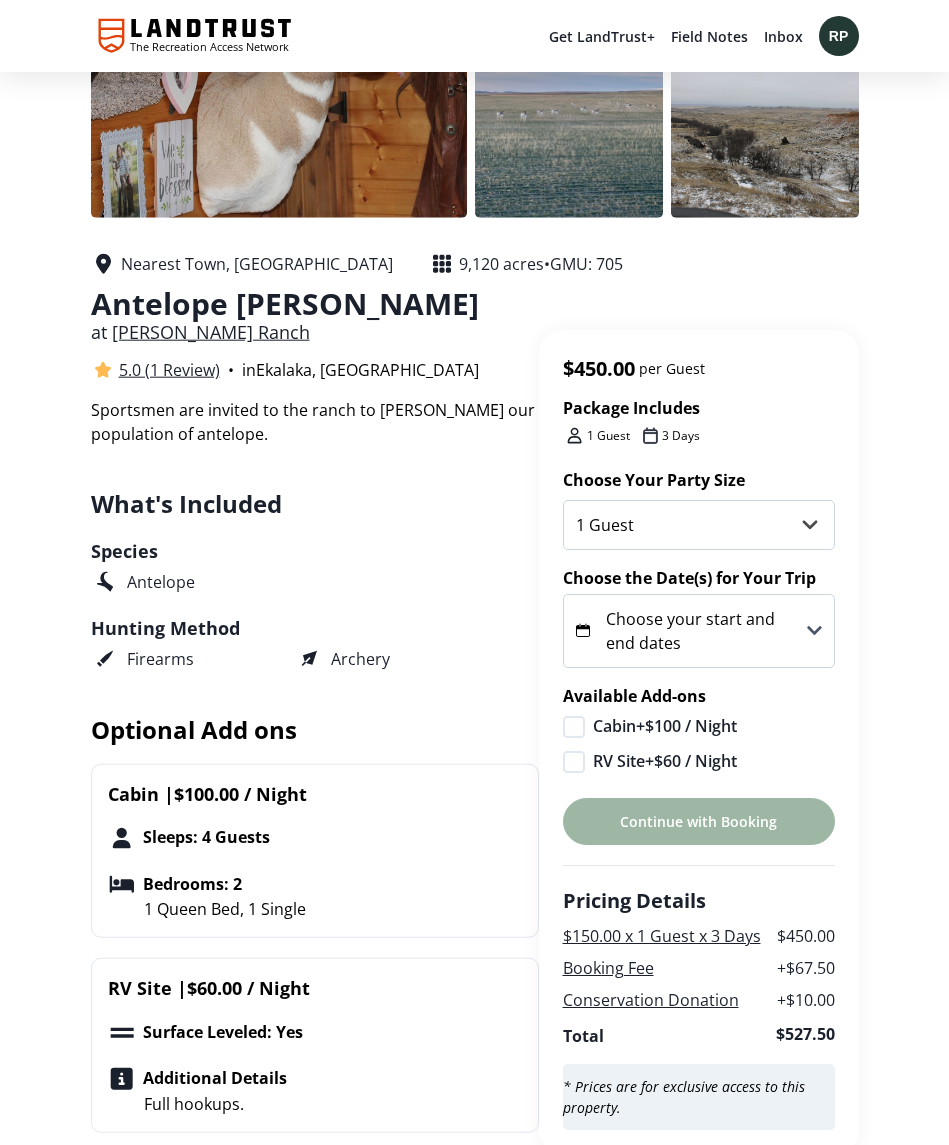 scroll, scrollTop: 245, scrollLeft: 0, axis: vertical 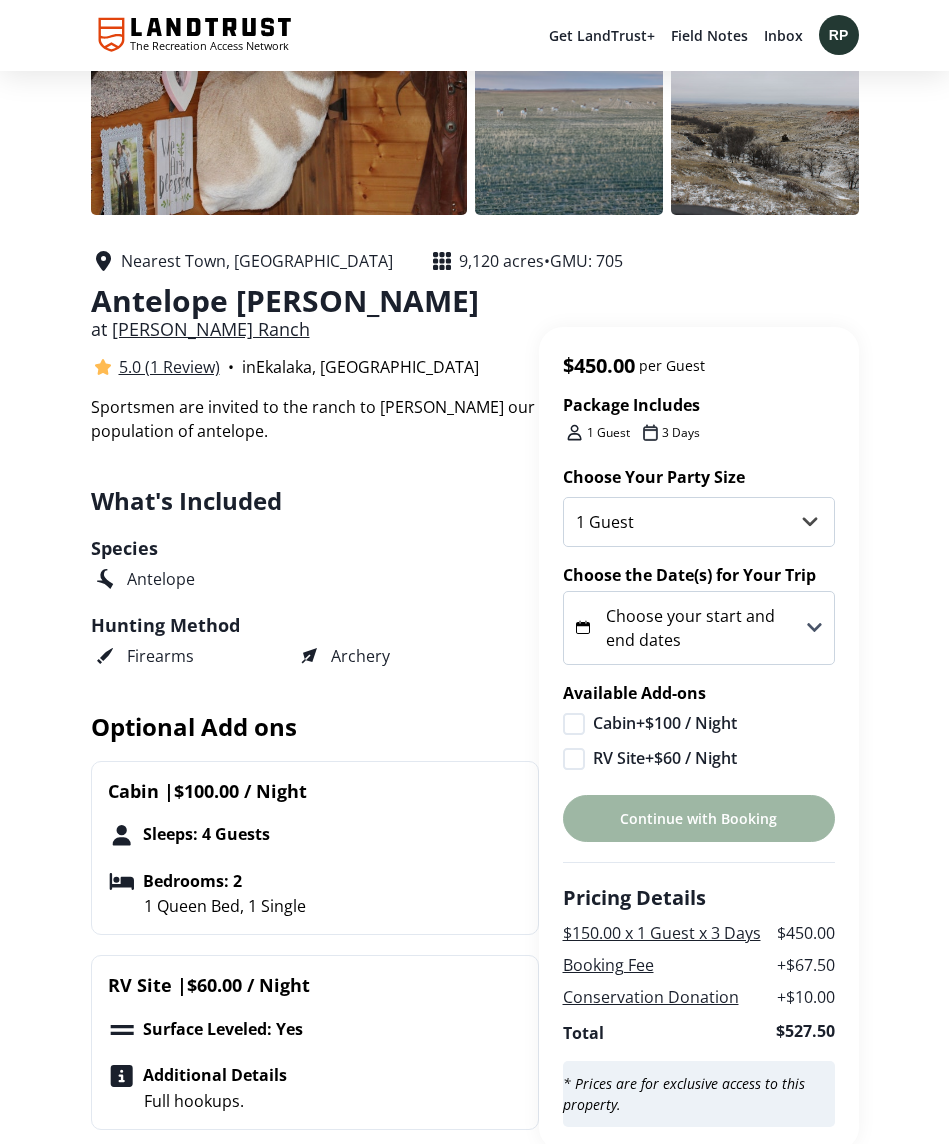 click 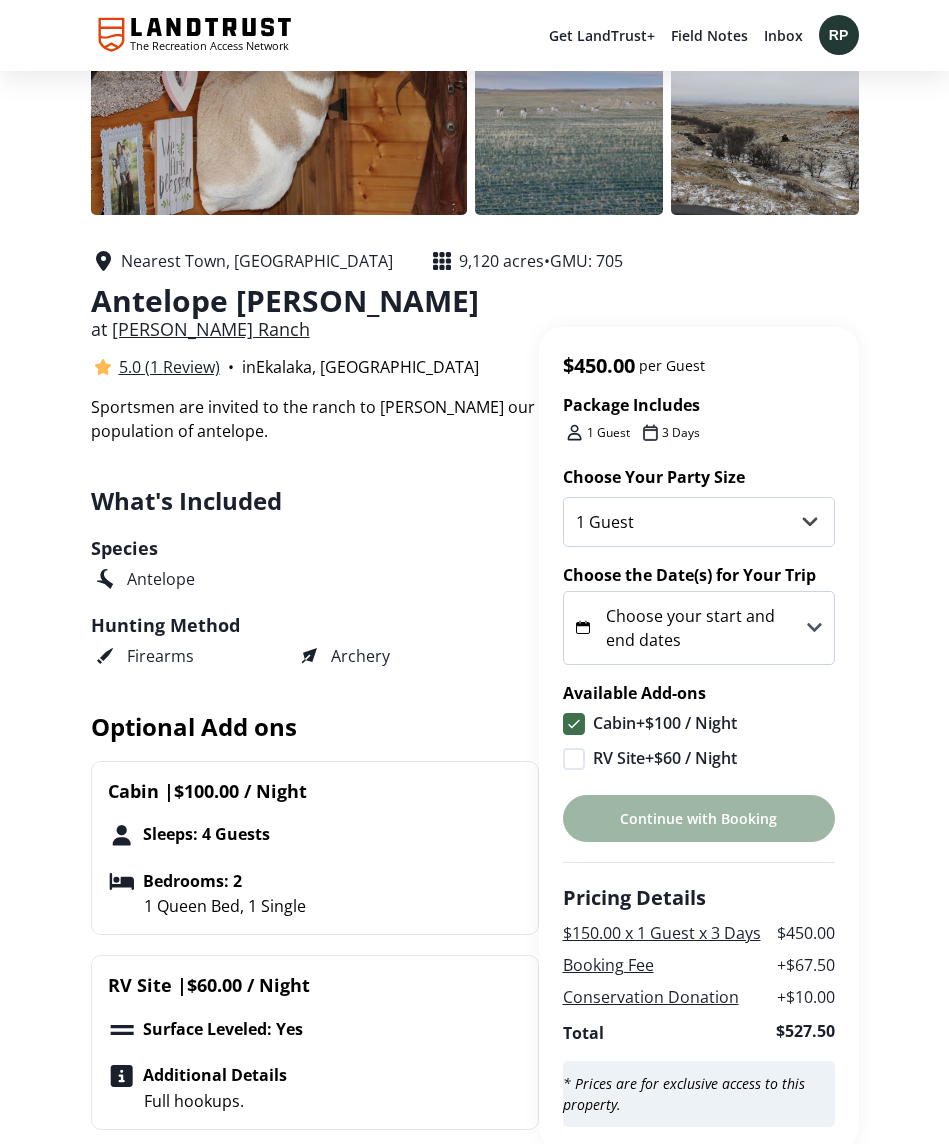 checkbox on "true" 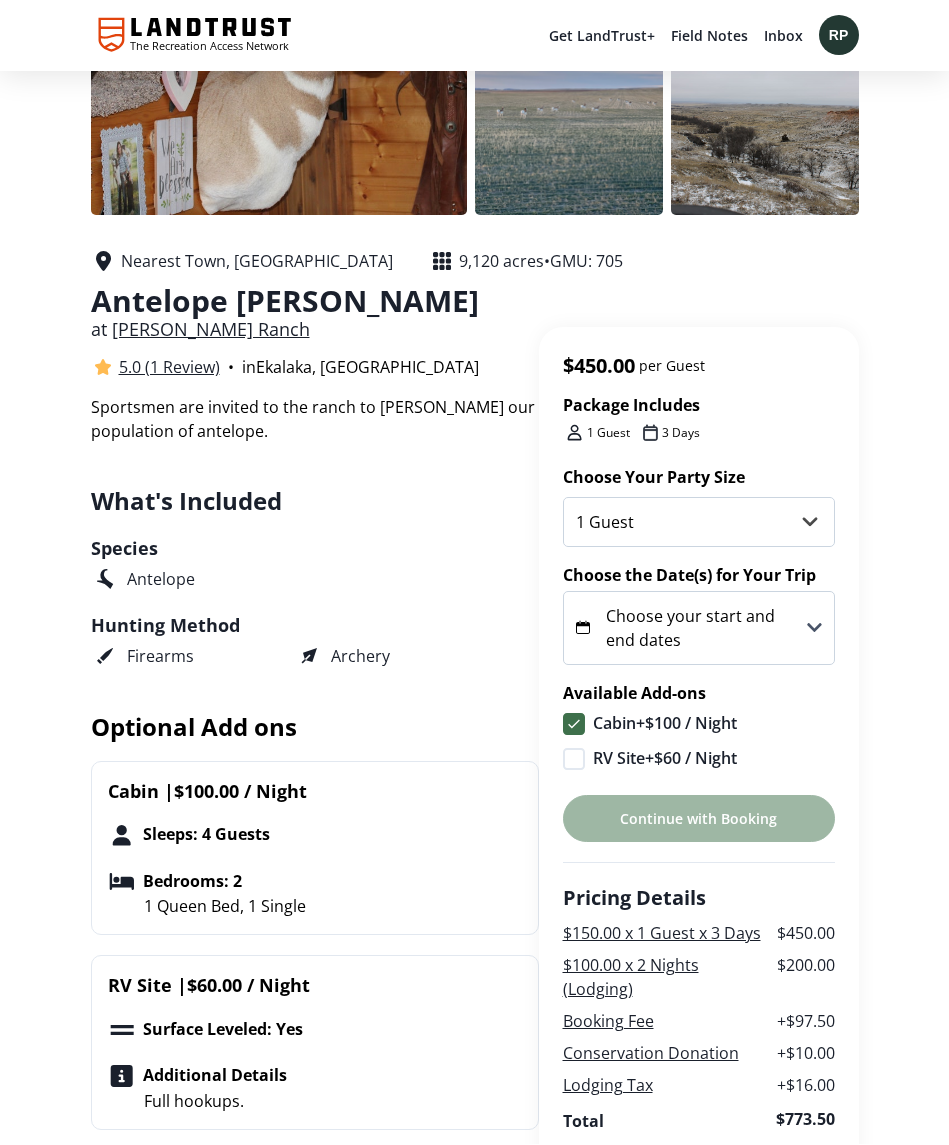 scroll, scrollTop: 246, scrollLeft: 0, axis: vertical 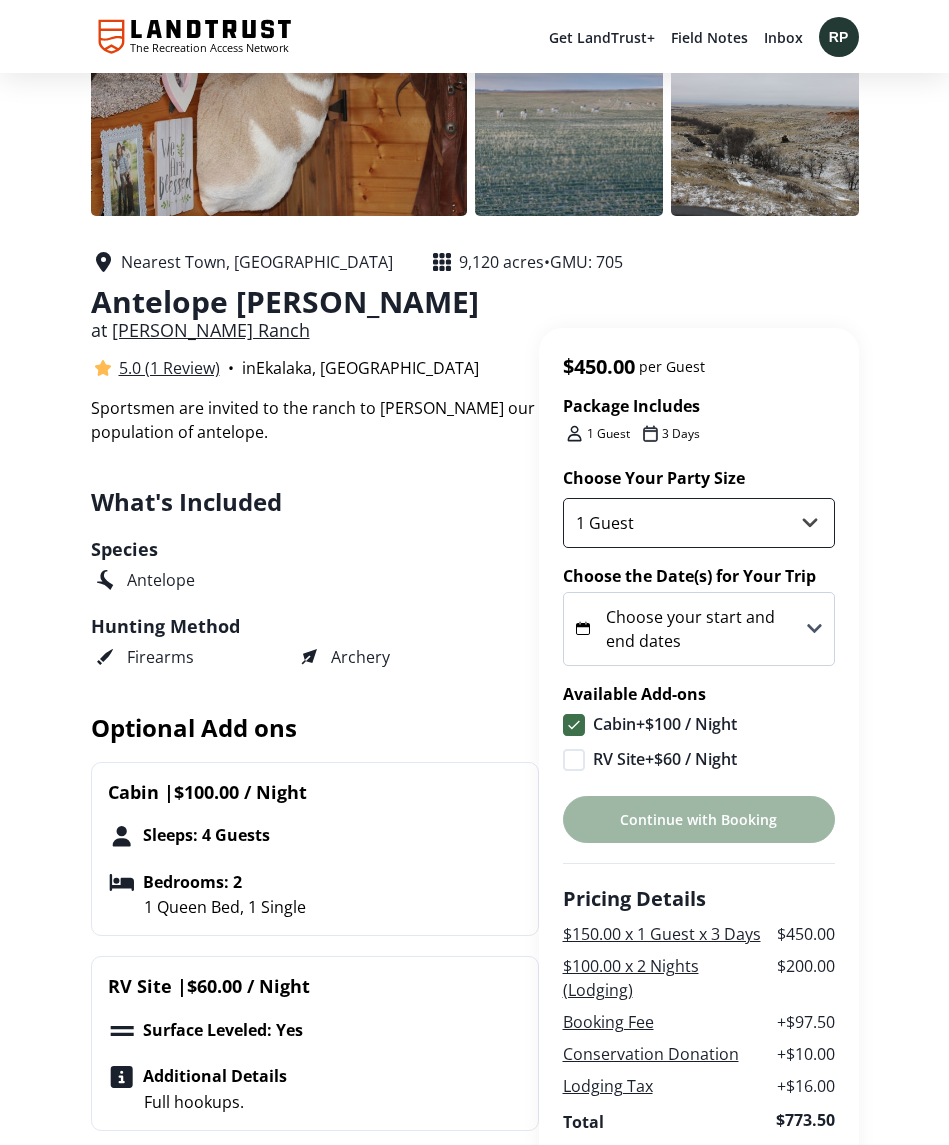 click on "1  Guest 2  Guests 3  Guests 4  Guests" at bounding box center [699, 522] 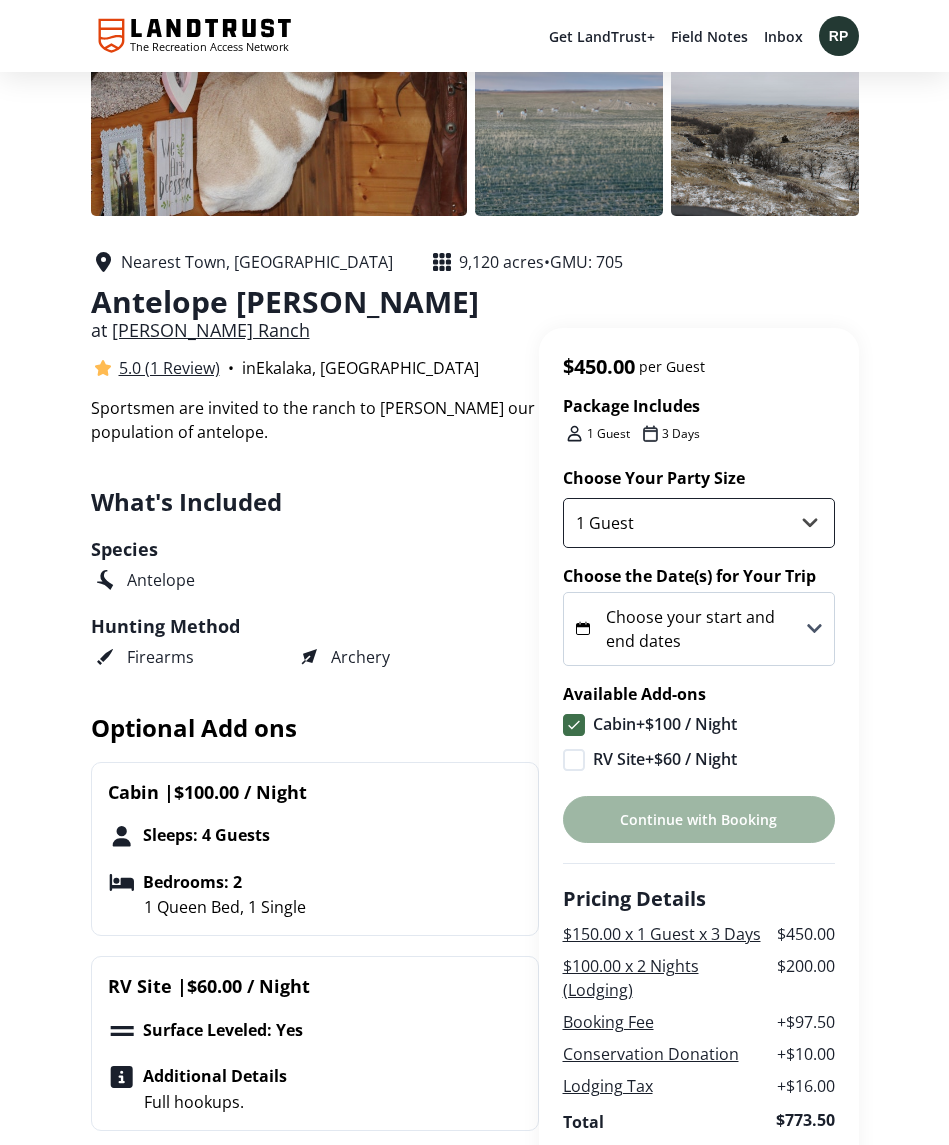 select on "2" 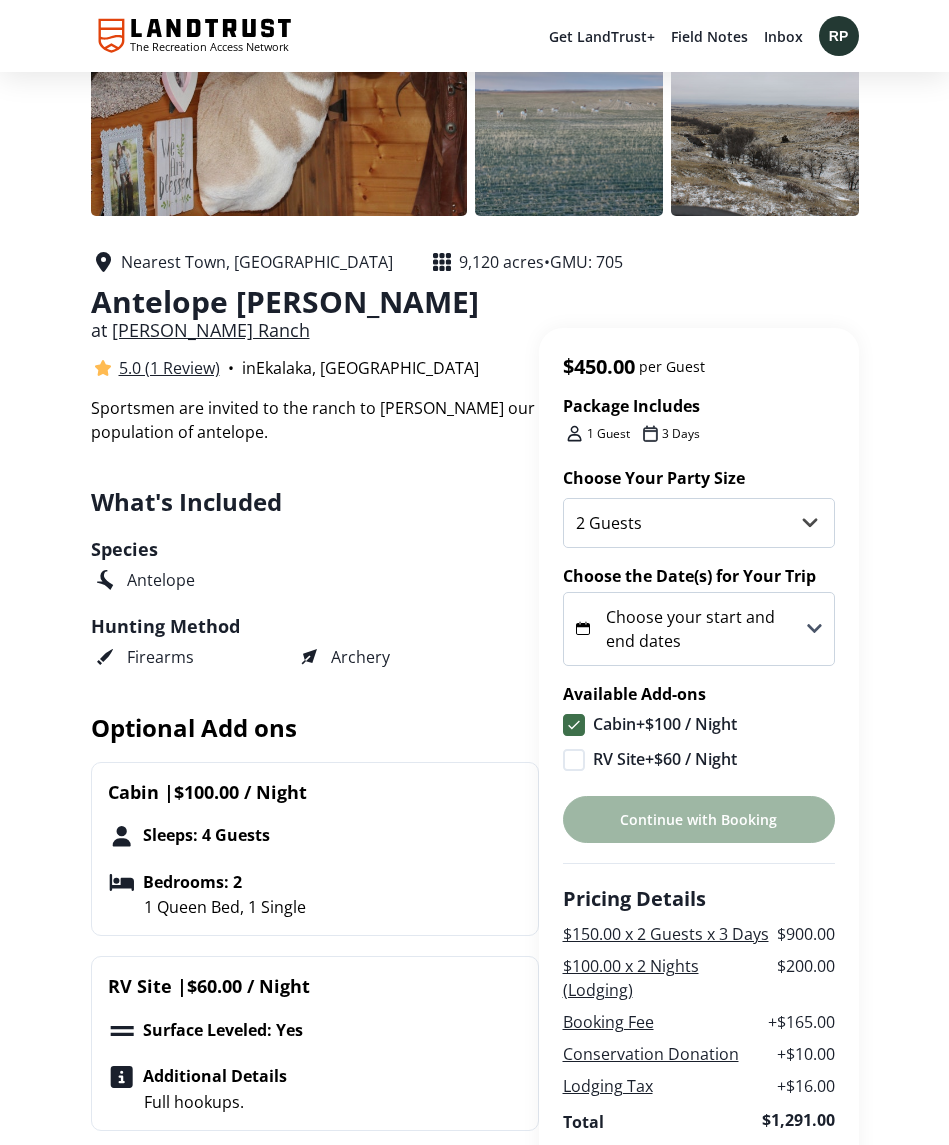 click 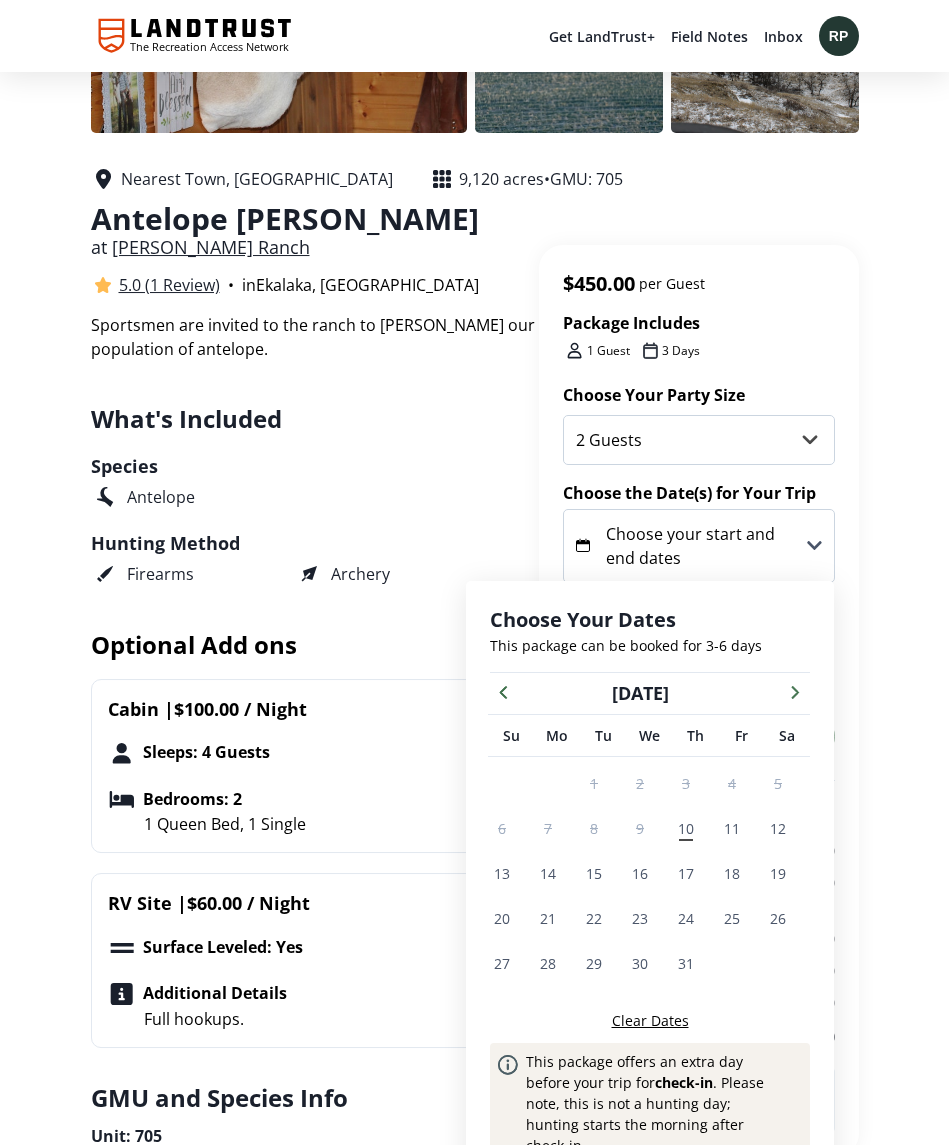 click at bounding box center (795, 691) 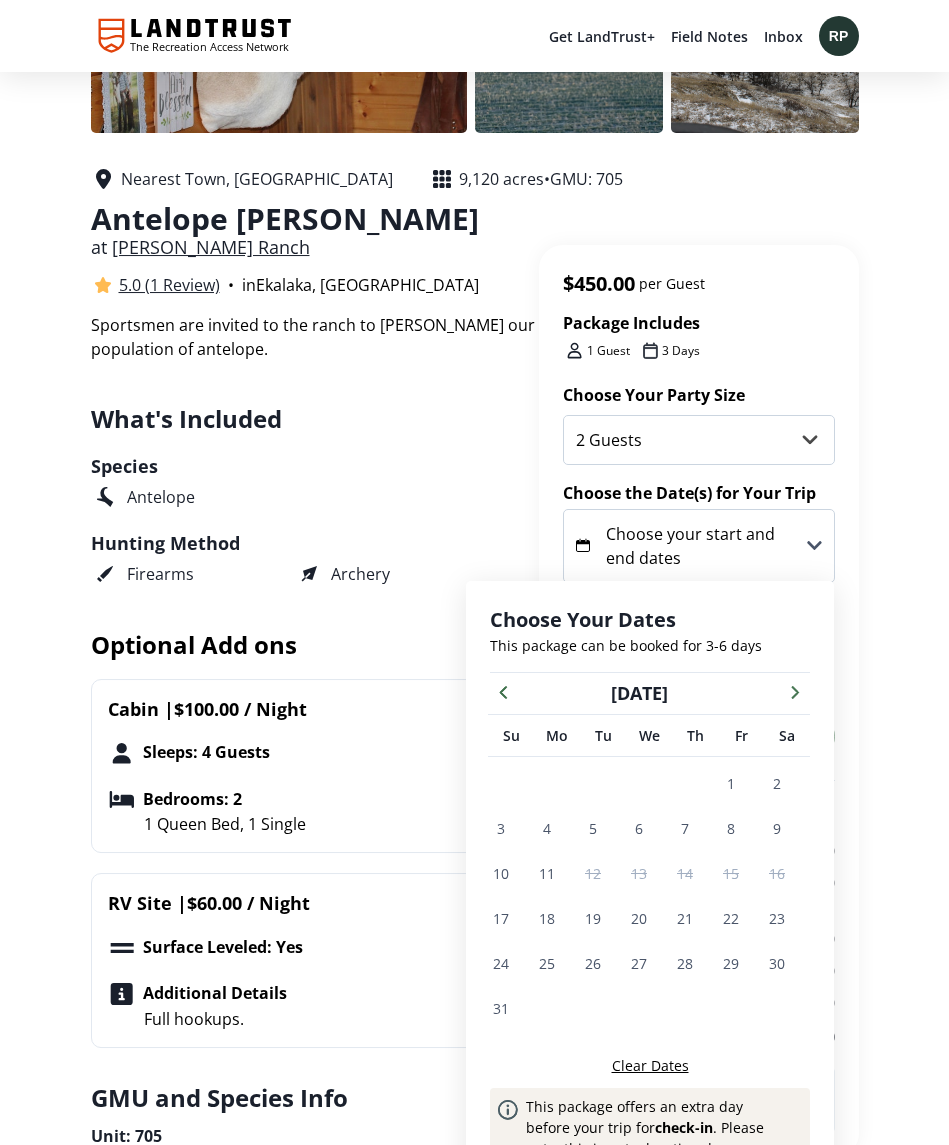 scroll, scrollTop: 328, scrollLeft: 0, axis: vertical 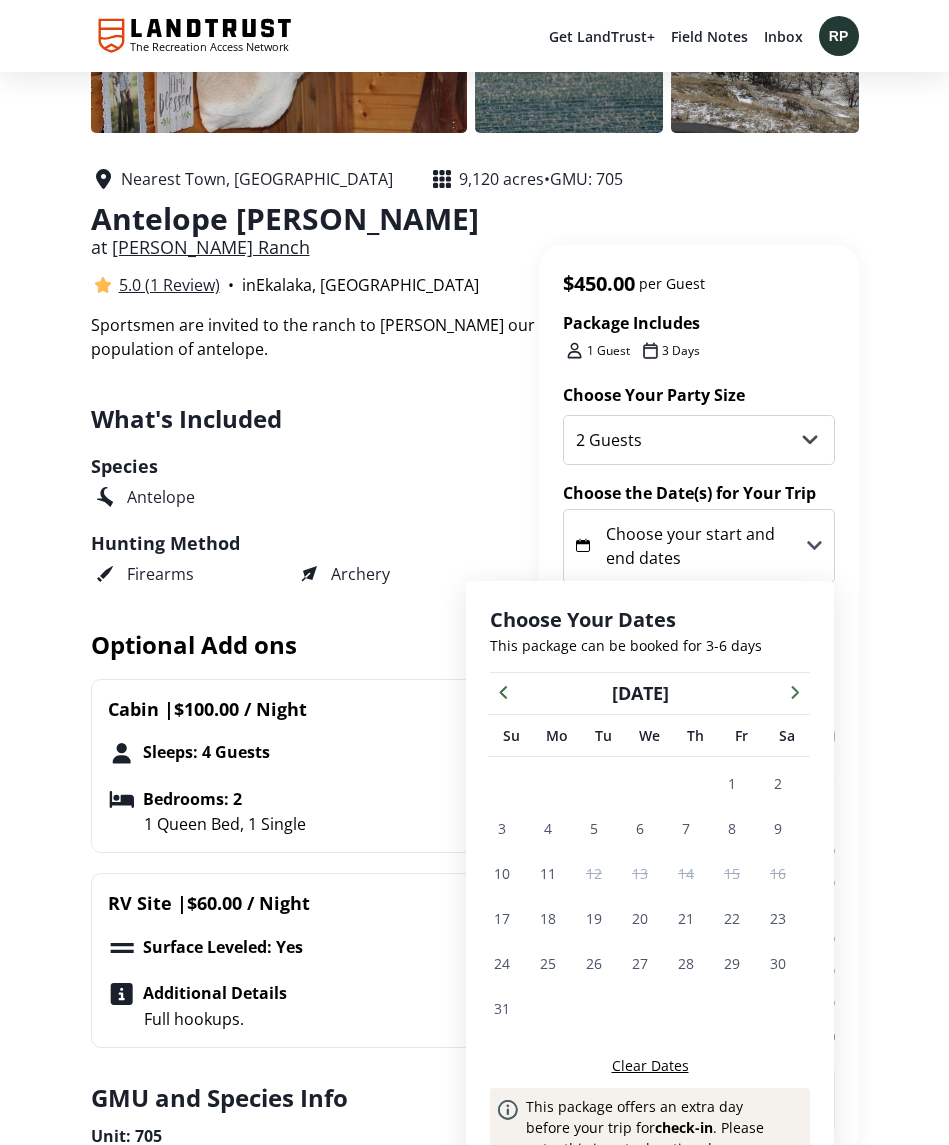 click at bounding box center (795, 691) 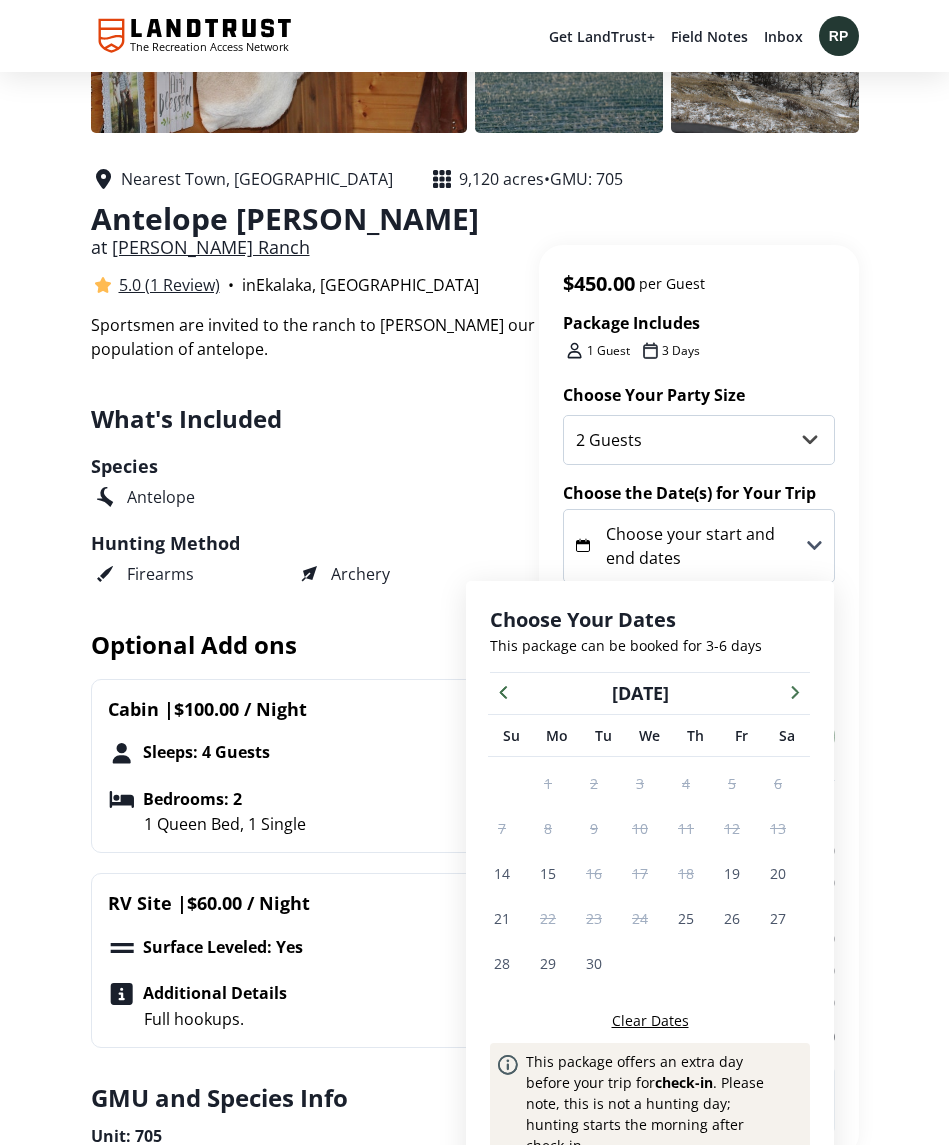 click at bounding box center [795, 691] 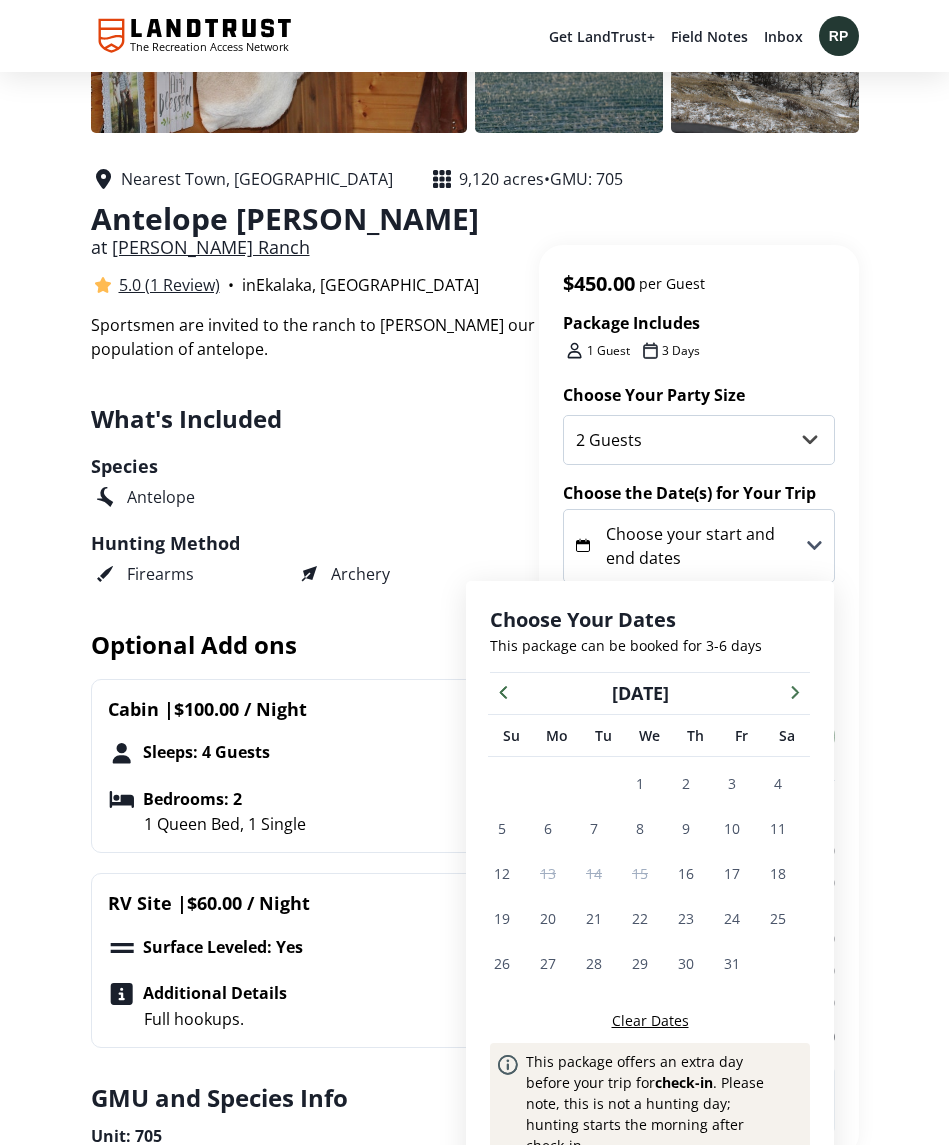click on "16" at bounding box center (686, 873) 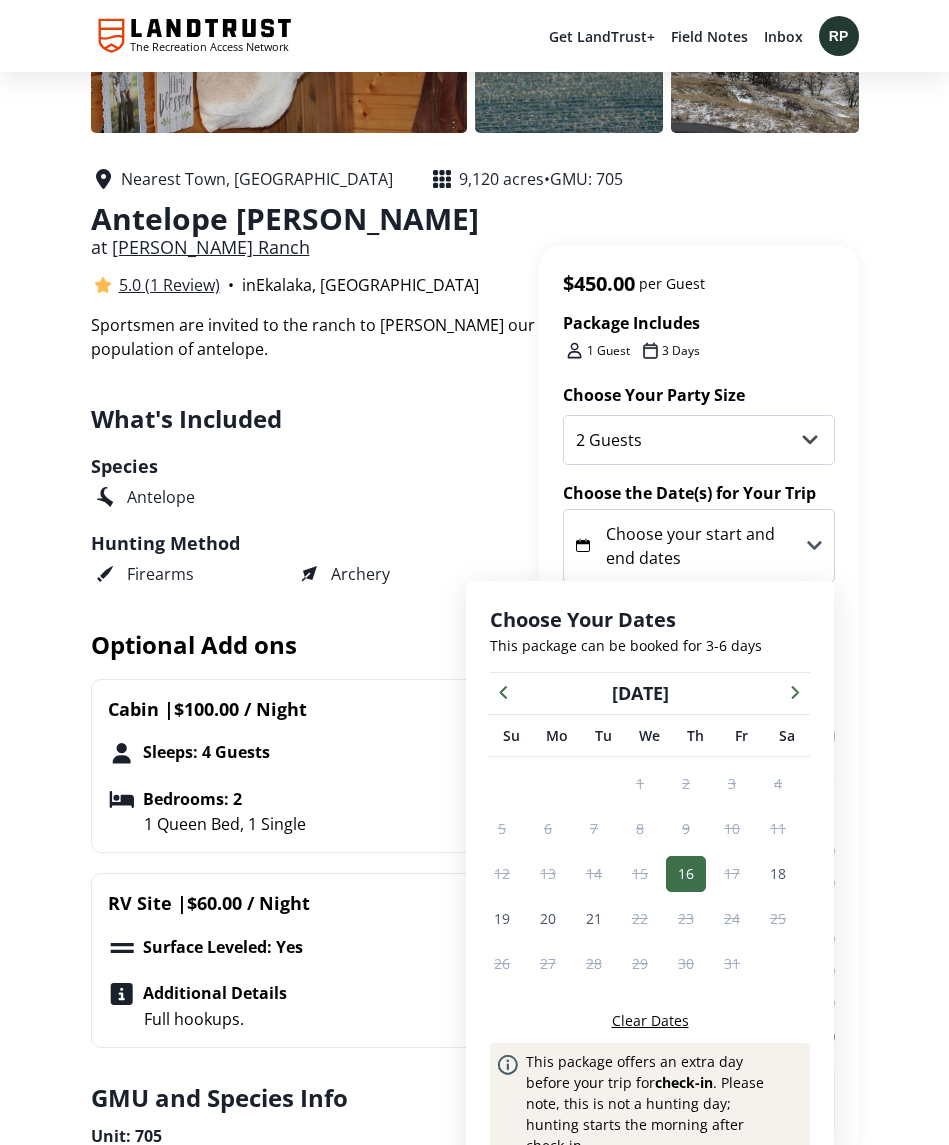 click on "19" at bounding box center (502, 918) 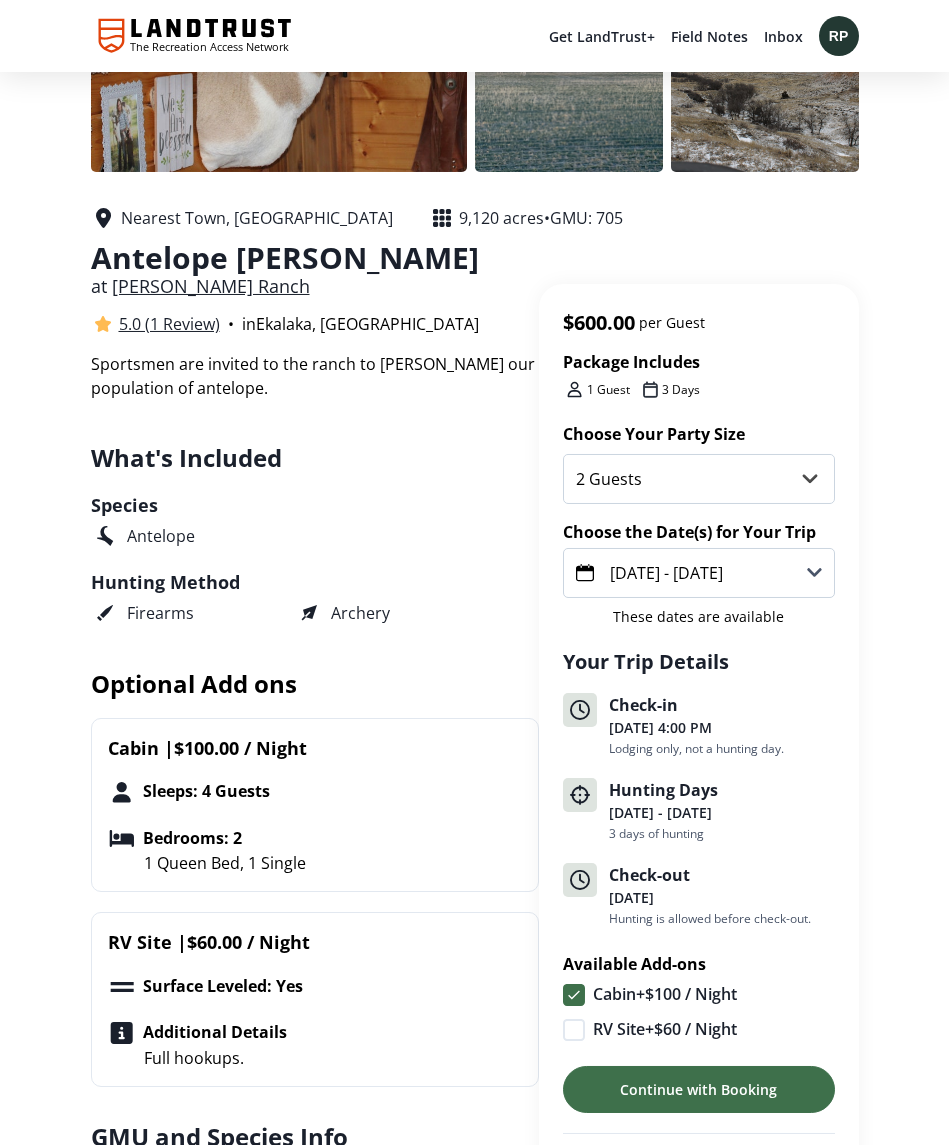 scroll, scrollTop: 0, scrollLeft: 0, axis: both 